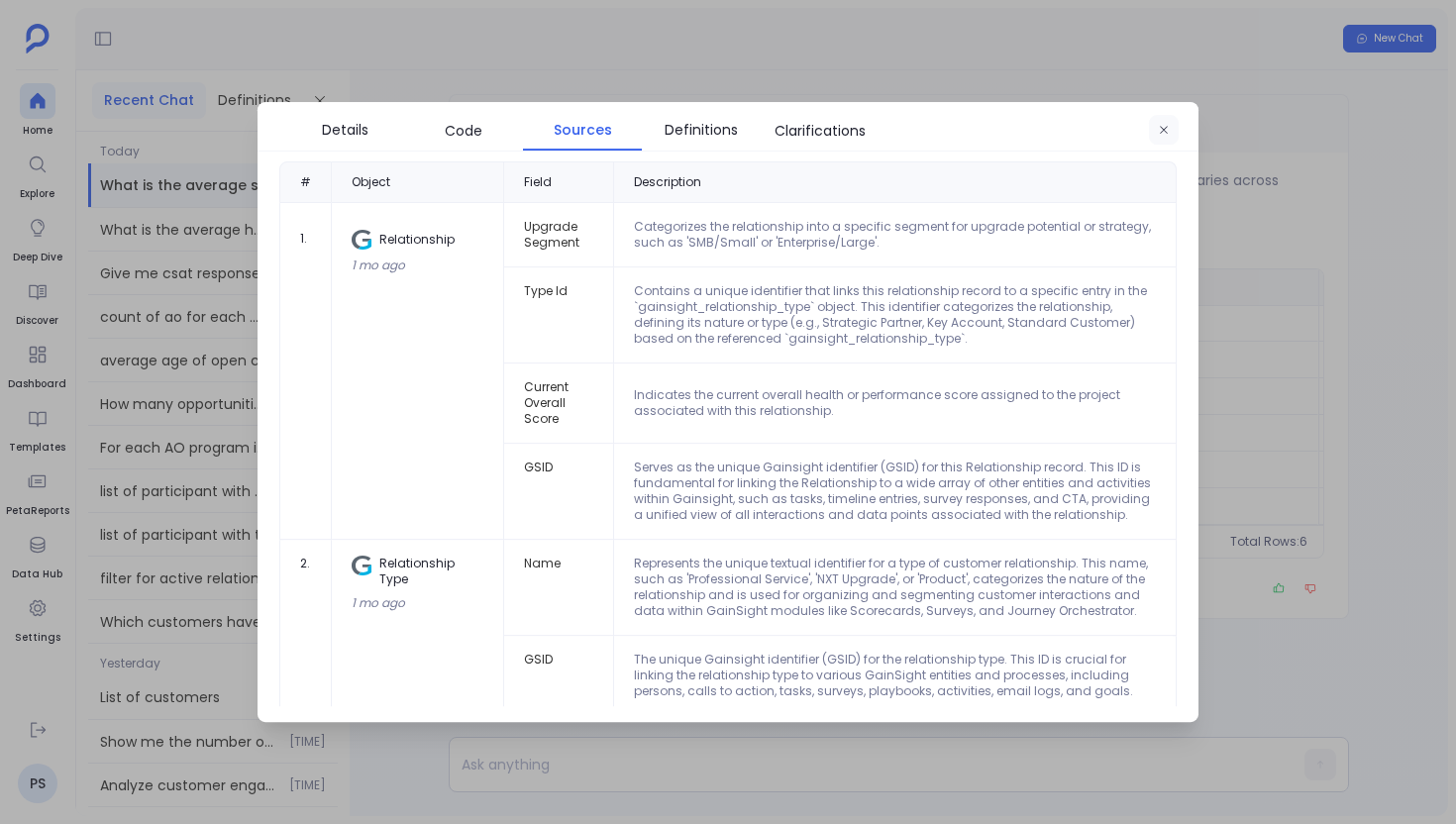 scroll, scrollTop: 0, scrollLeft: 0, axis: both 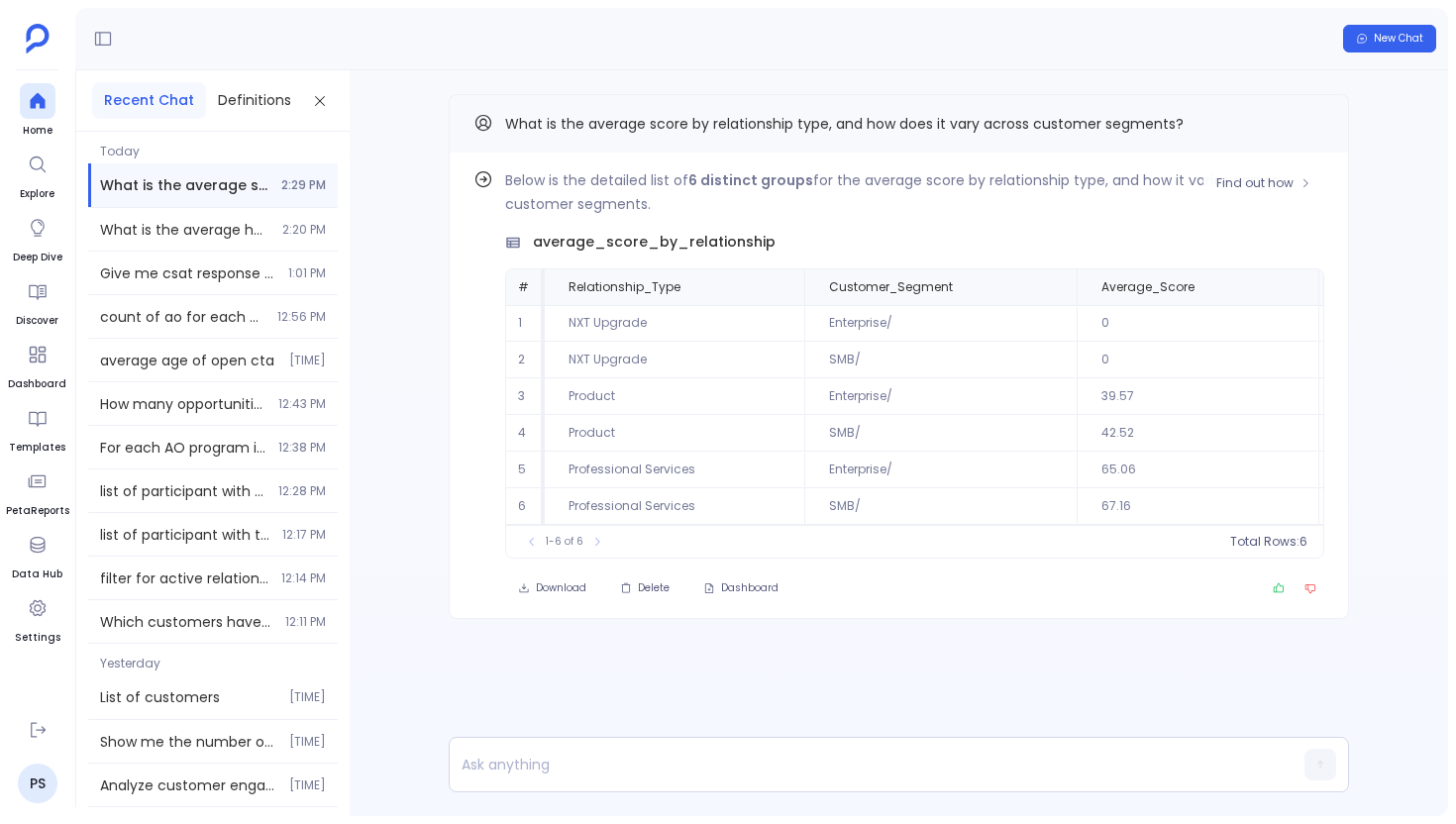 type 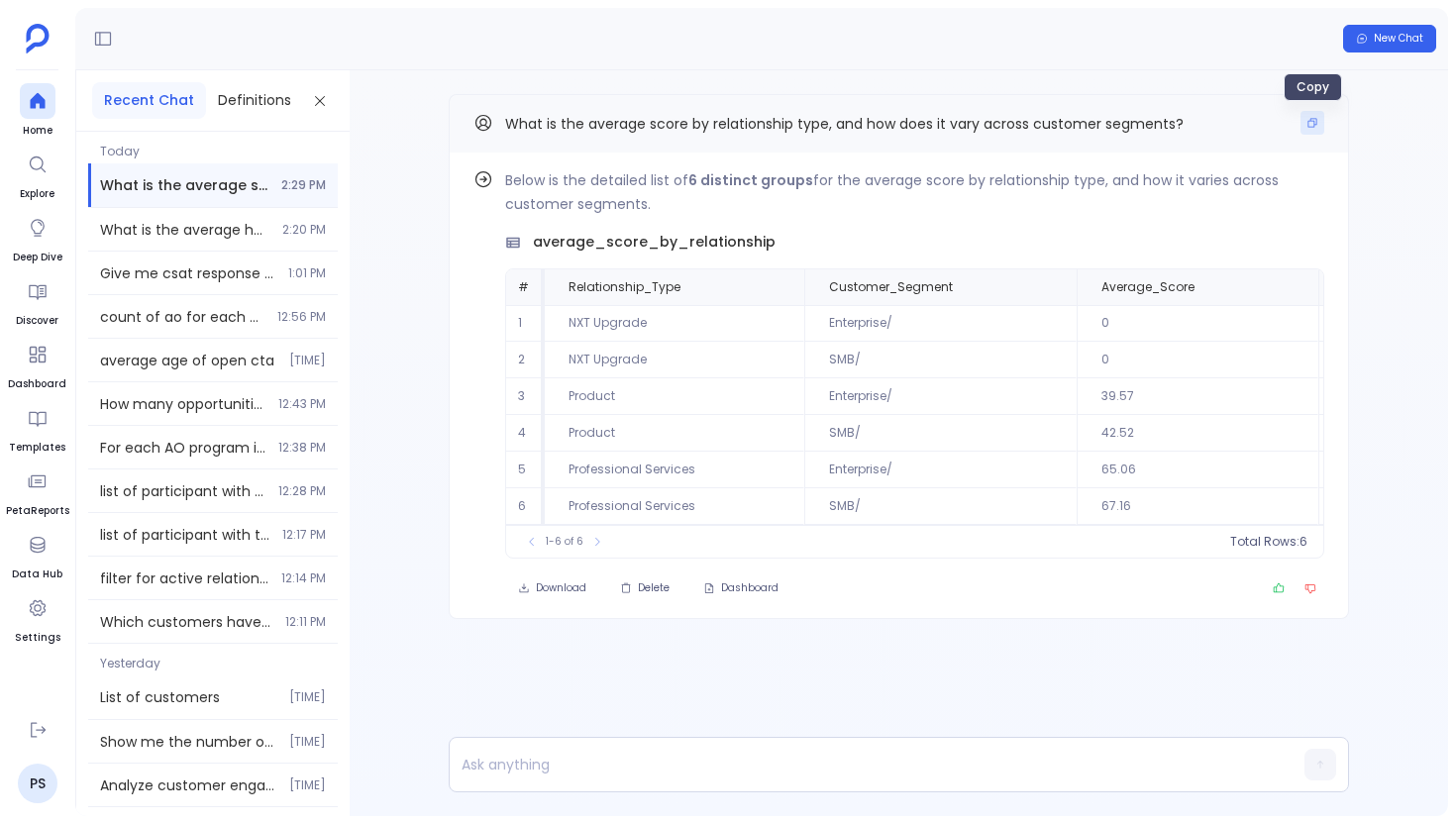click 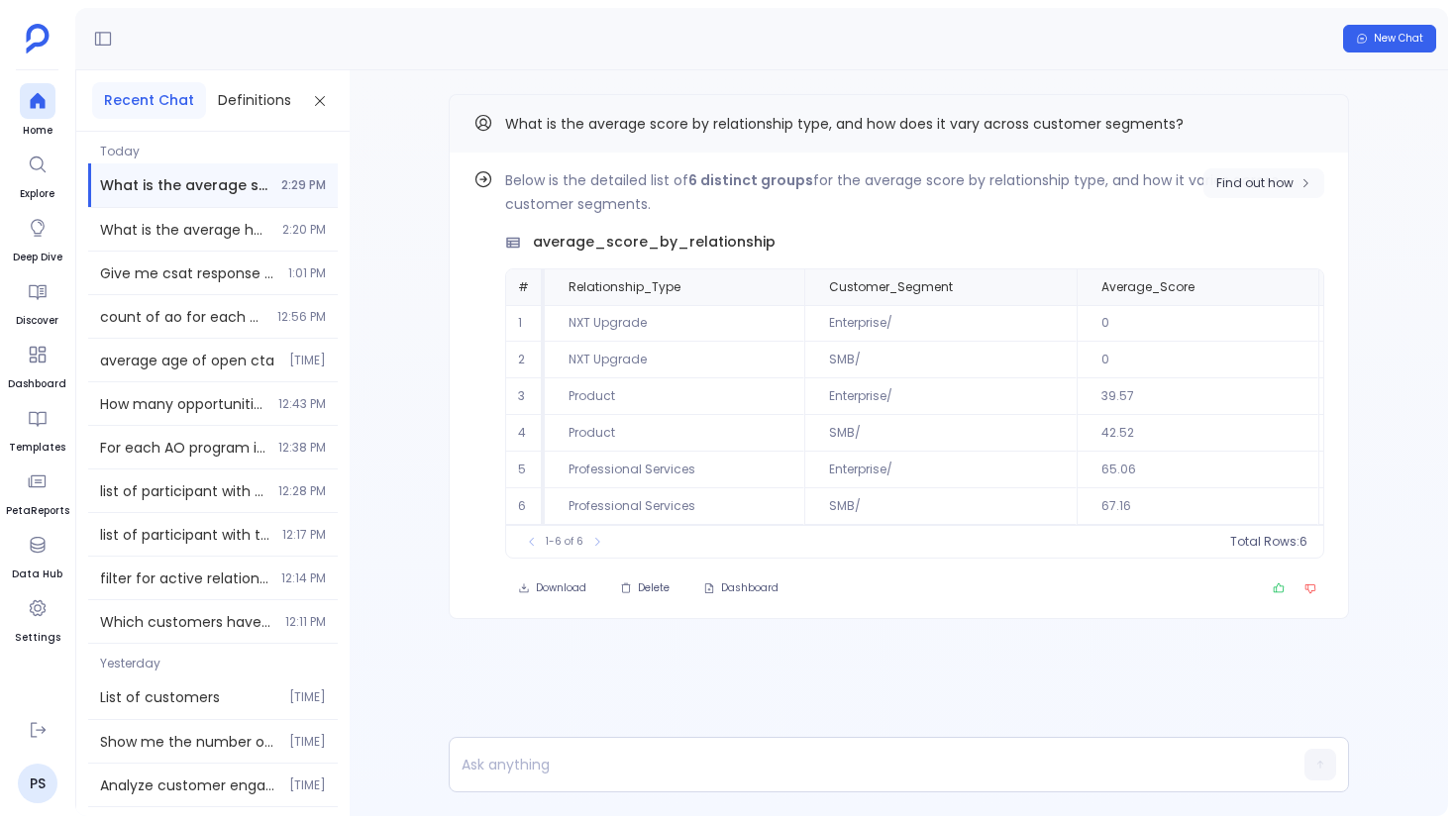 click on "Find out how" at bounding box center [1264, 183] 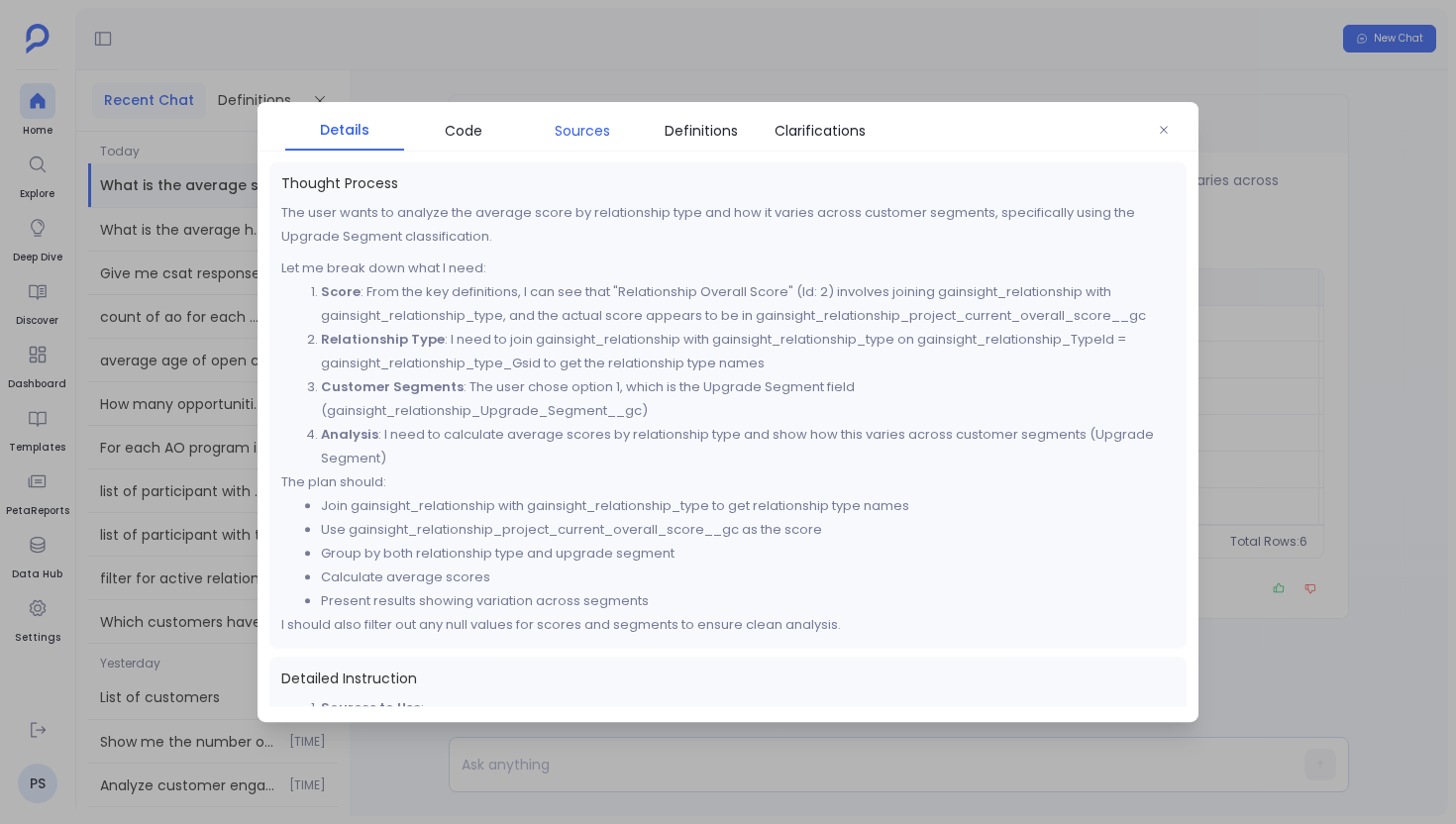 click on "Sources" at bounding box center (582, 131) 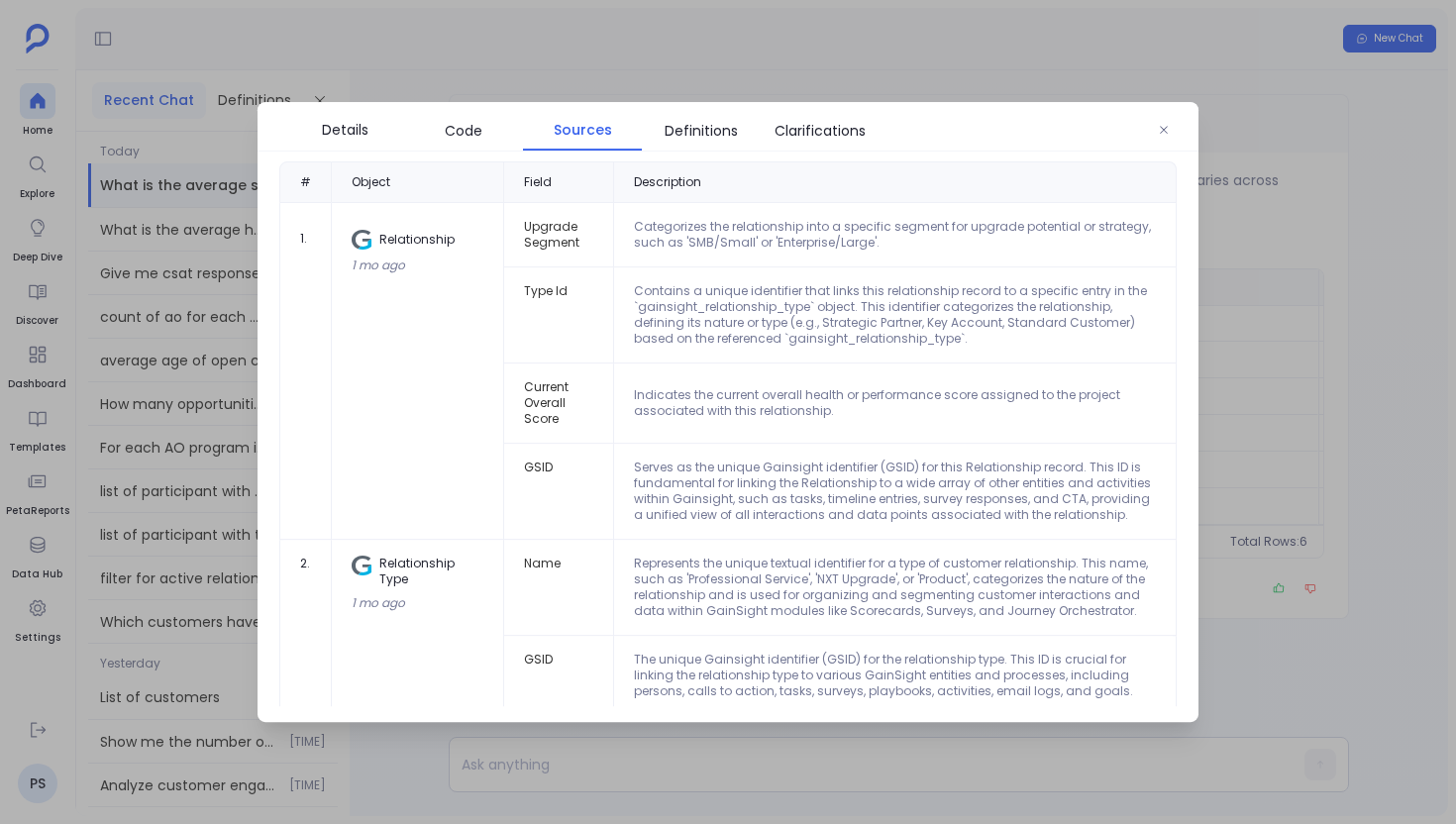 scroll, scrollTop: 22, scrollLeft: 0, axis: vertical 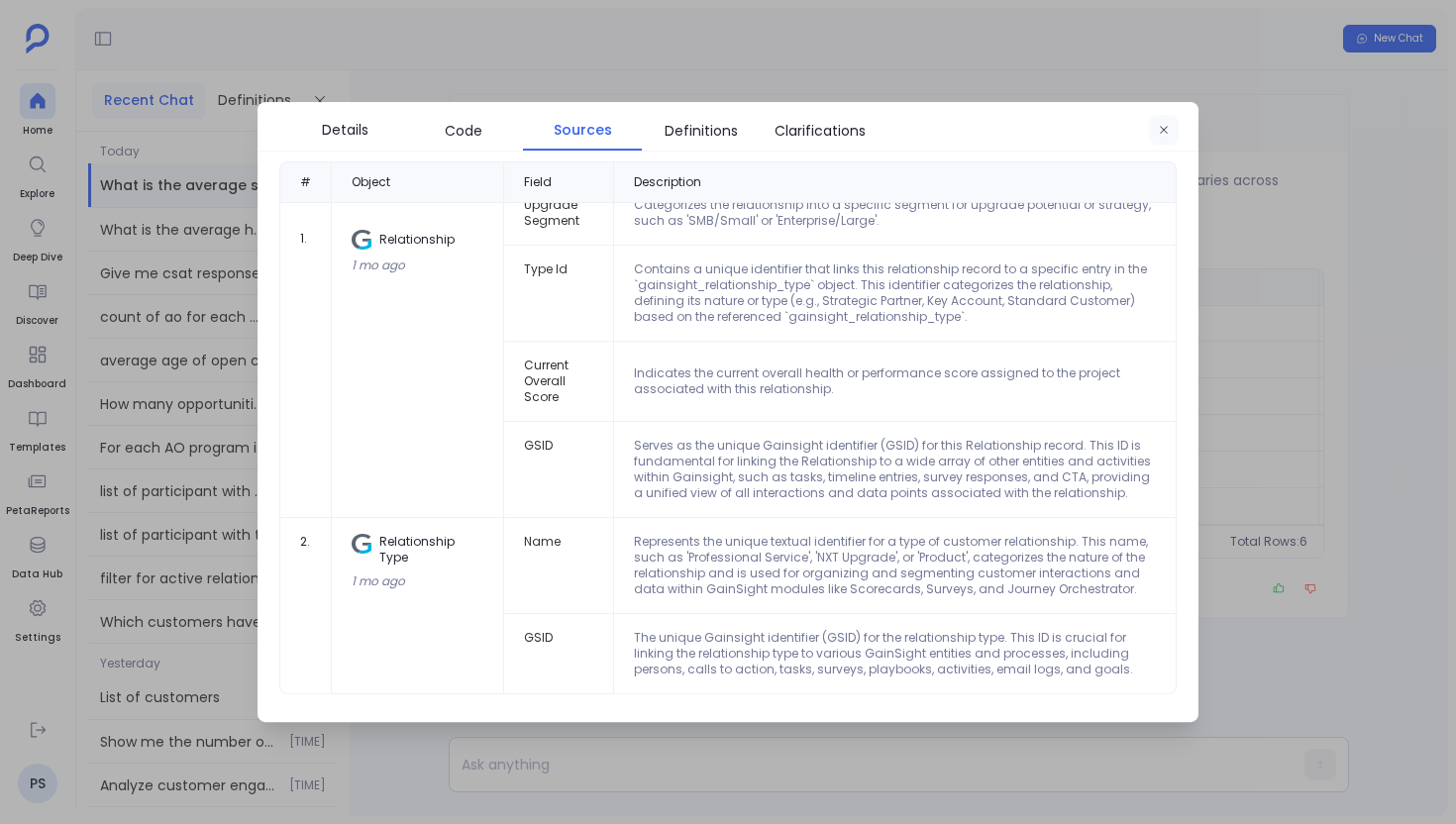 click 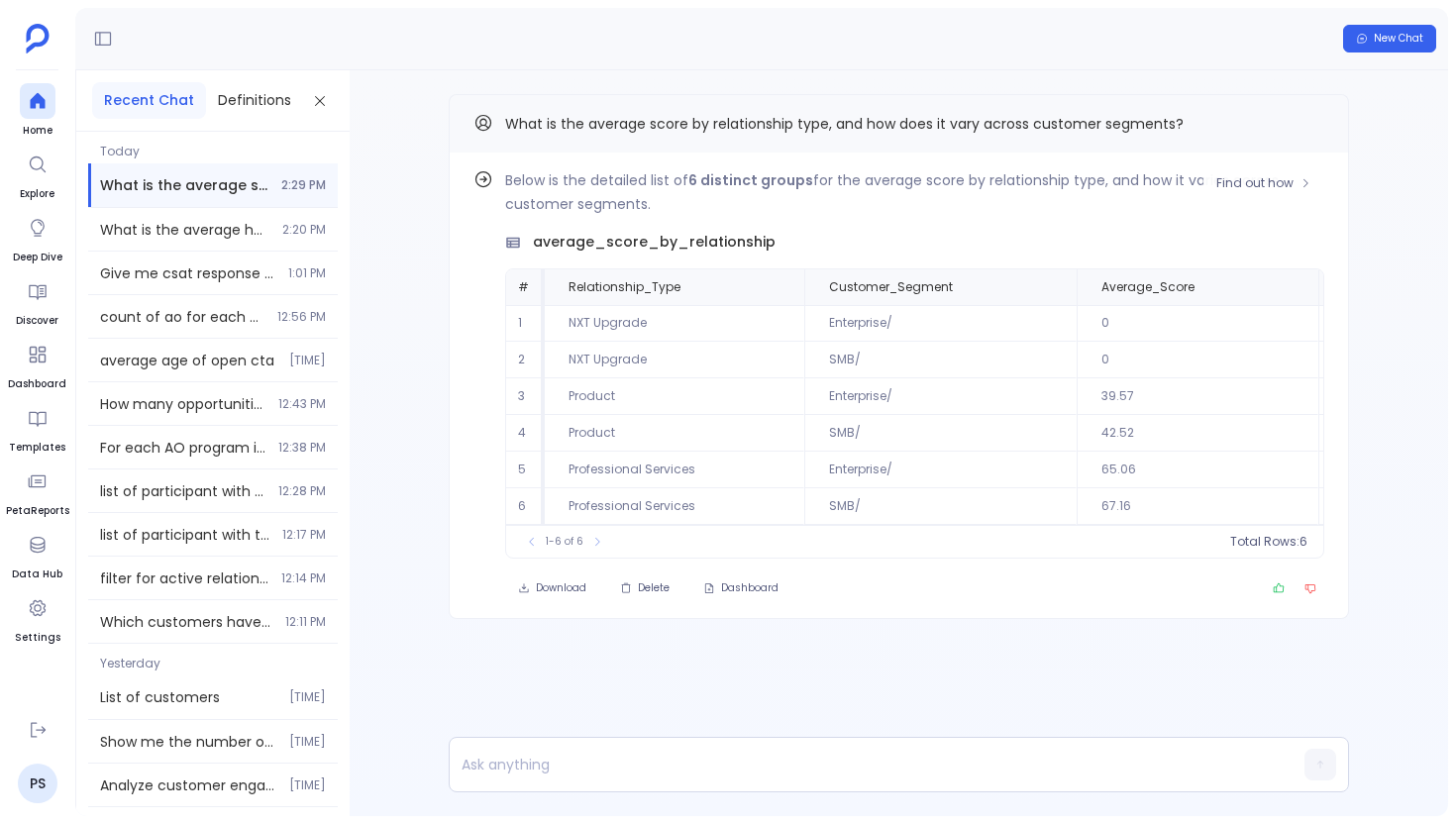 scroll, scrollTop: 0, scrollLeft: 174, axis: horizontal 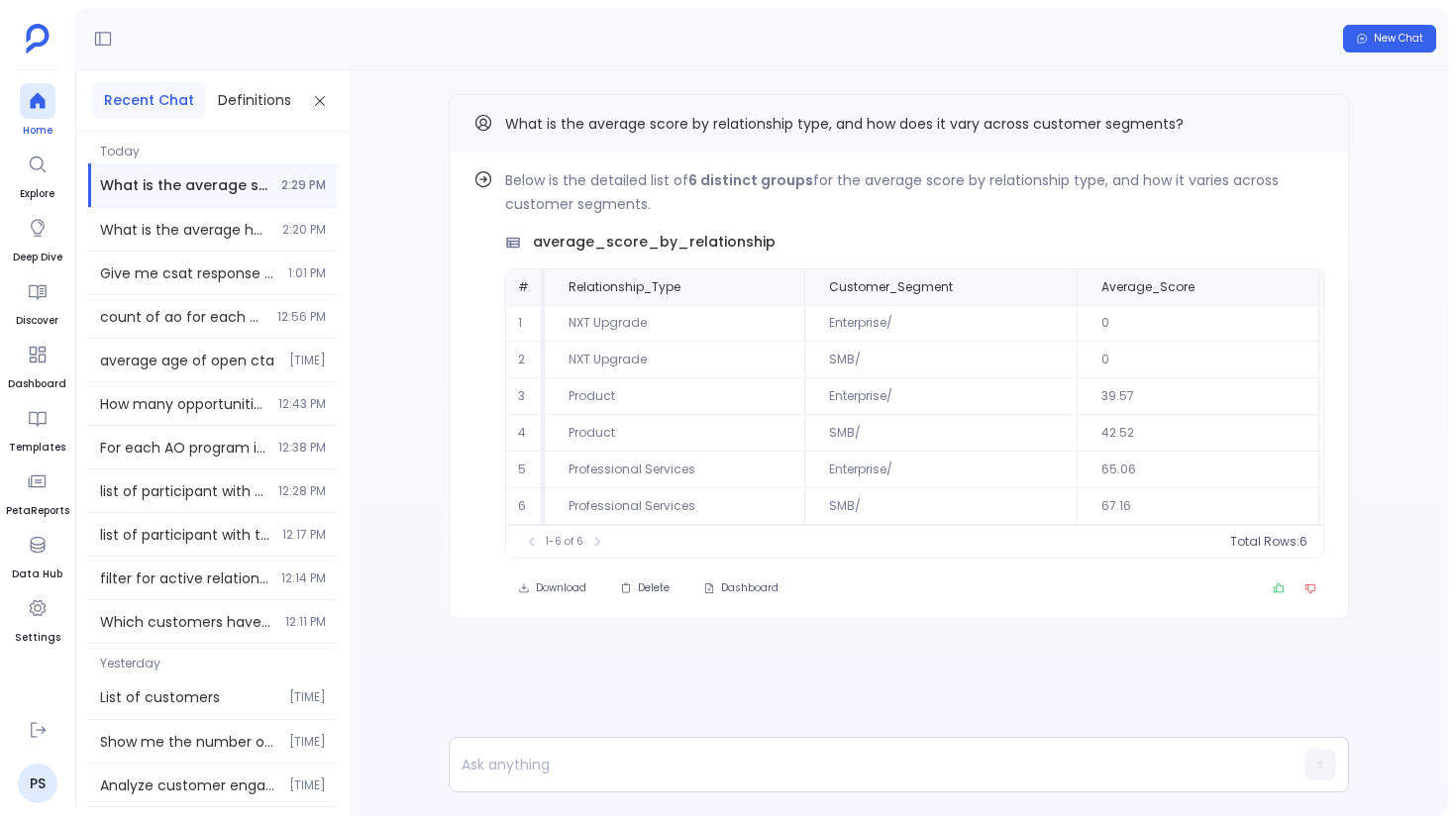 click at bounding box center (38, 101) 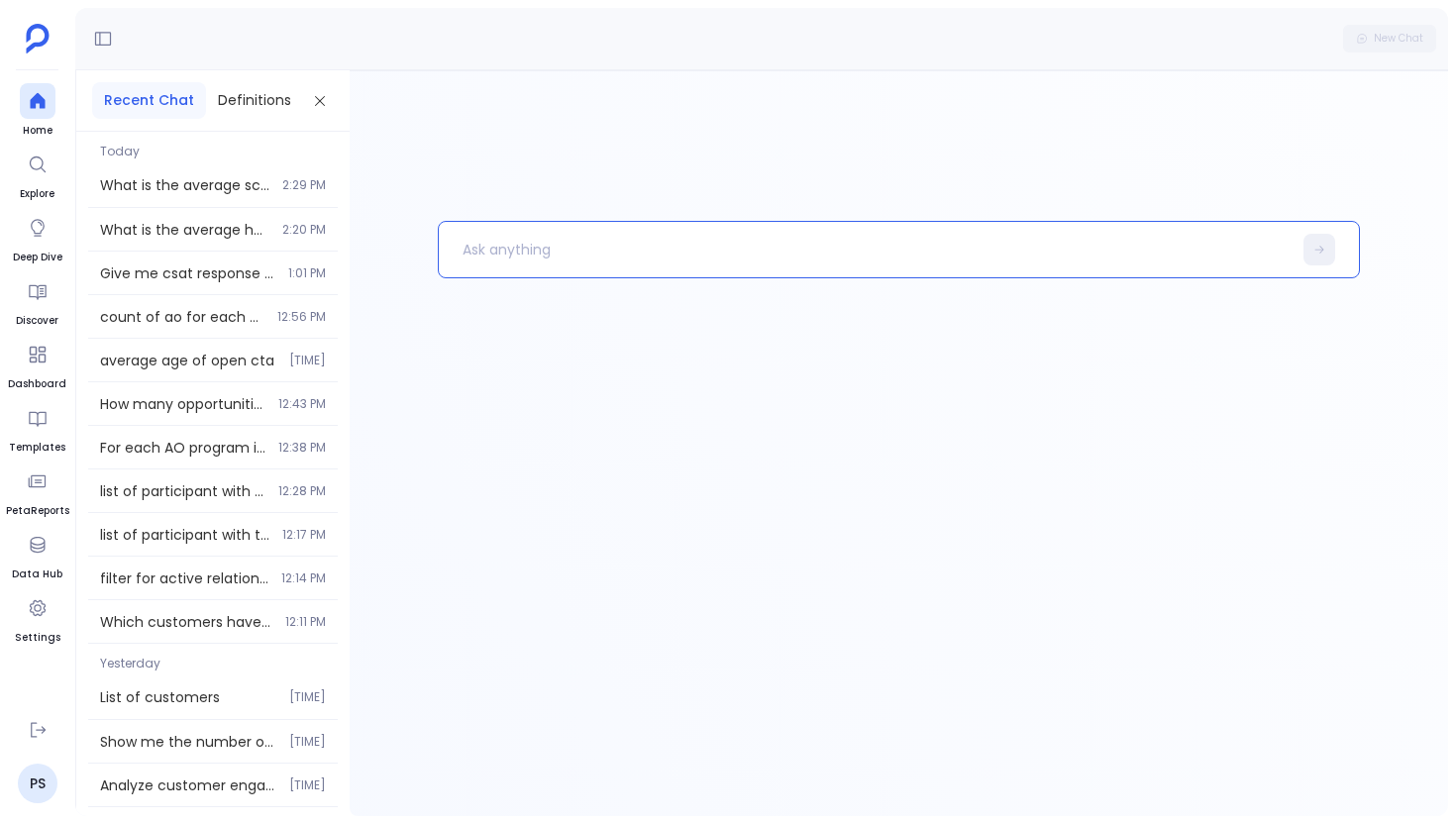 click at bounding box center [865, 250] 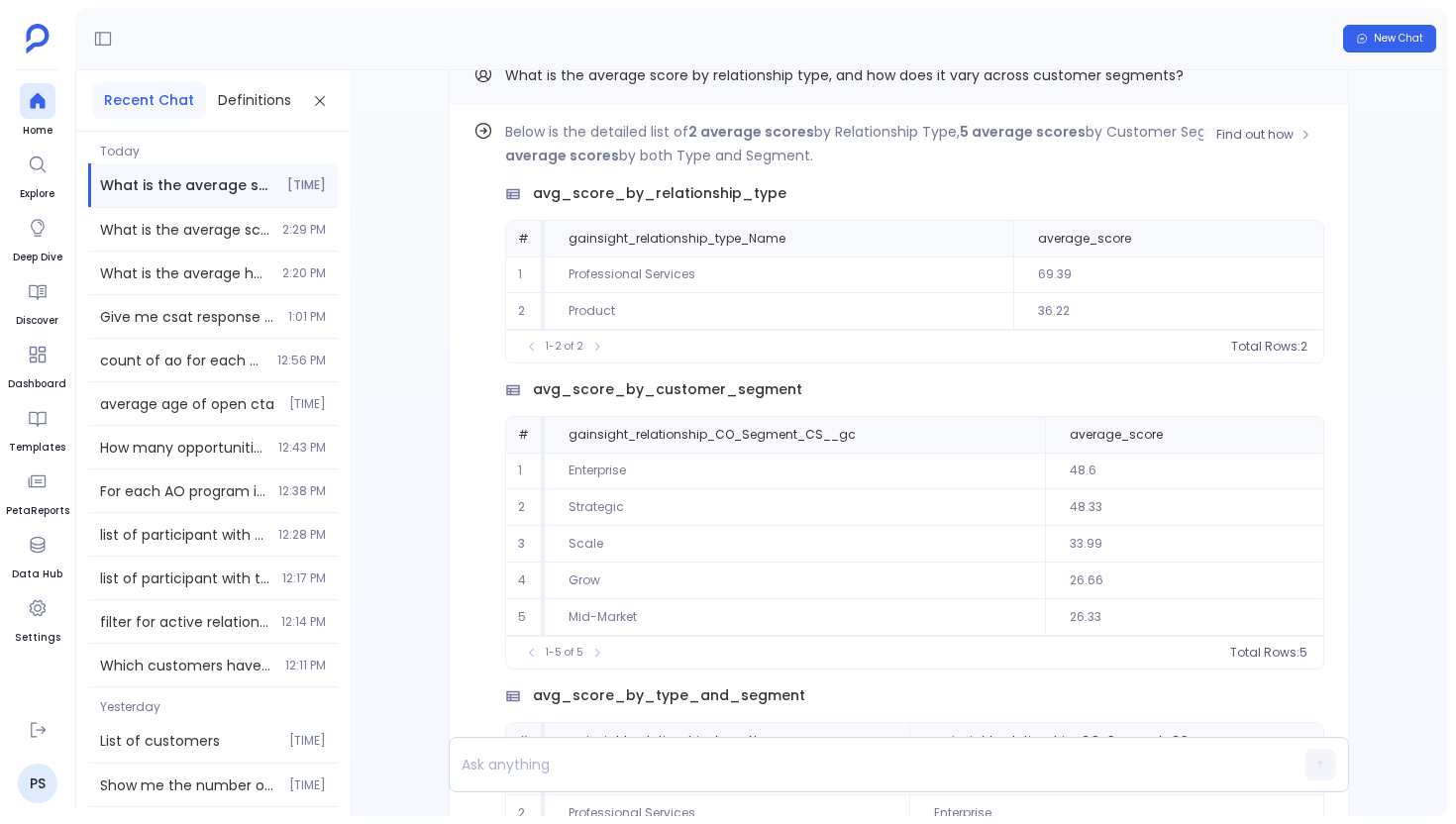 scroll, scrollTop: -464, scrollLeft: 0, axis: vertical 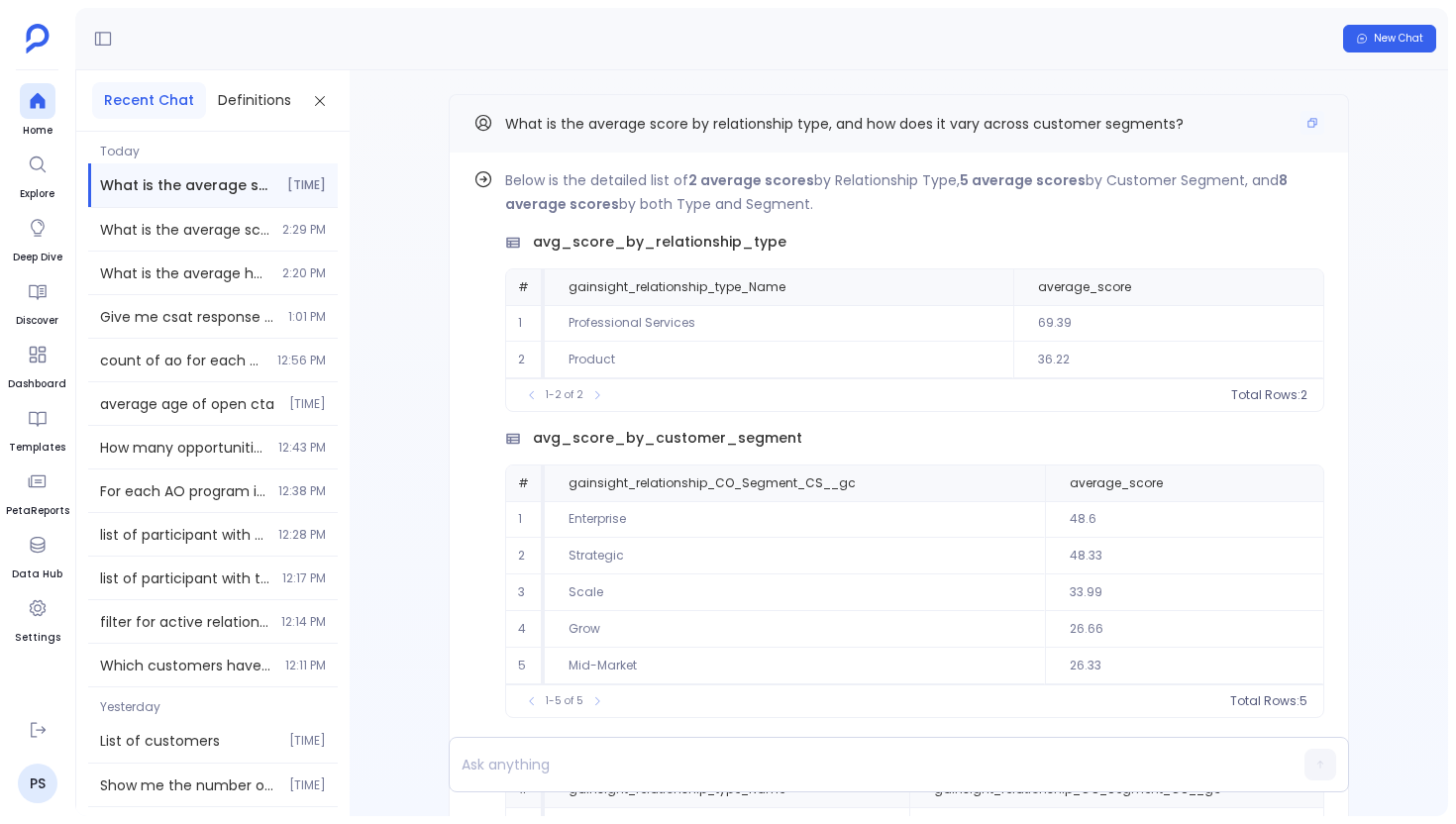 click on "What is the average score by relationship type, and how does it vary across customer segments?" at bounding box center [898, 123] 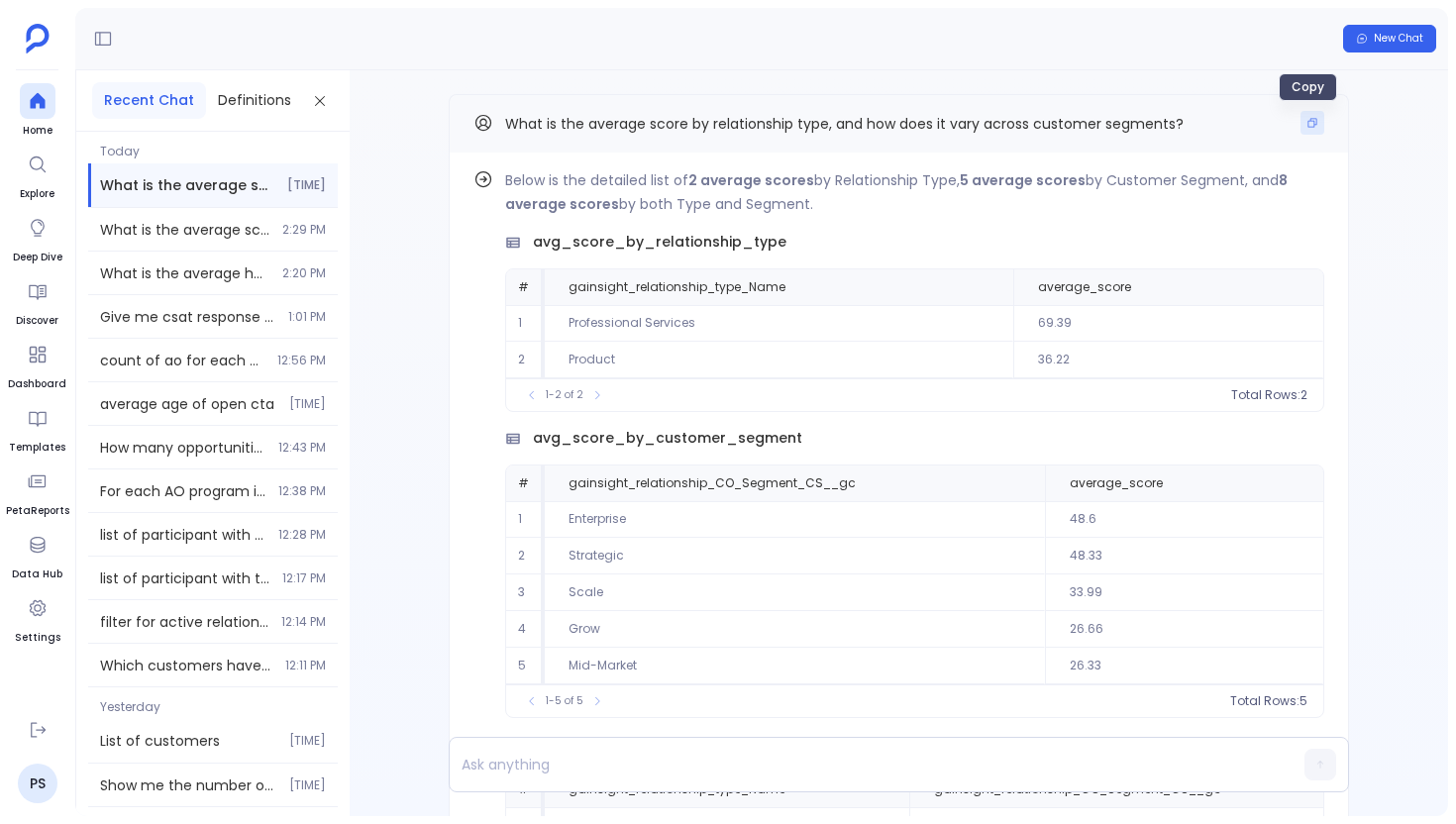 click 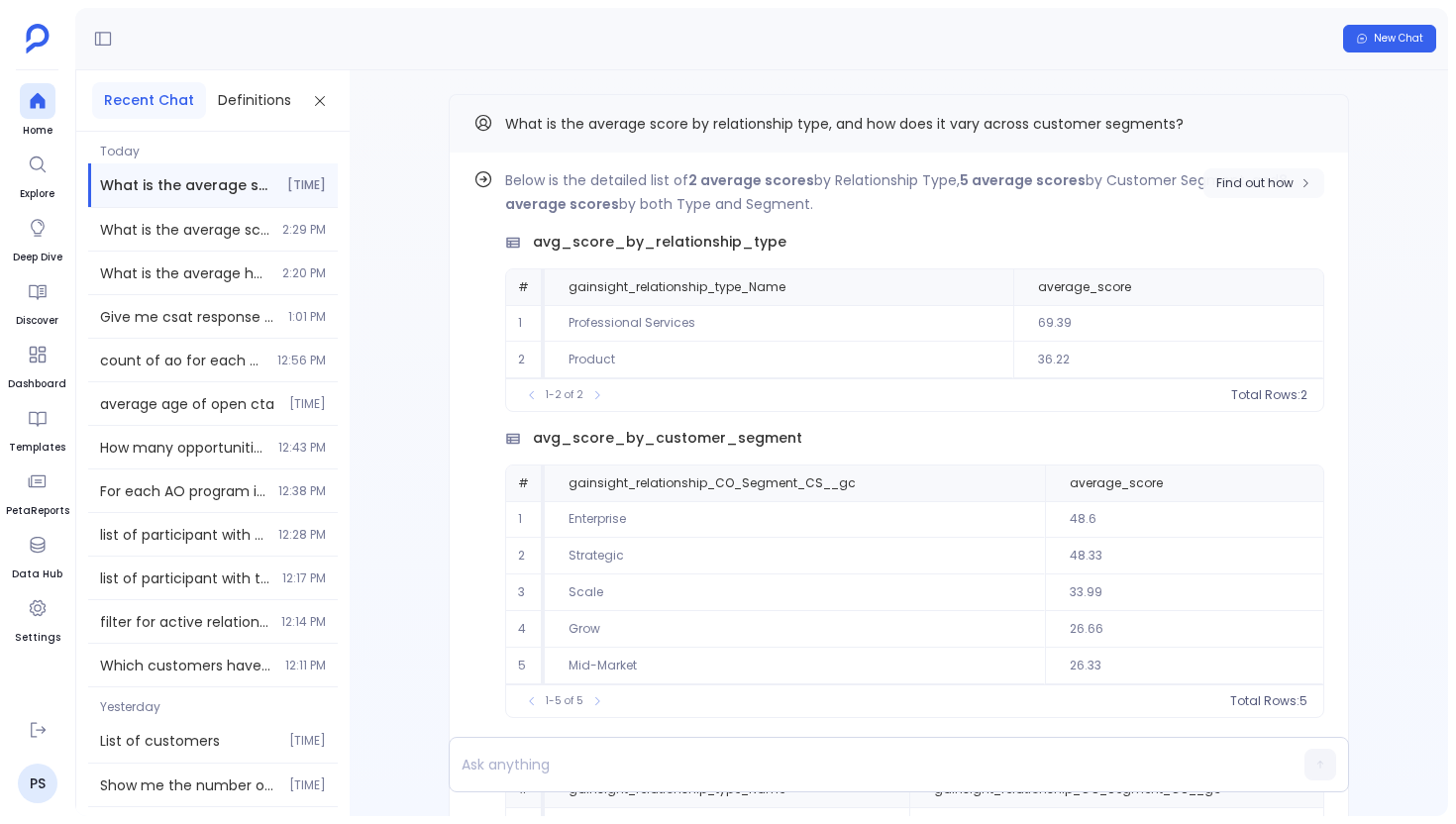 click on "Find out how" at bounding box center [1264, 183] 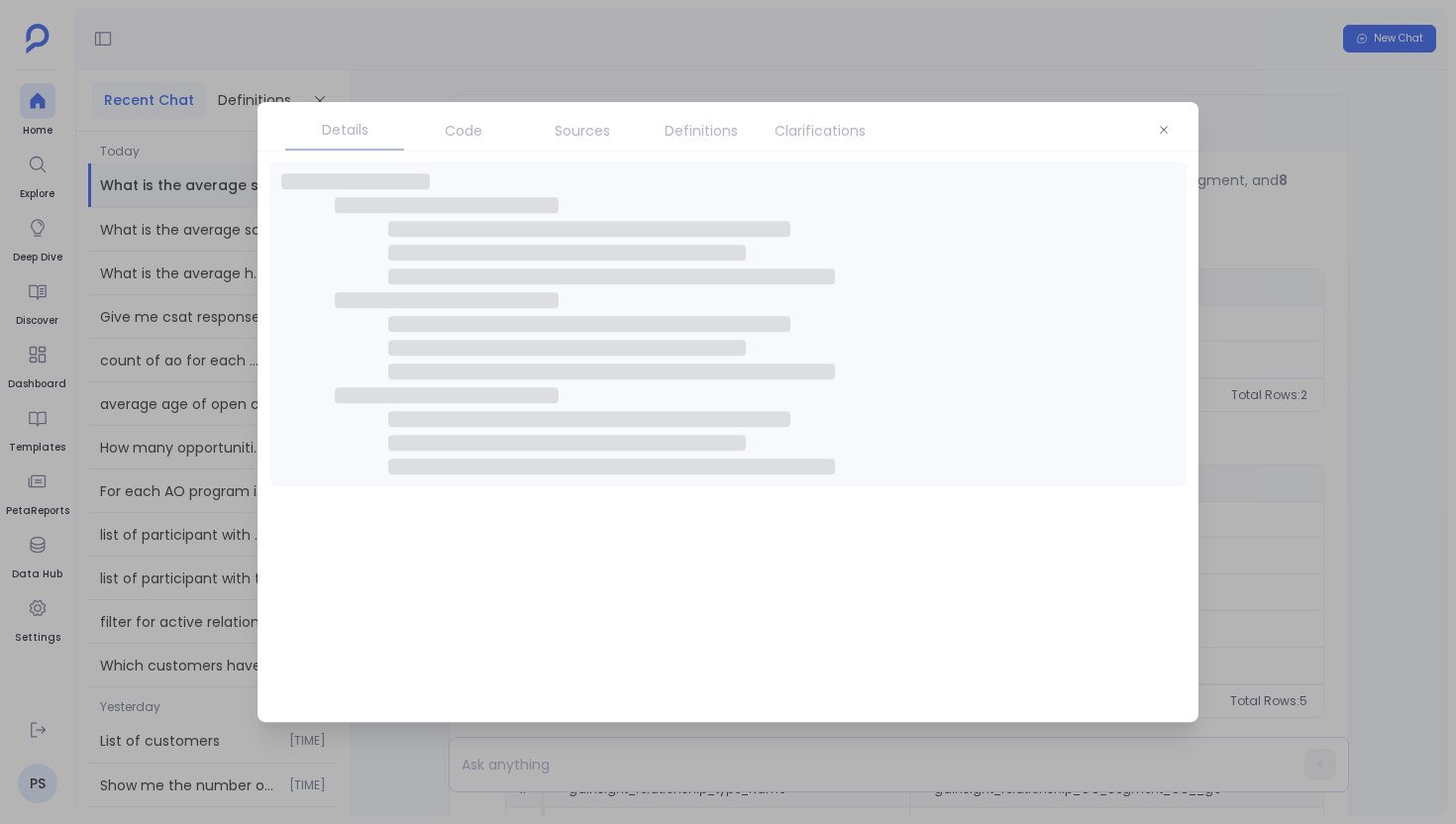 click on "Definitions" at bounding box center [701, 131] 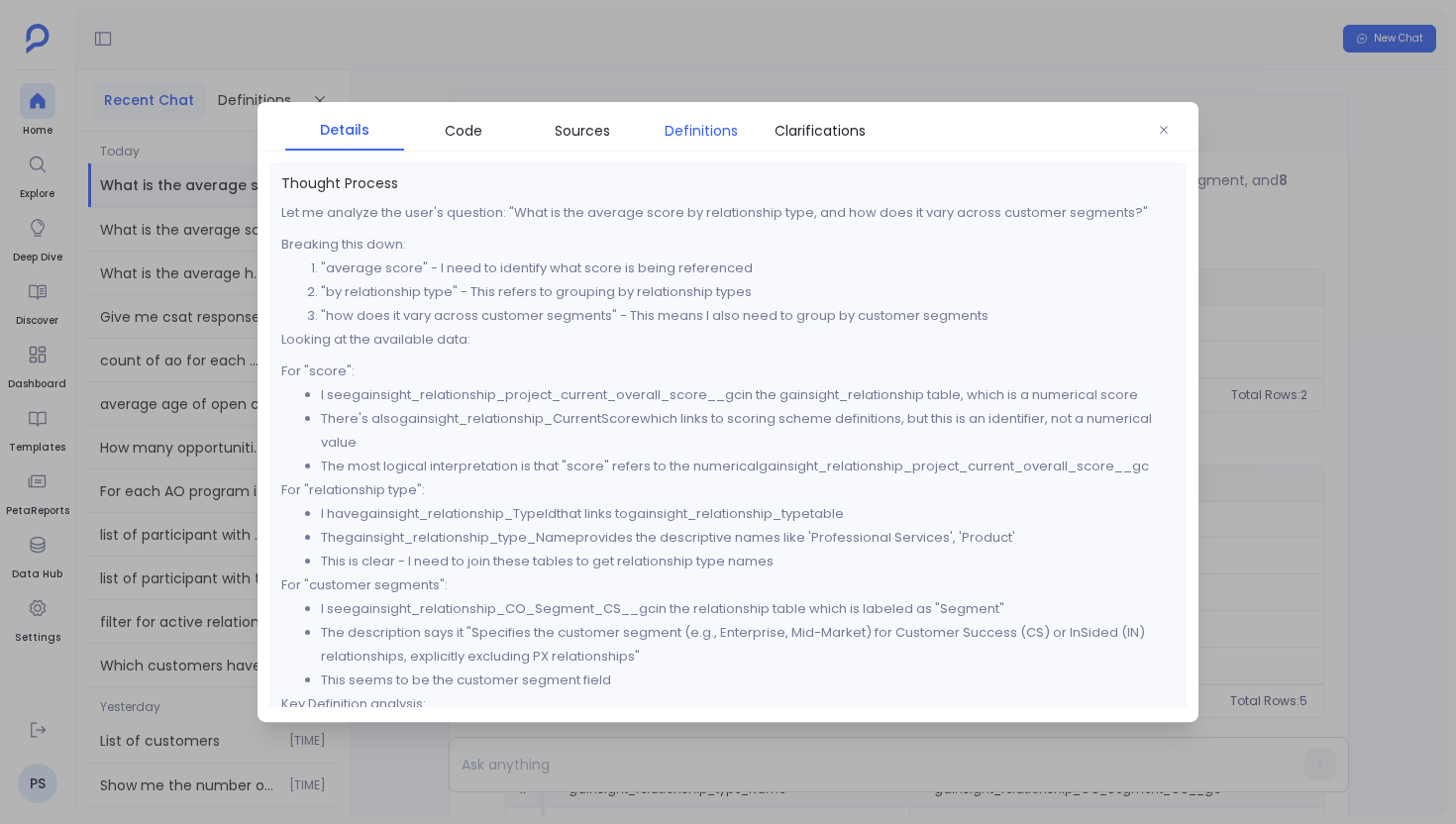 click on "Definitions" at bounding box center (701, 131) 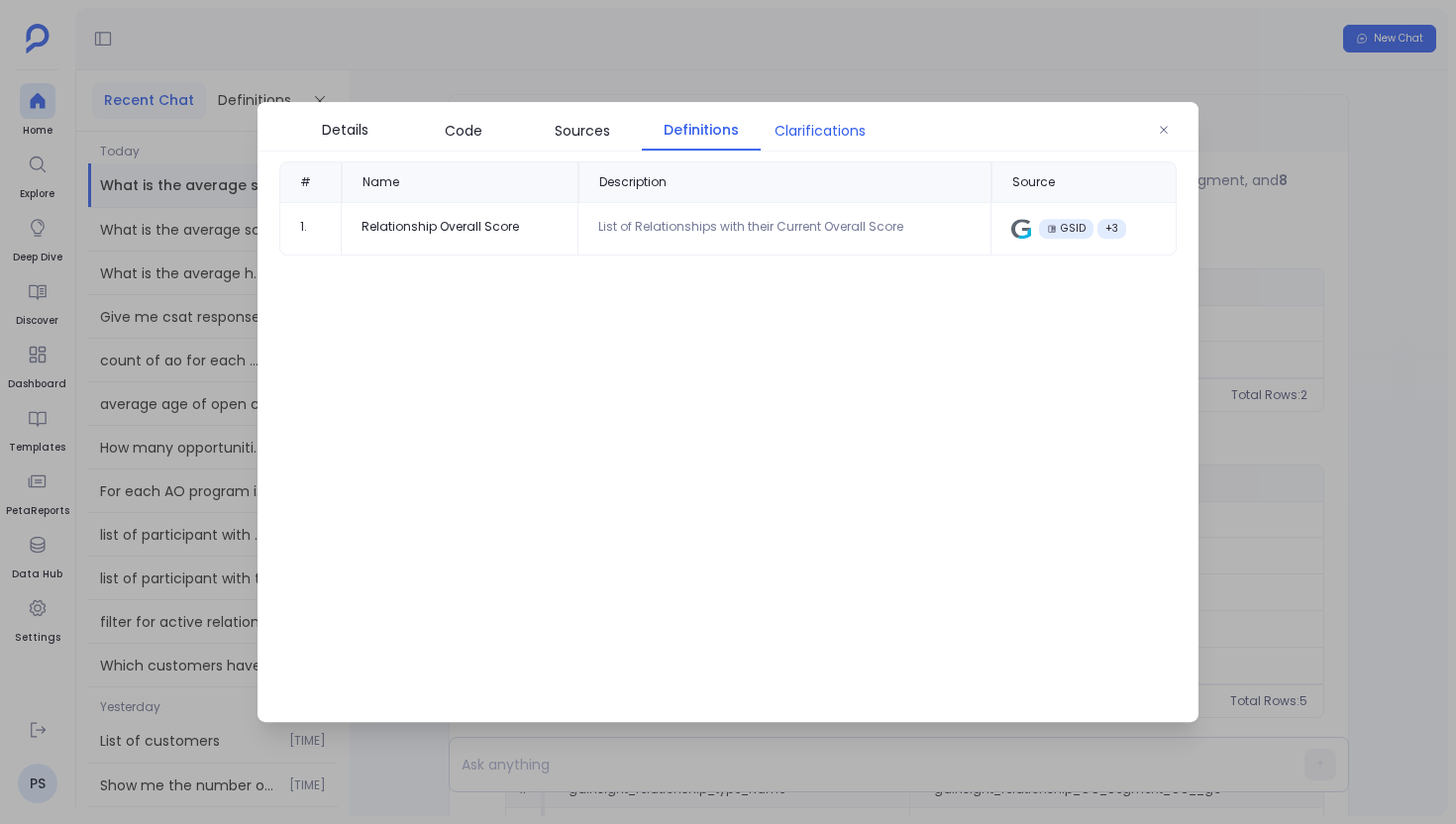 click on "Clarifications" at bounding box center (820, 131) 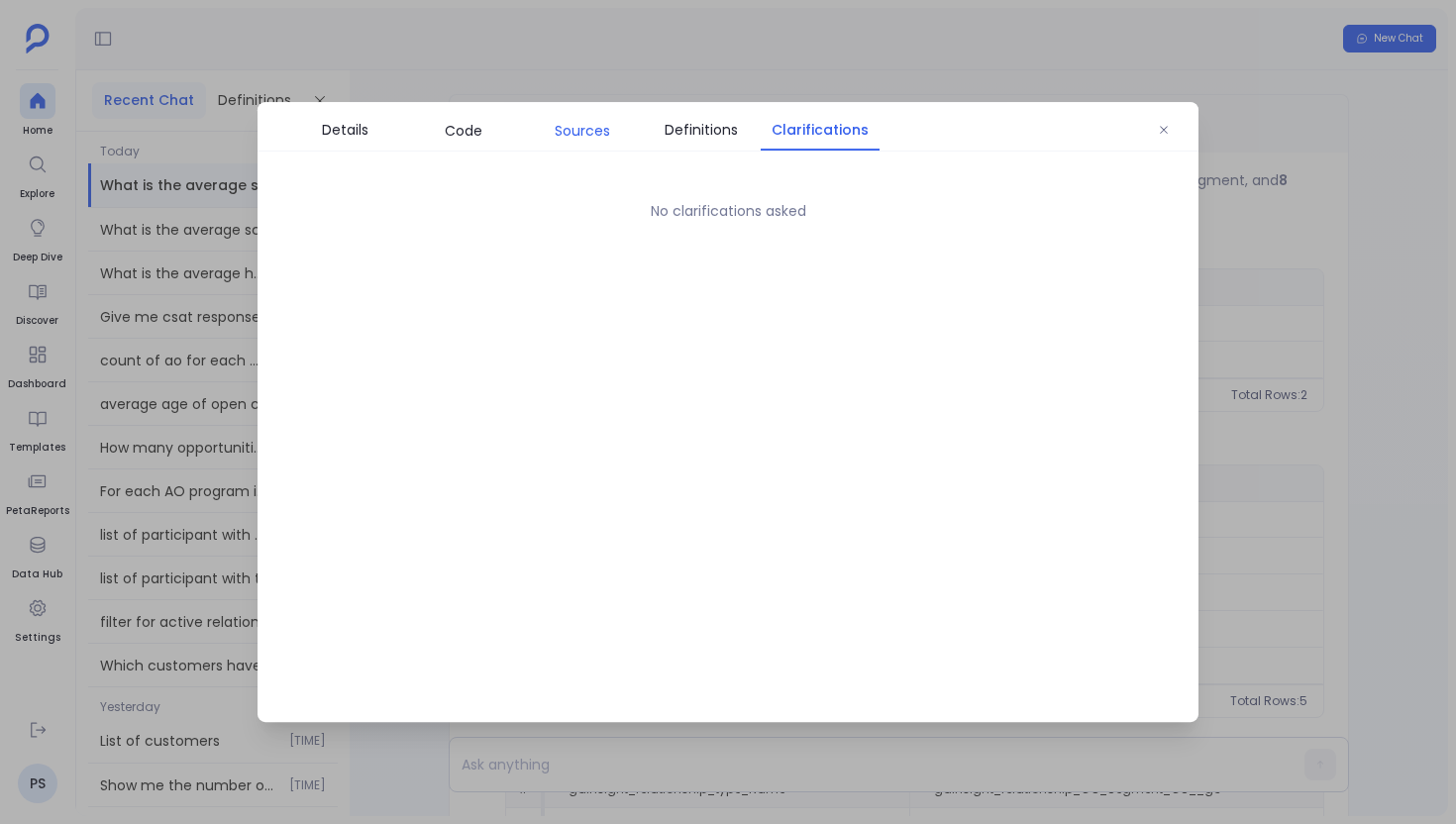 click on "Sources" at bounding box center (582, 131) 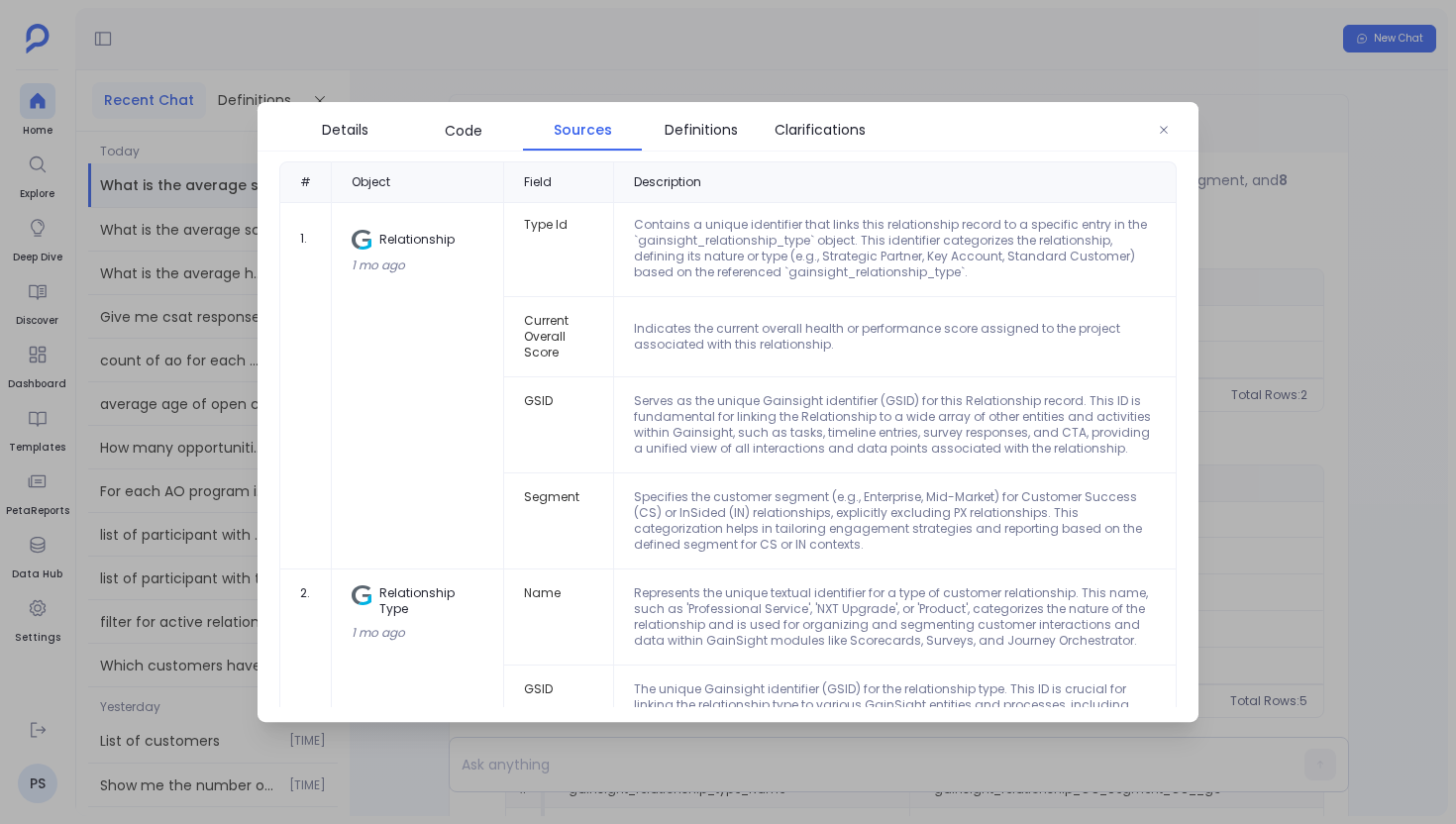 scroll, scrollTop: 0, scrollLeft: 0, axis: both 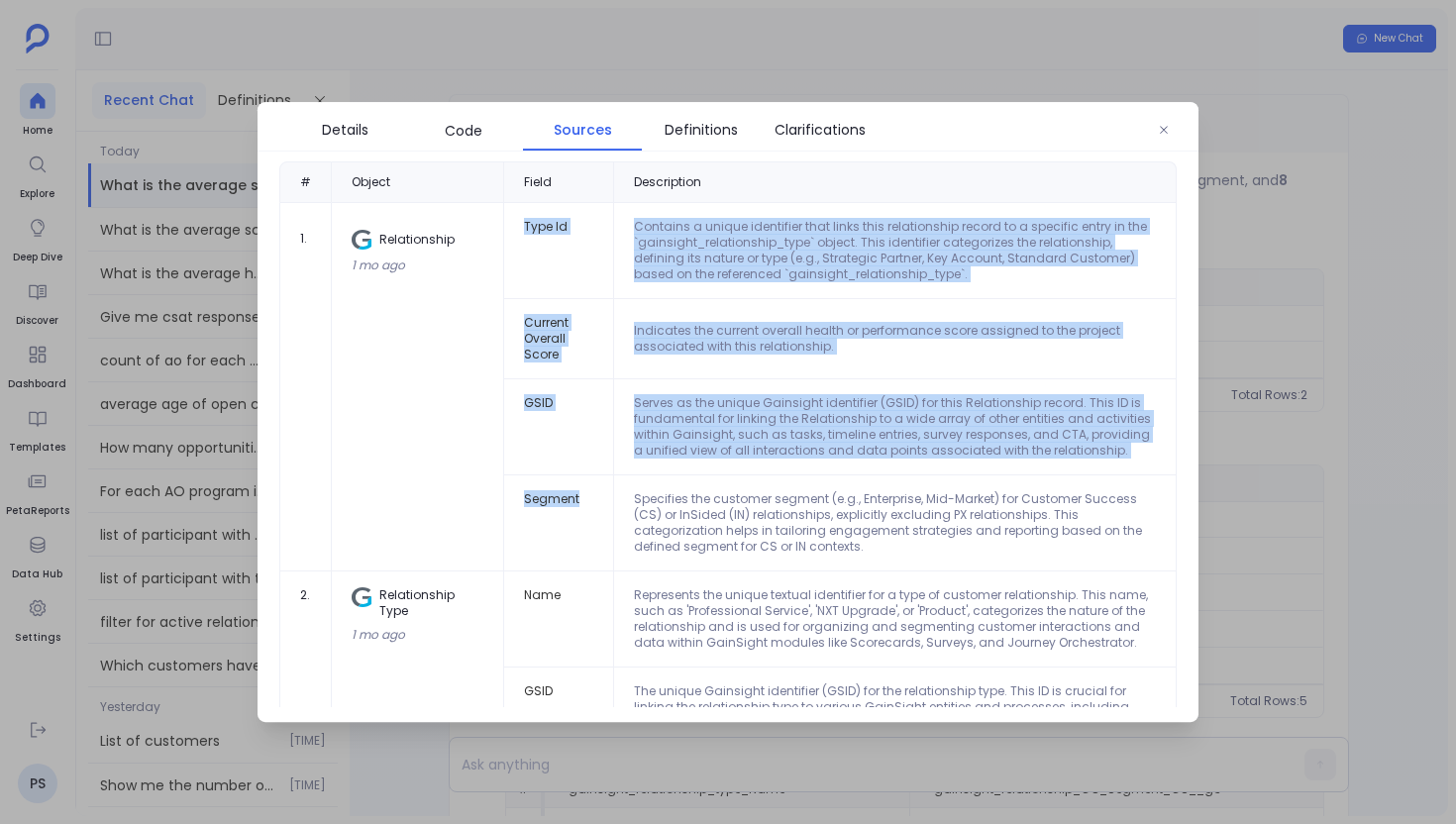drag, startPoint x: 522, startPoint y: 224, endPoint x: 576, endPoint y: 509, distance: 290.0707 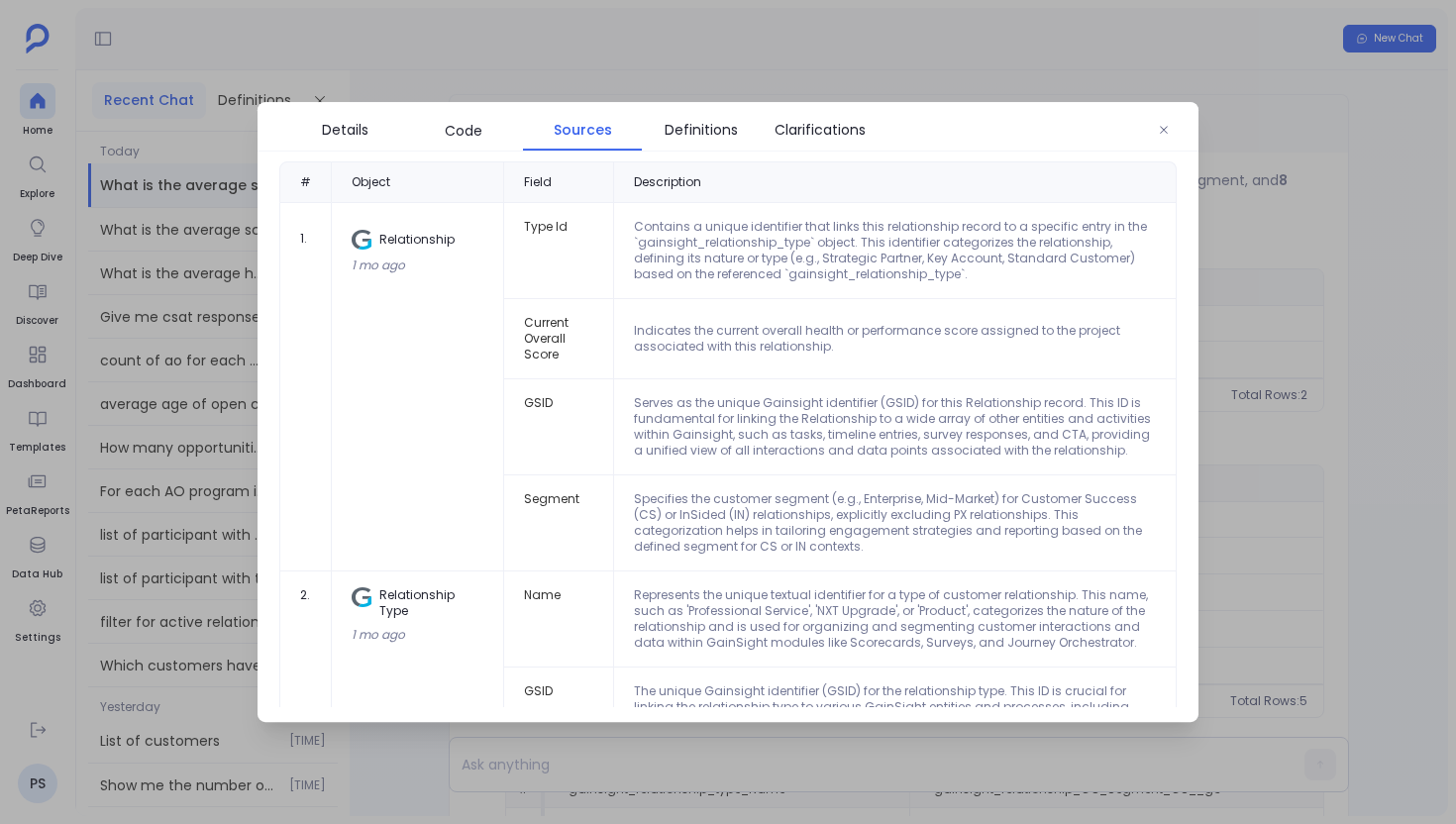 click on "Type Id" at bounding box center (559, 251) 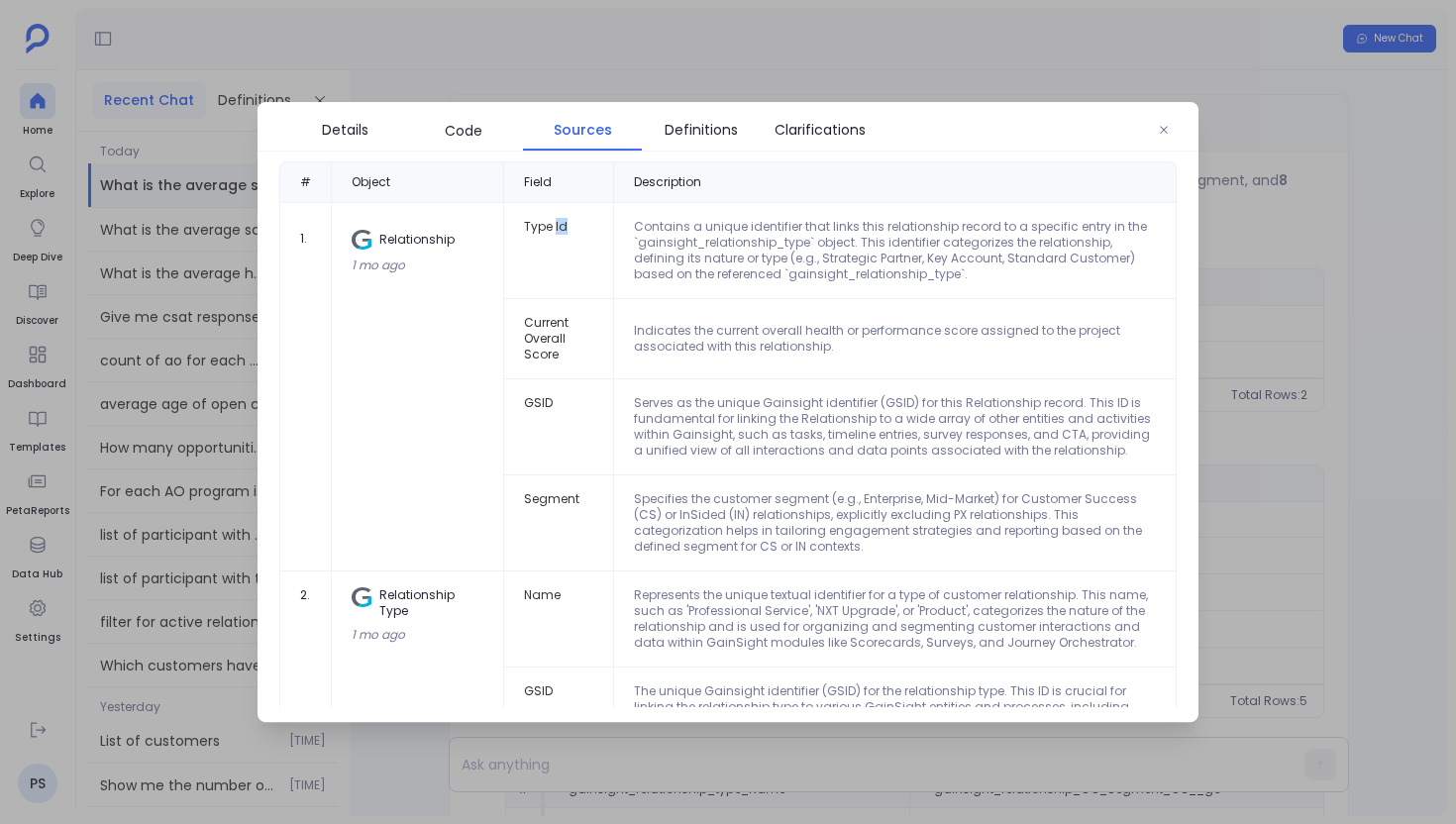 click on "Type Id" at bounding box center [559, 251] 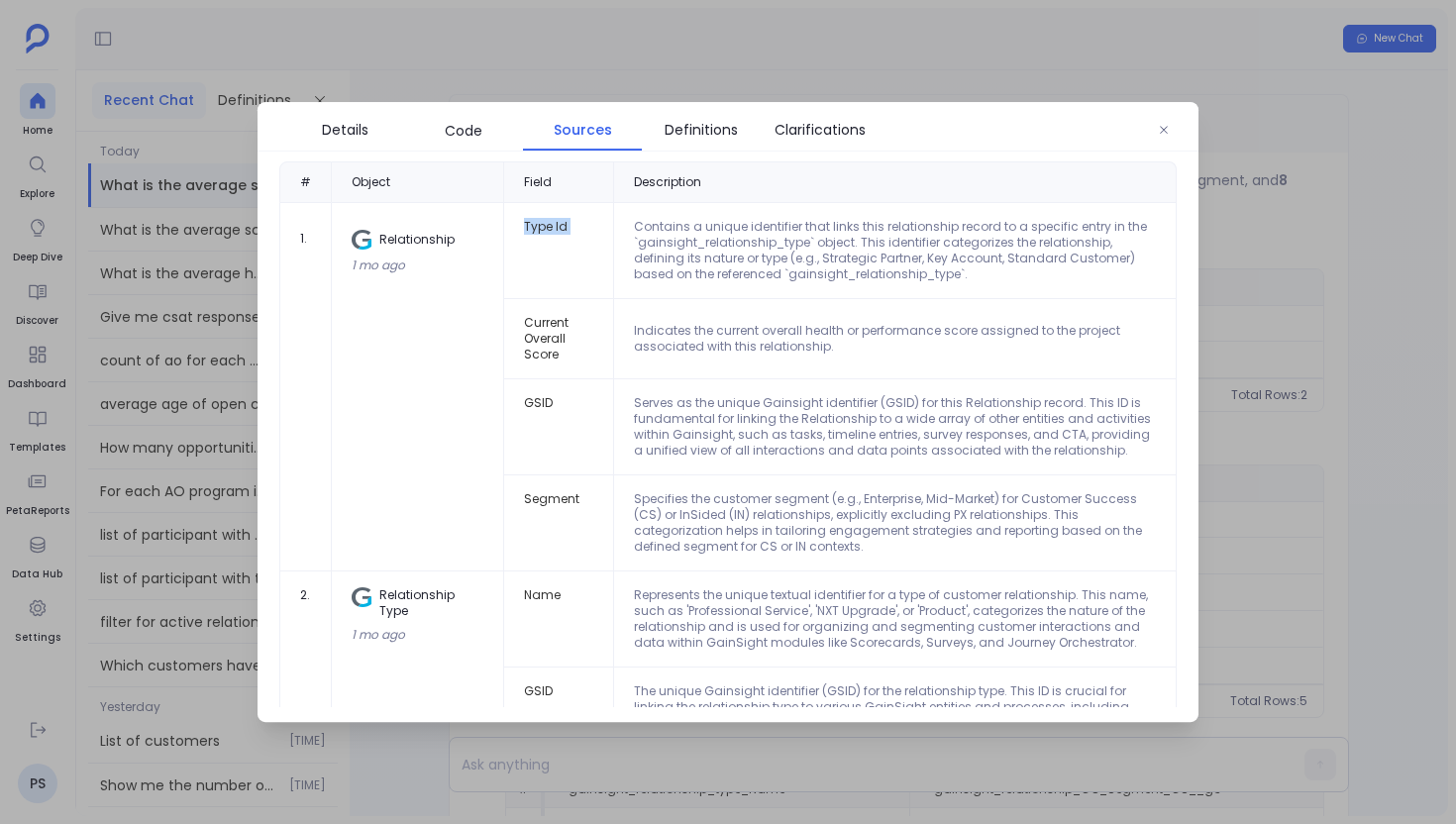 click on "Type Id" at bounding box center (559, 251) 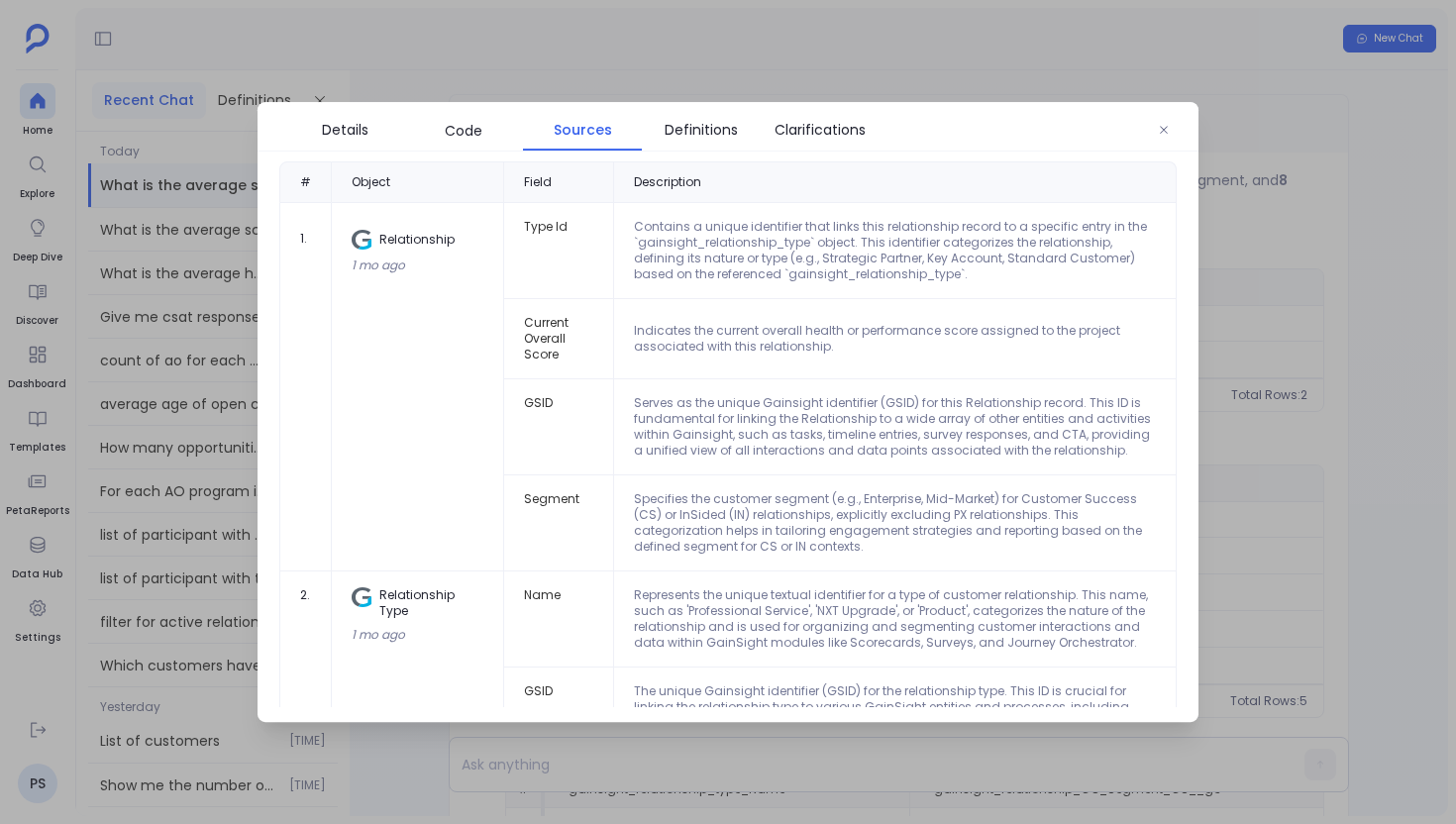 click on "Current Overall Score" at bounding box center (559, 339) 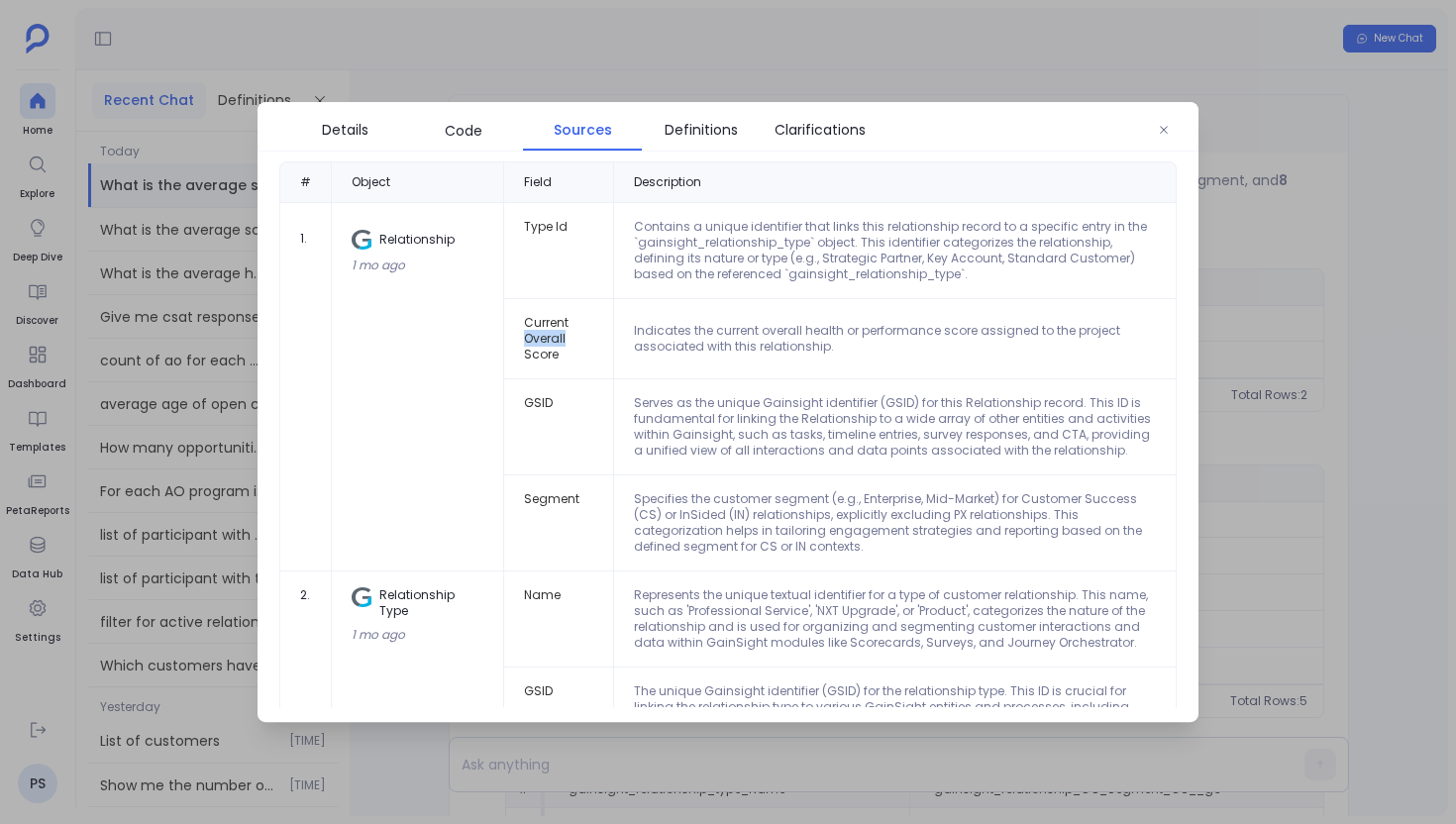 click on "Current Overall Score" at bounding box center [559, 339] 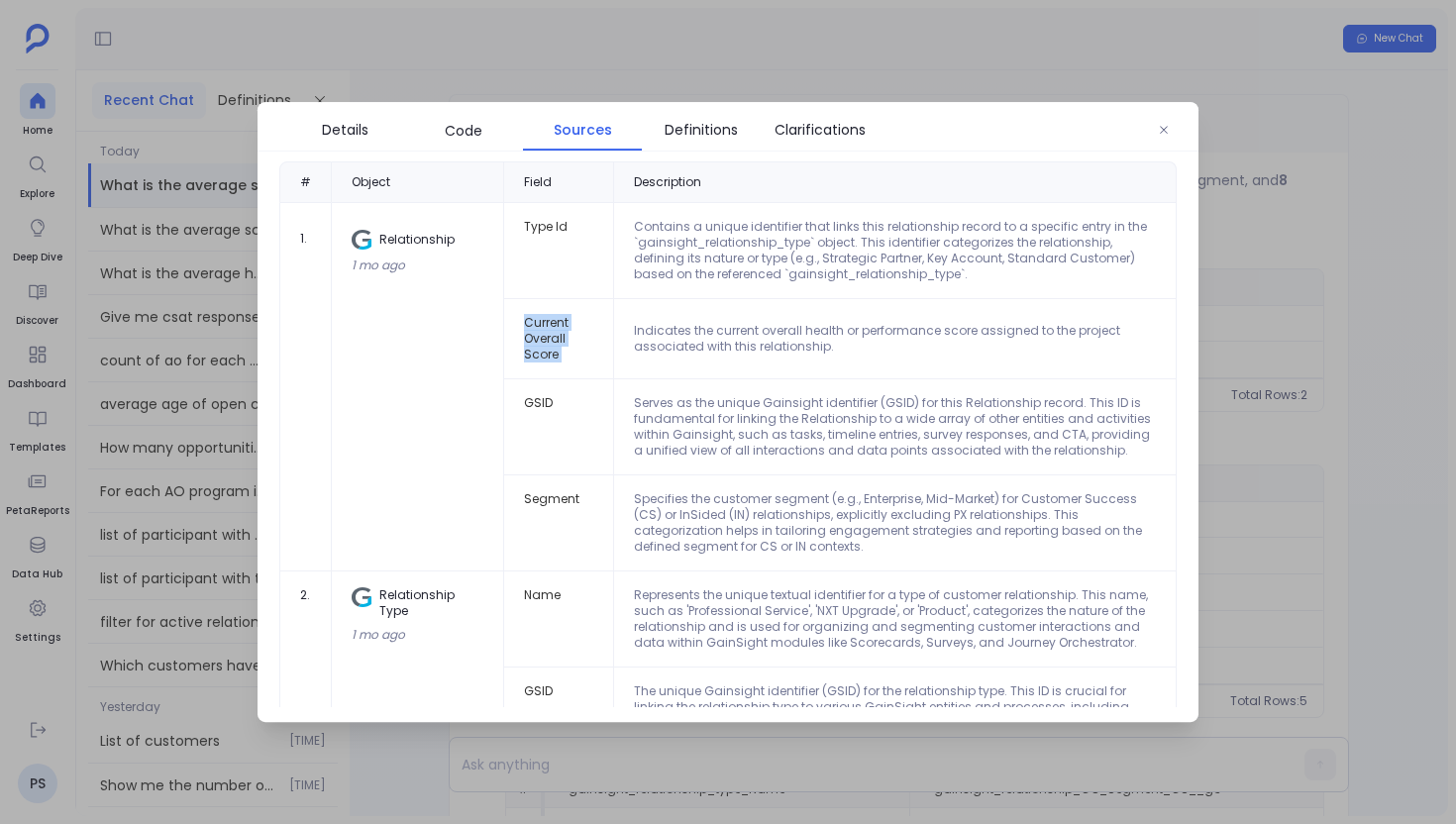 click on "Current Overall Score" at bounding box center [559, 339] 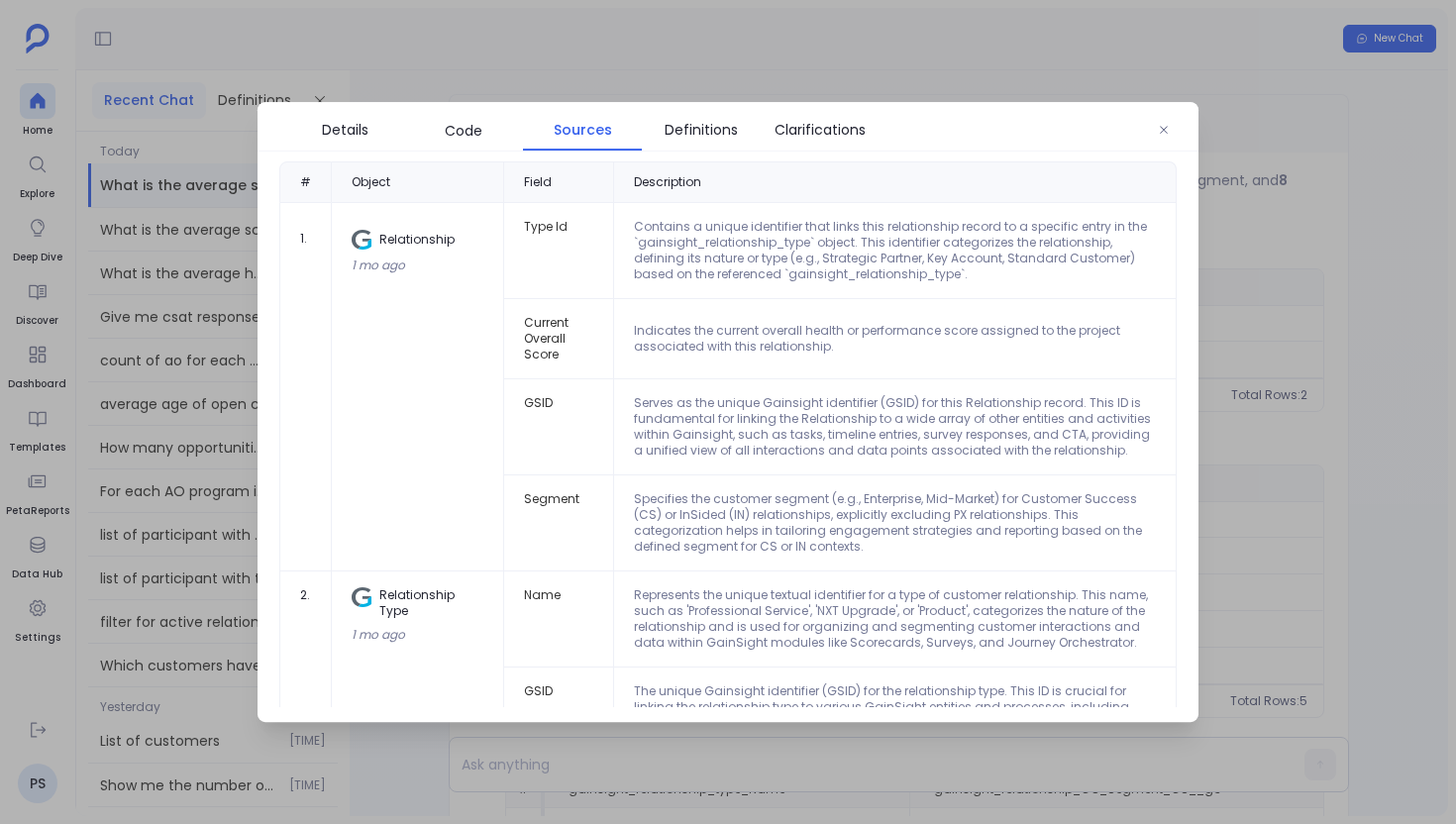 click on "GSID" at bounding box center [559, 427] 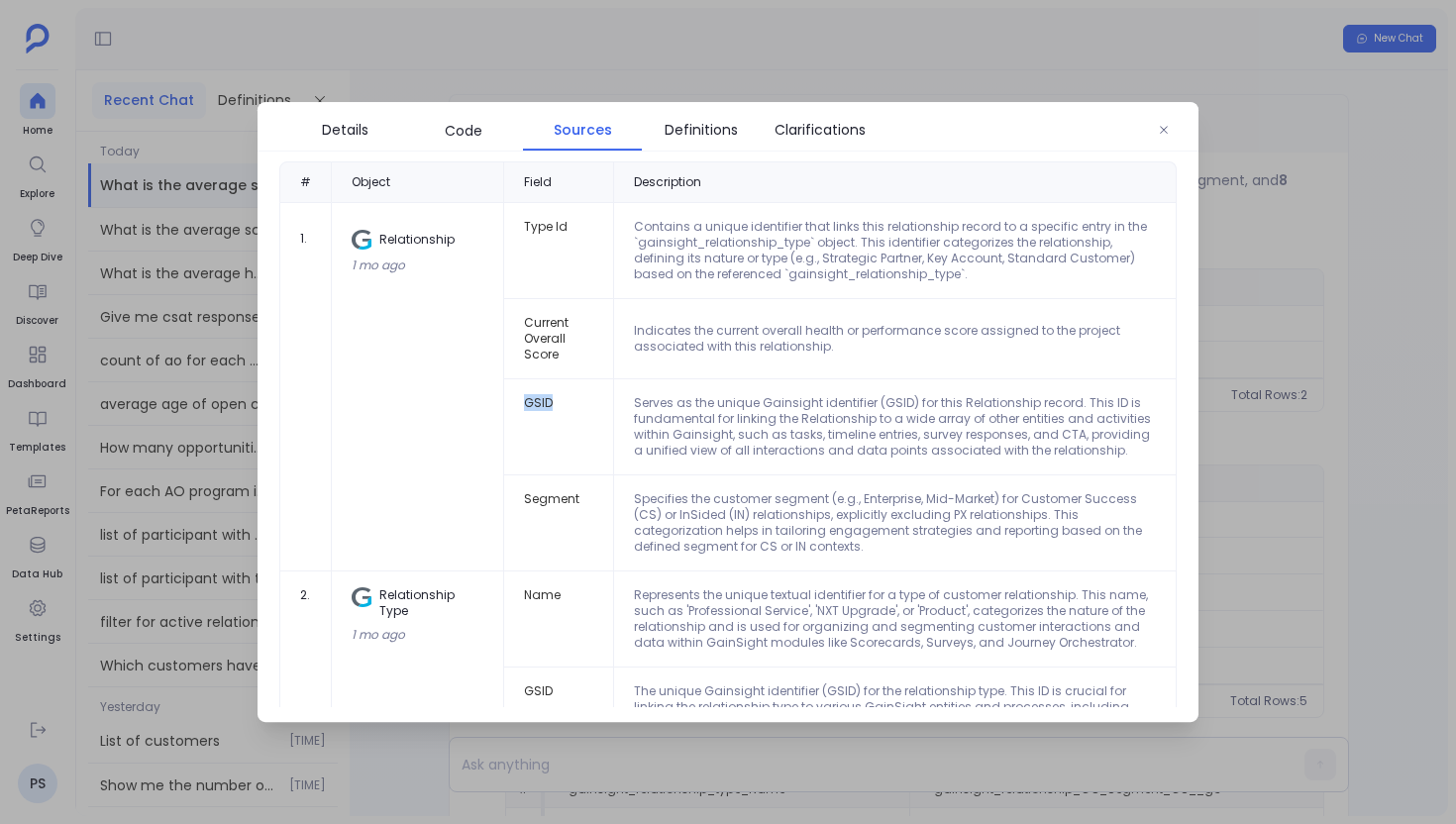 click on "GSID" at bounding box center (559, 427) 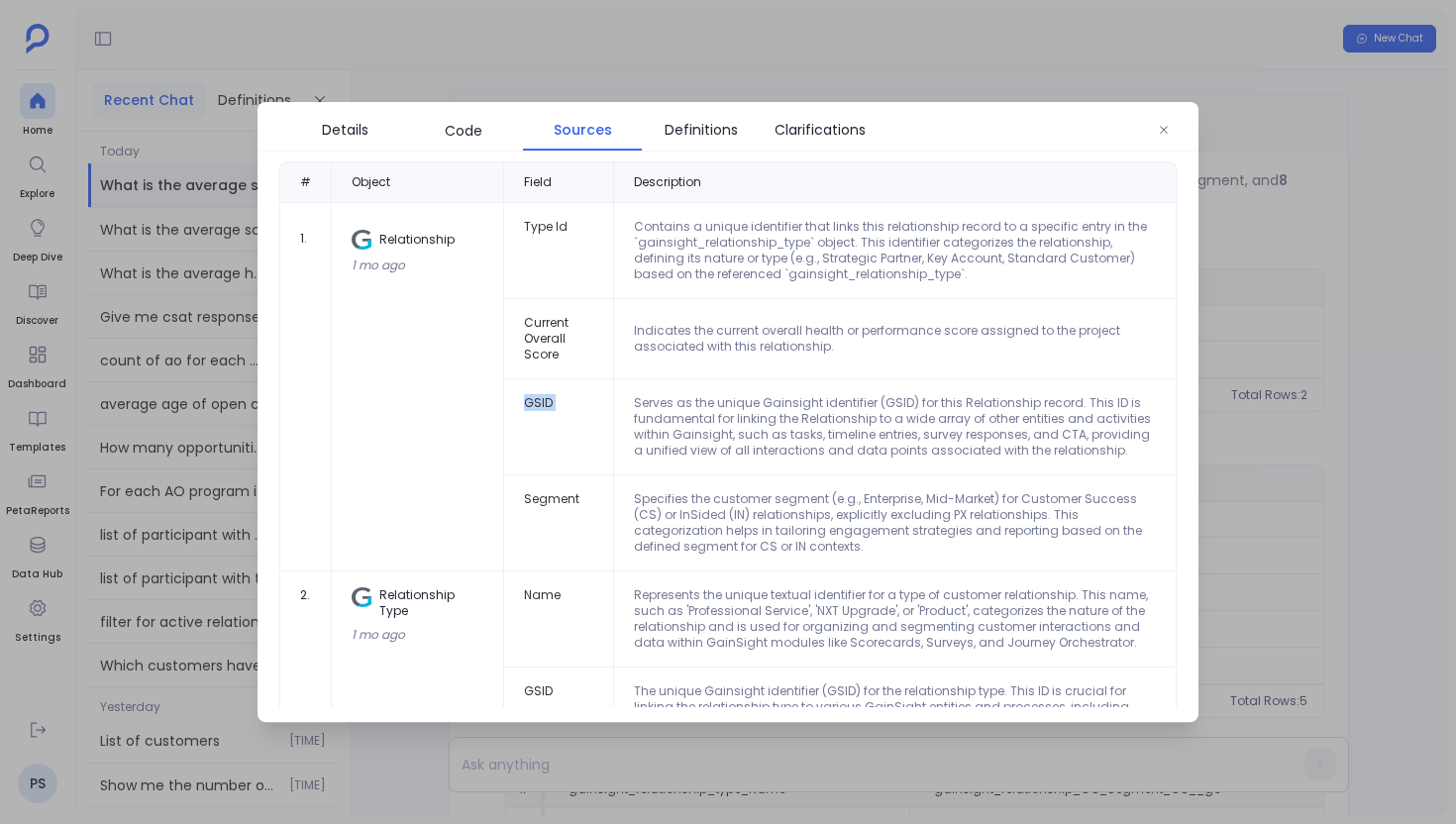 click on "GSID" at bounding box center [559, 427] 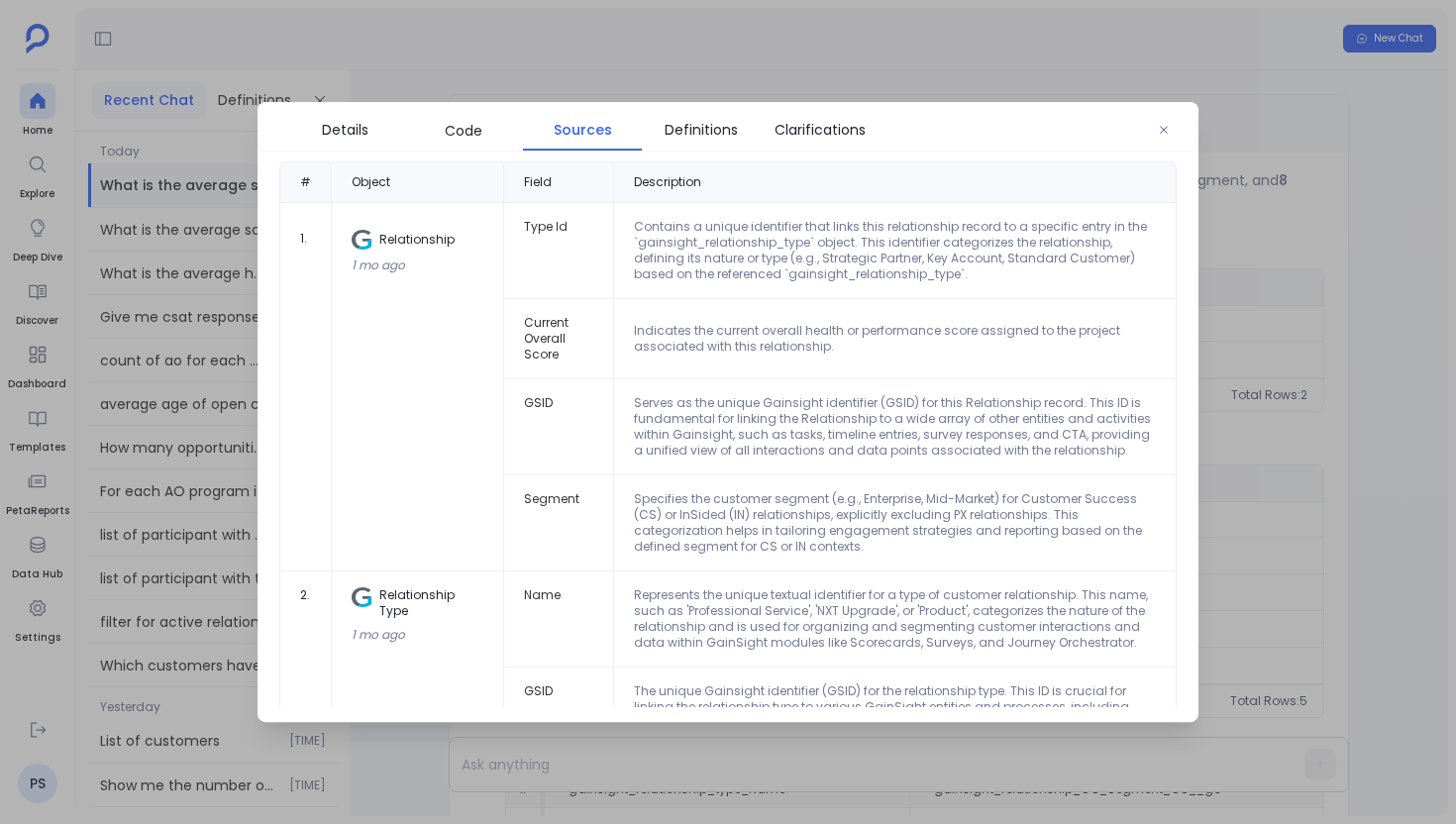 click on "Segment" at bounding box center [559, 523] 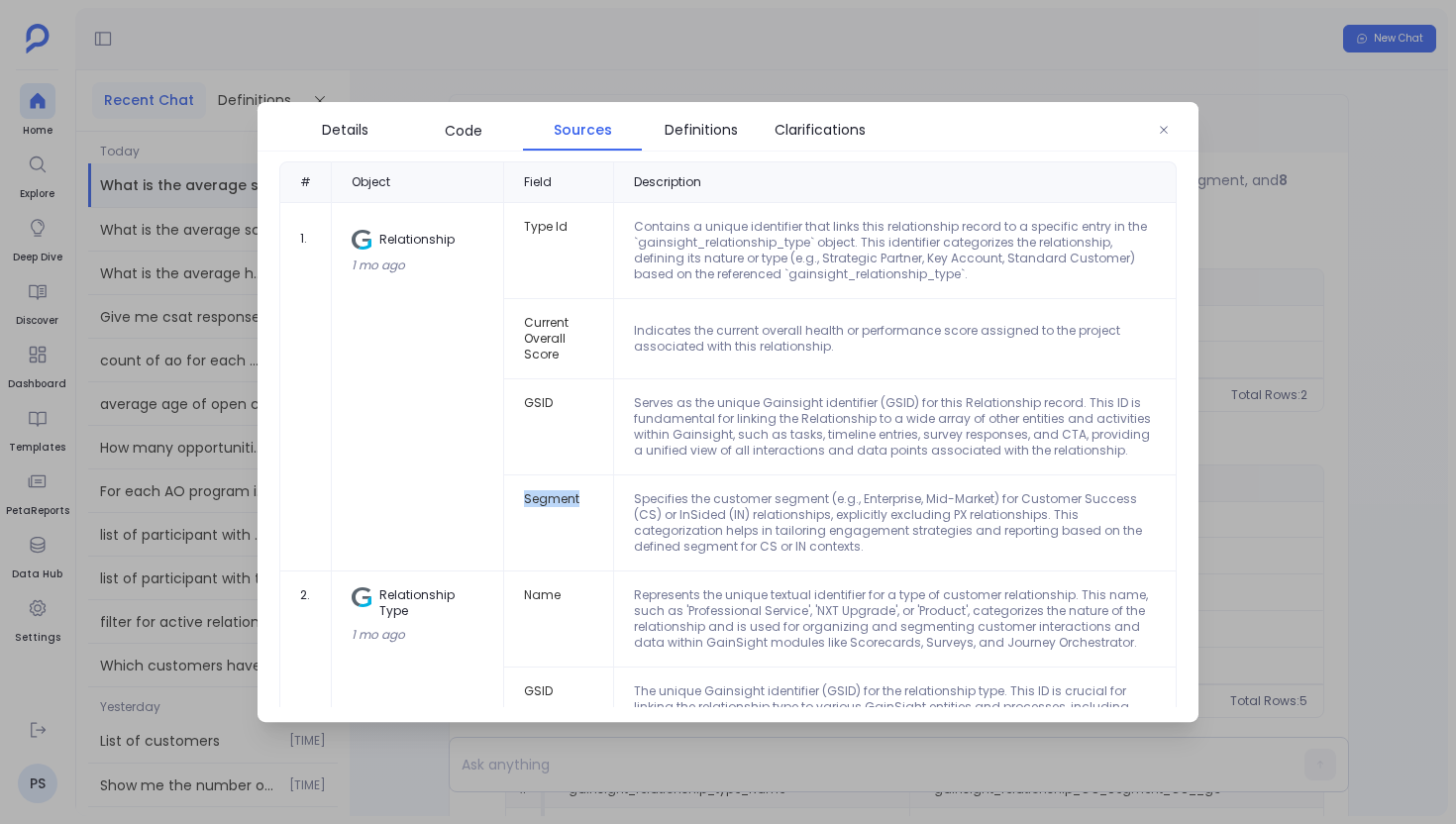 click on "Segment" at bounding box center (559, 523) 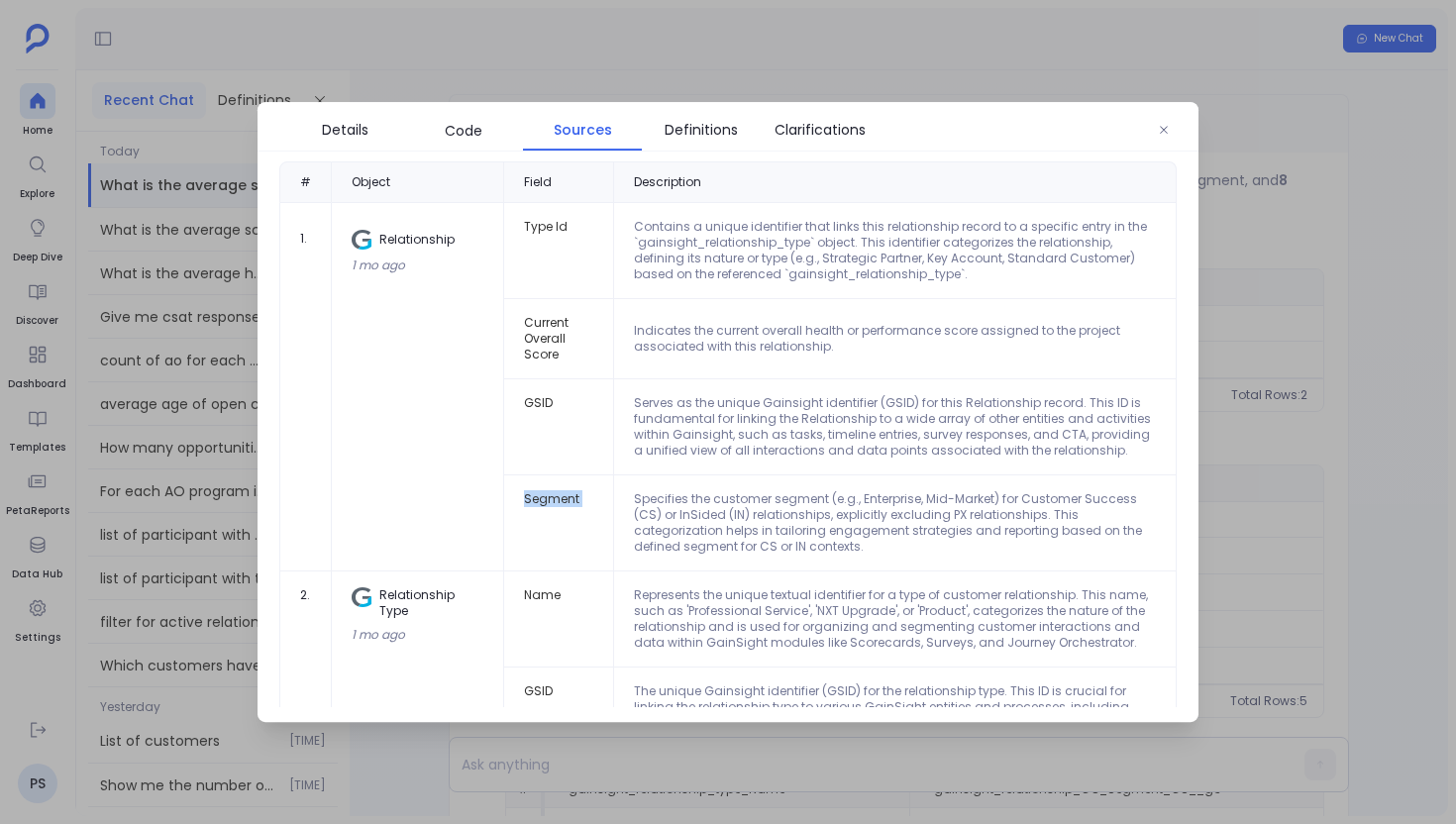 click on "Segment" at bounding box center [559, 523] 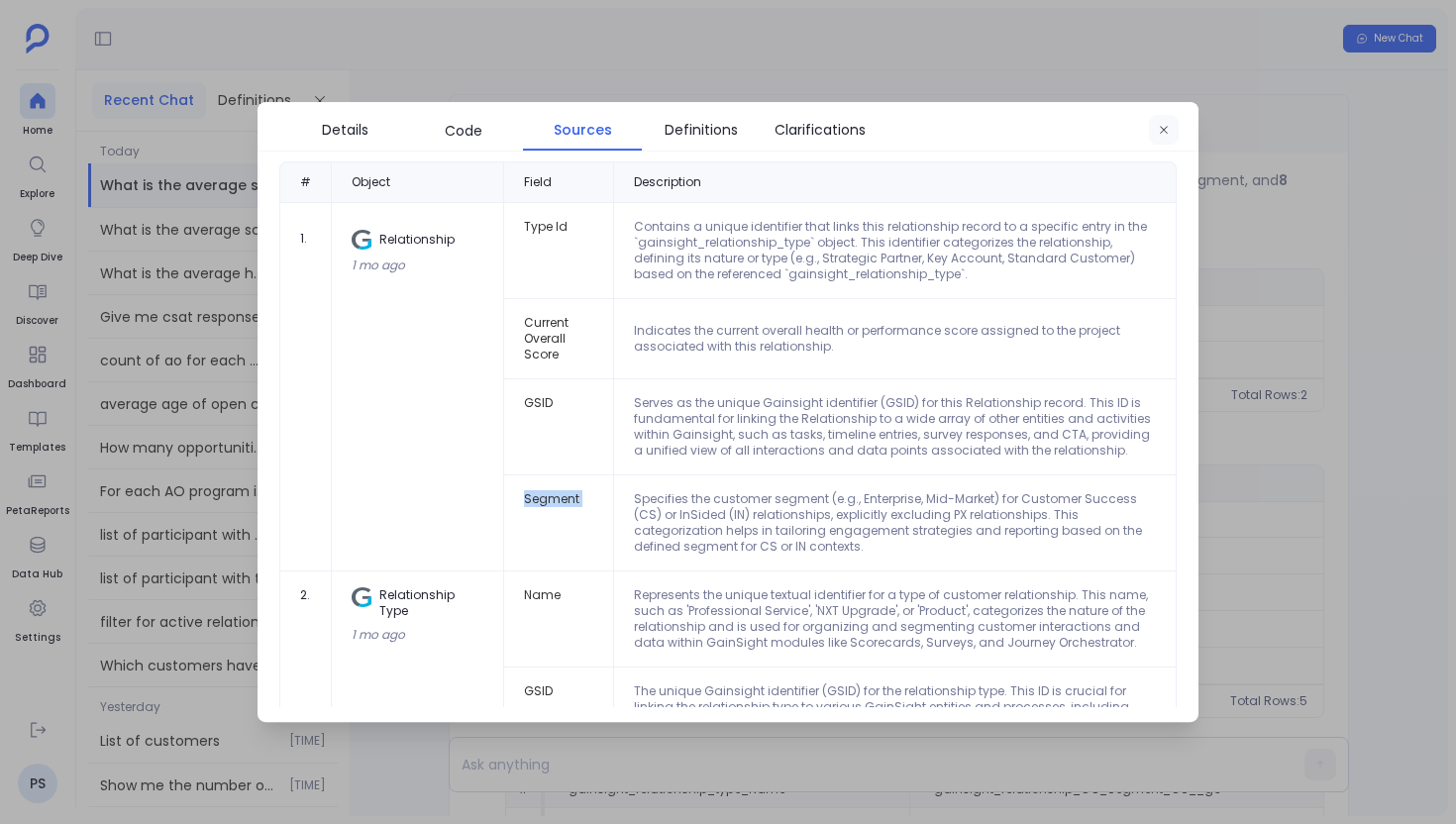 click at bounding box center [1164, 131] 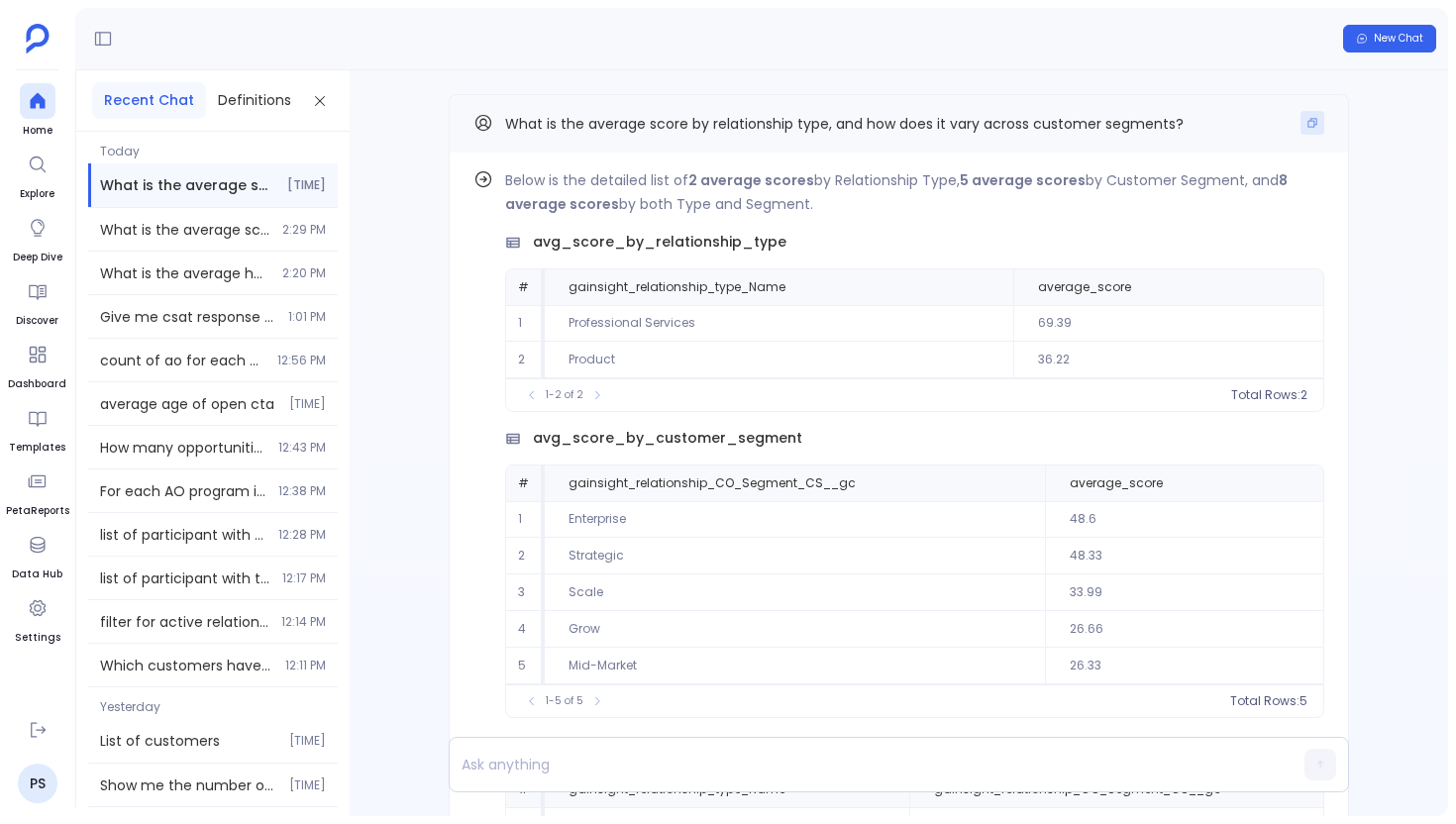 click 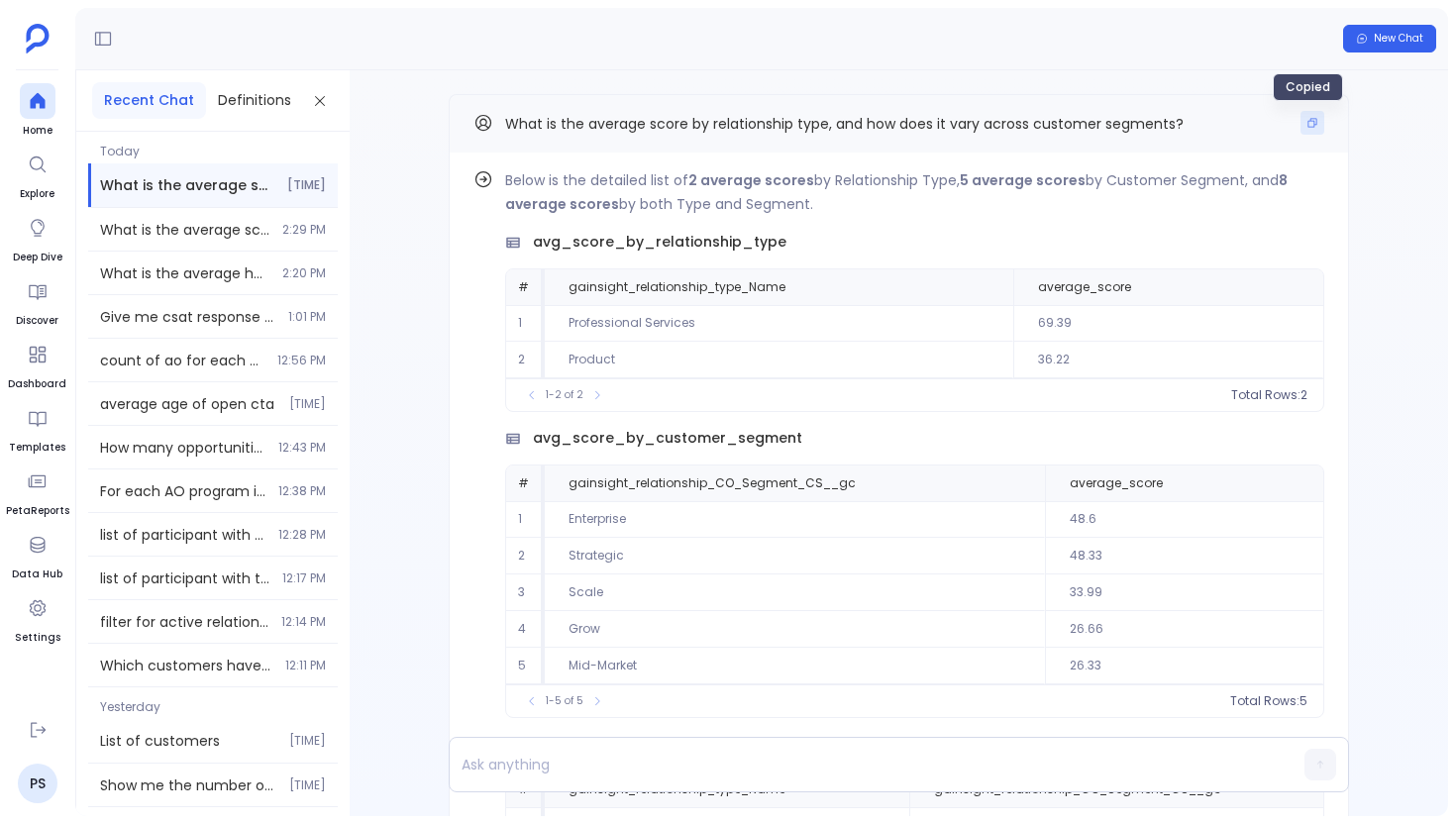 type 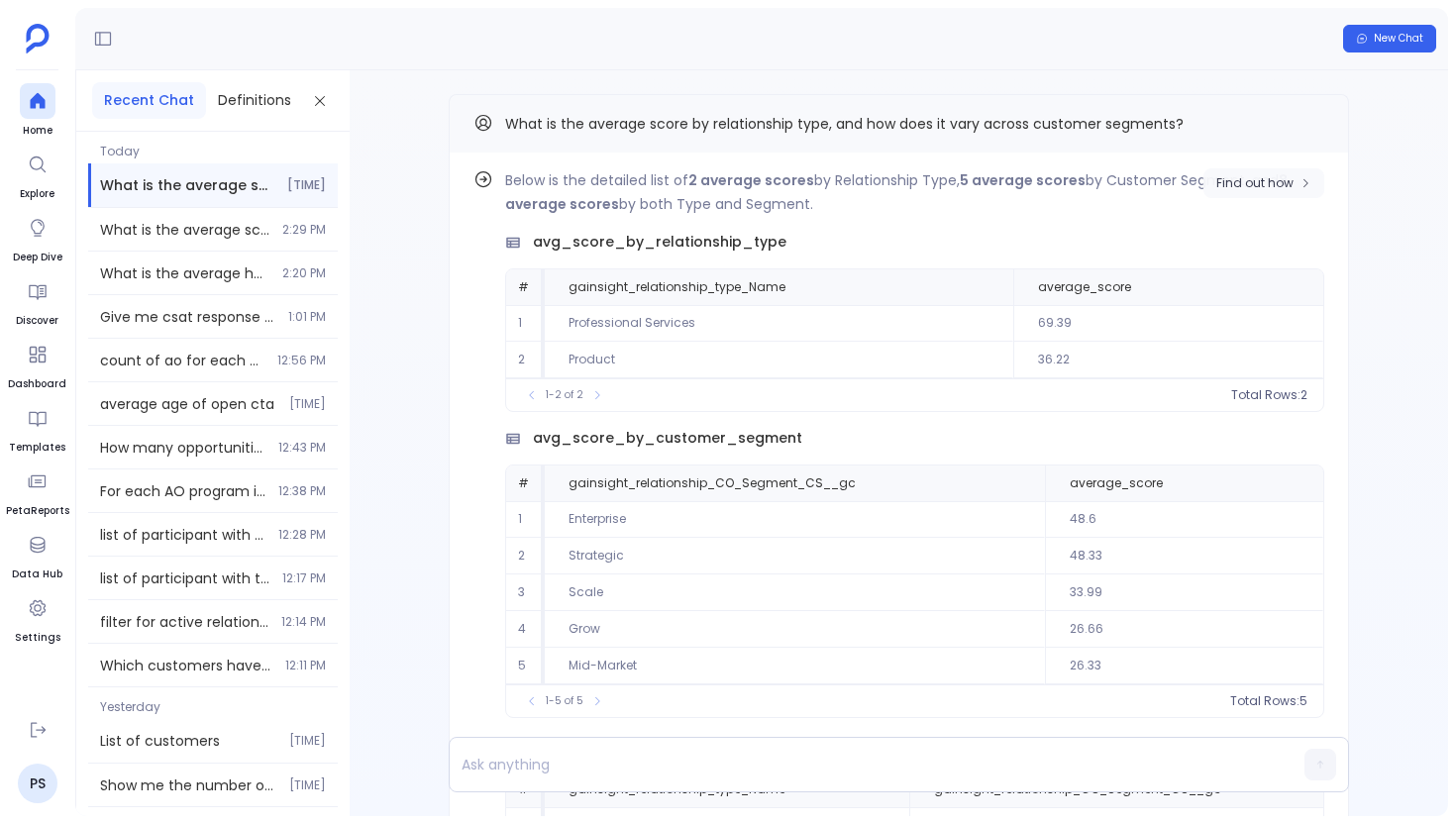 click on "Find out how" at bounding box center (1255, 183) 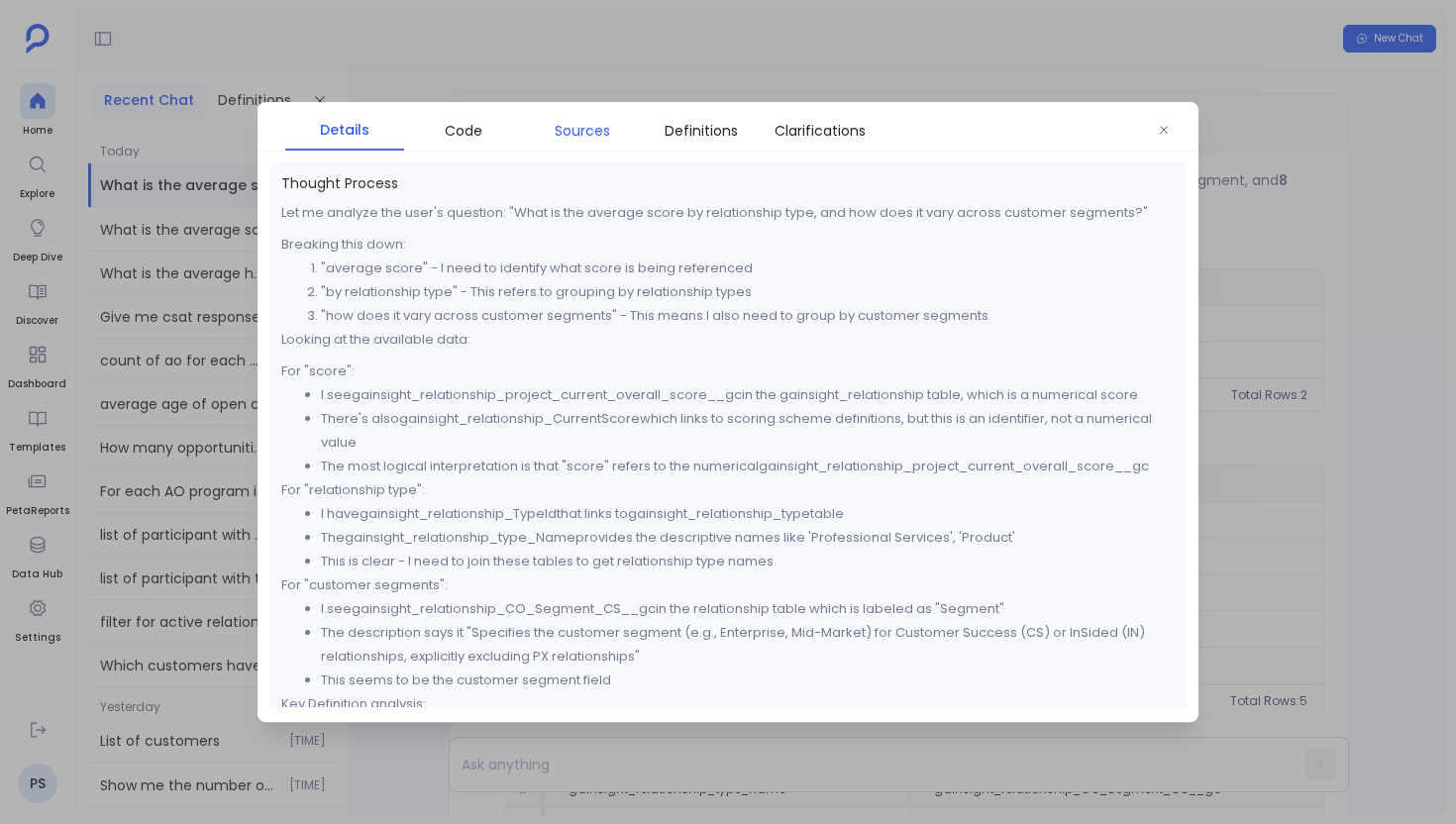 click on "Sources" at bounding box center [582, 131] 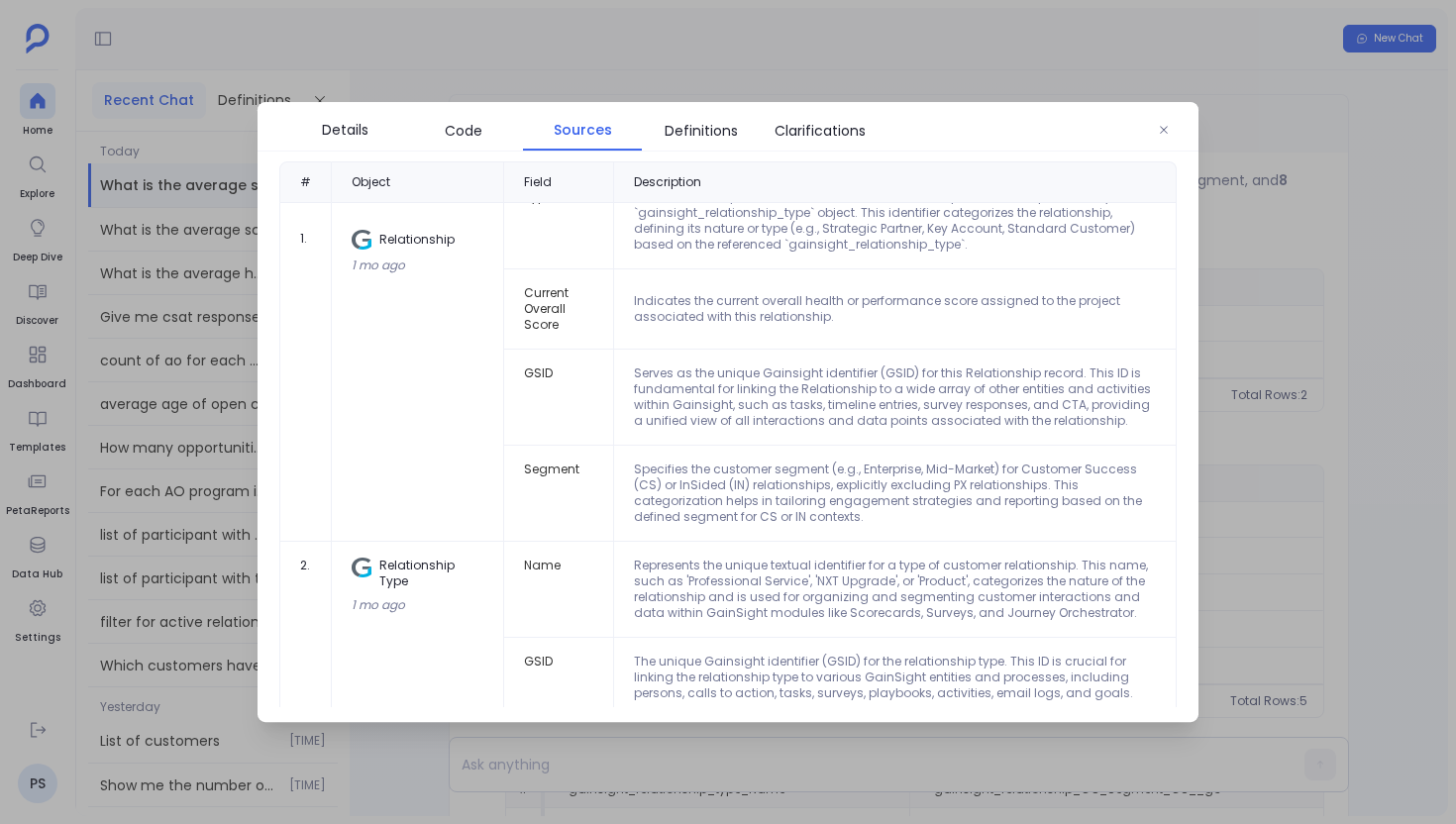 scroll, scrollTop: 53, scrollLeft: 0, axis: vertical 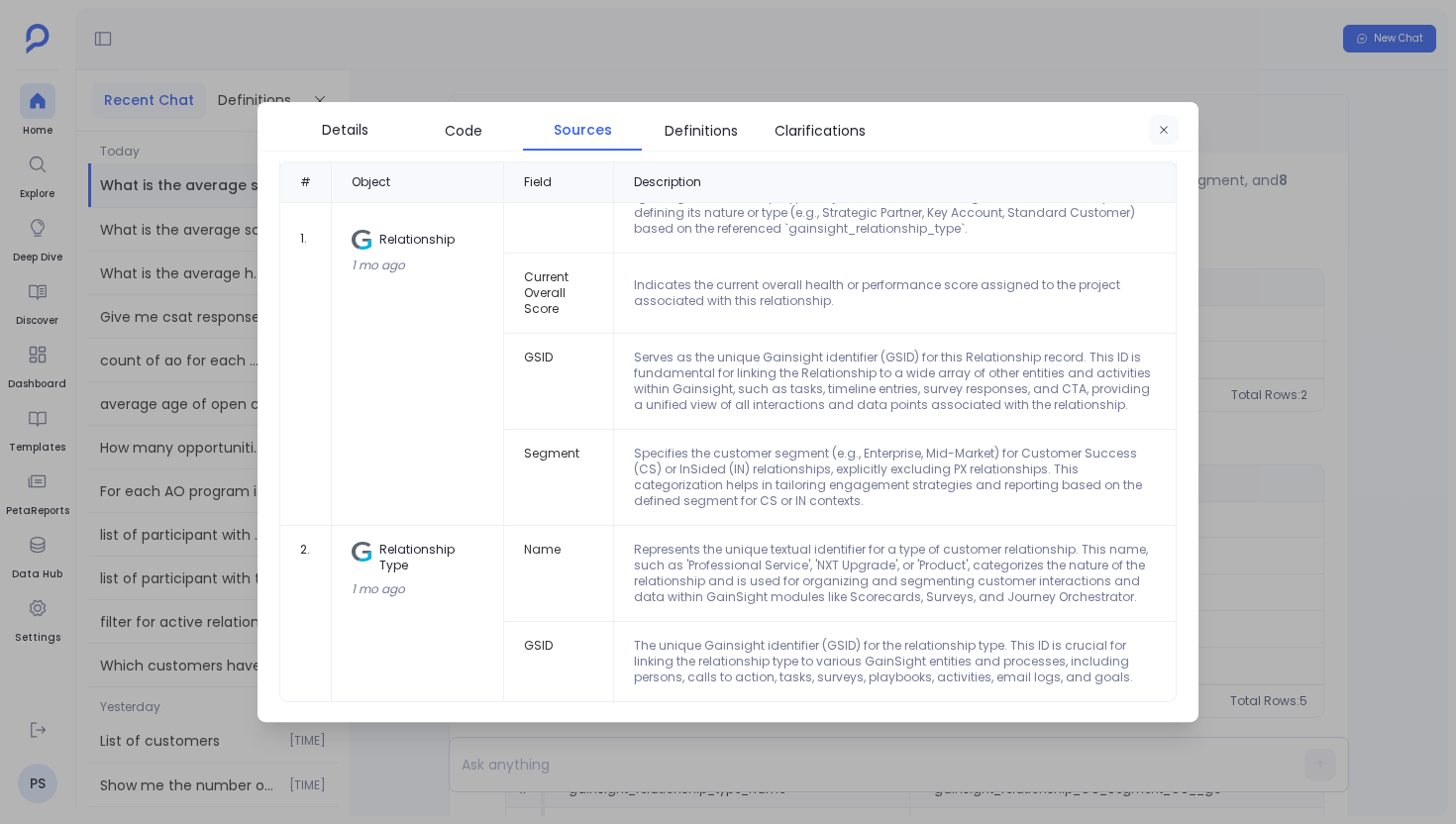 click 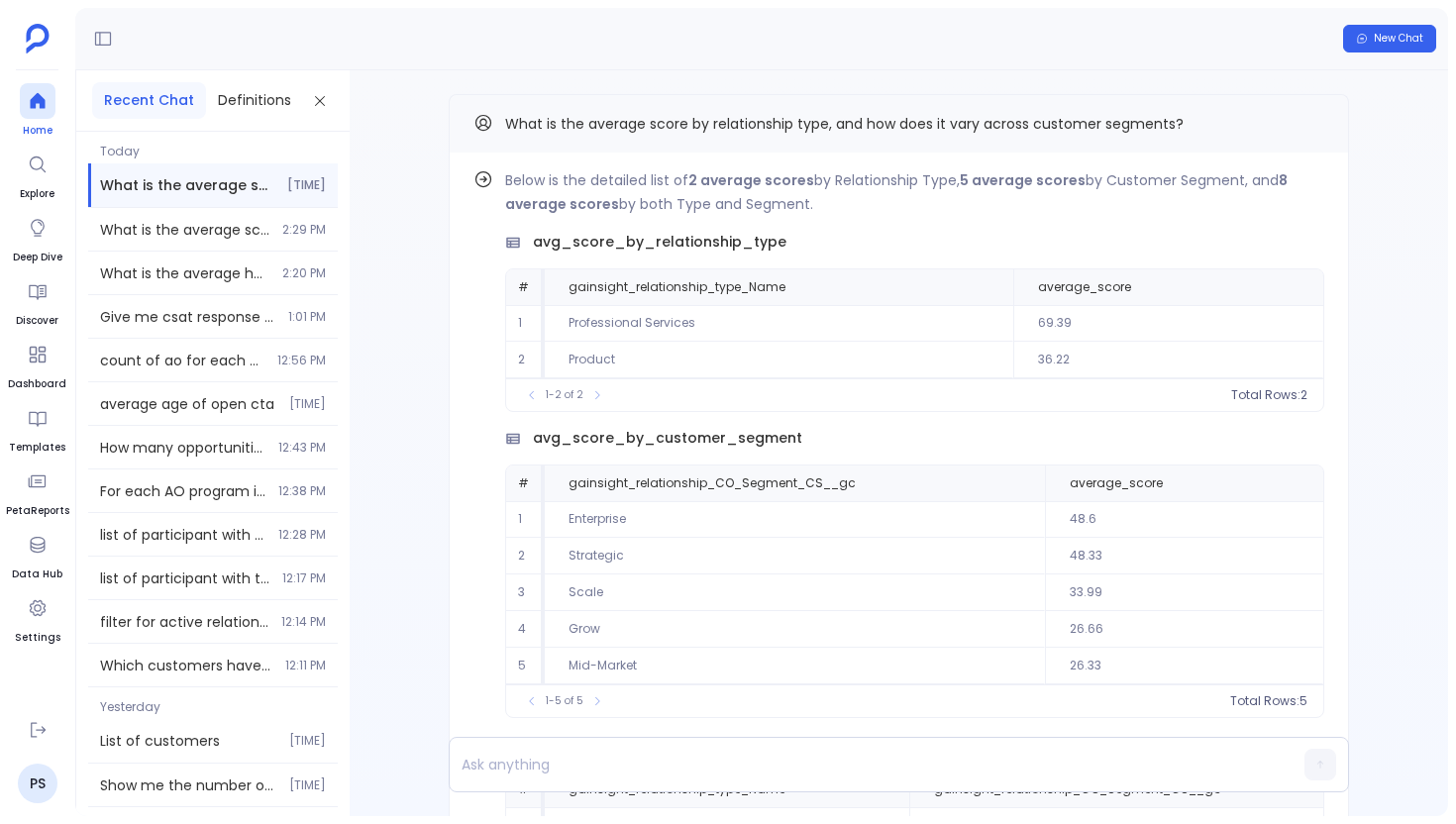 click 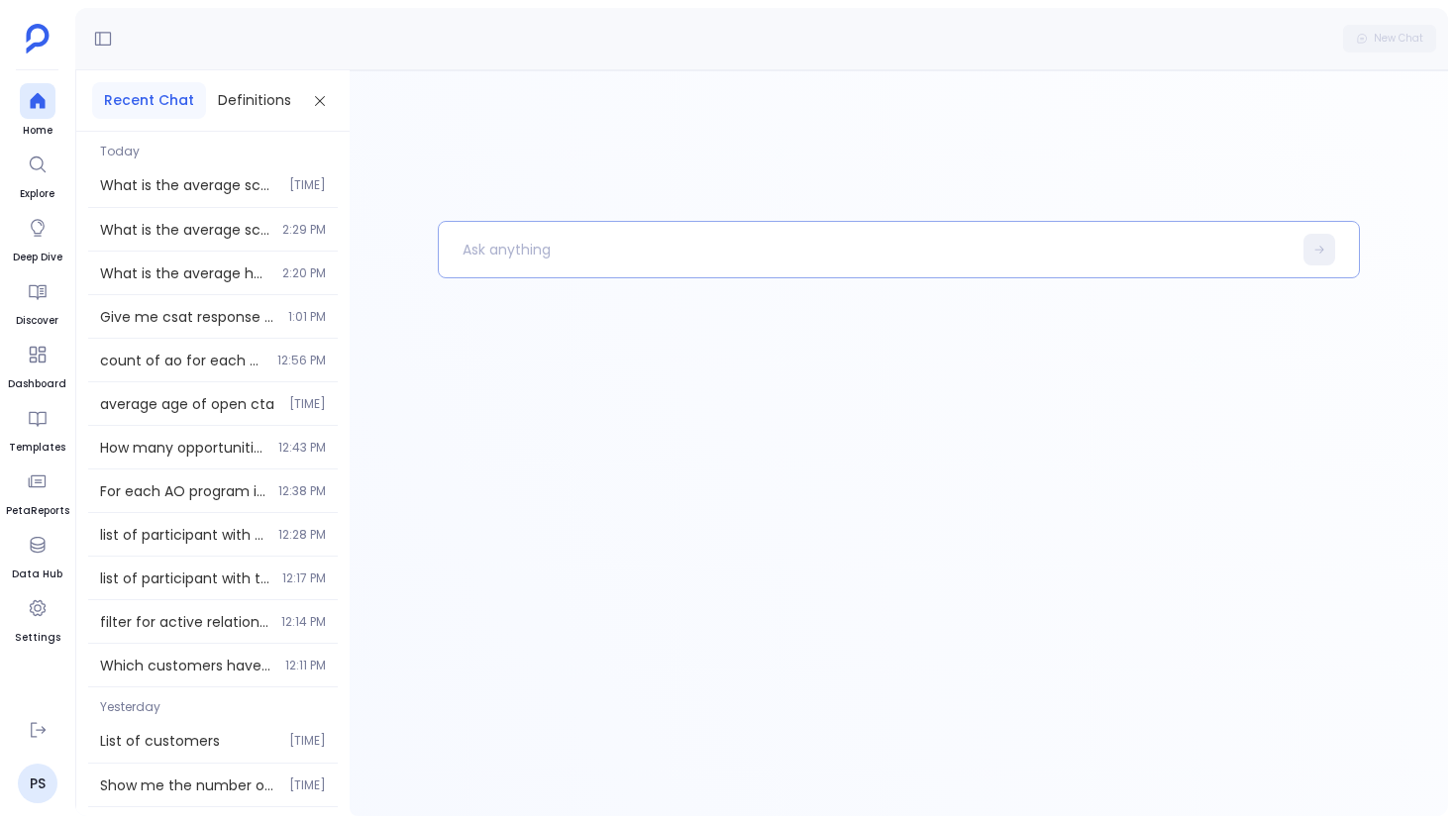 click at bounding box center [865, 250] 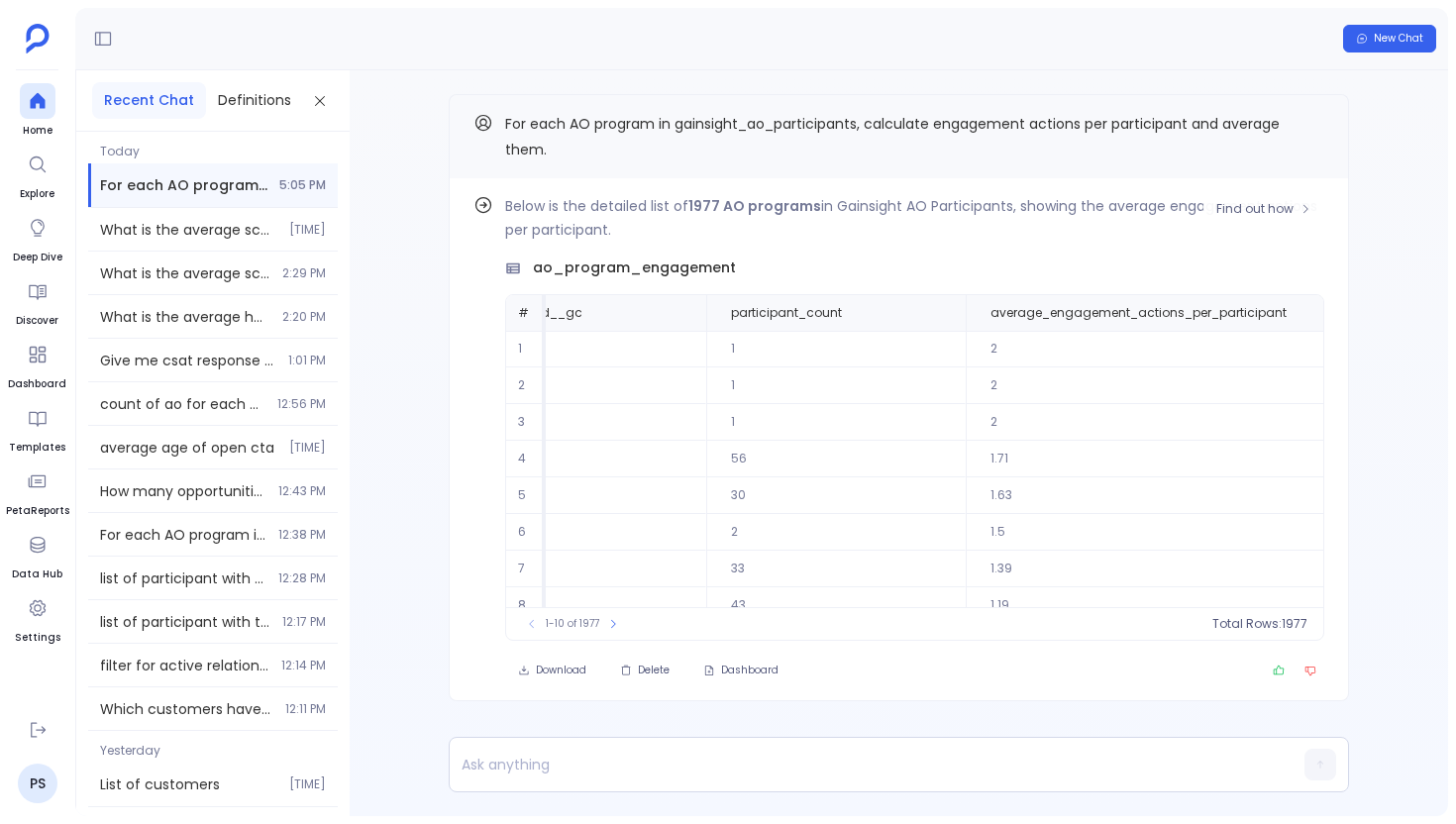 scroll, scrollTop: 0, scrollLeft: 293, axis: horizontal 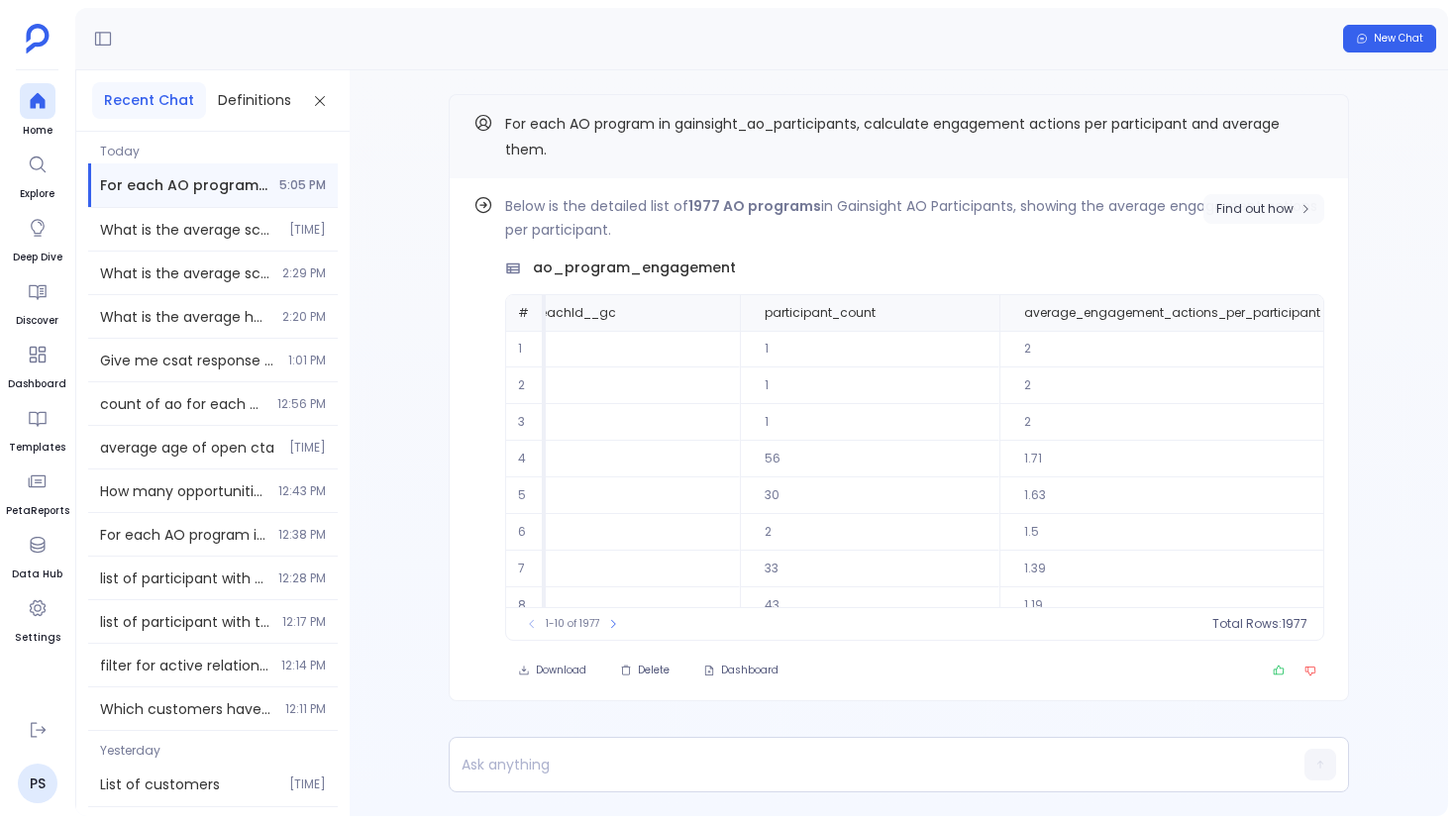 click on "Find out how" at bounding box center (1264, 209) 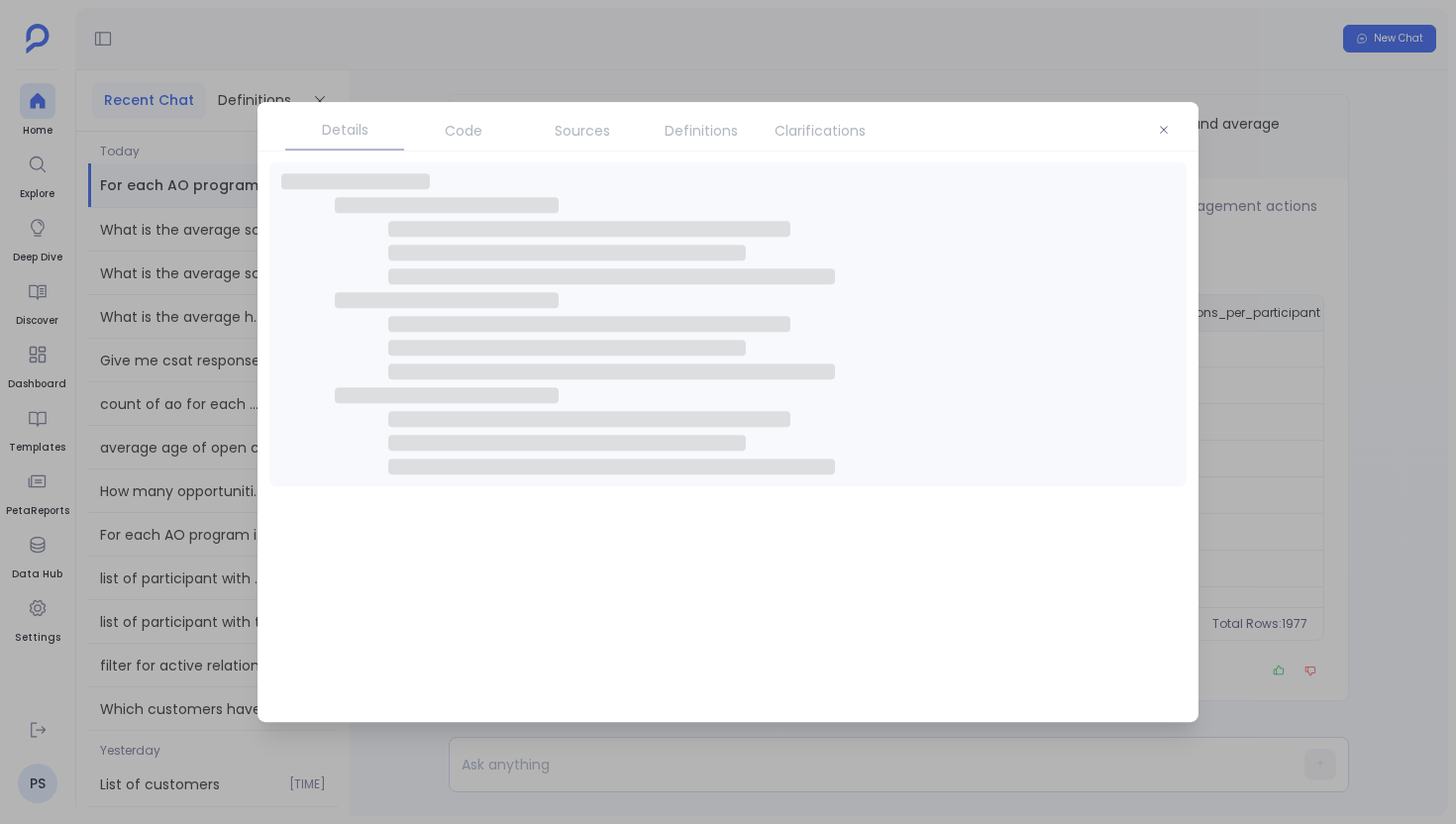 click on "Definitions" at bounding box center [701, 131] 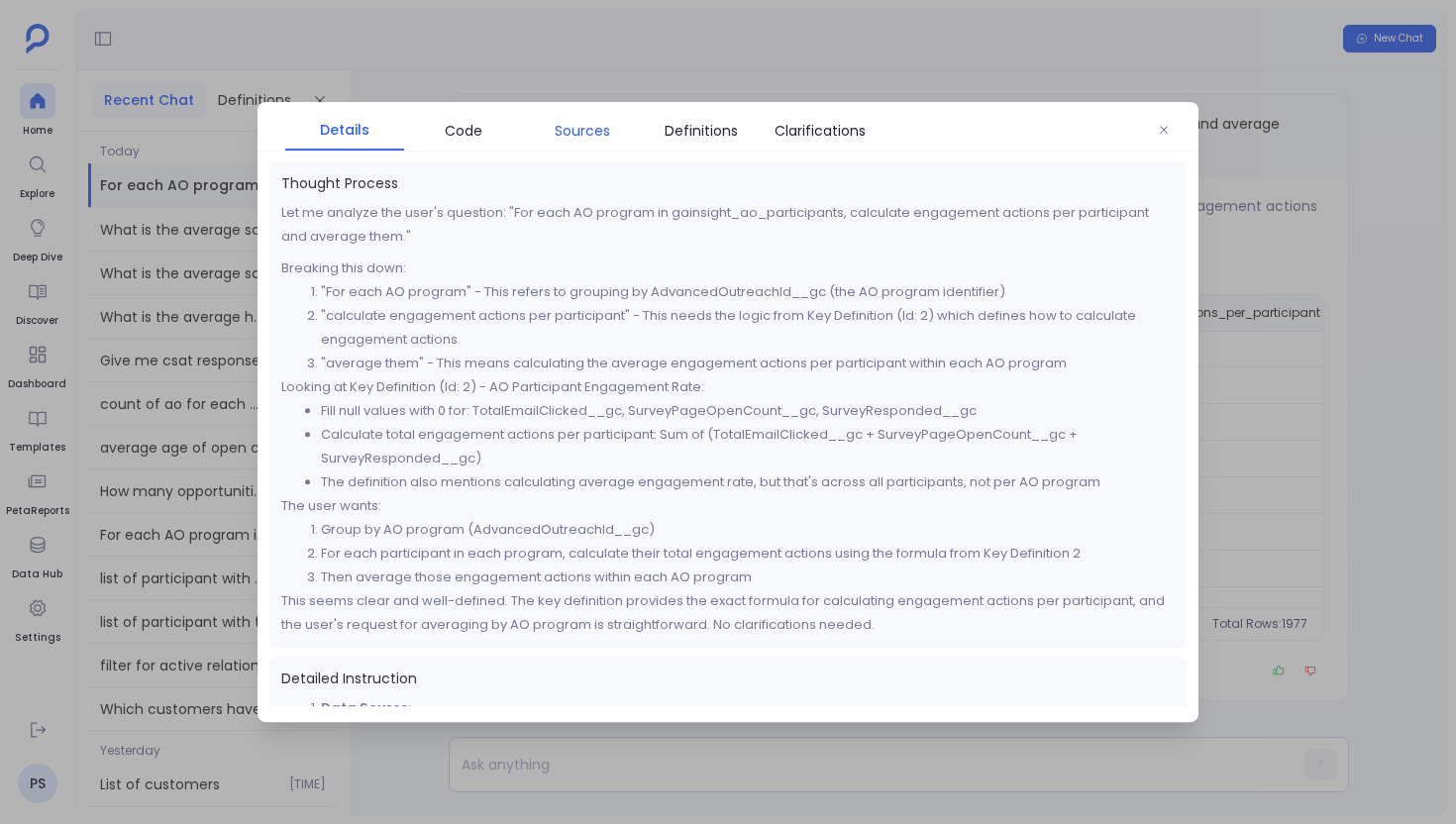 click on "Sources" at bounding box center (582, 131) 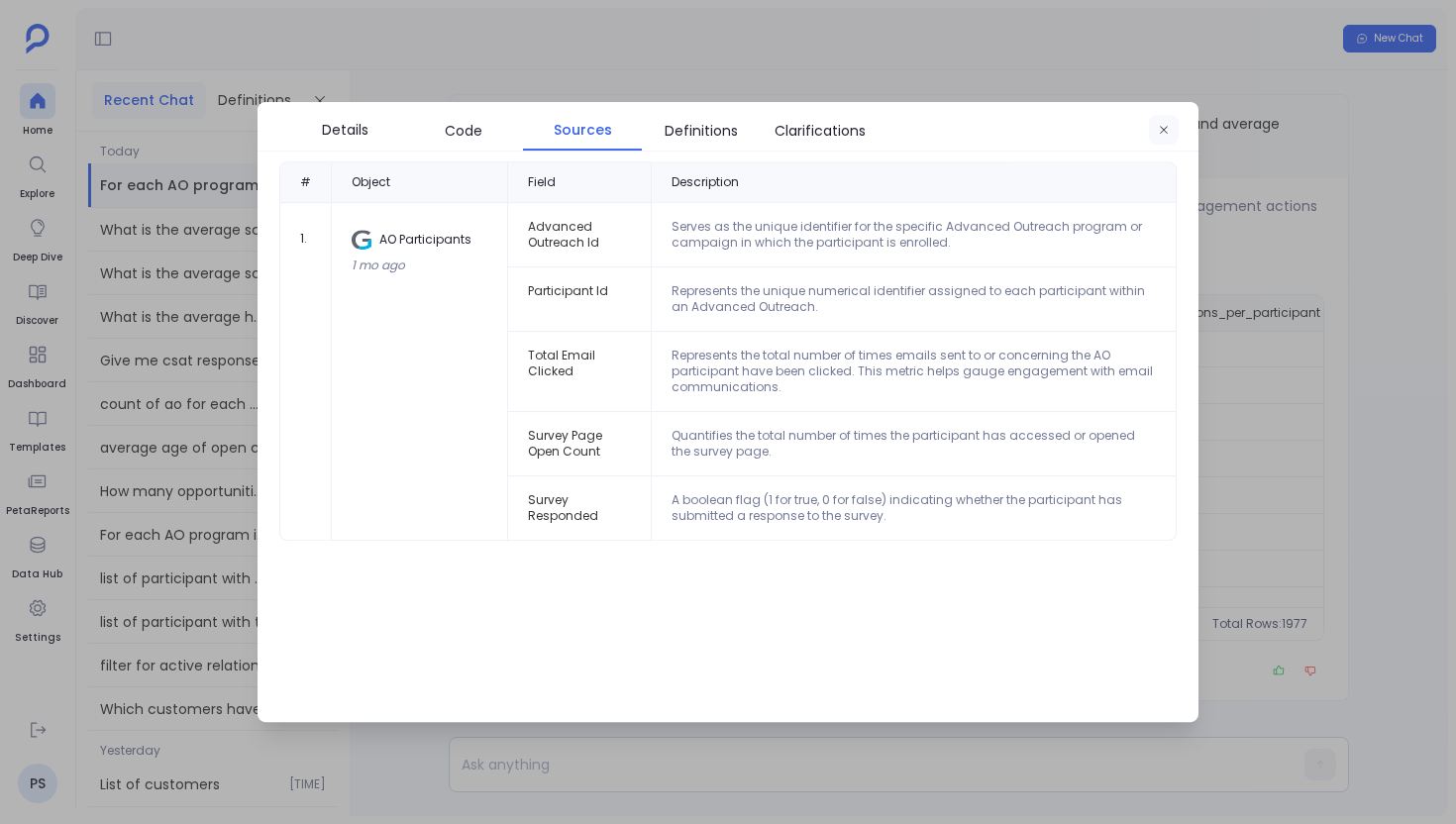 click at bounding box center (1164, 131) 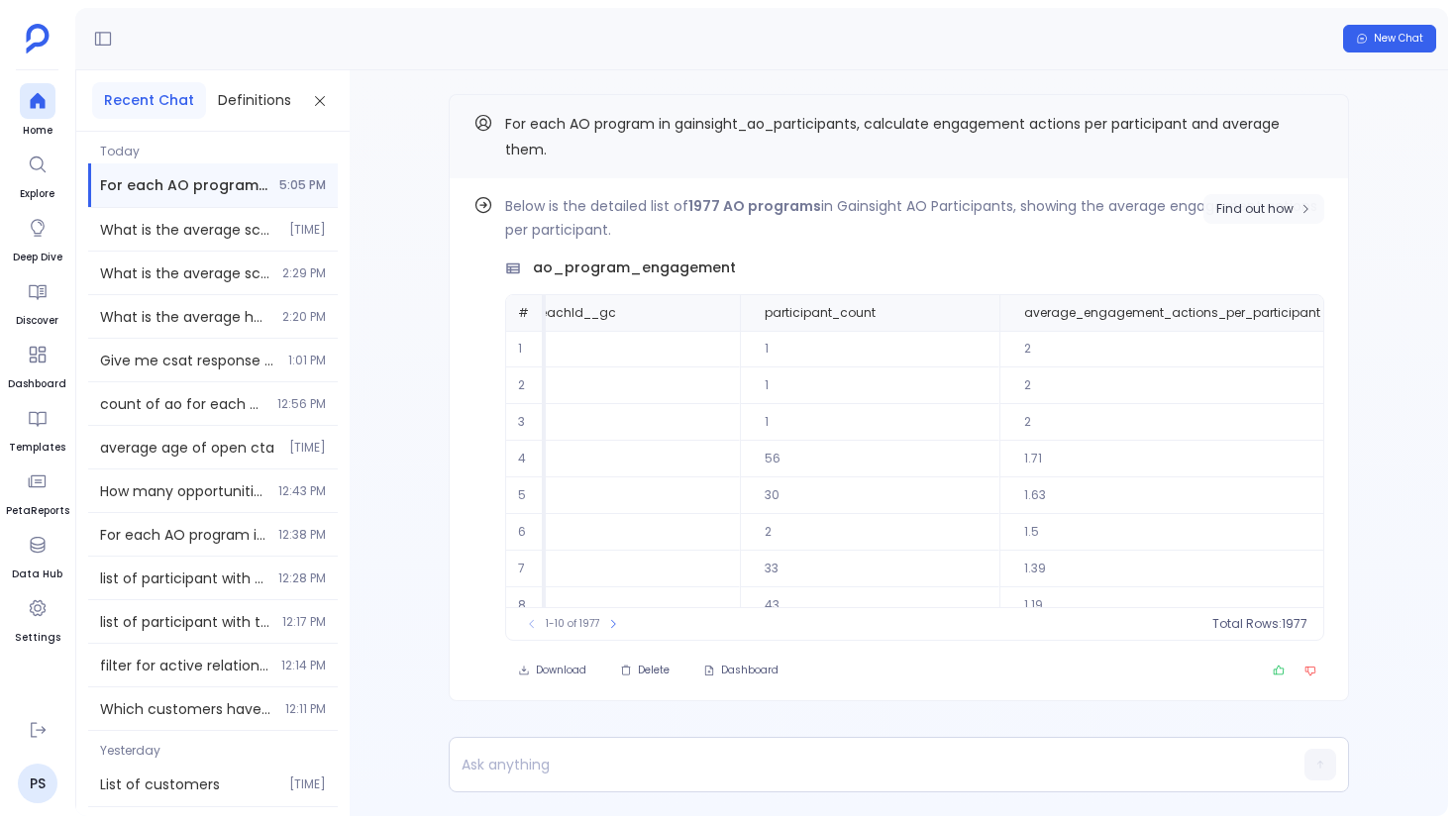 click on "Find out how" at bounding box center (1255, 209) 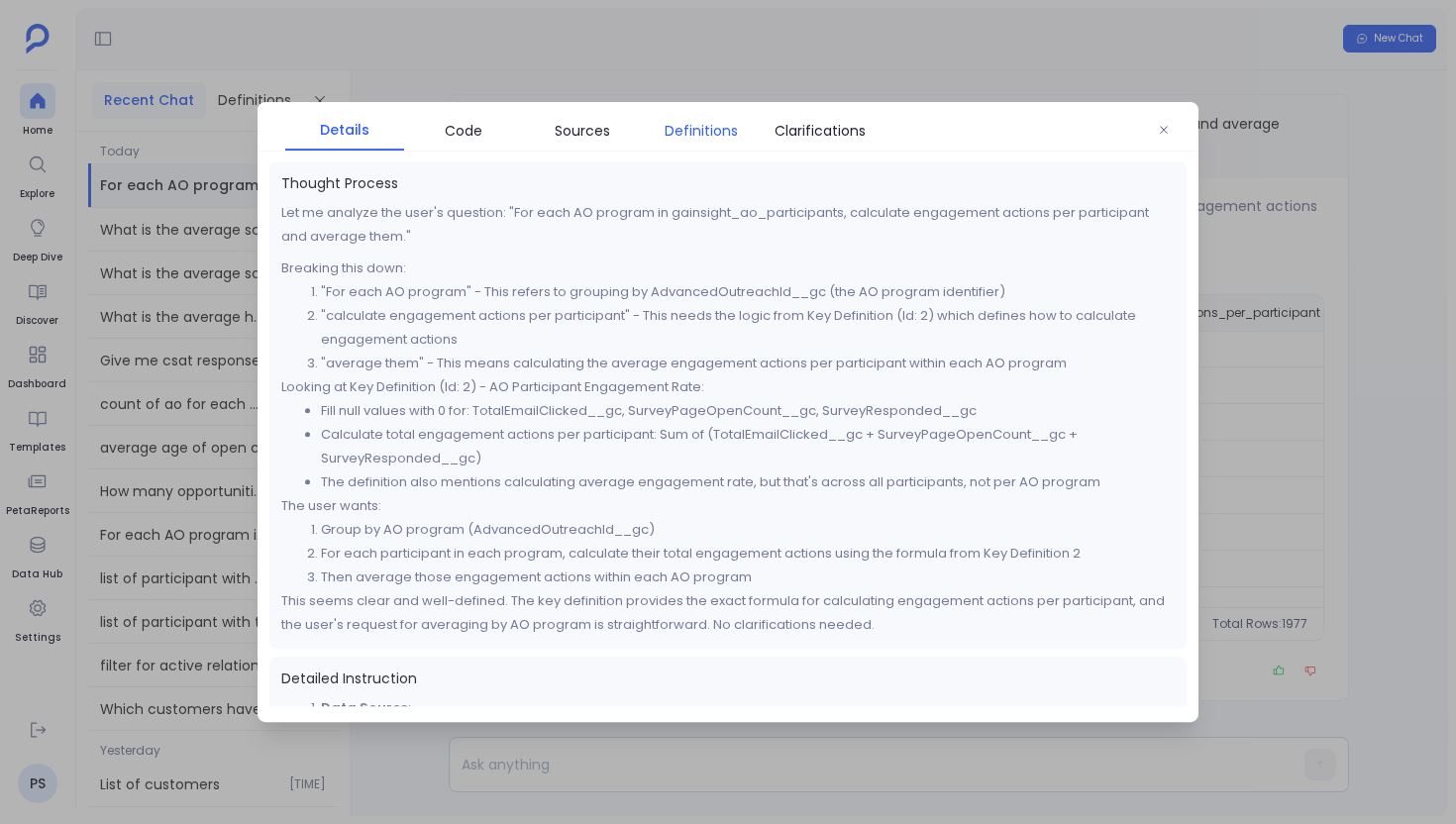 click on "Definitions" at bounding box center (701, 131) 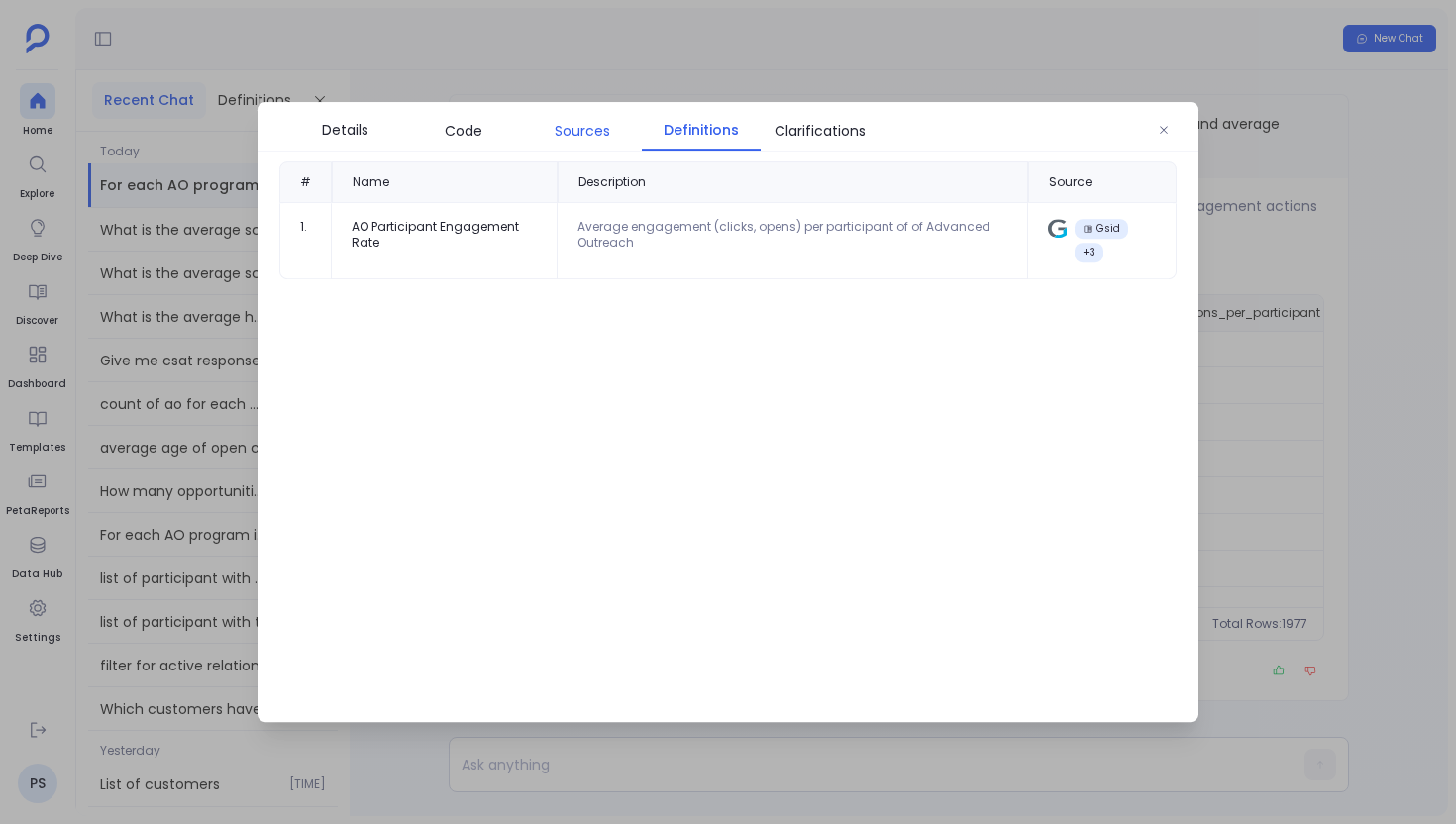 click on "Sources" at bounding box center (582, 131) 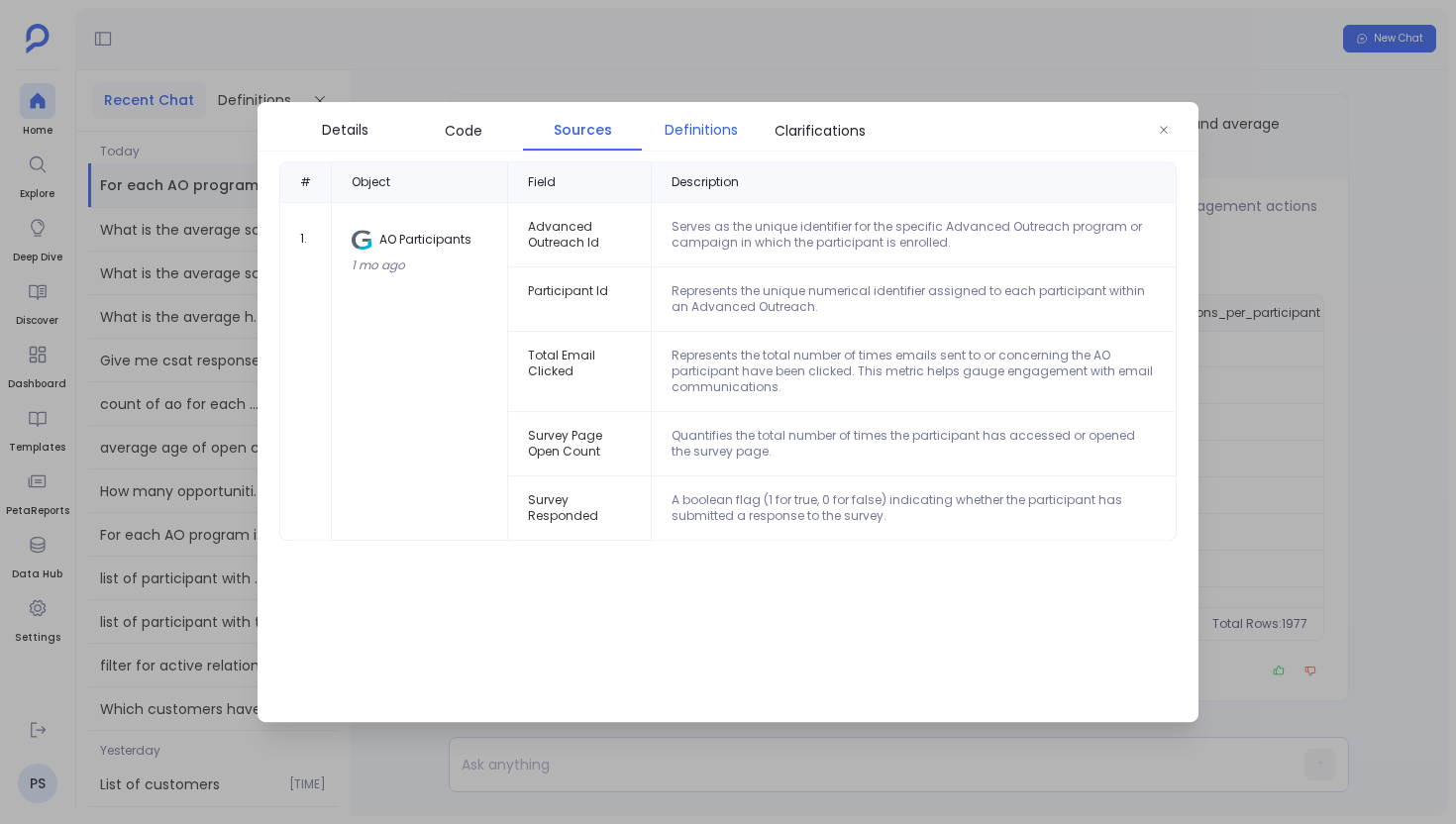 click on "Definitions" at bounding box center (701, 130) 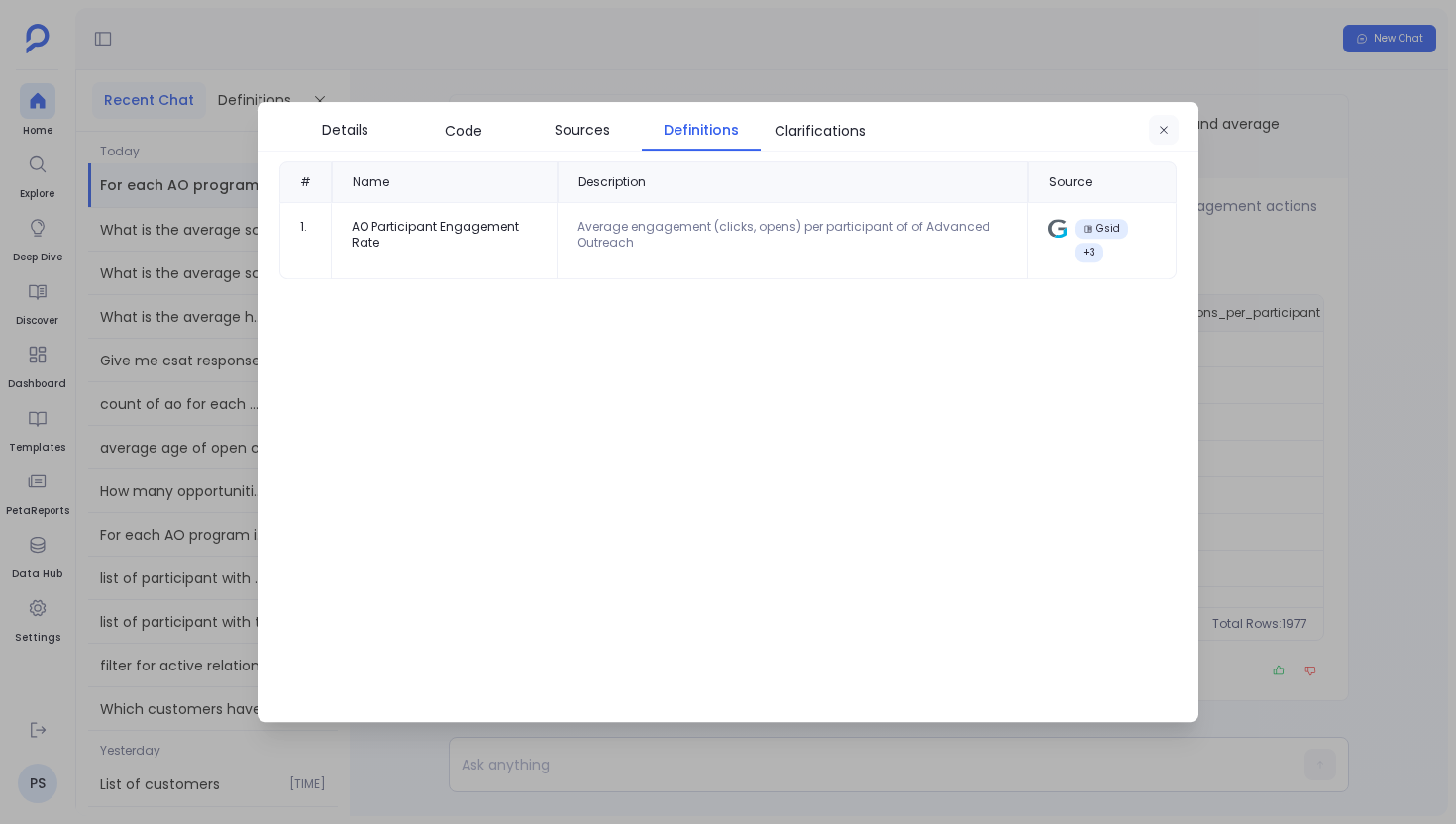 click at bounding box center [1164, 131] 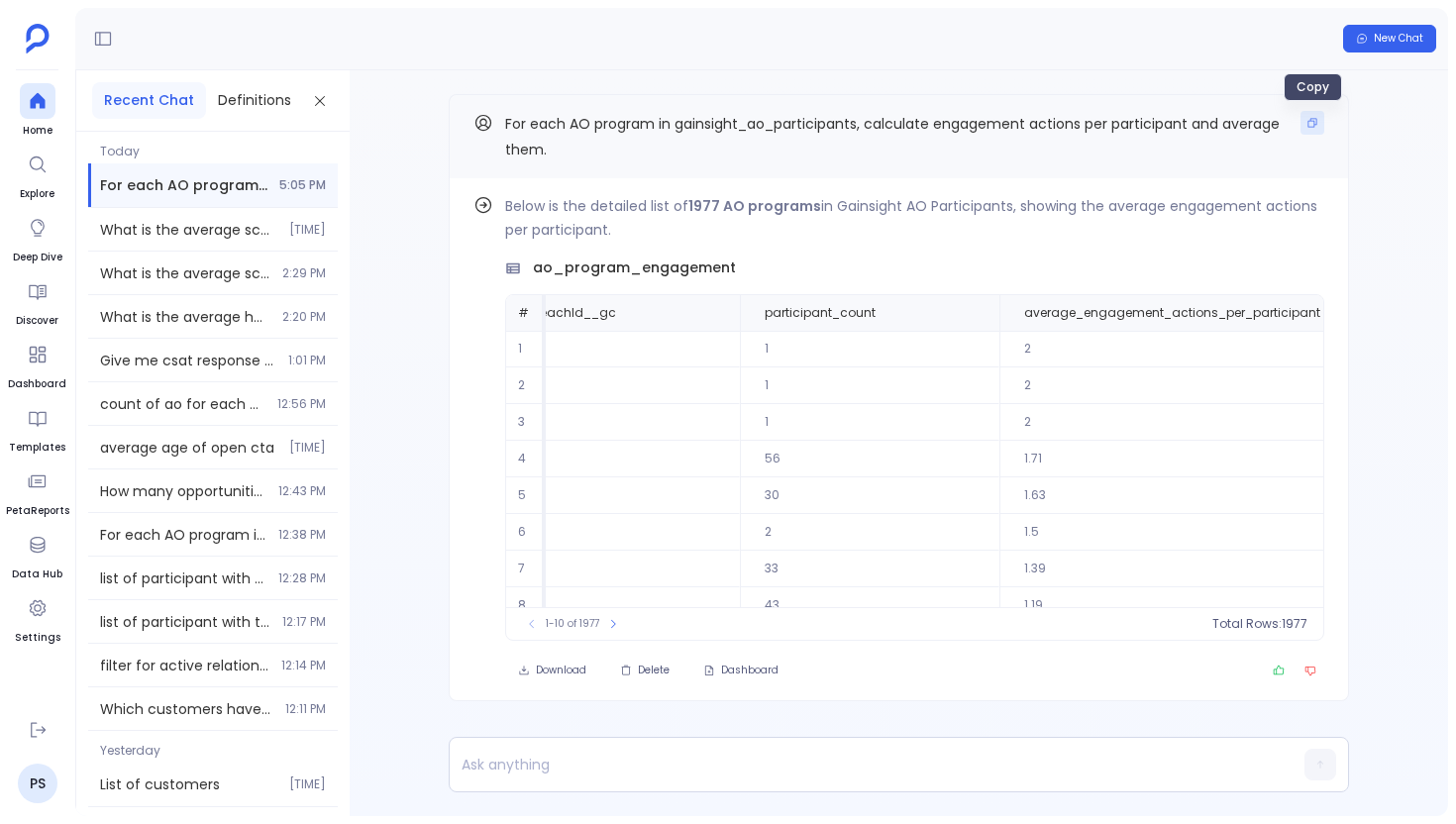 click at bounding box center (1312, 123) 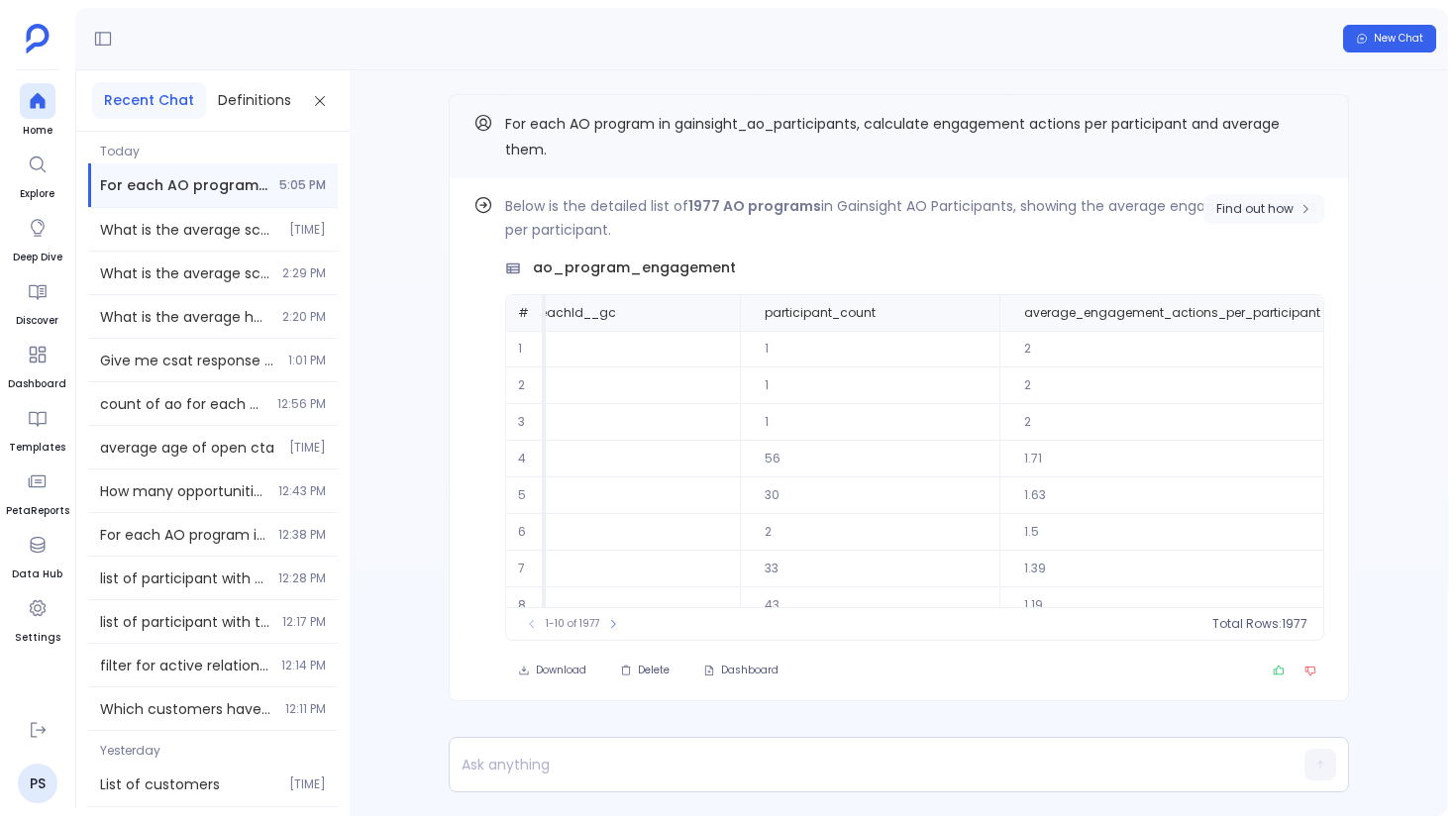 click on "Find out how" at bounding box center [1264, 209] 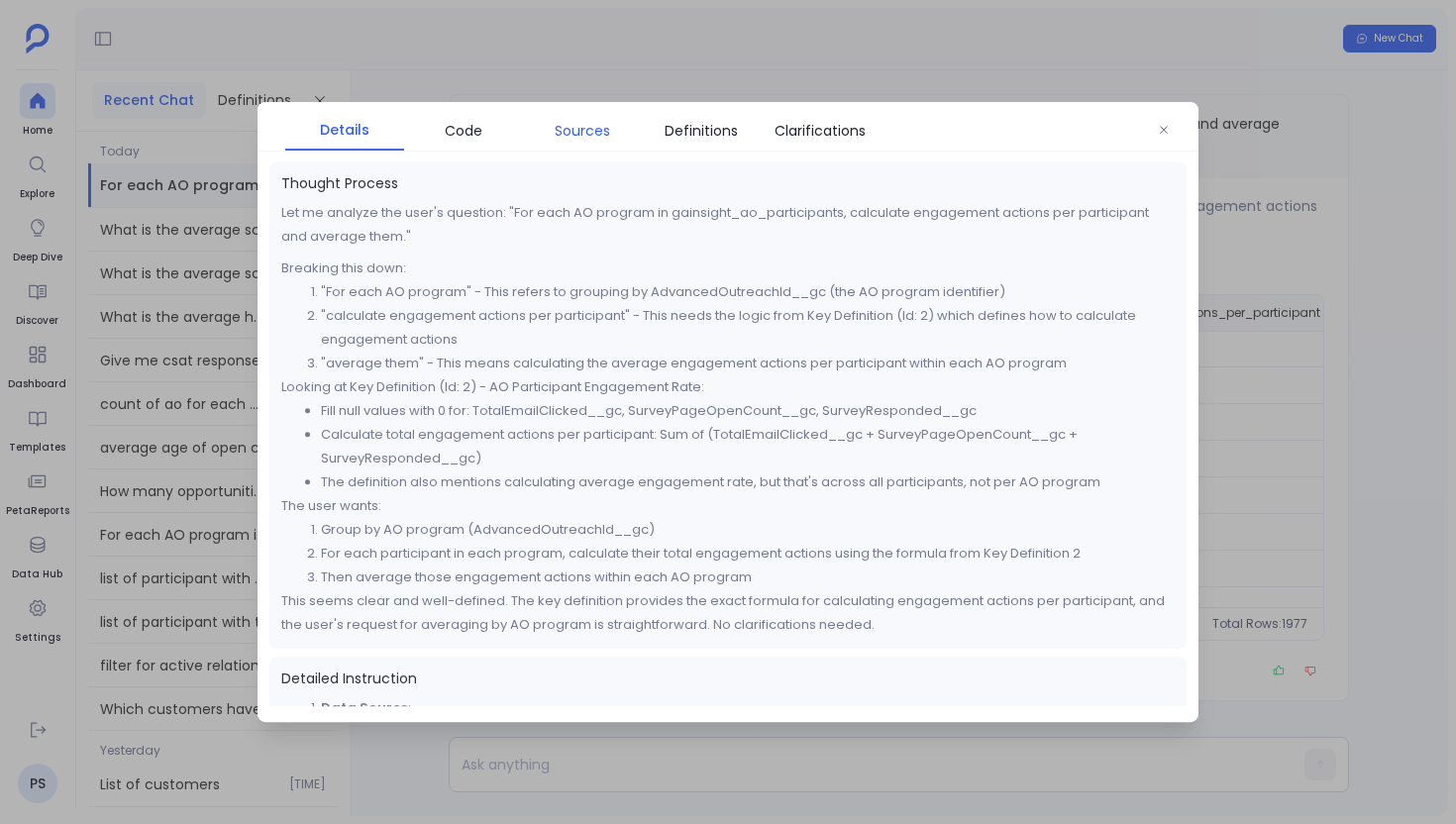 click on "Sources" at bounding box center [582, 131] 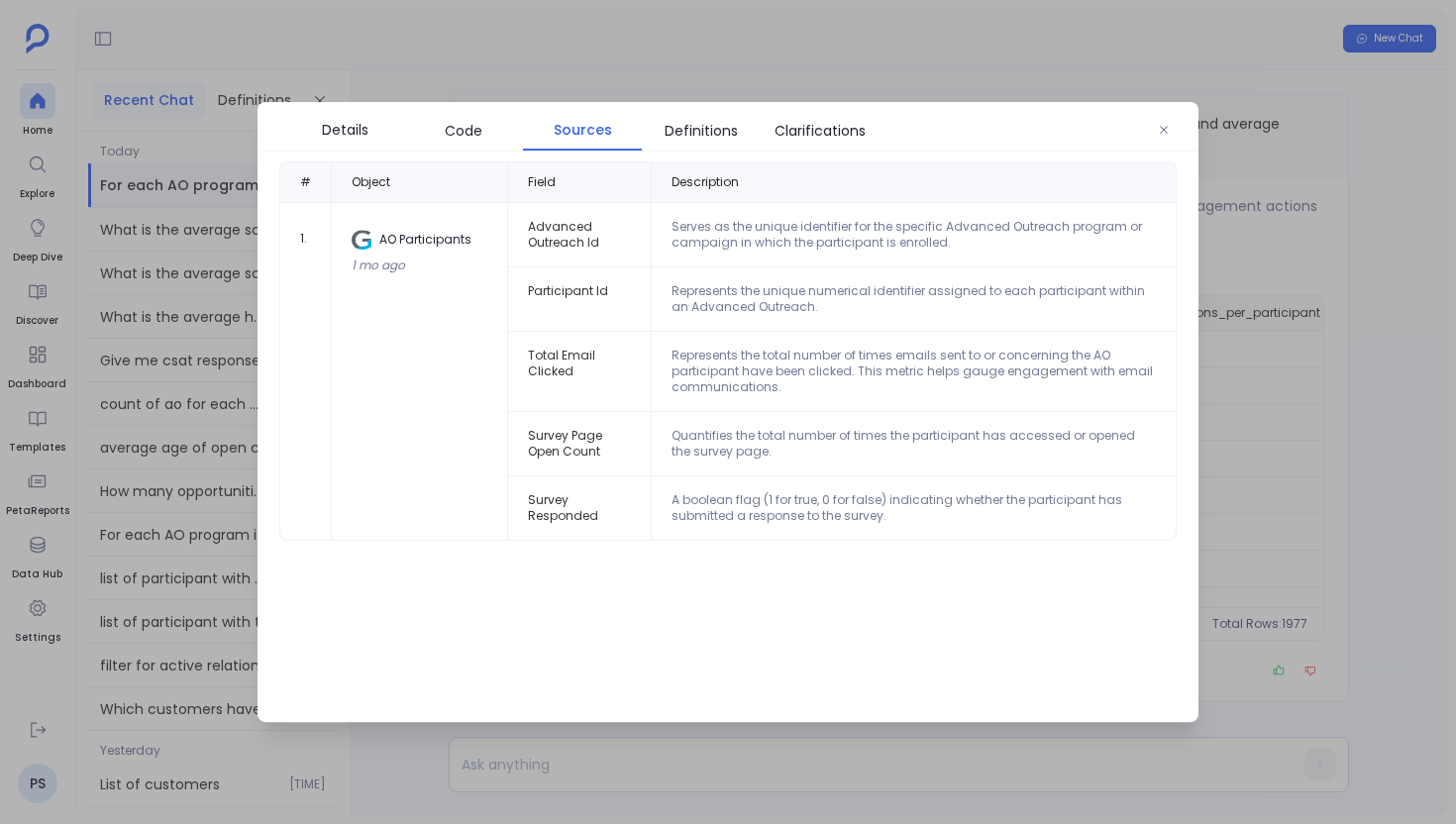 click on "Details Code Sources Definitions Clarifications" at bounding box center [728, 127] 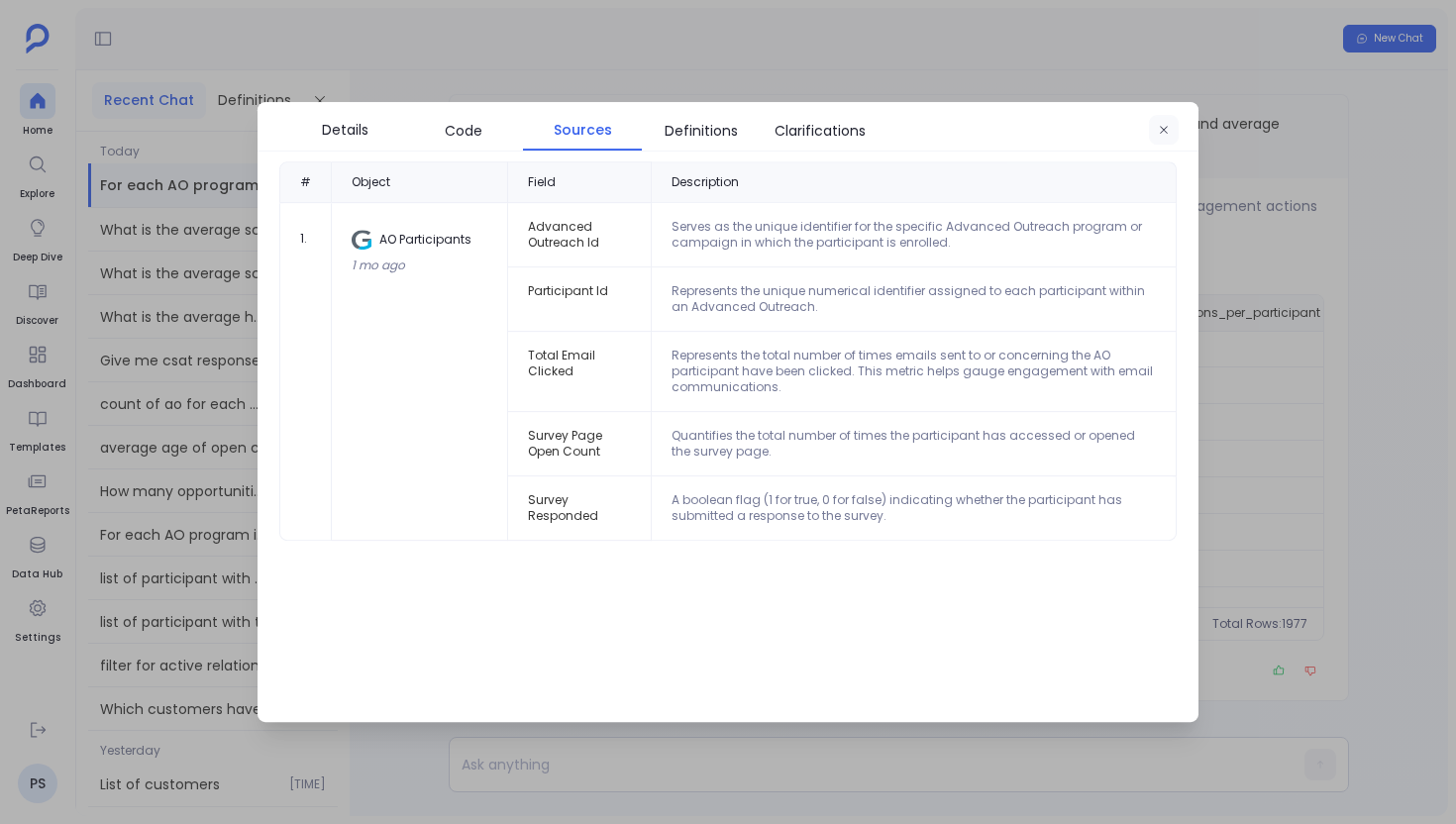 click at bounding box center (1164, 131) 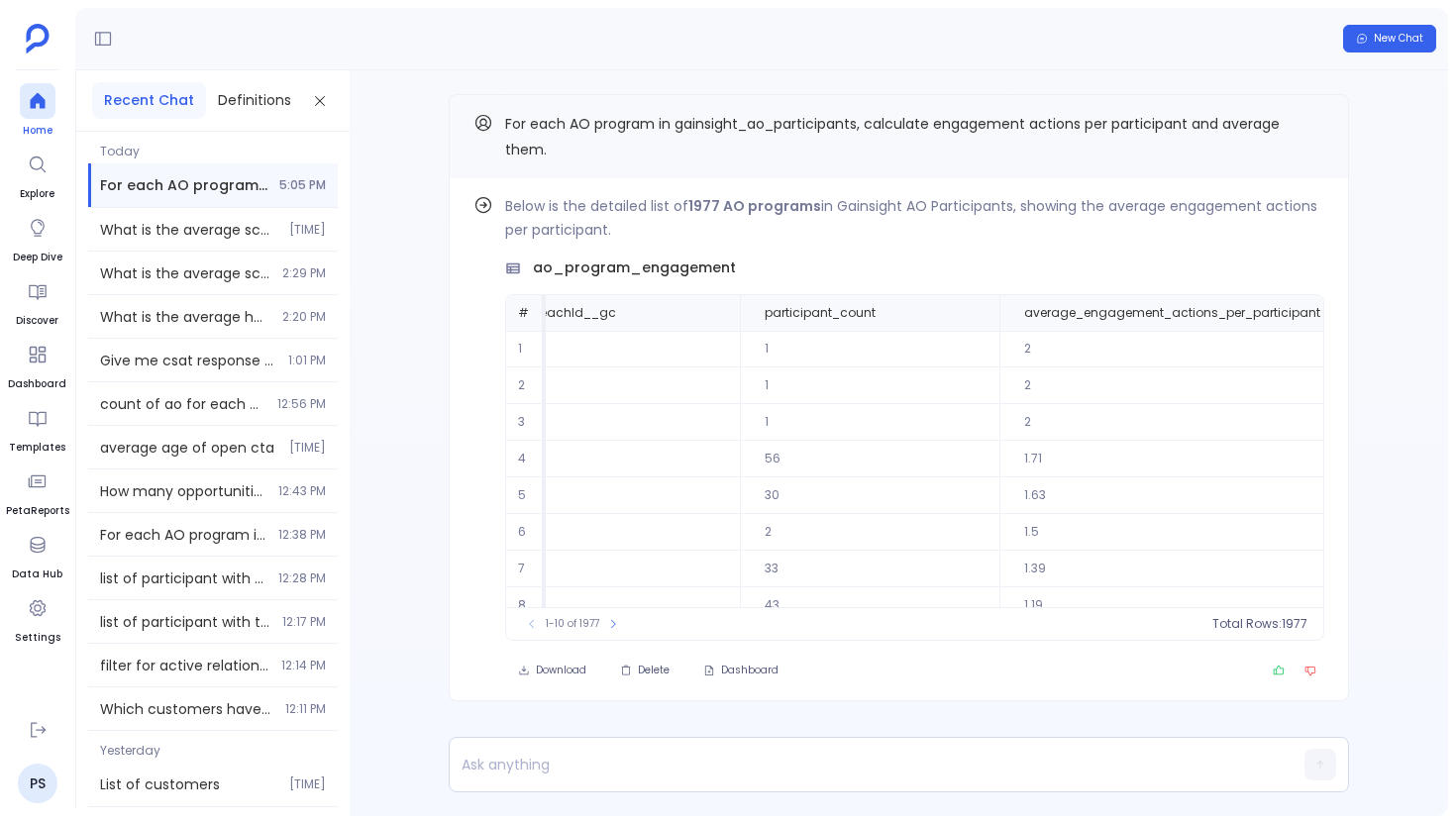 click at bounding box center [38, 101] 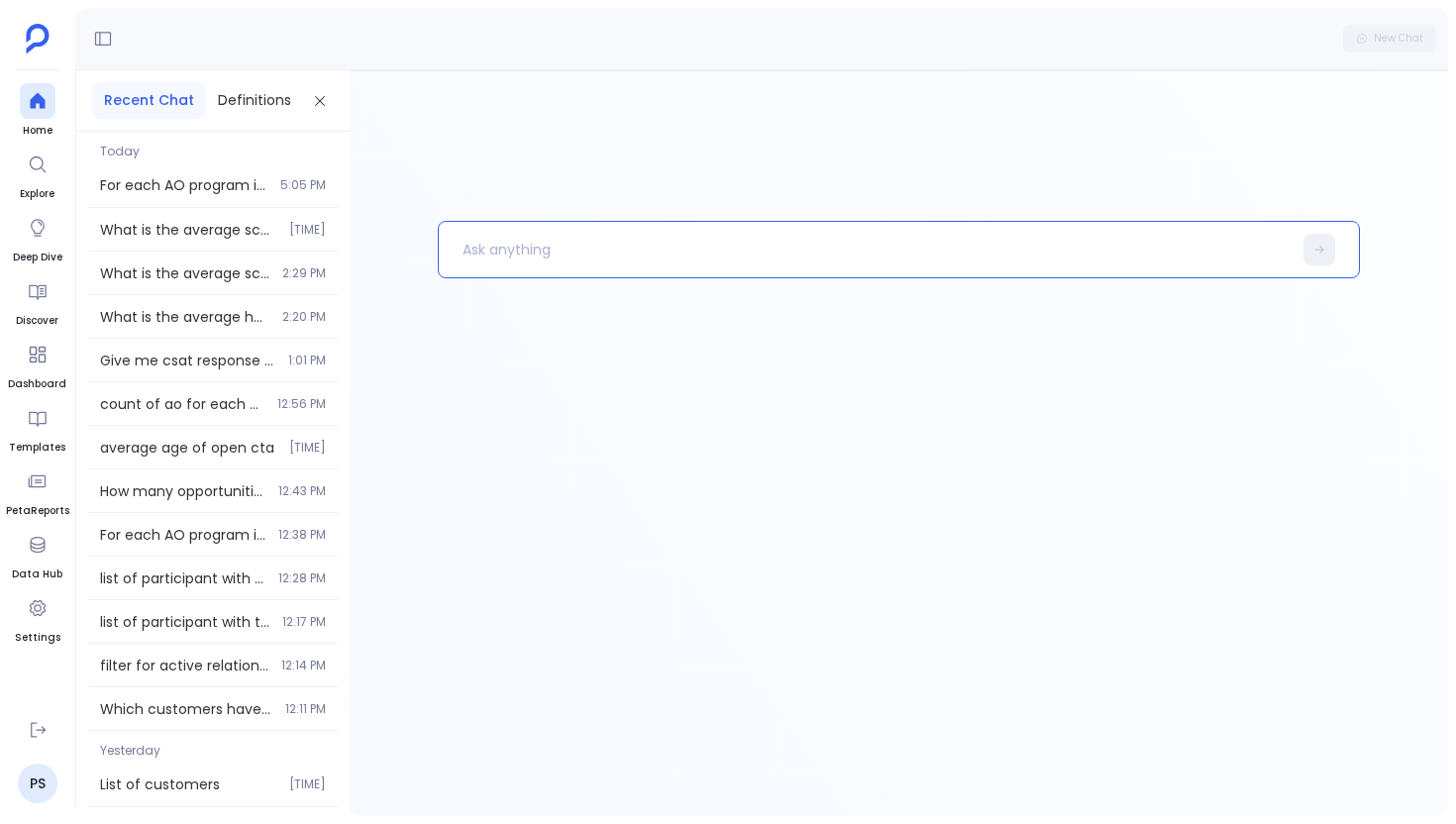 click at bounding box center (865, 250) 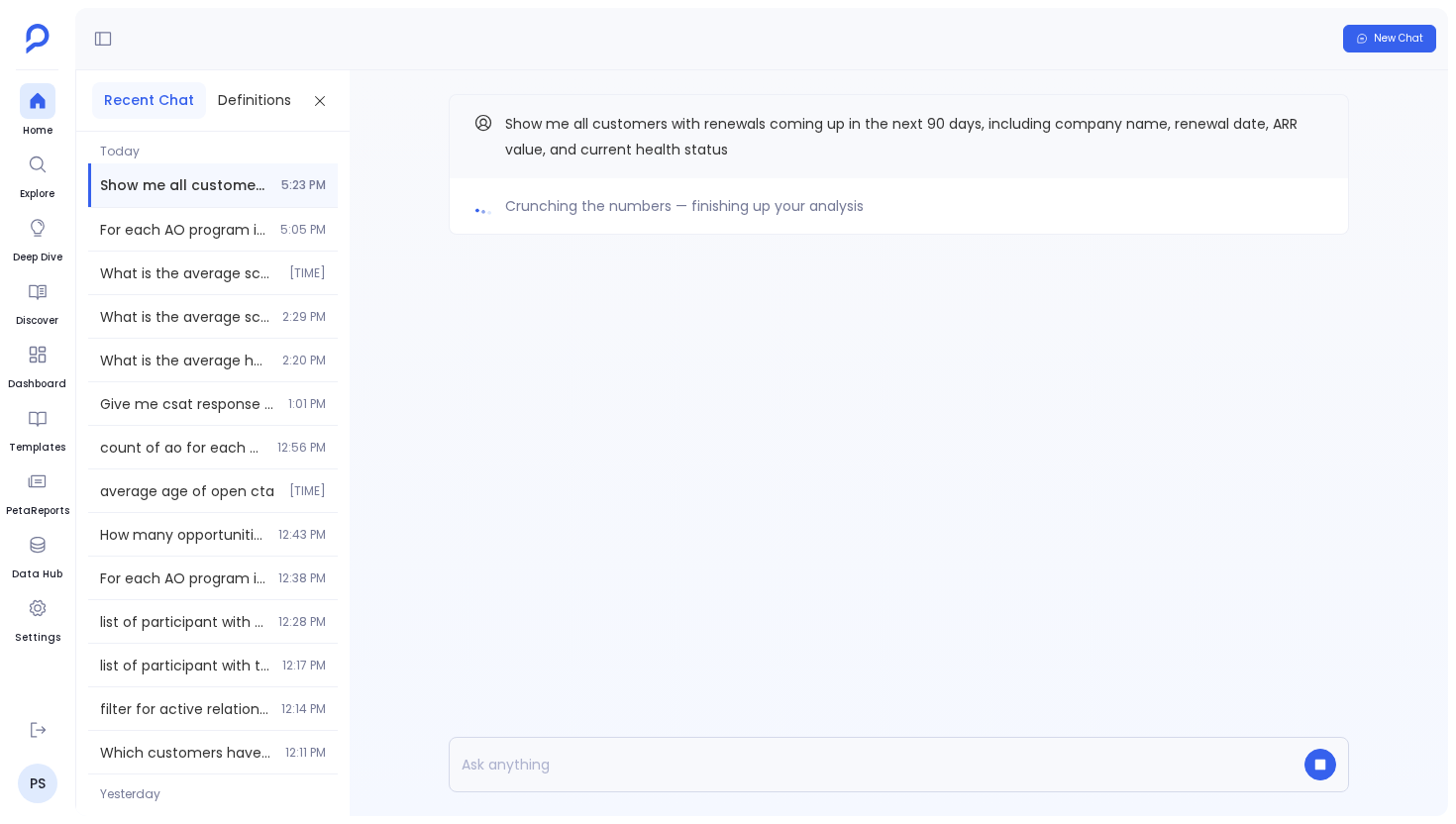 click on "Crunching the numbers — finishing up your analysis Show me all customers with renewals coming up in the next 90 days, including company name, renewal date, ARR value, and current health status" at bounding box center (898, 204) 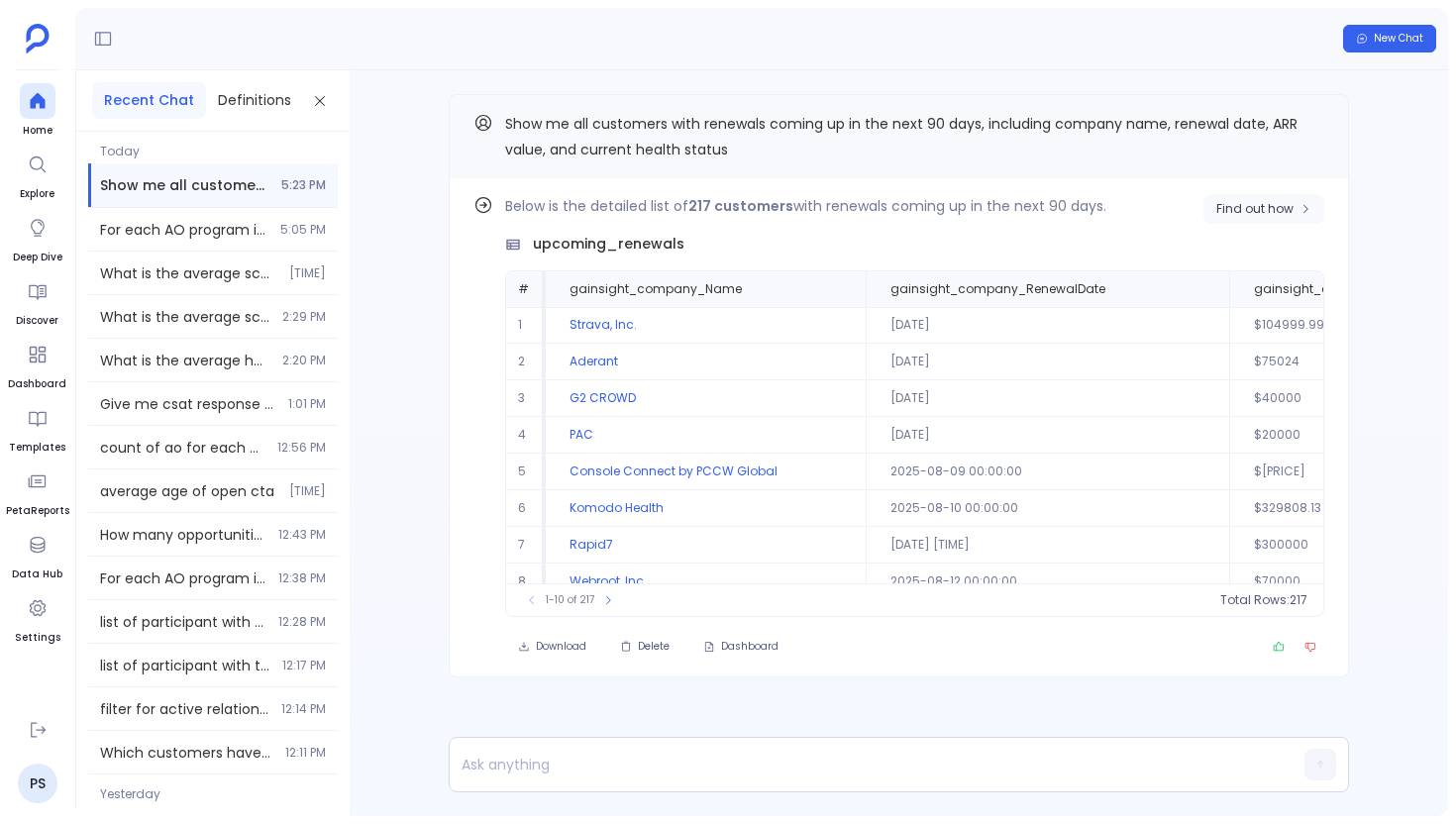click on "Find out how" at bounding box center [1255, 209] 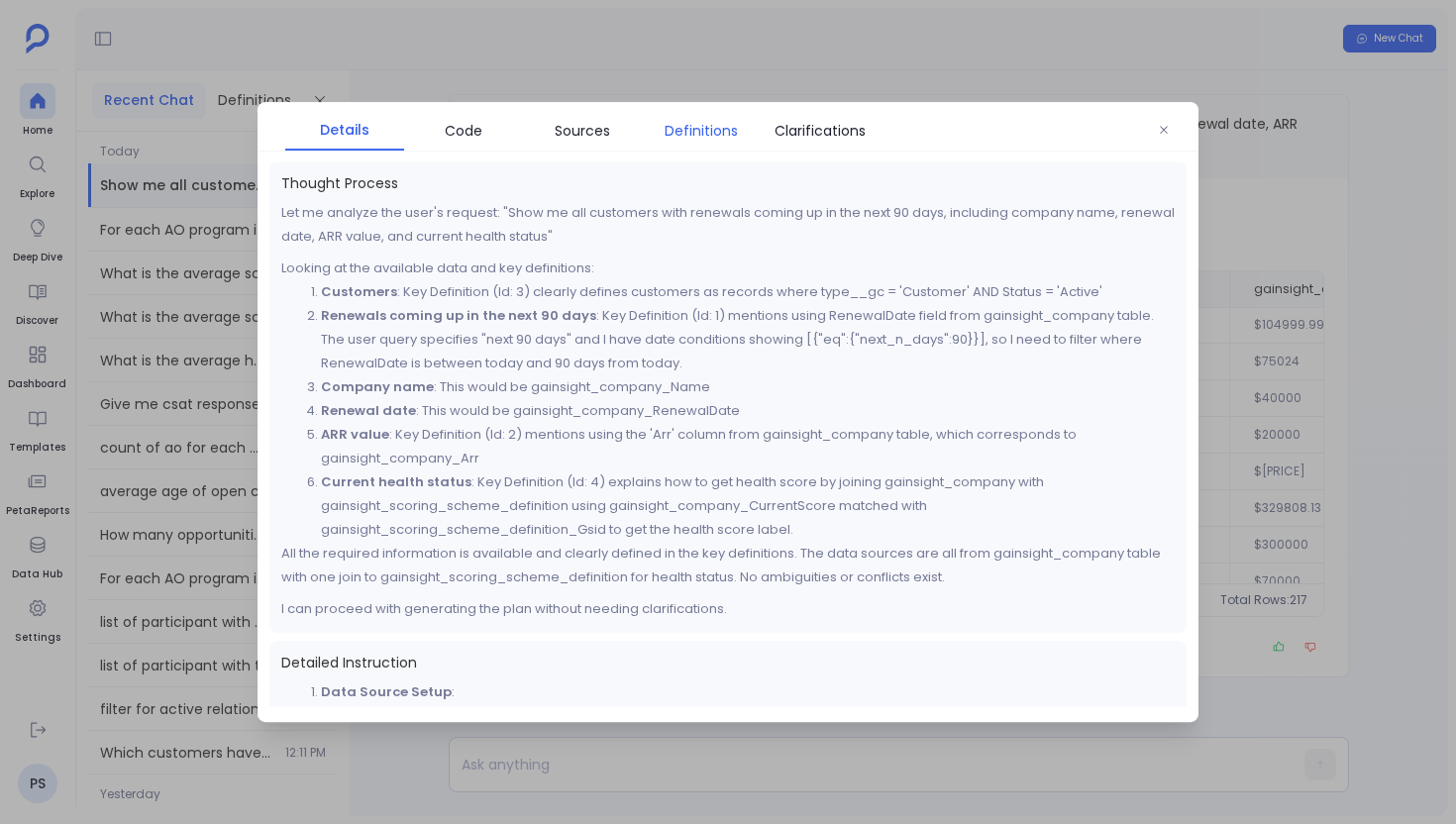 click on "Definitions" at bounding box center (701, 131) 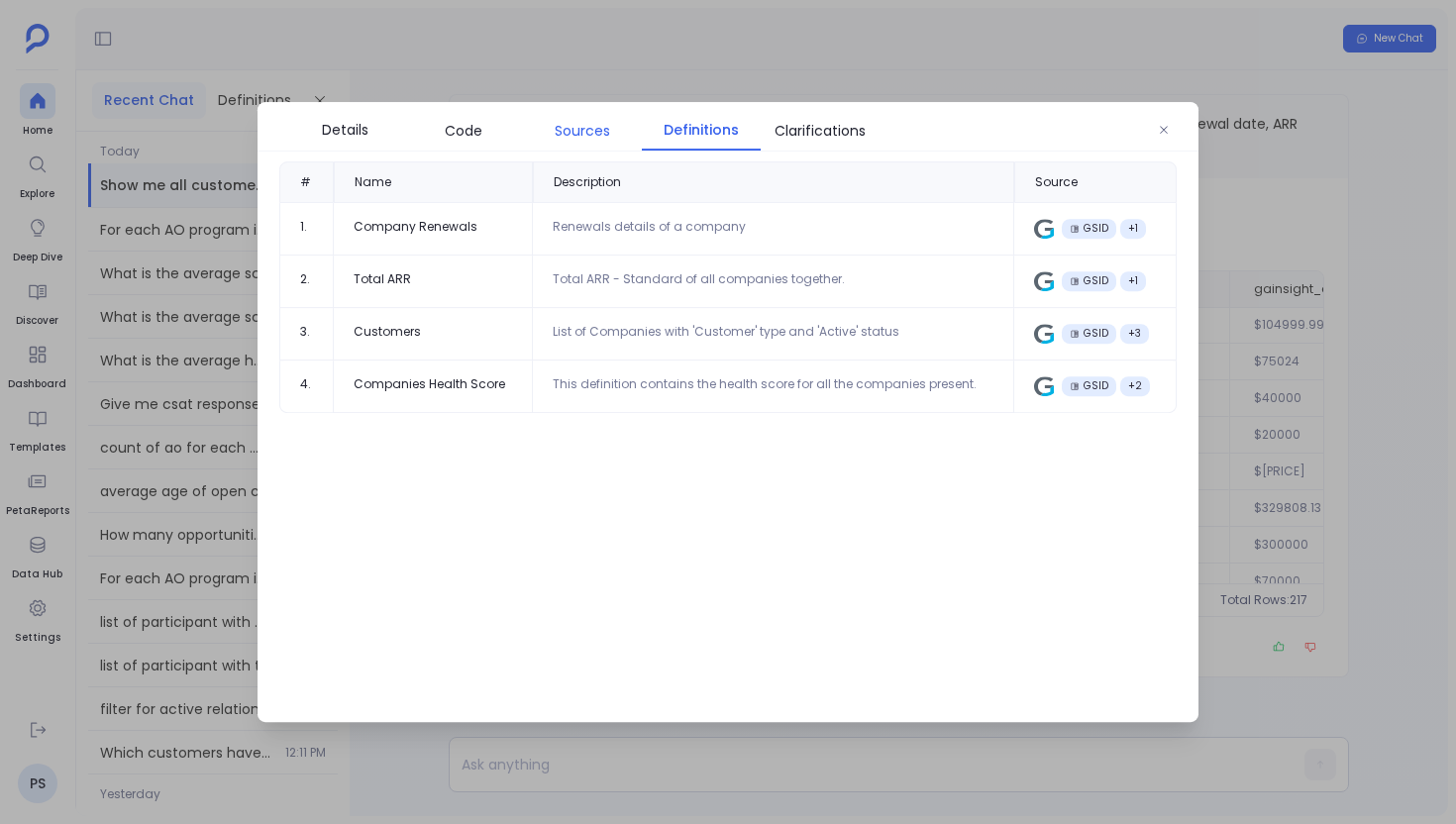 click on "Sources" at bounding box center (582, 131) 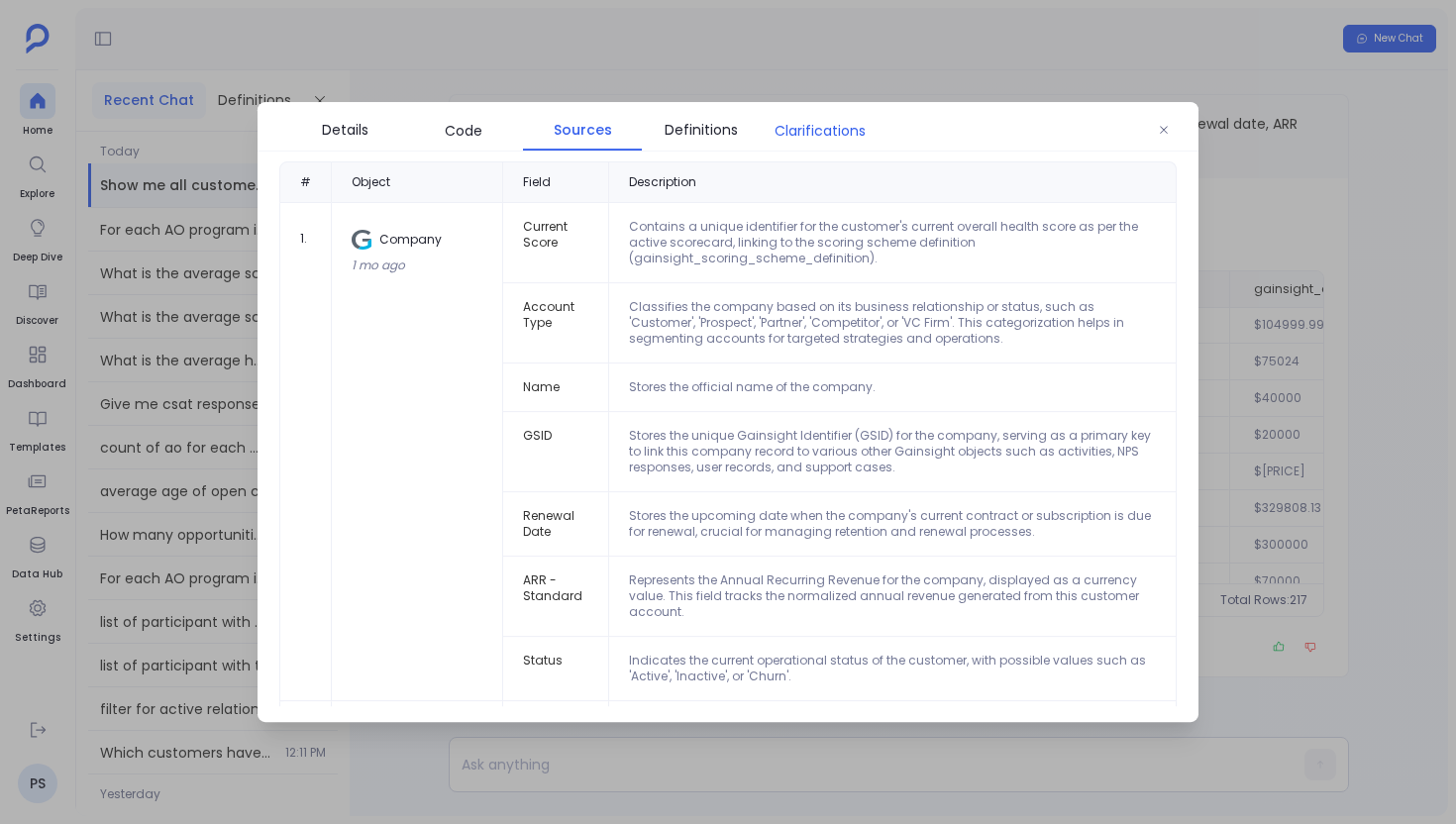 click on "Clarifications" at bounding box center [820, 131] 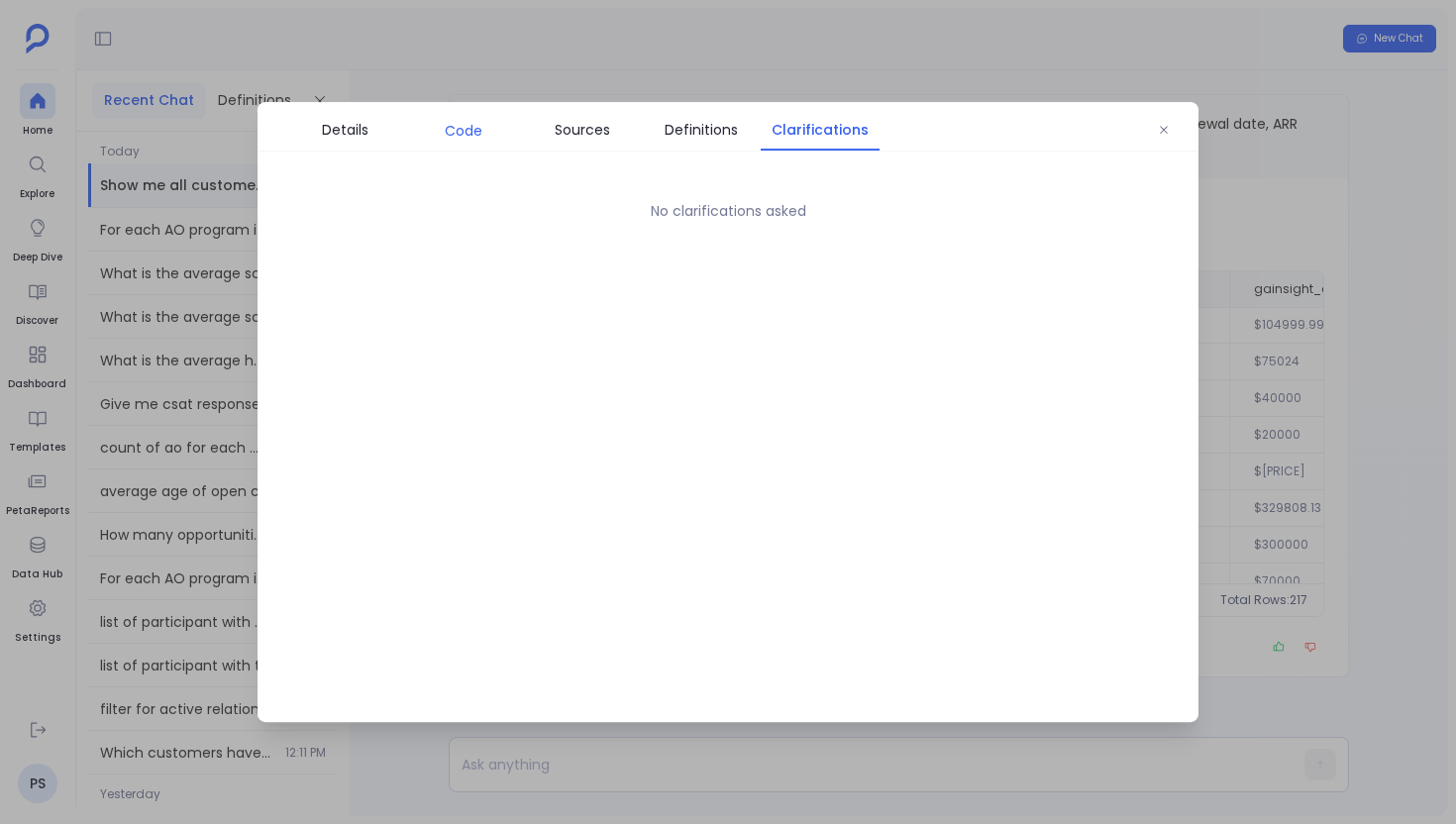 click on "Code" at bounding box center (464, 131) 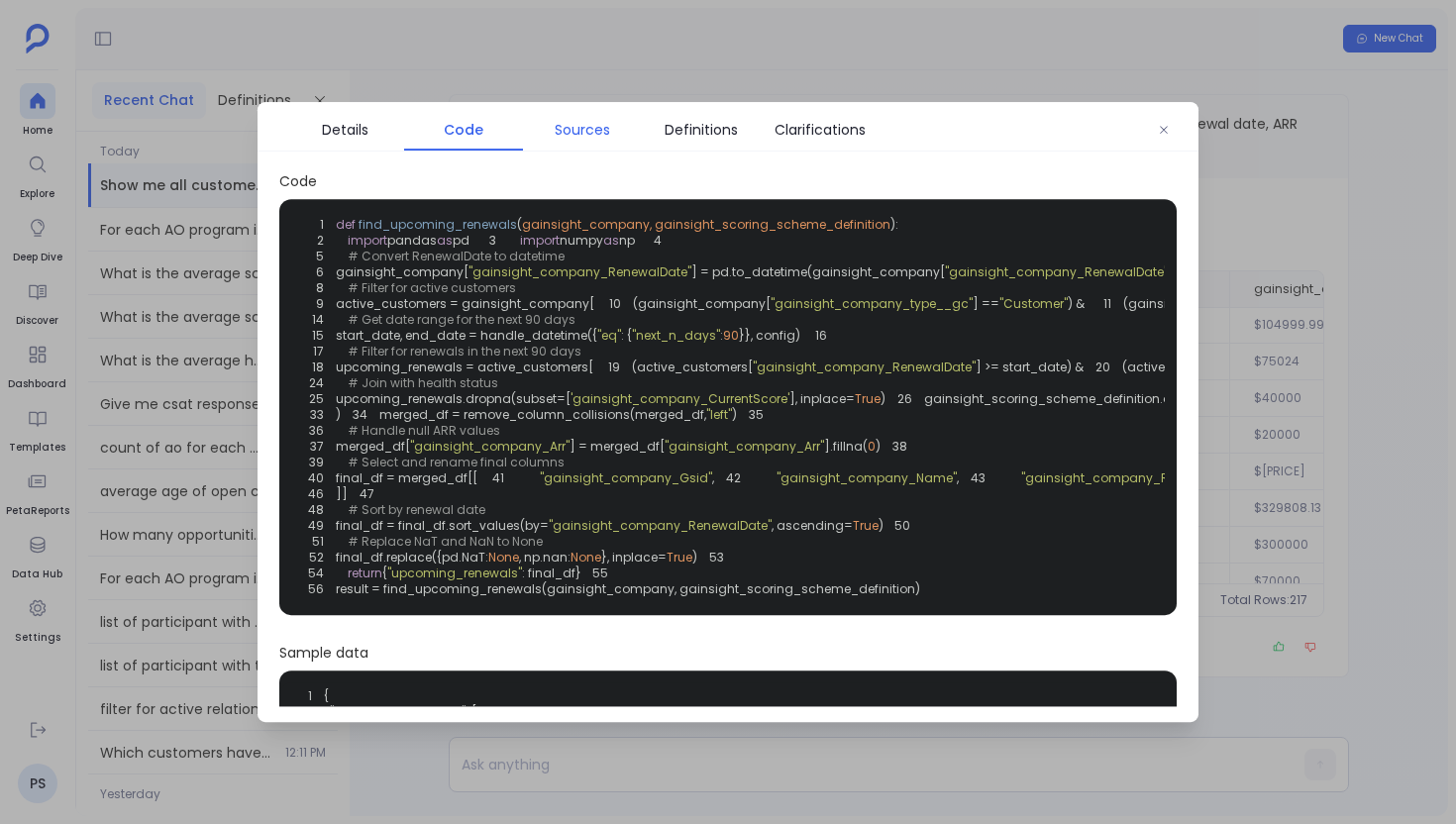 click on "Sources" at bounding box center (582, 130) 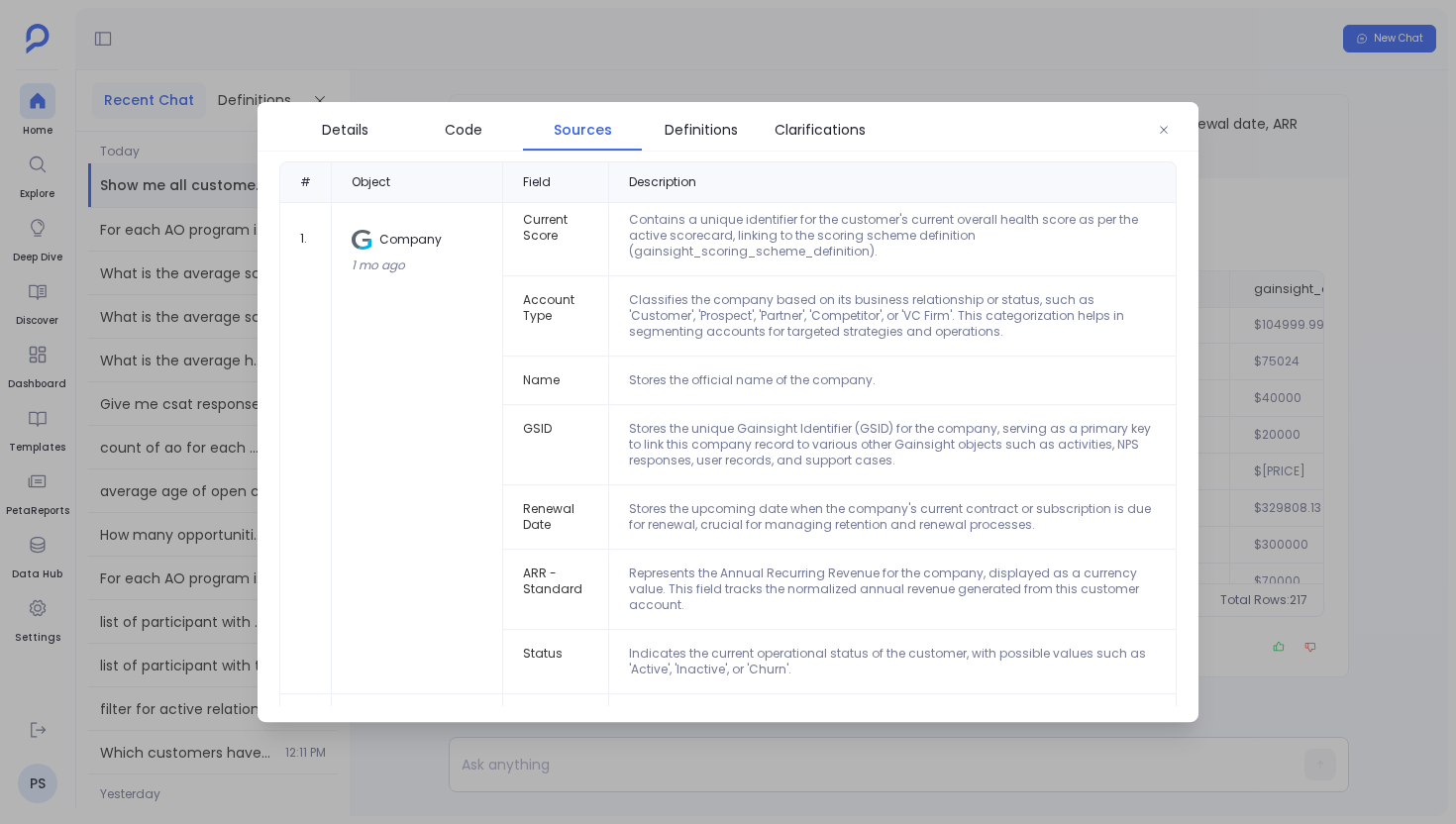 scroll, scrollTop: 0, scrollLeft: 0, axis: both 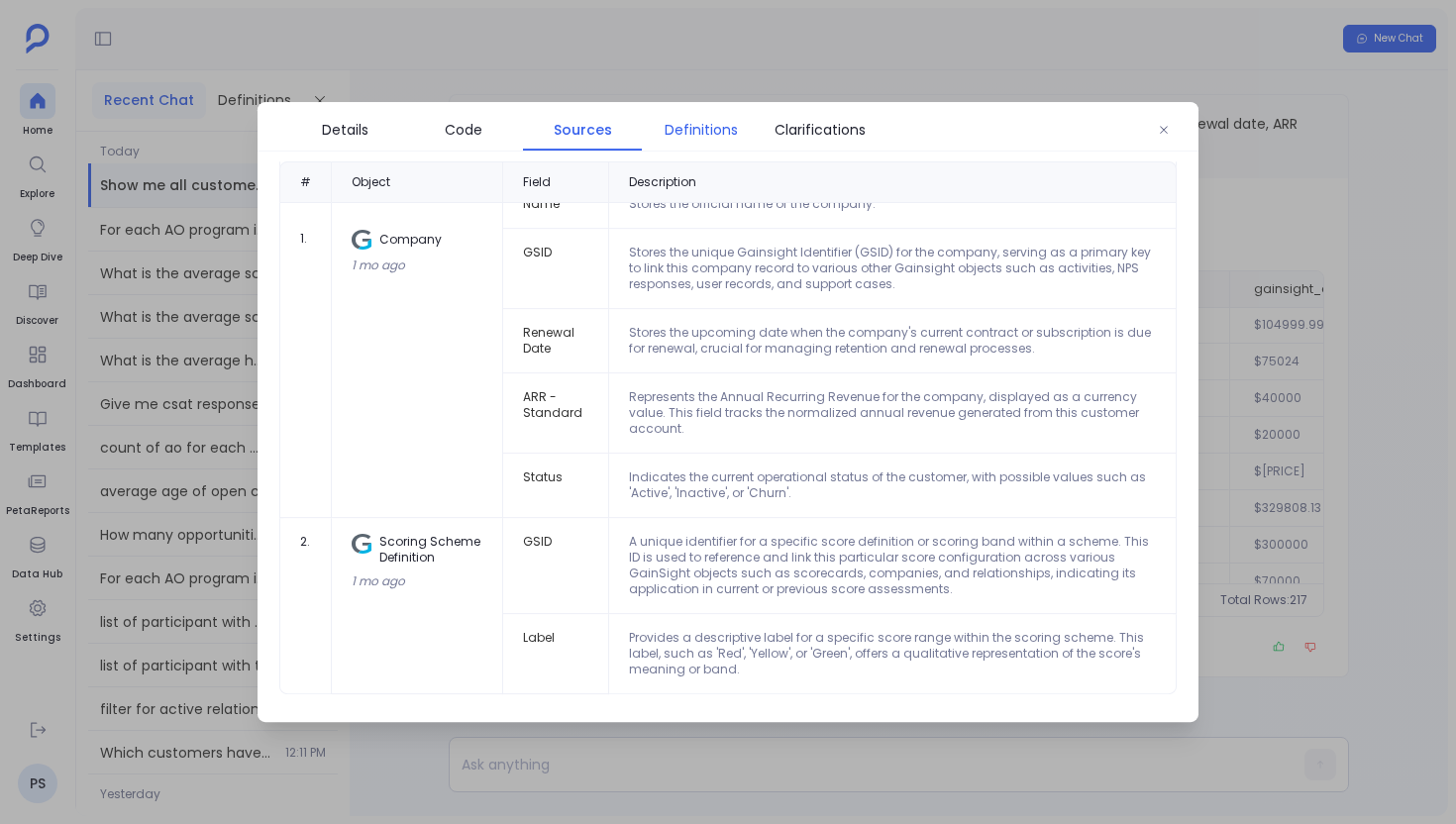 click on "Definitions" at bounding box center (701, 130) 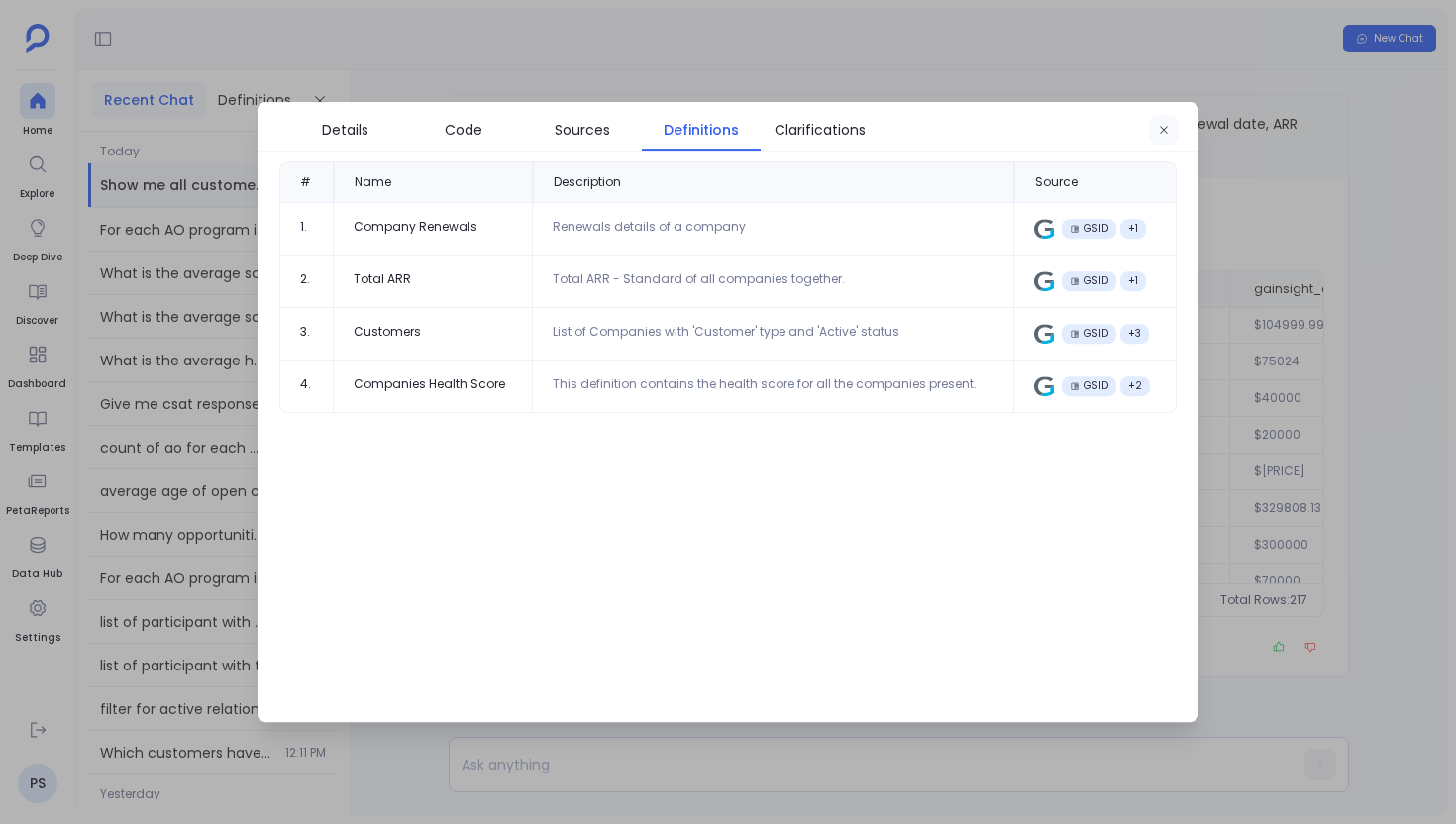 click at bounding box center (1164, 131) 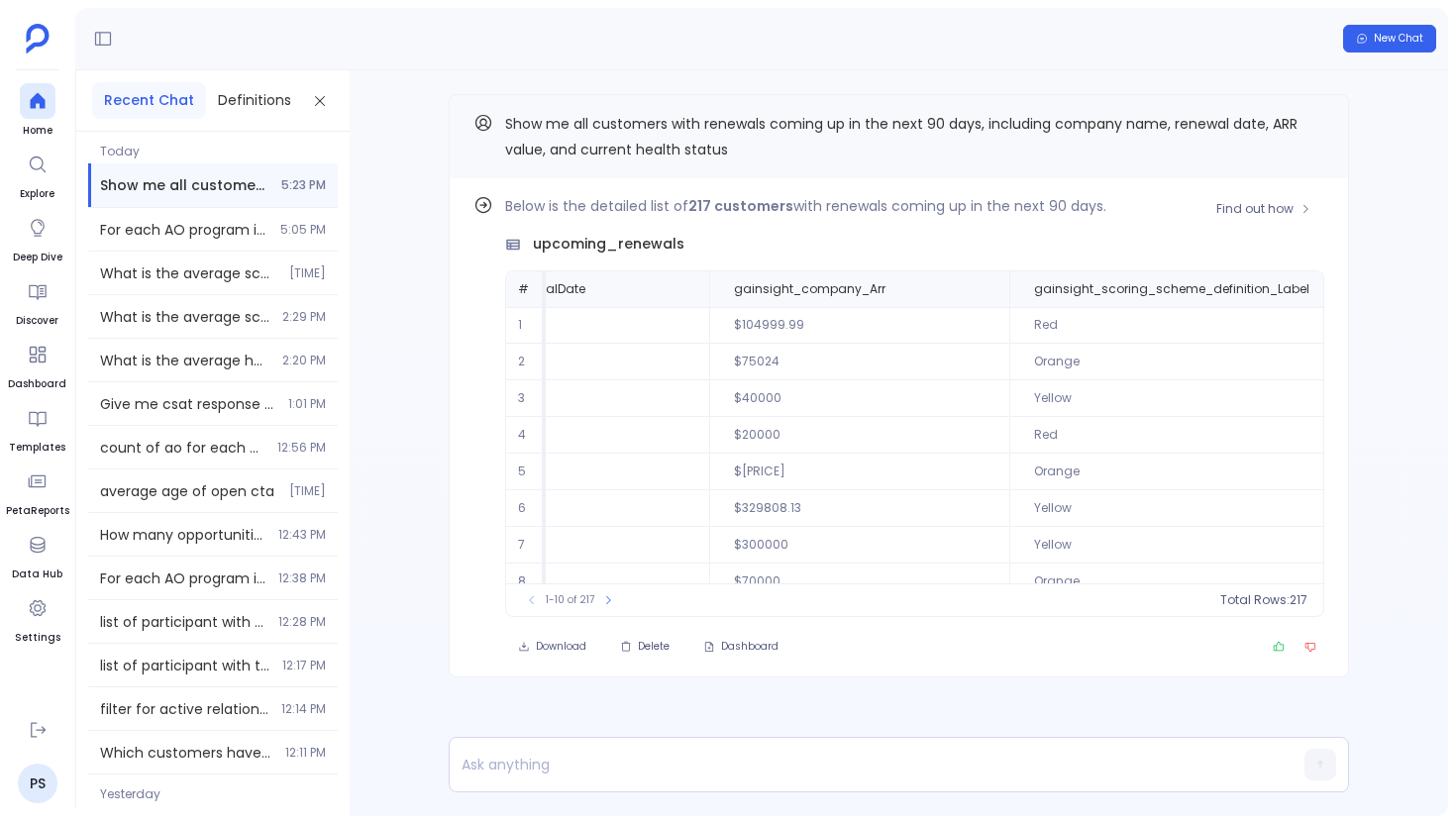 scroll, scrollTop: 0, scrollLeft: 612, axis: horizontal 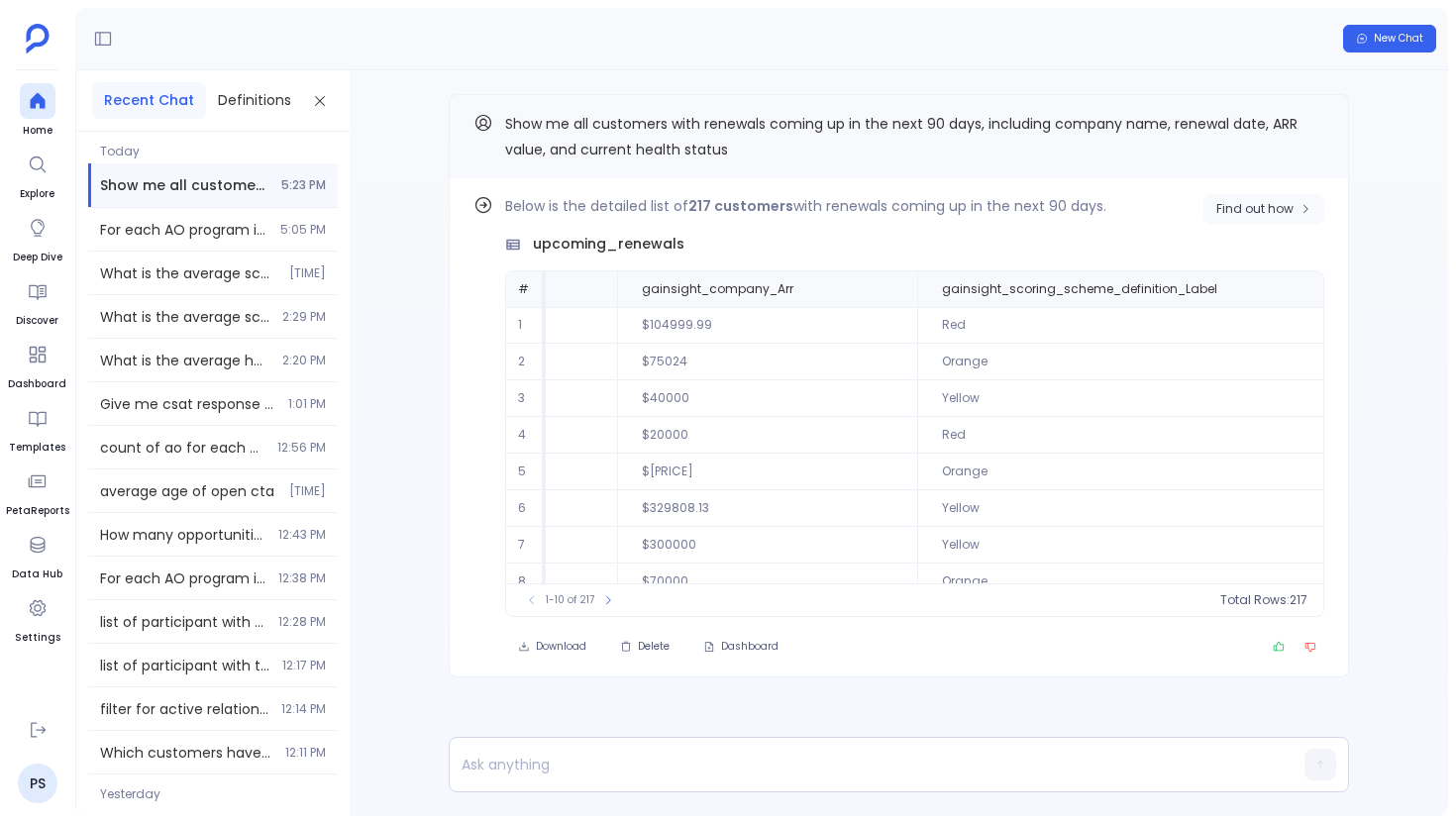 click on "Find out how" at bounding box center (1255, 209) 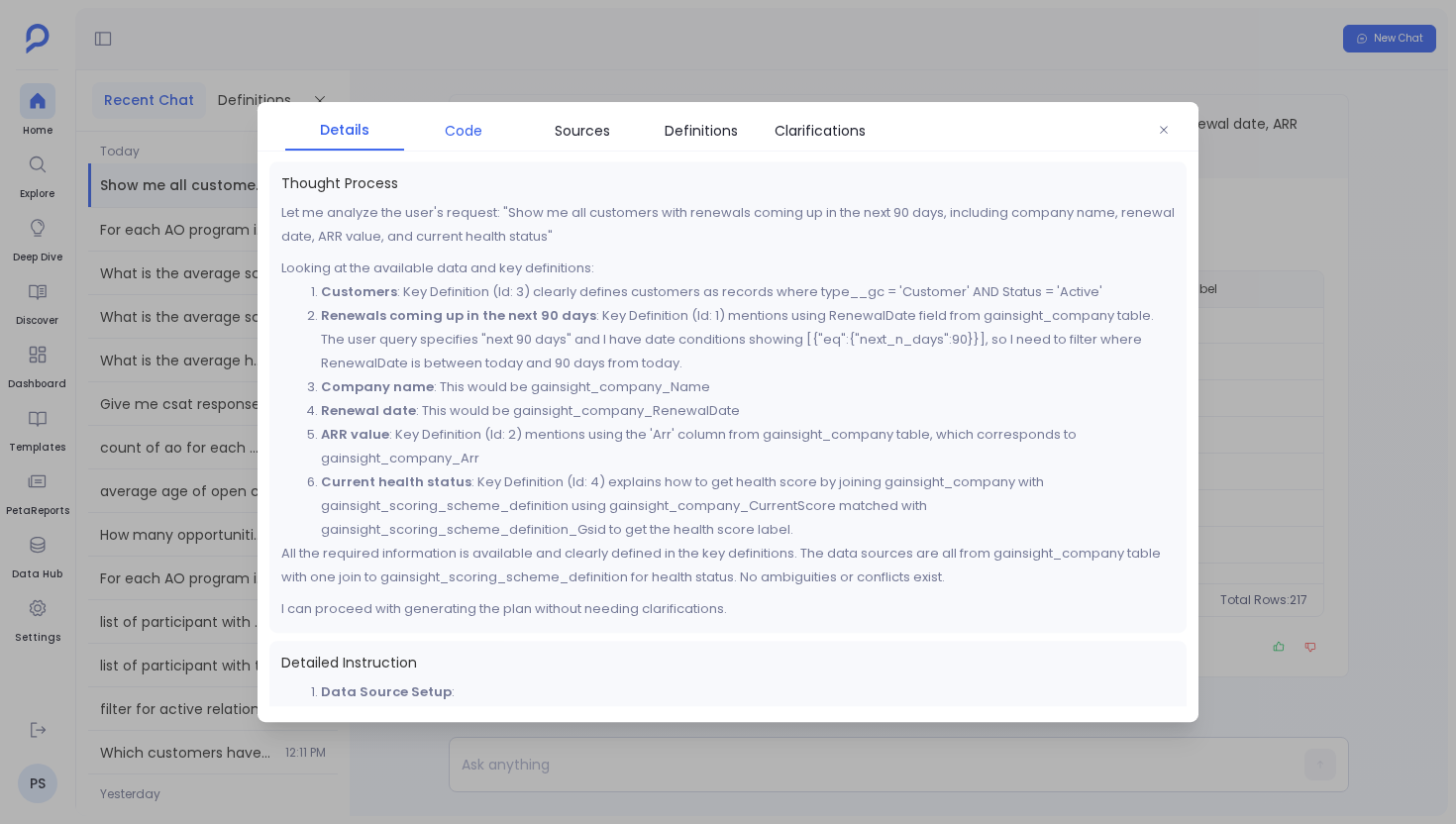 click on "Code" at bounding box center (464, 131) 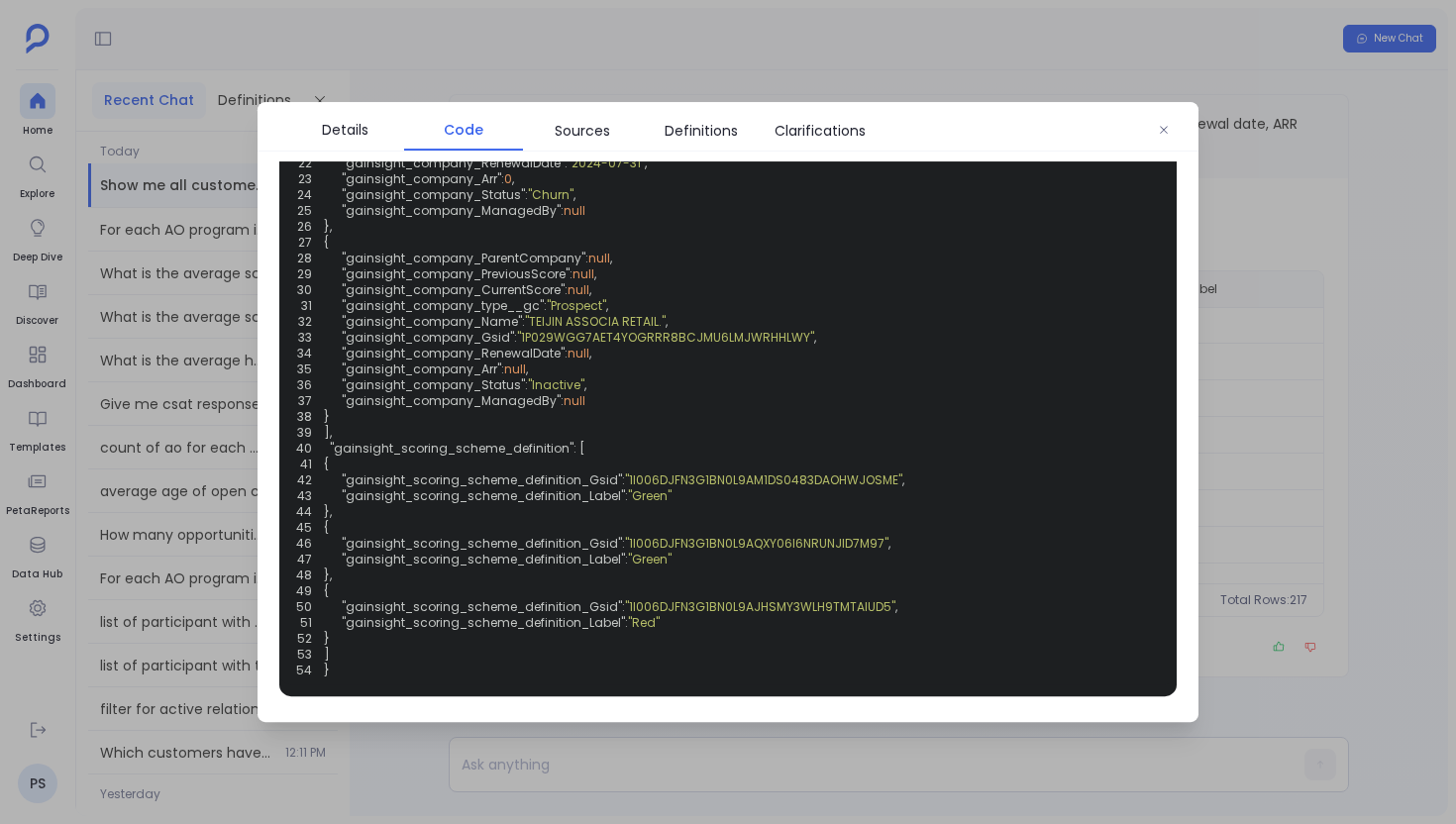 scroll, scrollTop: 1366, scrollLeft: 0, axis: vertical 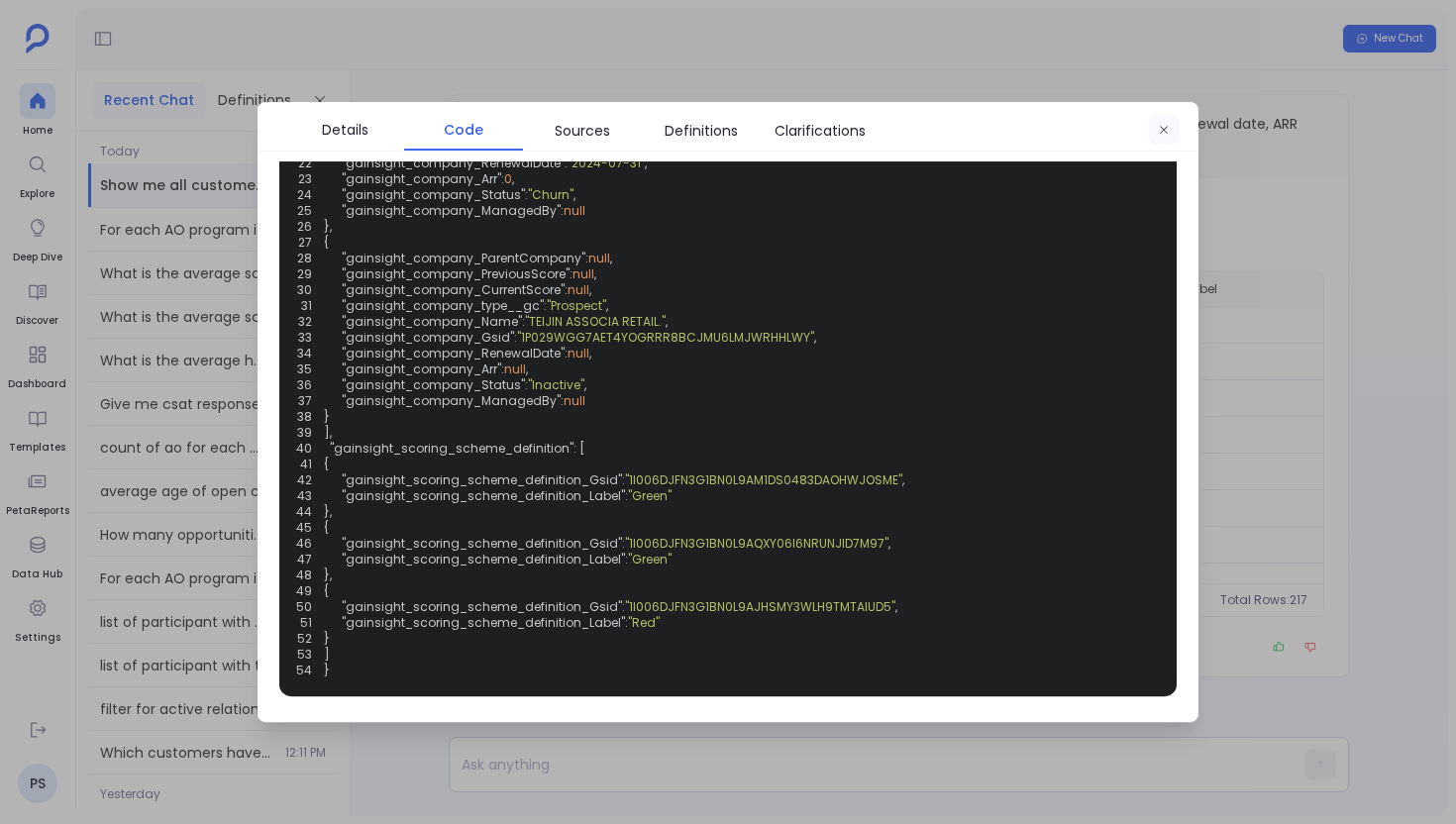 click 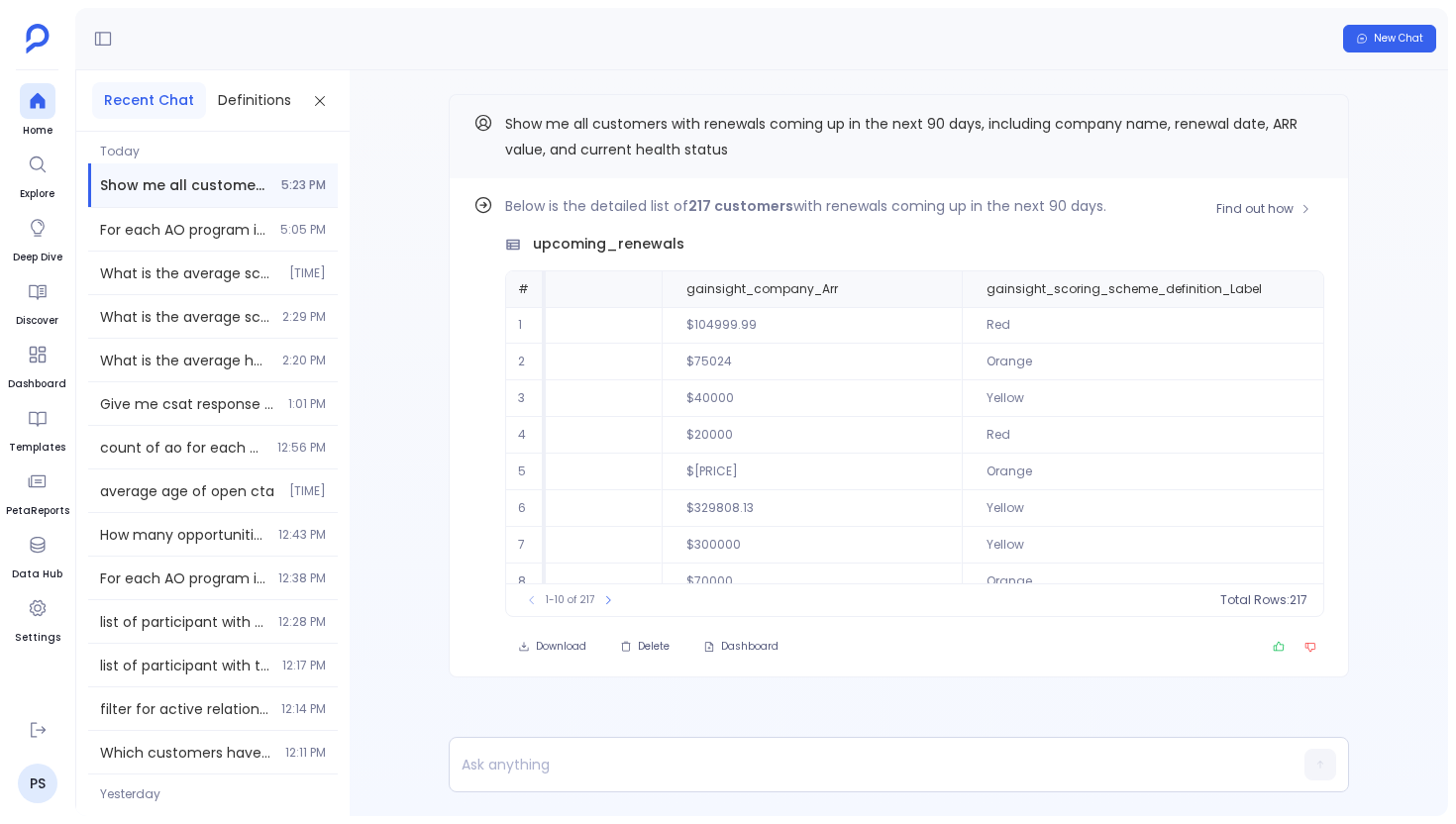 scroll, scrollTop: 0, scrollLeft: 612, axis: horizontal 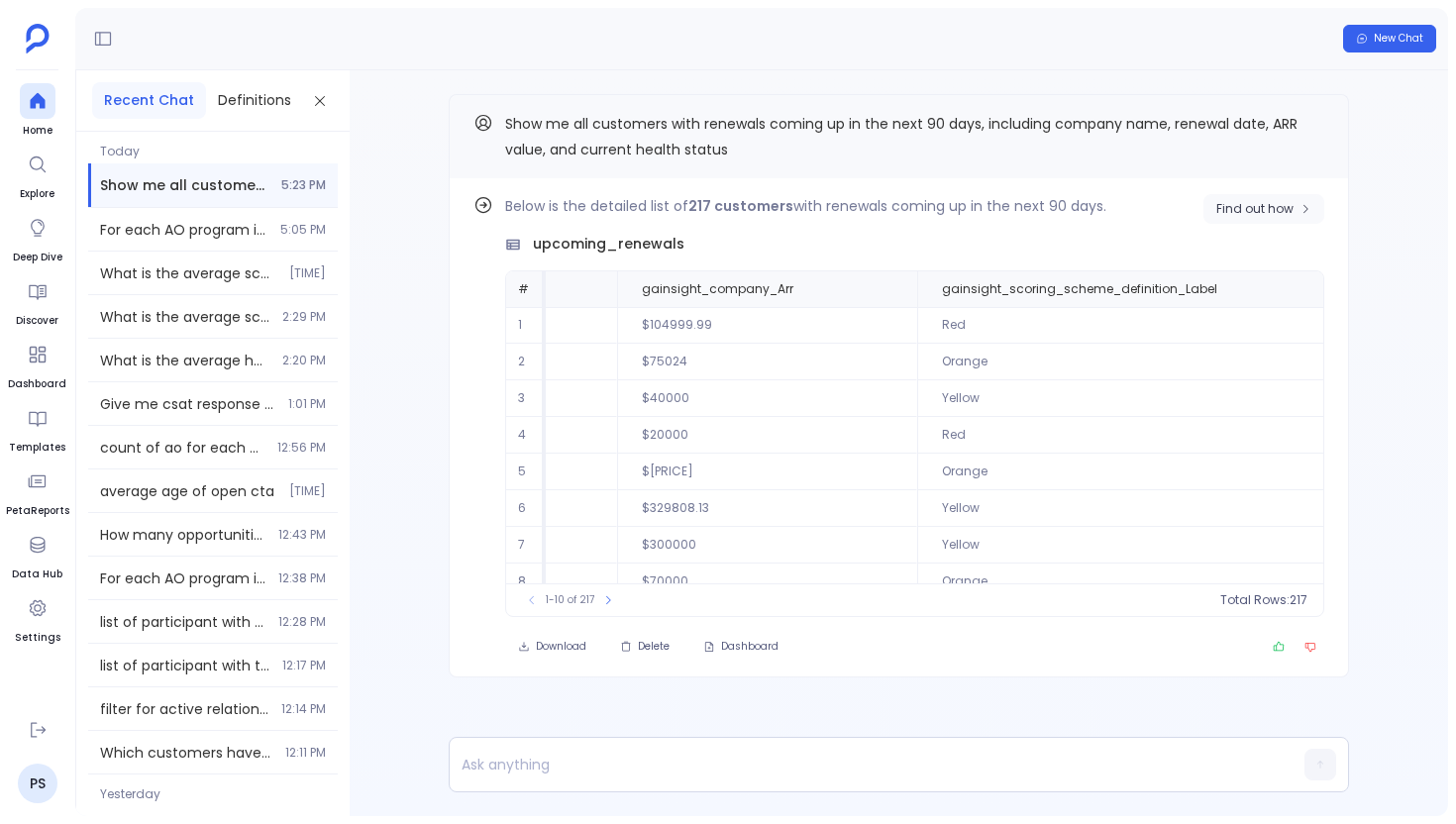 click on "Find out how" at bounding box center [1264, 209] 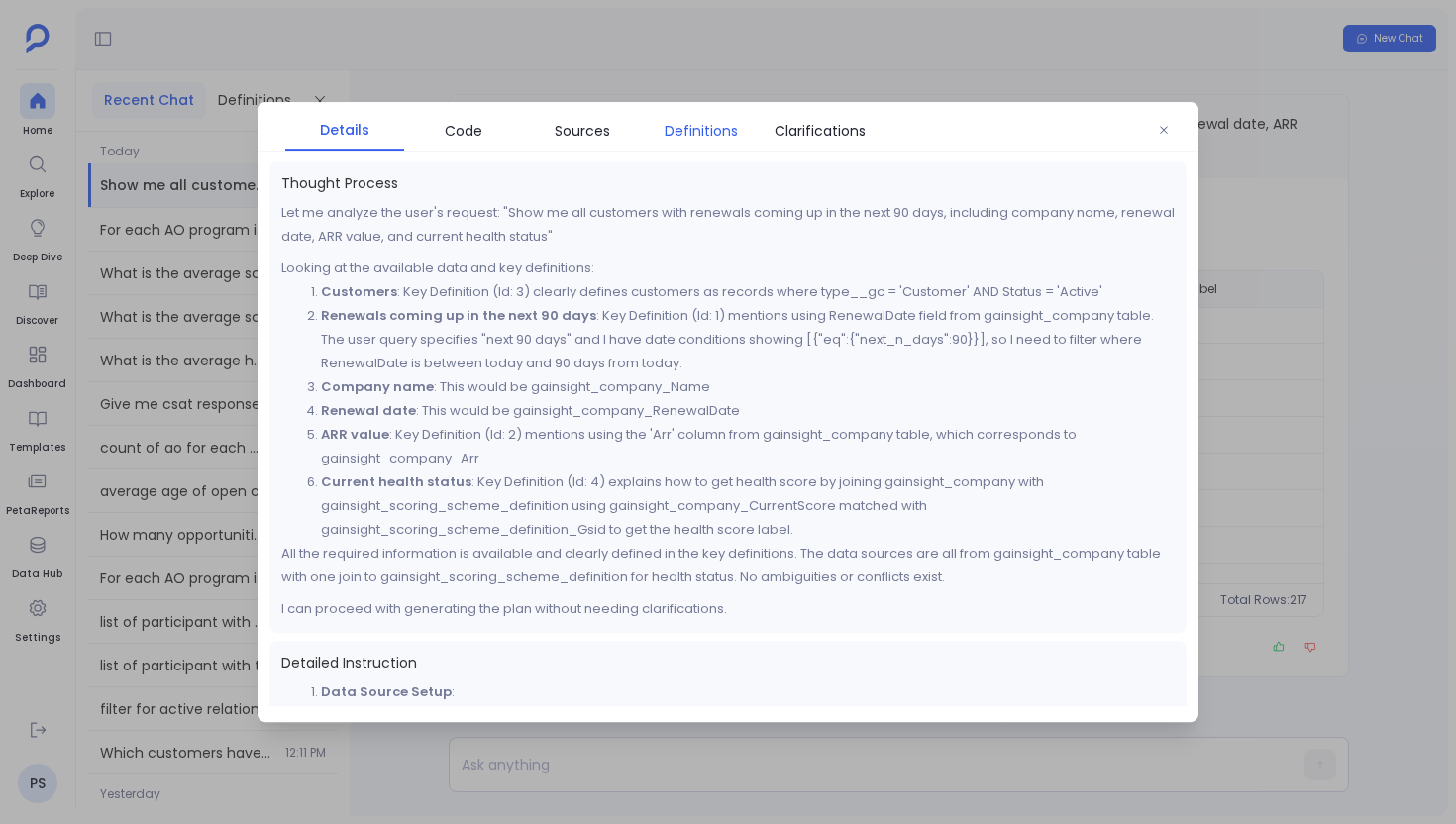 click on "Definitions" at bounding box center [701, 131] 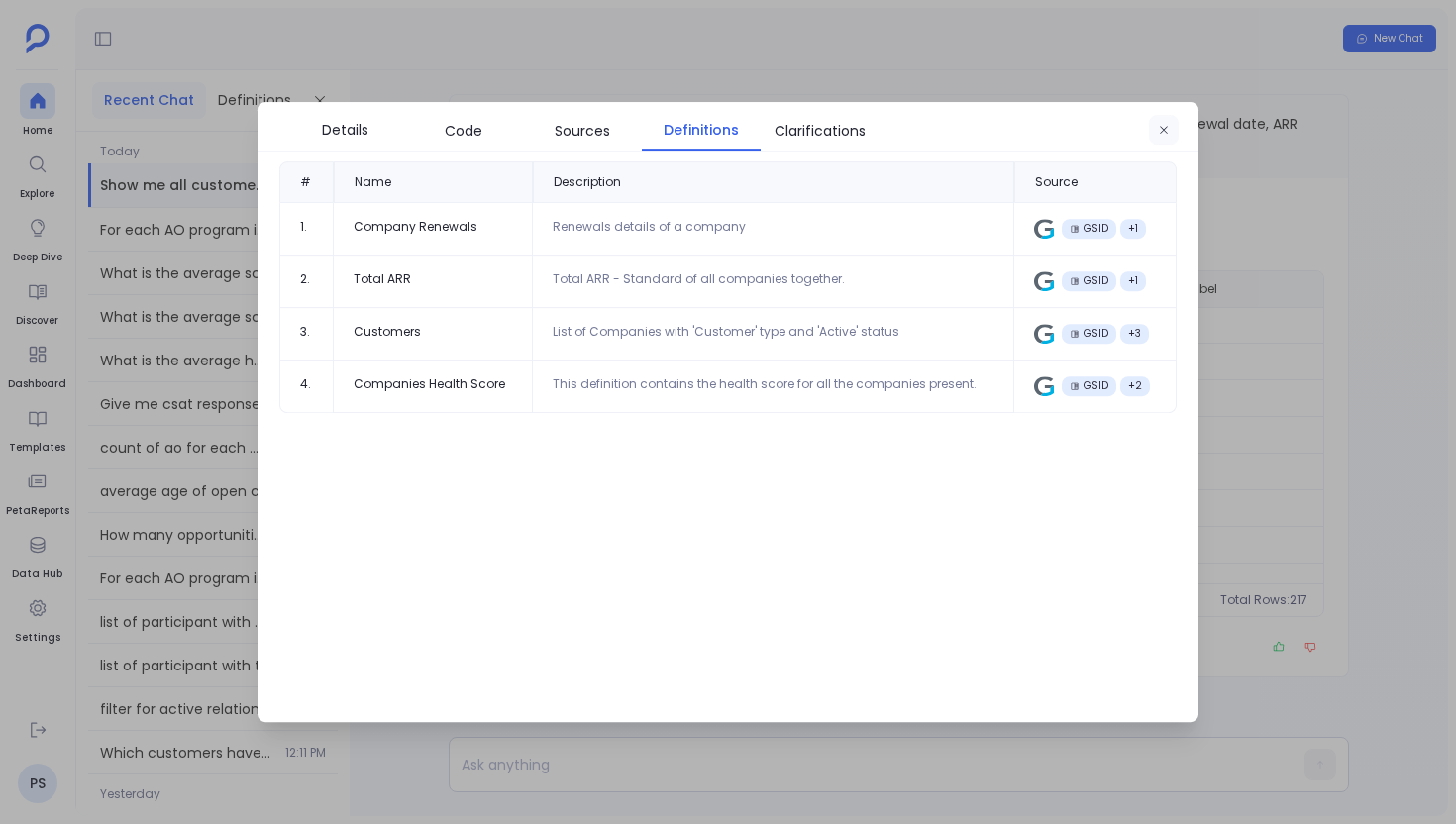 click at bounding box center (1164, 131) 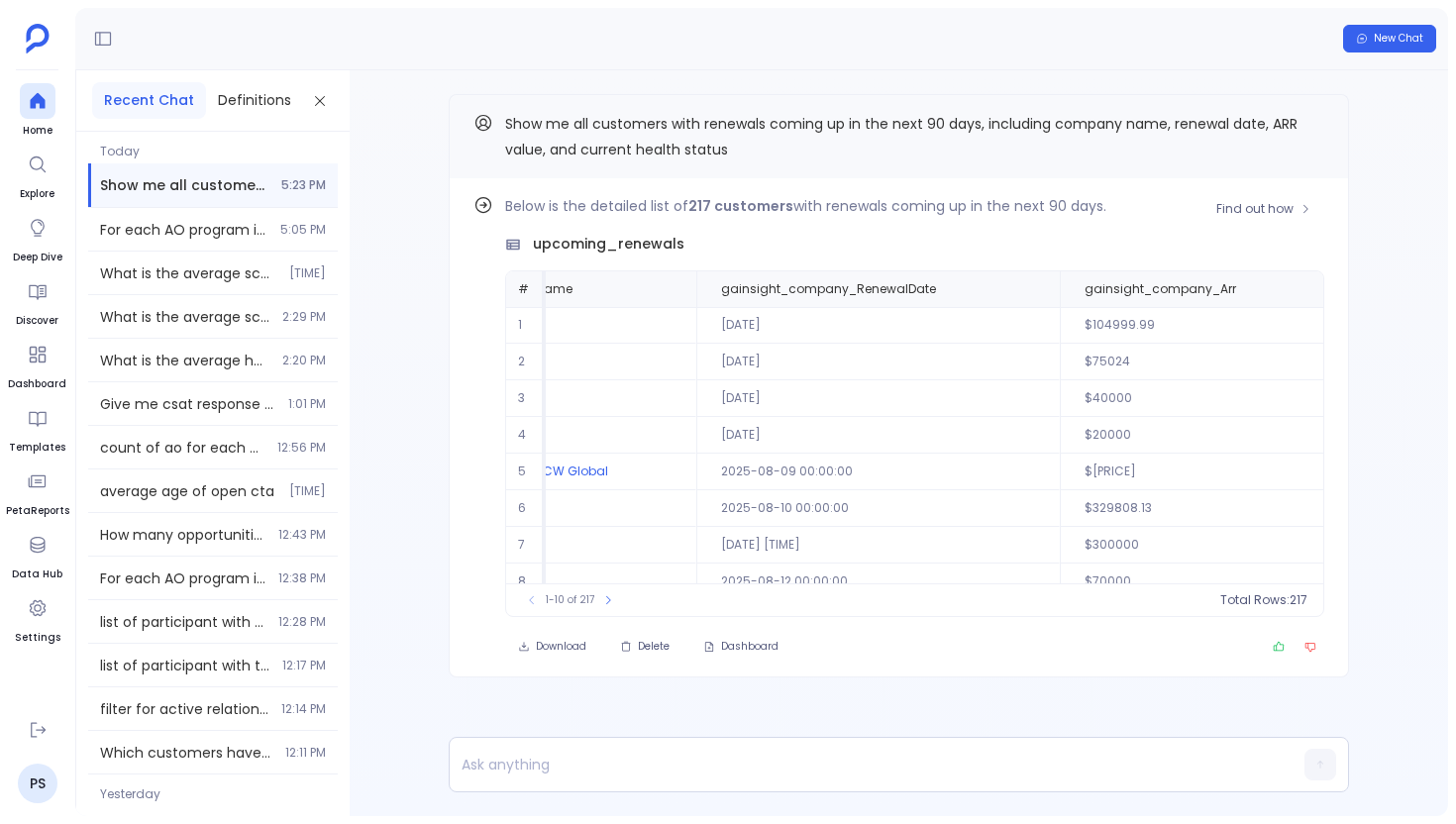 scroll, scrollTop: 0, scrollLeft: 0, axis: both 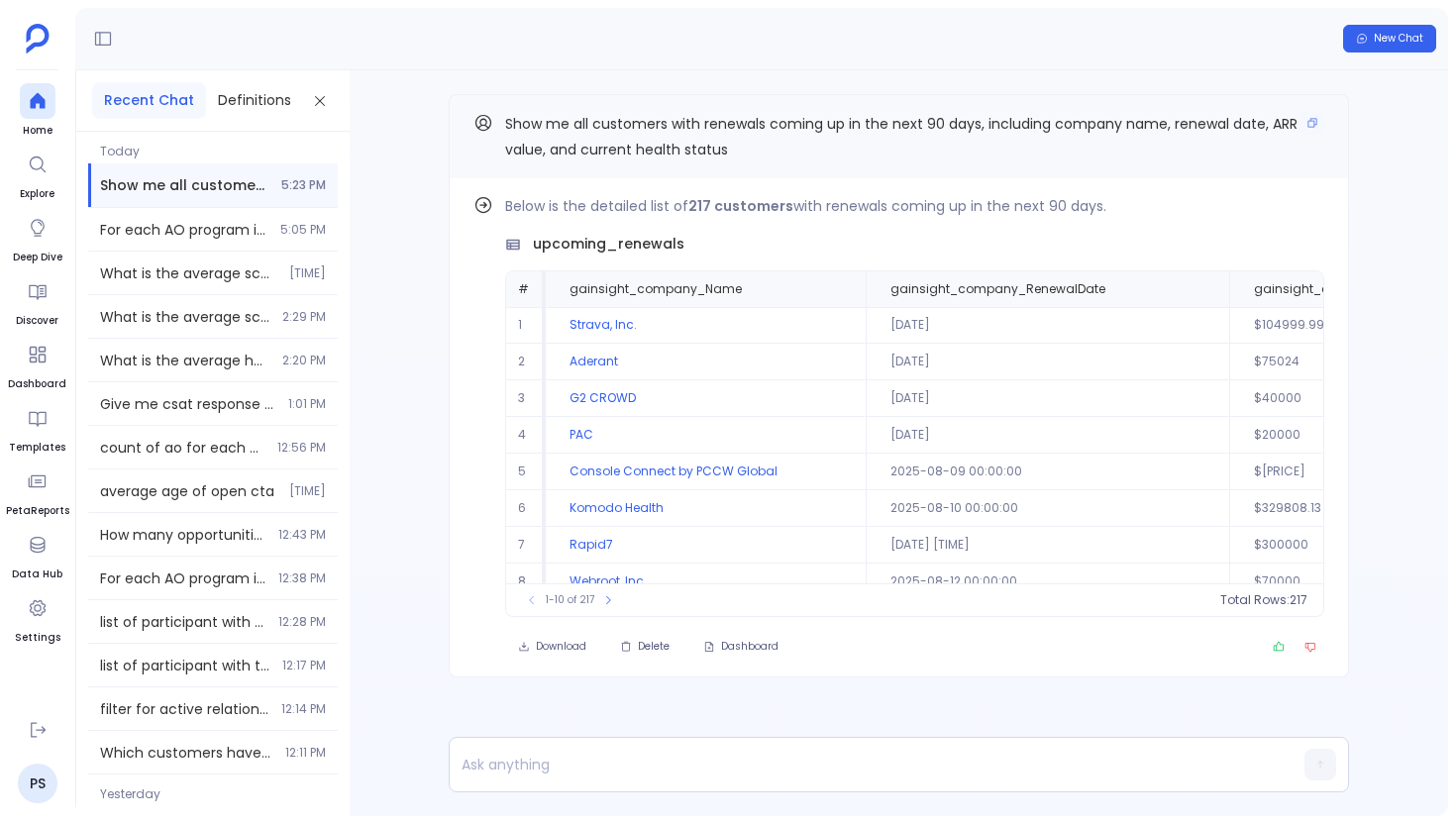 click on "Show me all customers with renewals coming up in the next 90 days, including company name, renewal date, ARR value, and current health status" at bounding box center [914, 137] 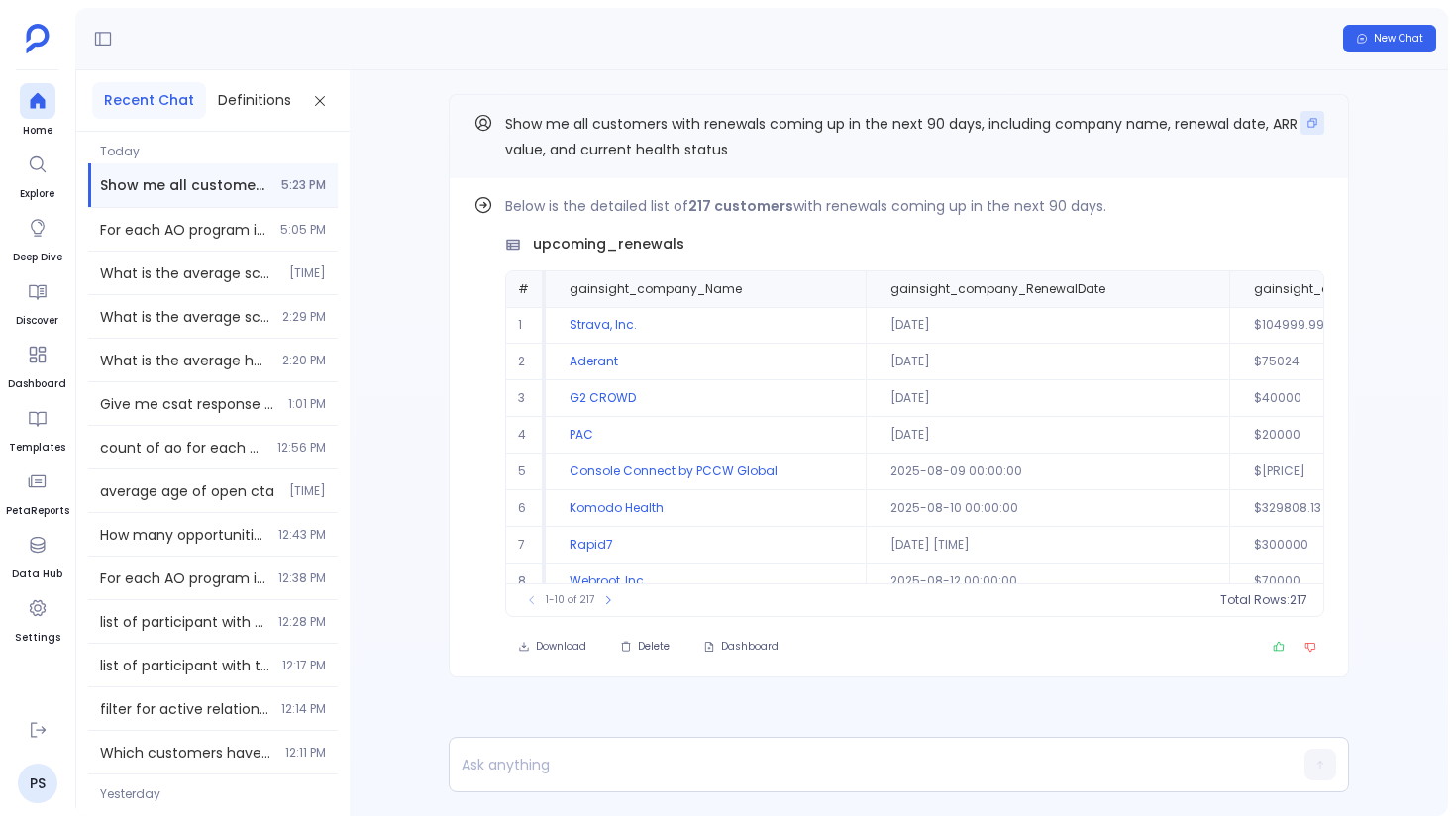 click at bounding box center [1312, 123] 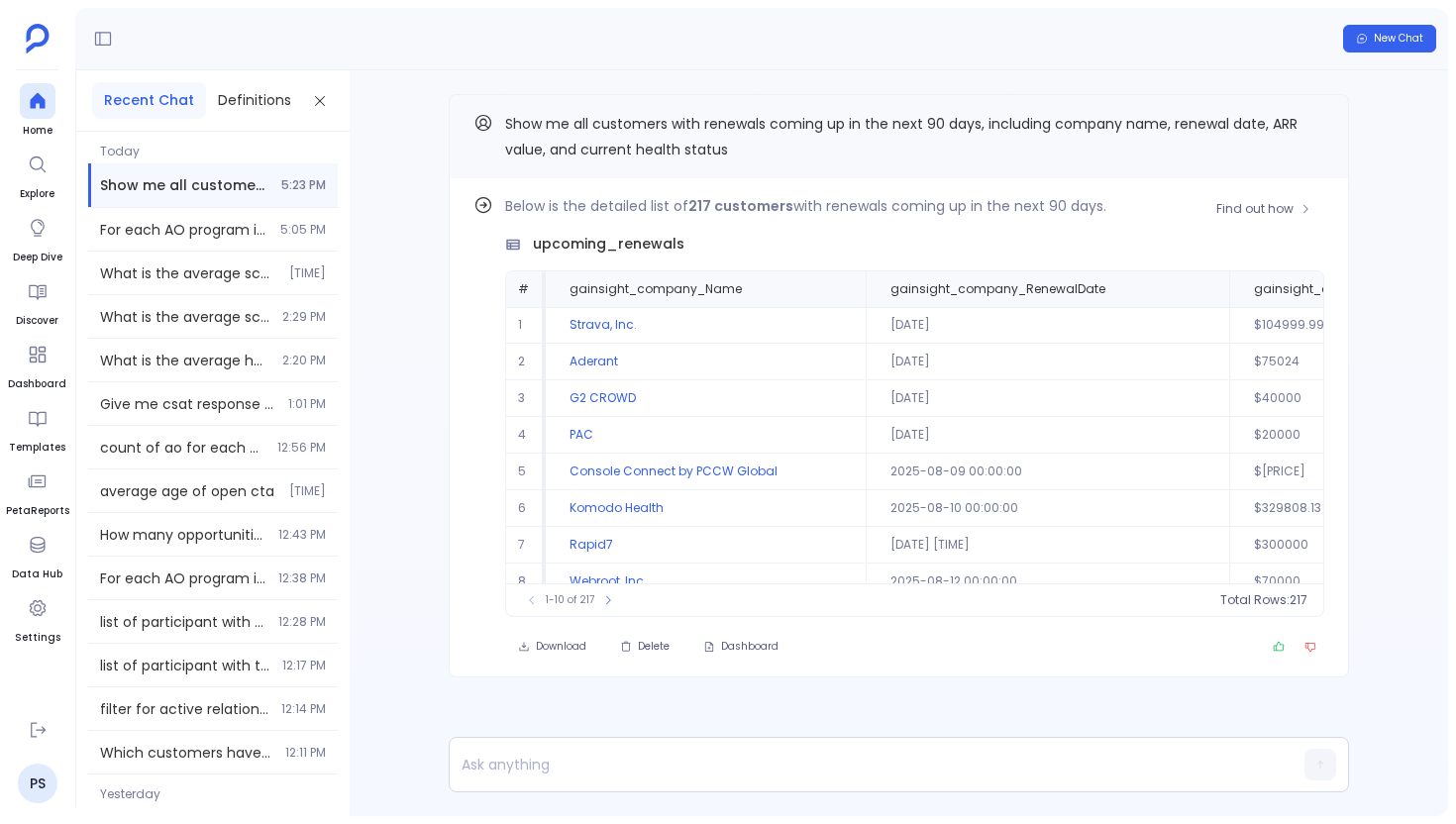 type 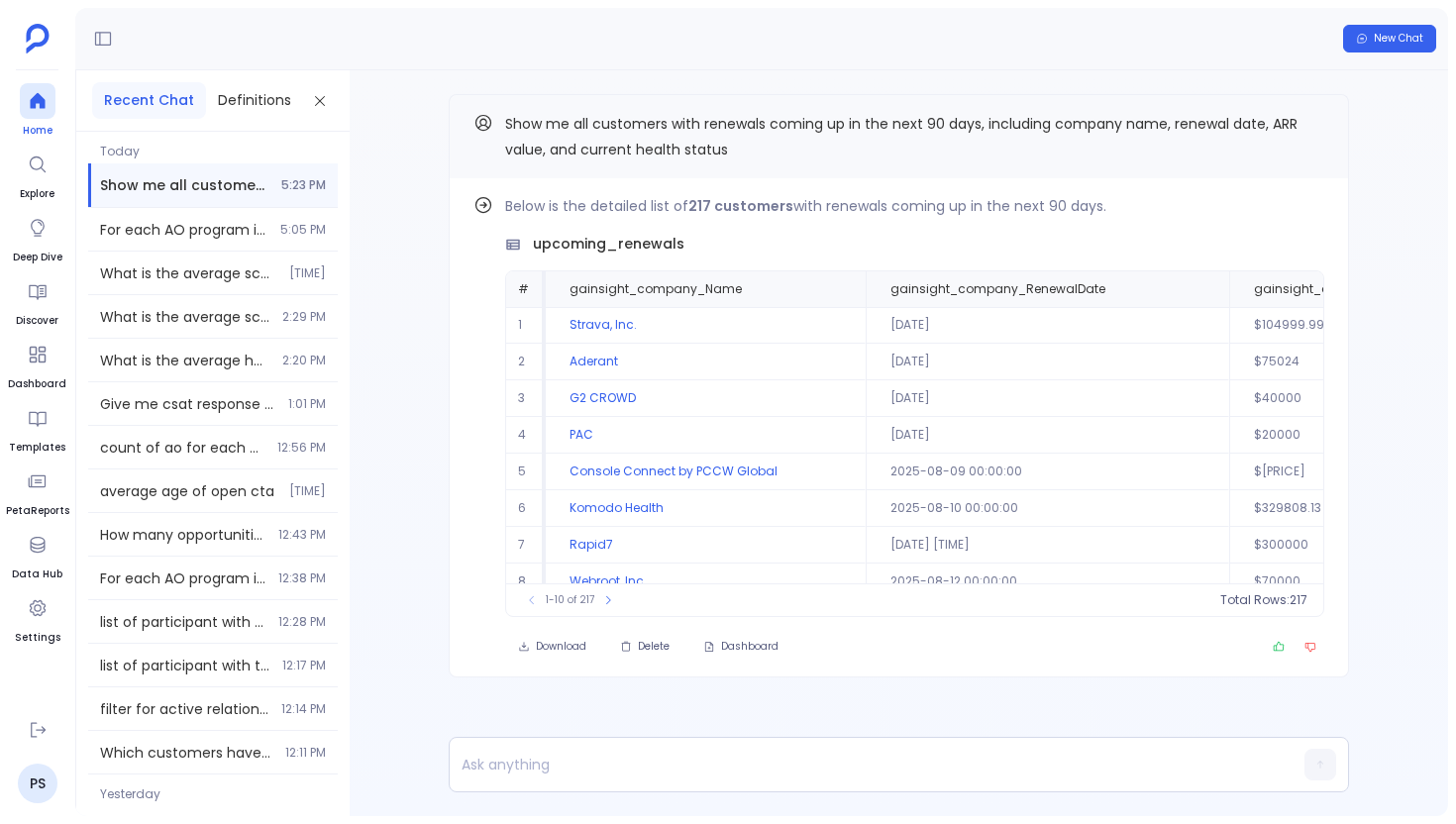 click at bounding box center [38, 101] 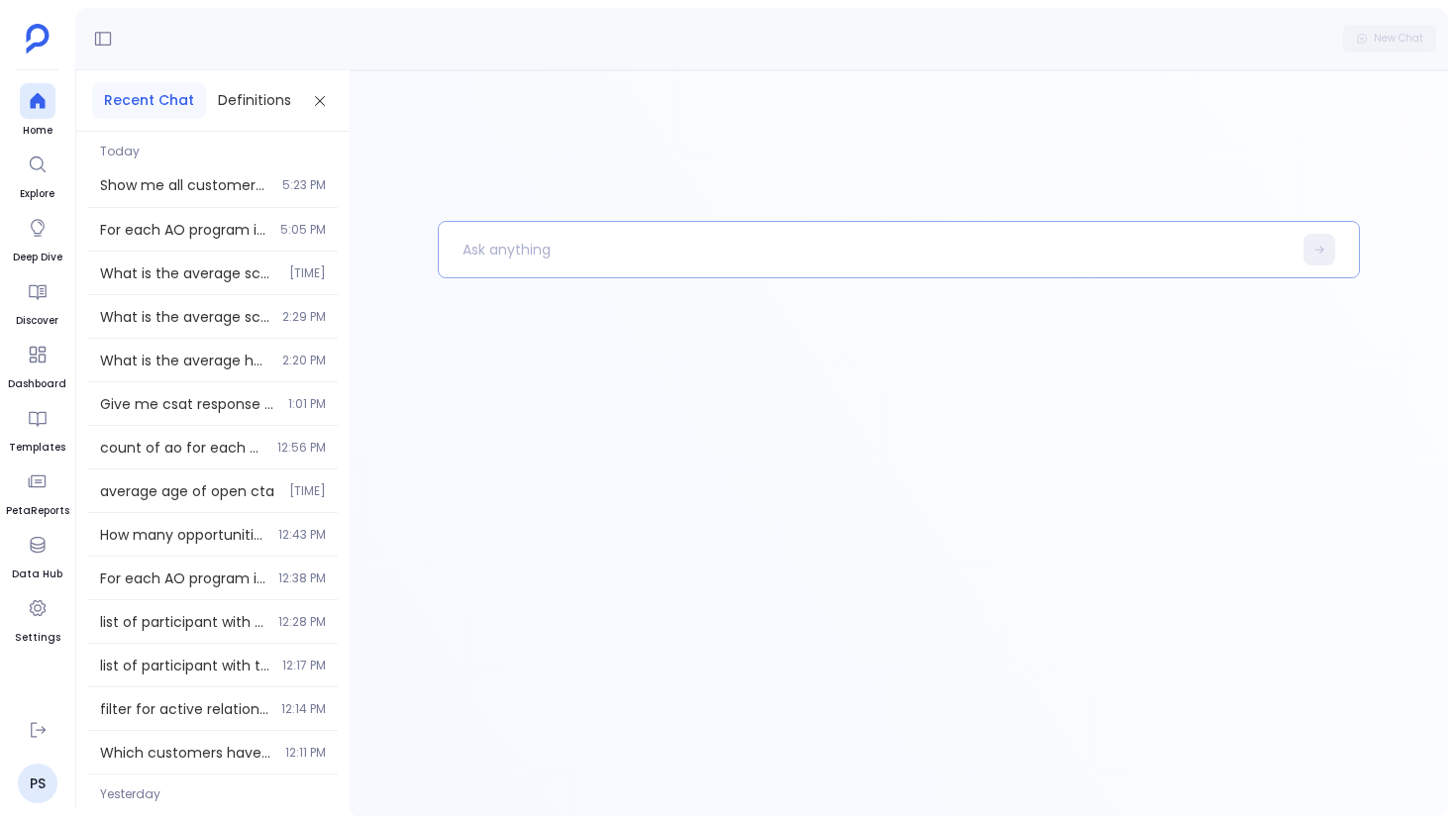 click at bounding box center (865, 250) 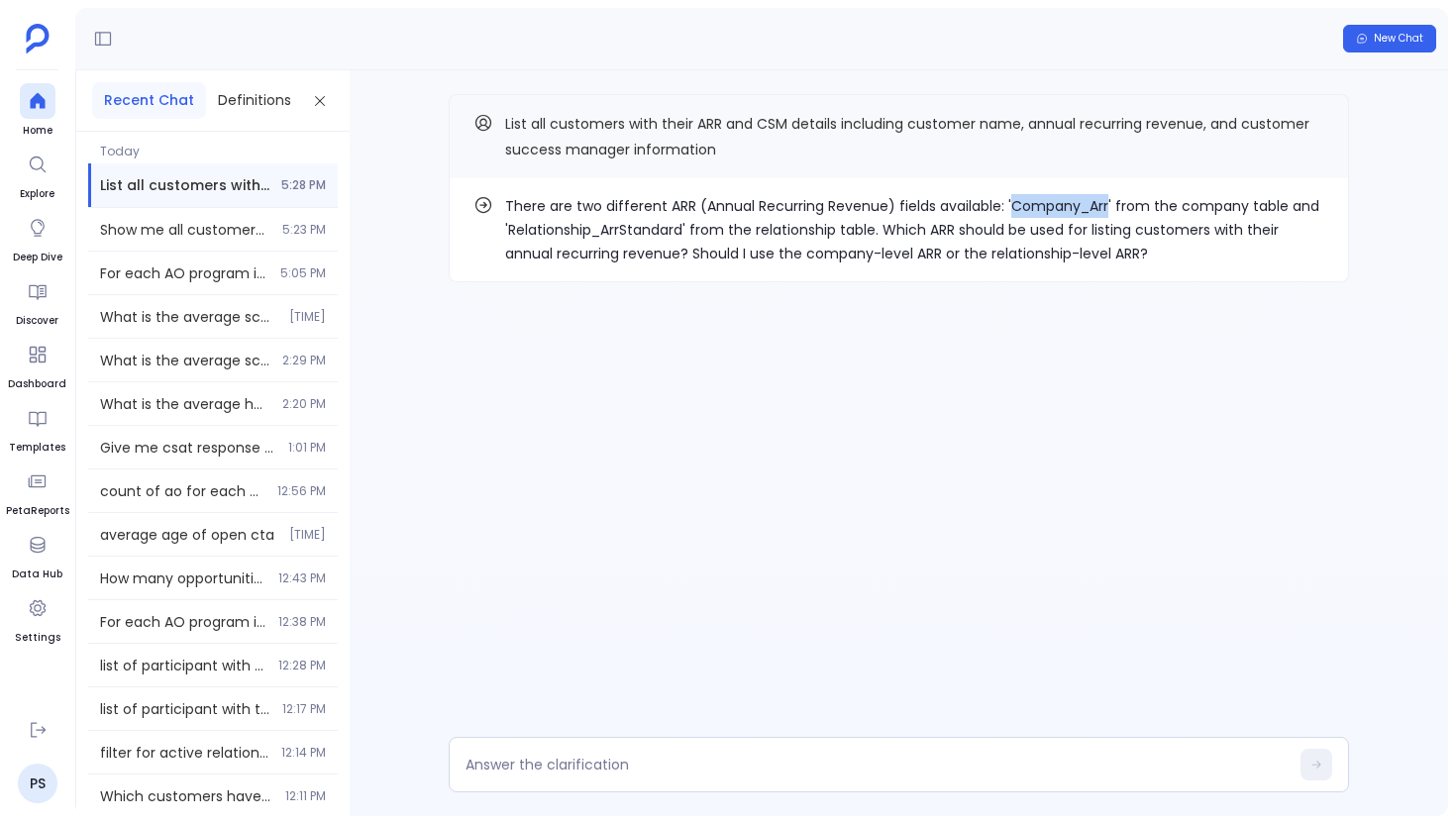 drag, startPoint x: 1008, startPoint y: 205, endPoint x: 1104, endPoint y: 201, distance: 96.083297 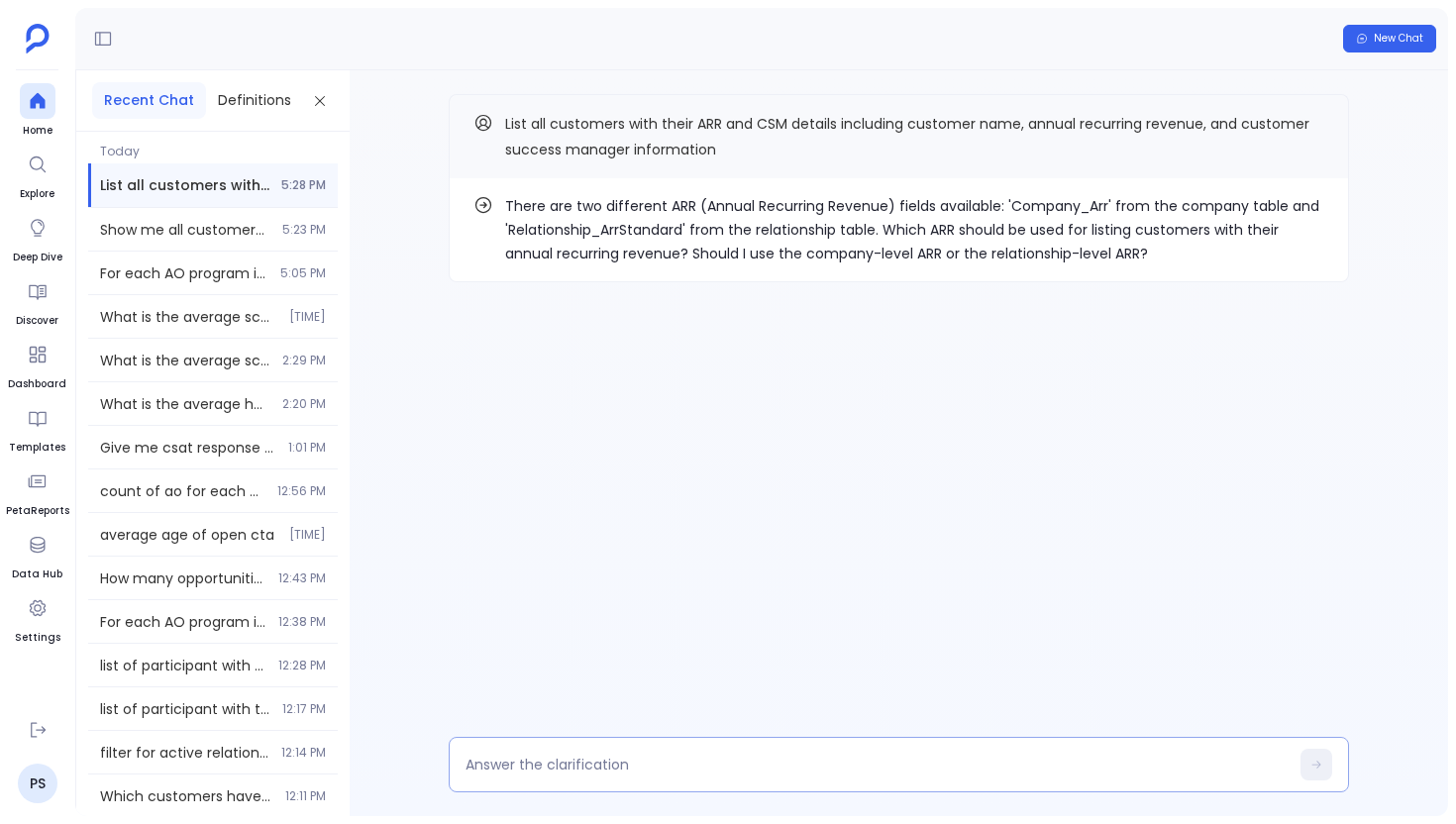 click at bounding box center (877, 765) 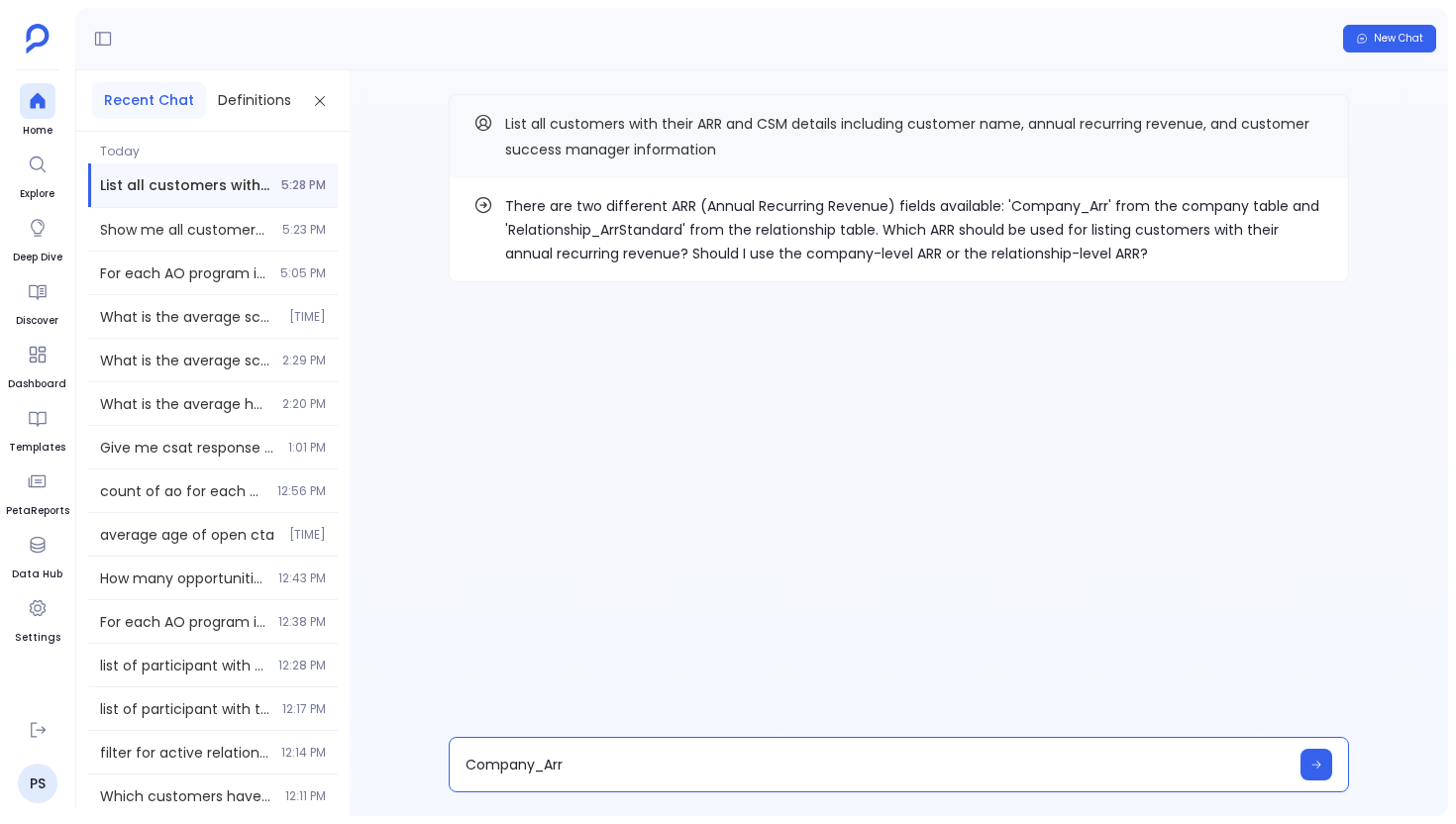 type on "Company_Arr" 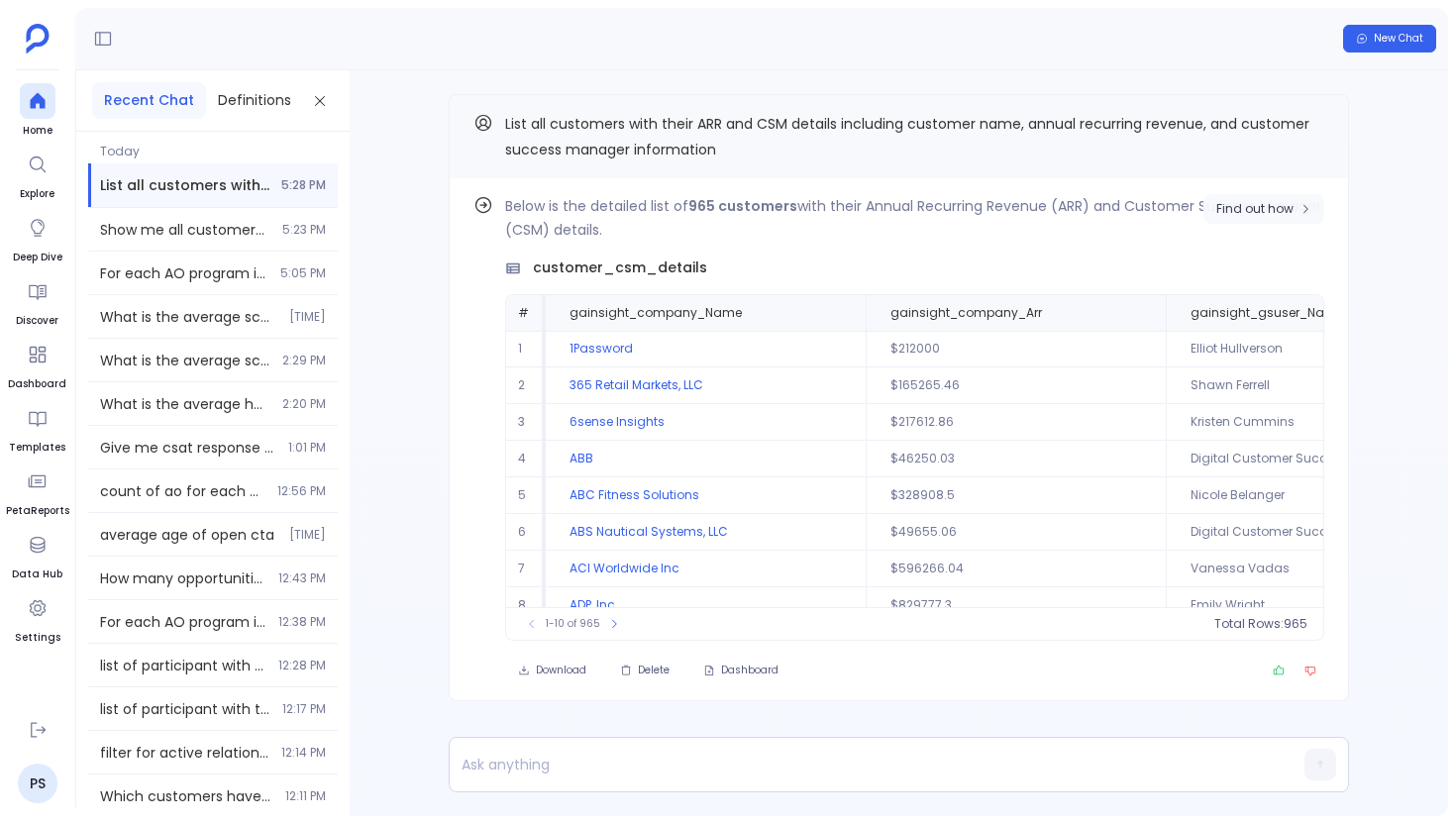click on "Find out how" at bounding box center (1264, 209) 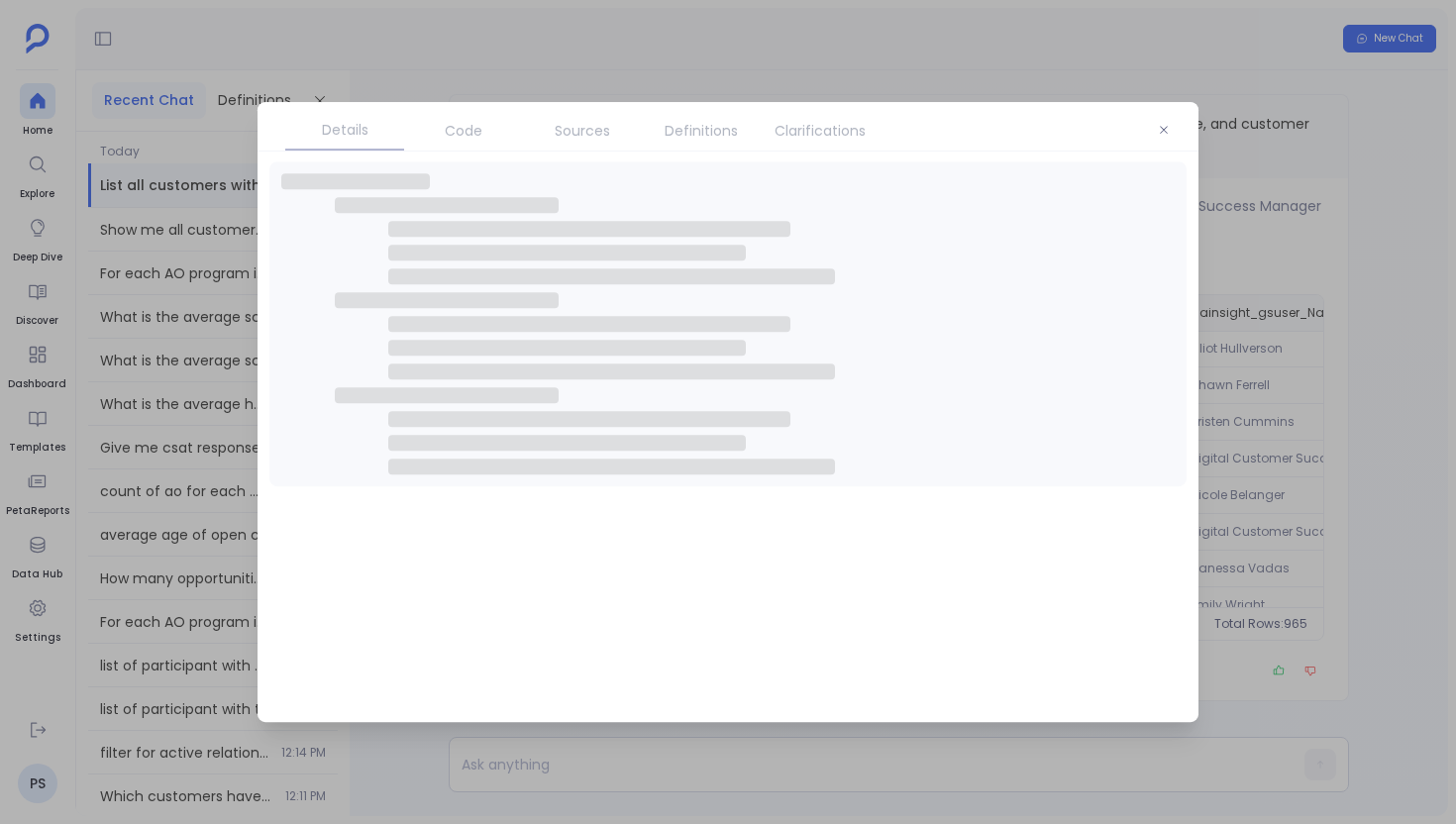 click on "Sources" at bounding box center (582, 131) 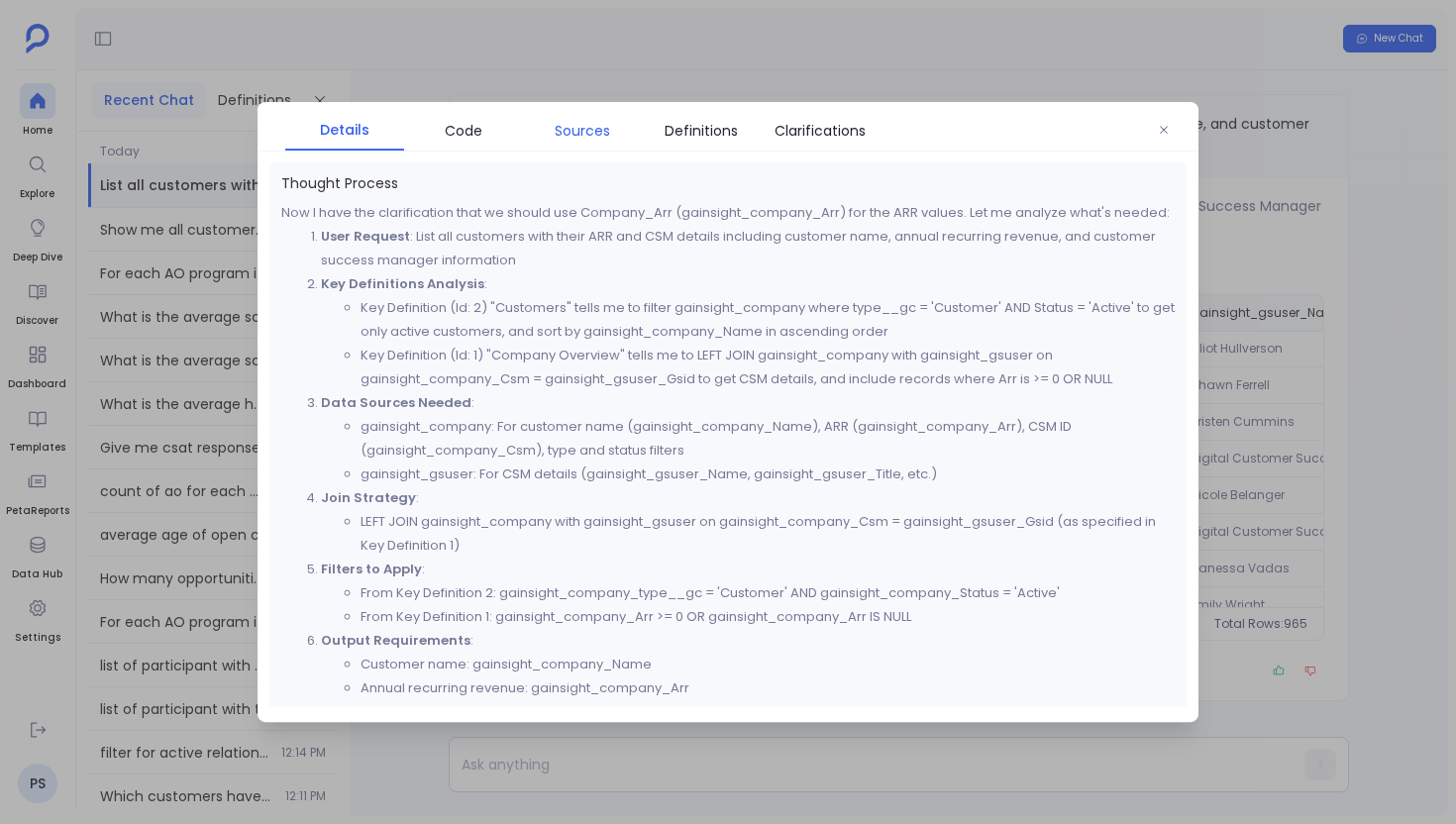 click on "Sources" at bounding box center [582, 131] 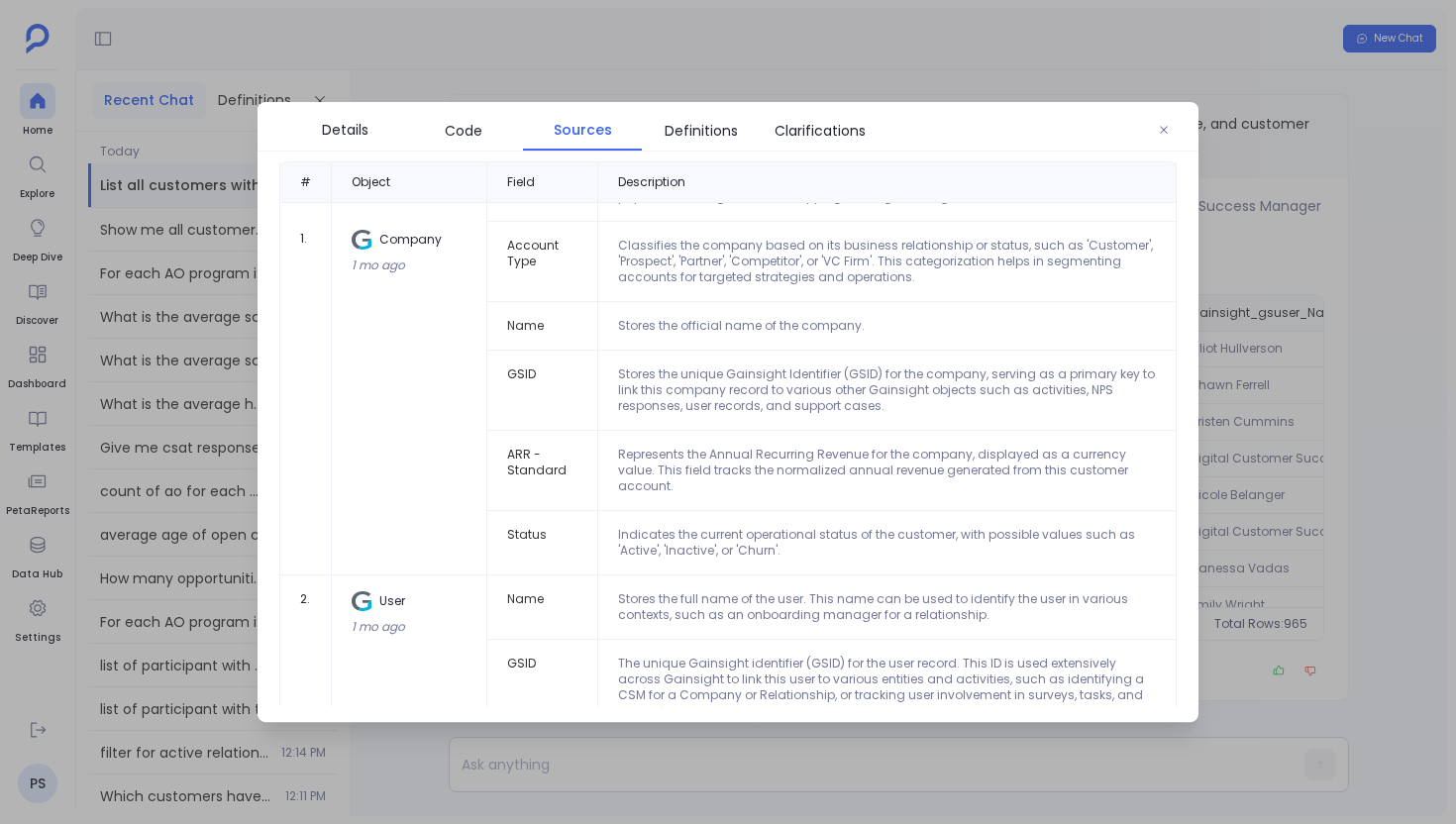 scroll, scrollTop: 0, scrollLeft: 0, axis: both 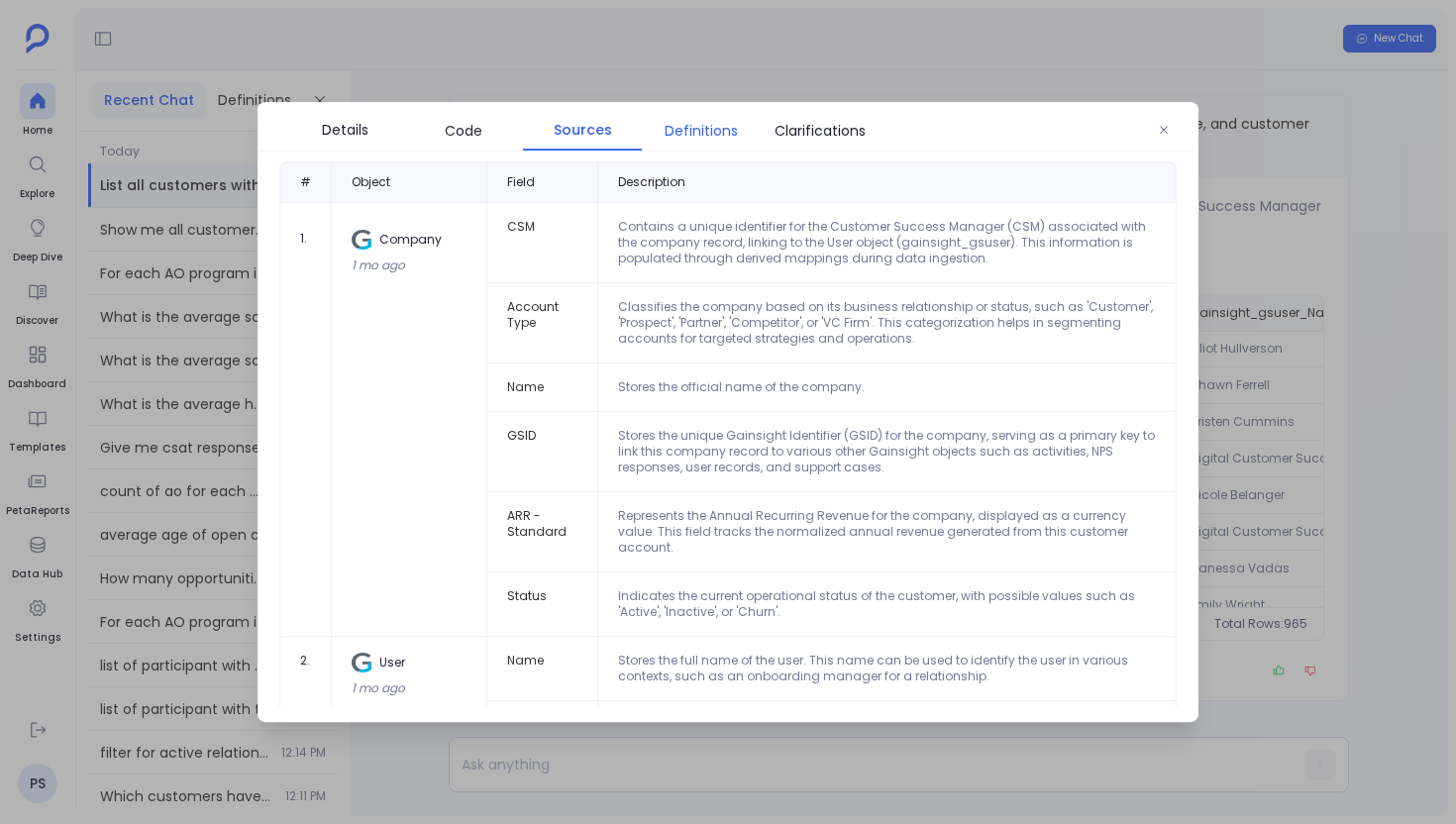 click on "Definitions" at bounding box center (701, 131) 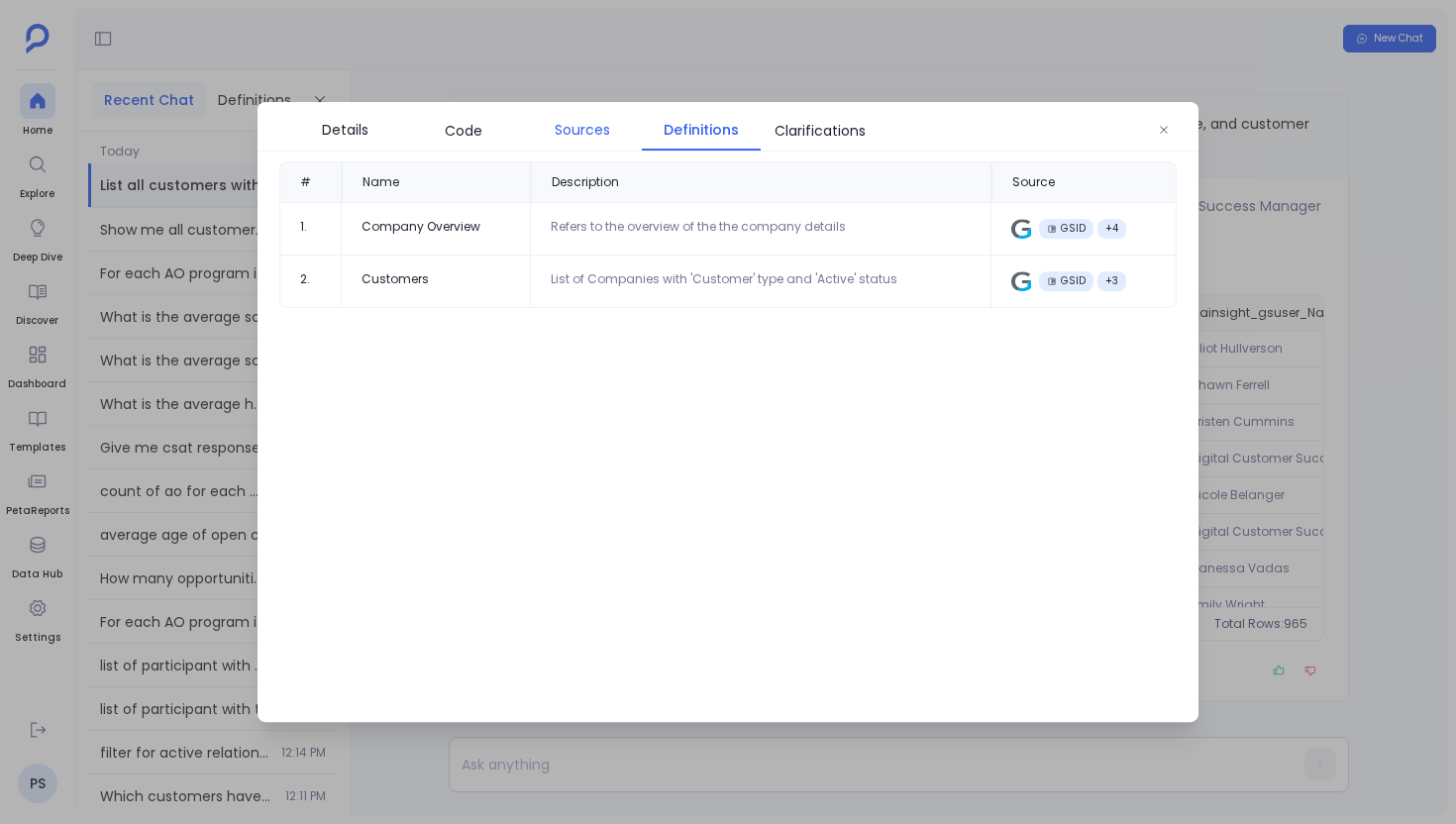 click on "Sources" at bounding box center [582, 130] 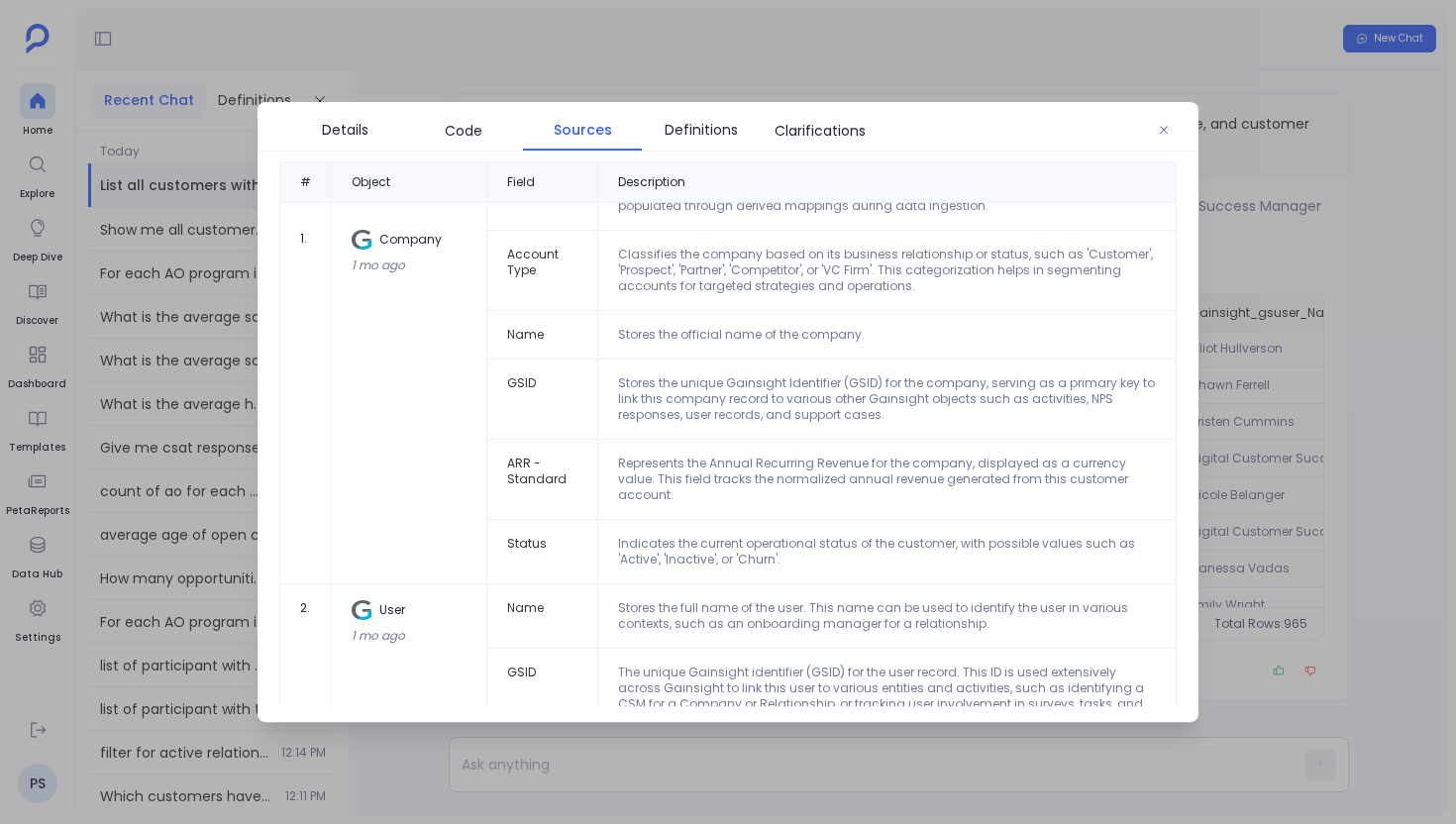 scroll, scrollTop: 55, scrollLeft: 0, axis: vertical 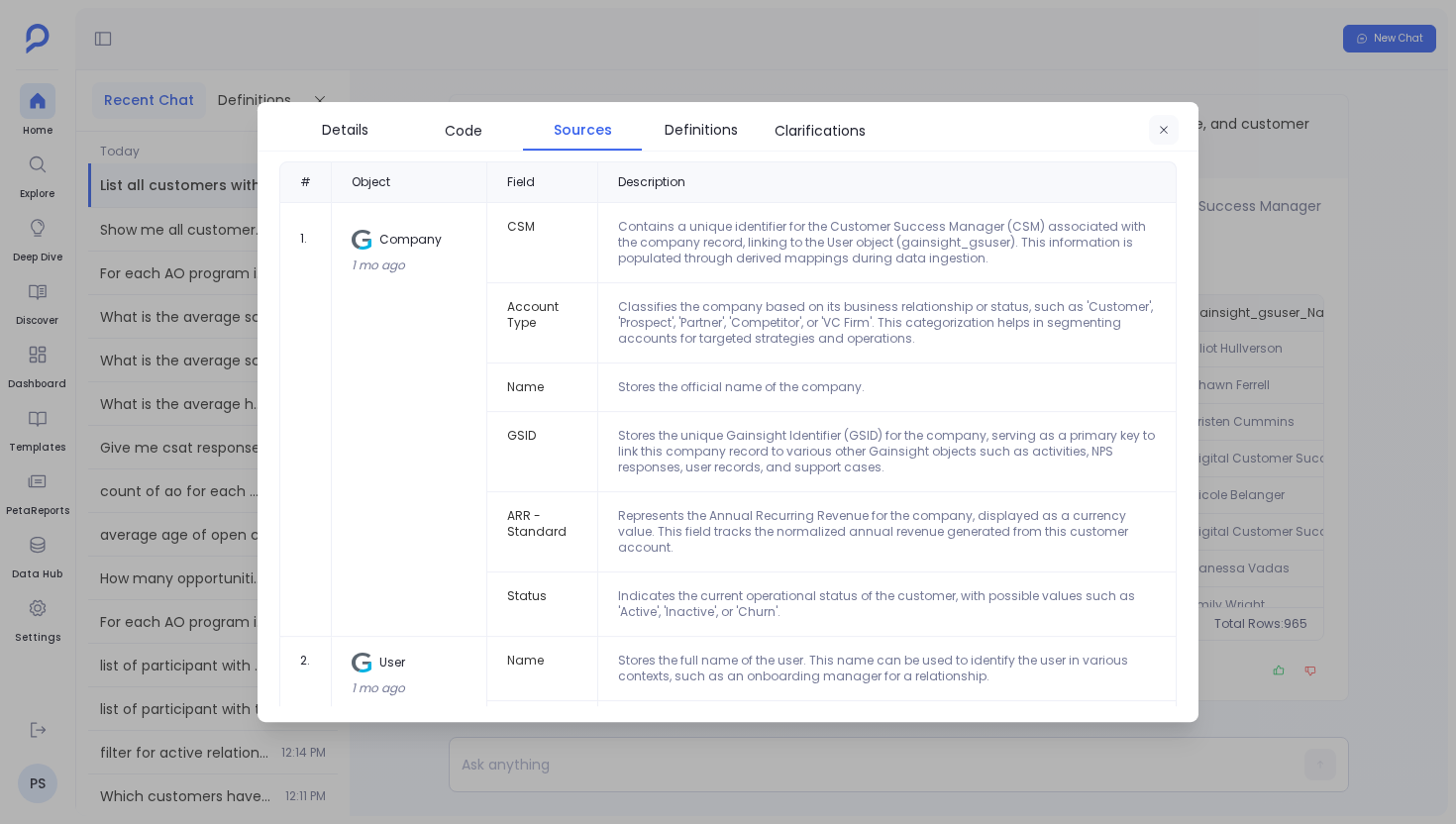 click 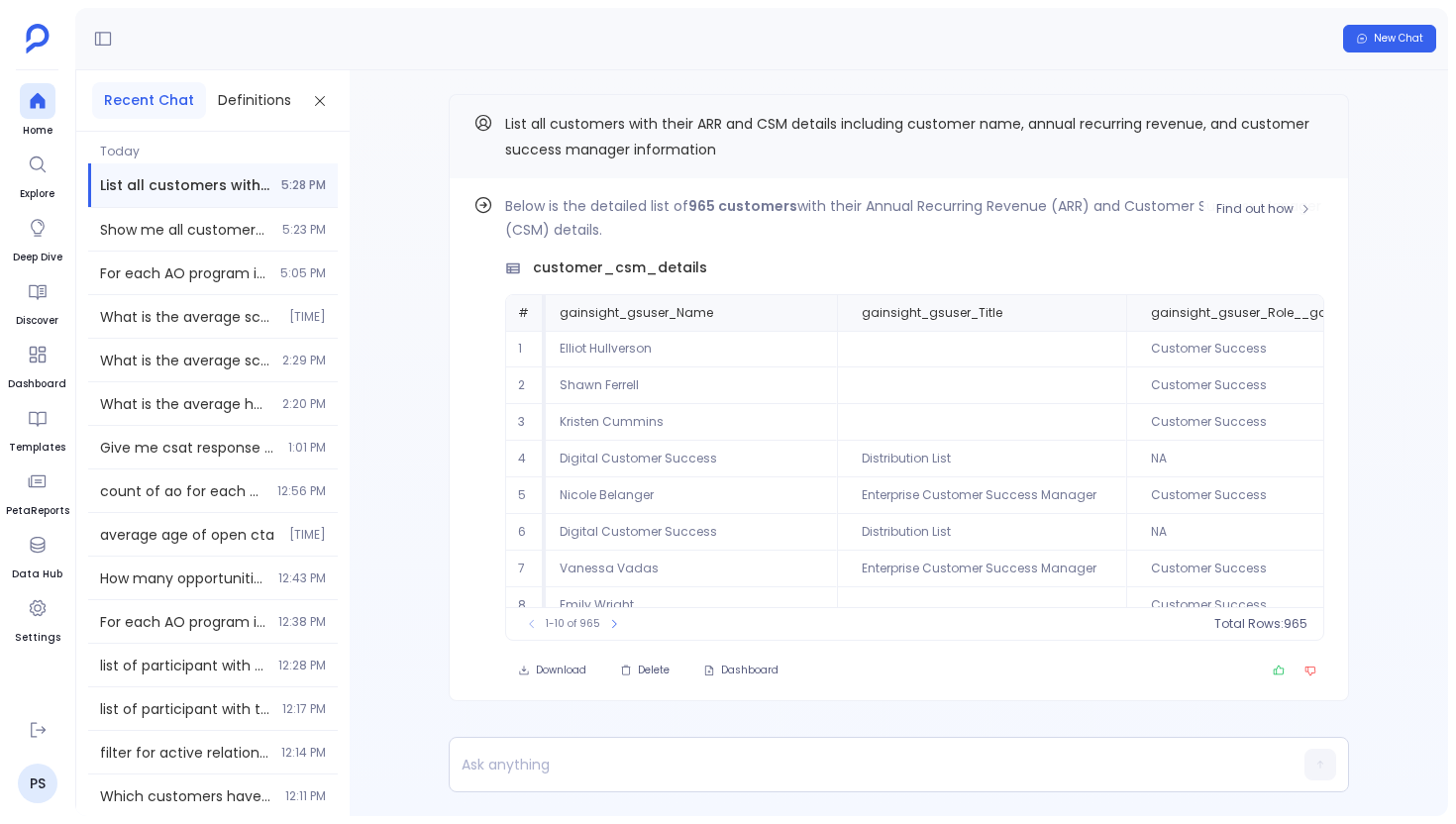 scroll, scrollTop: 0, scrollLeft: 739, axis: horizontal 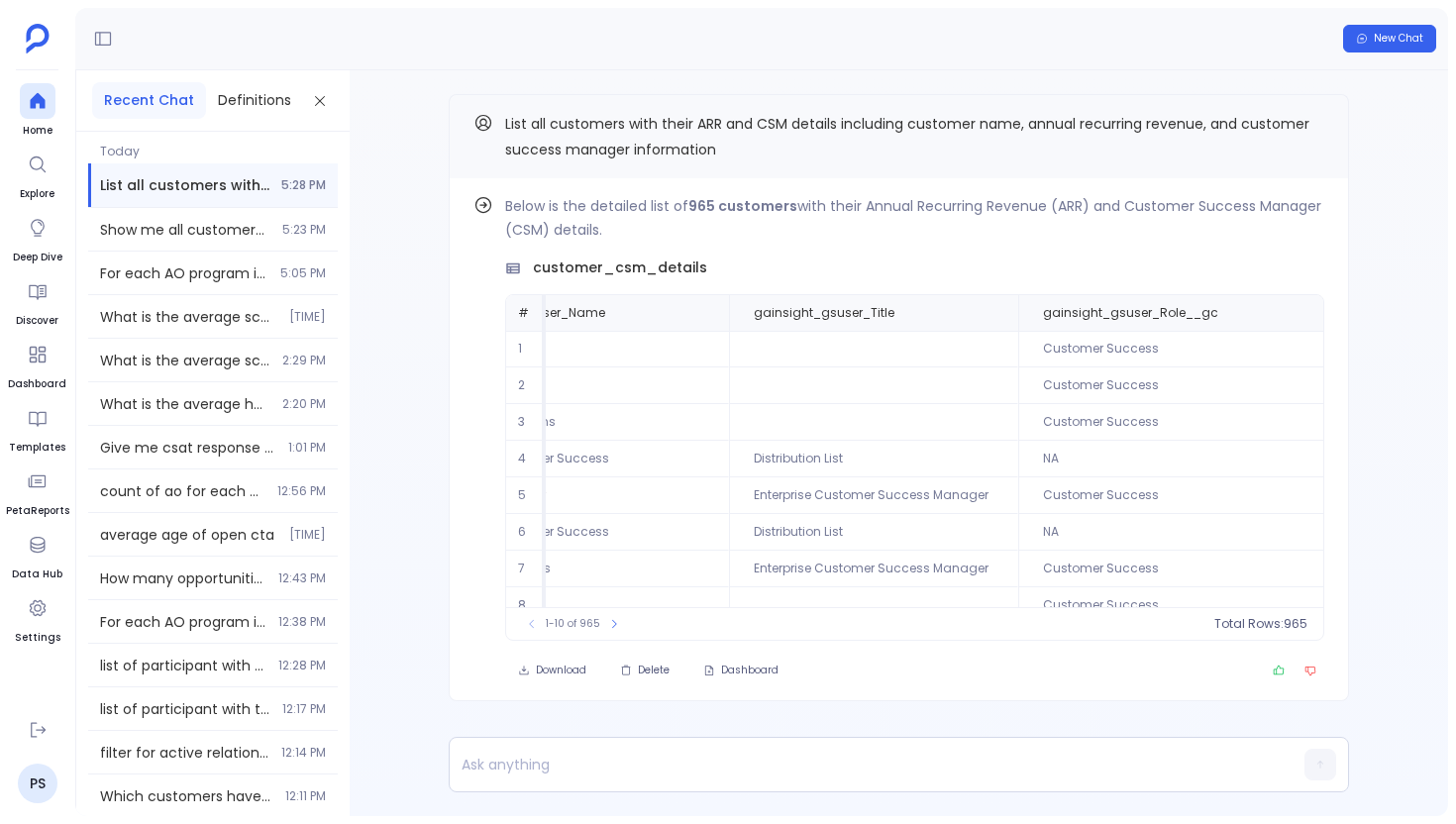 click on "Find out how Below is the detailed list of  965 customers  with their Annual Recurring Revenue (ARR) and Customer Success Manager (CSM) details. customer_csm_details # gainsight_company_Name gainsight_company_Arr gainsight_gsuser_Name gainsight_gsuser_Title gainsight_gsuser_Role__gc 1 1Password $212000 Elliot Hullverson Customer Success 2 365 Retail Markets, LLC $165265.46 Shawn Ferrell Customer Success 3 6sense Insights $217612.86 Kristen Cummins Customer Success 4 ABB $46250.03 Digital Customer Success Distribution List NA 5 ABC Fitness Solutions $328908.5 Nicole Belanger Enterprise Customer Success Manager Customer Success 6 ABS Nautical Systems, LLC $49655.06 Digital Customer Success Distribution List NA 7 ACI Worldwide Inc $596266.04 Vanessa Vadas Enterprise Customer Success Manager Customer Success 8 ADP, Inc. $829777.3 Emily Wright Customer Success 9 ADROLL $175000 Desiree Dietiker Customer Success 10 AIB Merchant Services $315761.06 Tarun Sud NA 1-10 of 965 Total Rows:  965 Download Delete Dashboard" at bounding box center [898, 437] 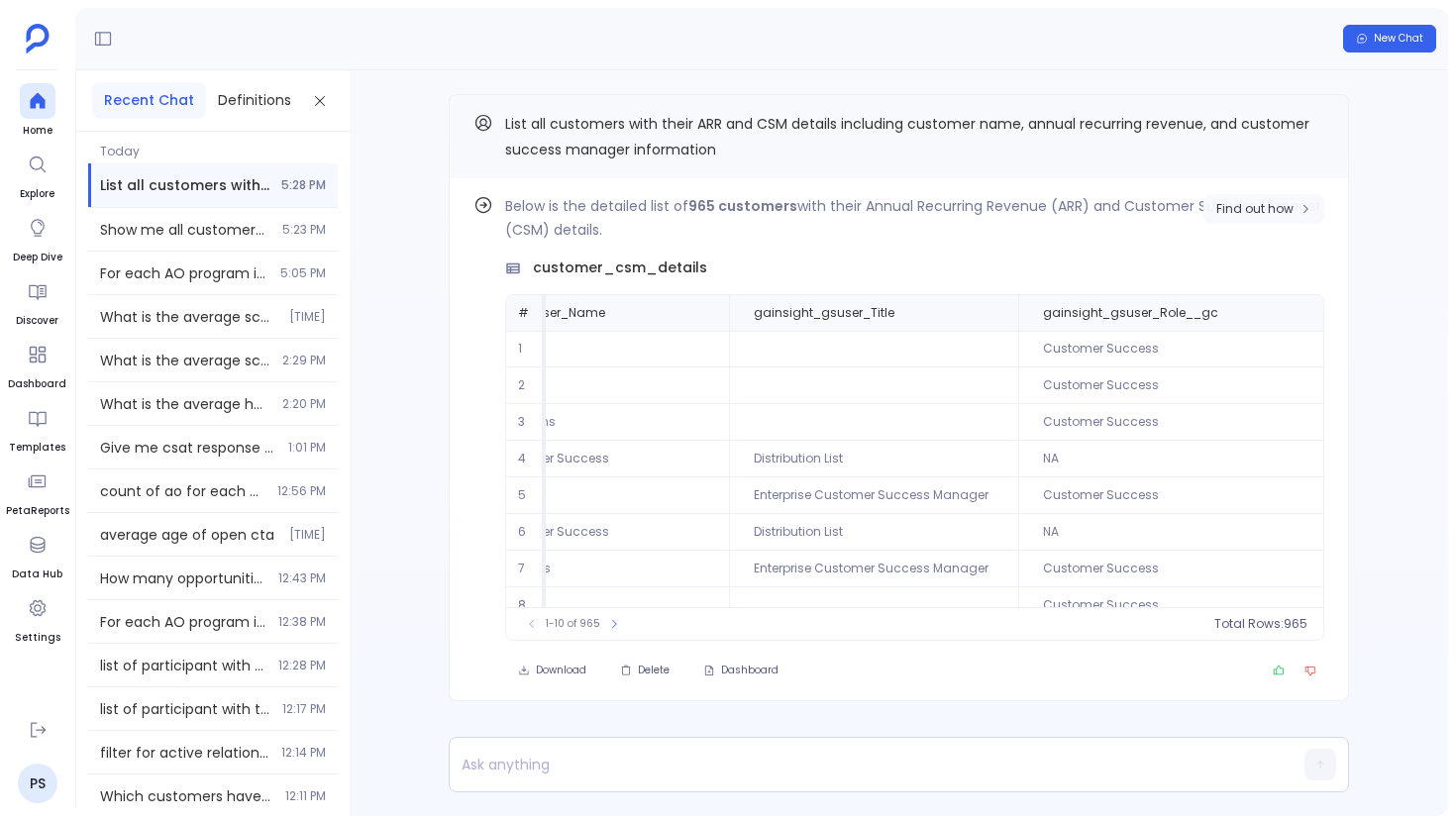 click on "Find out how" at bounding box center (1264, 209) 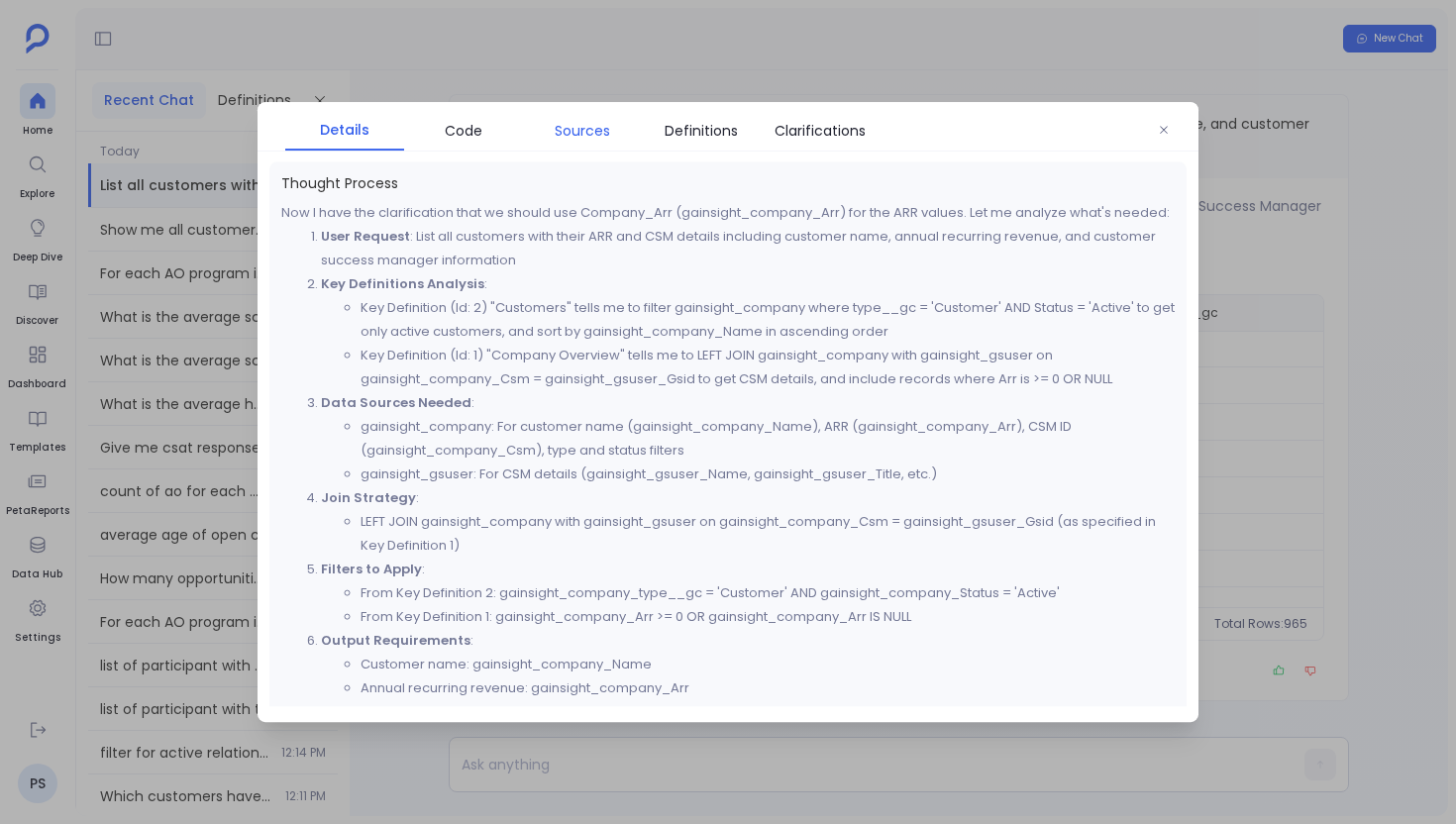 click on "Sources" at bounding box center [582, 131] 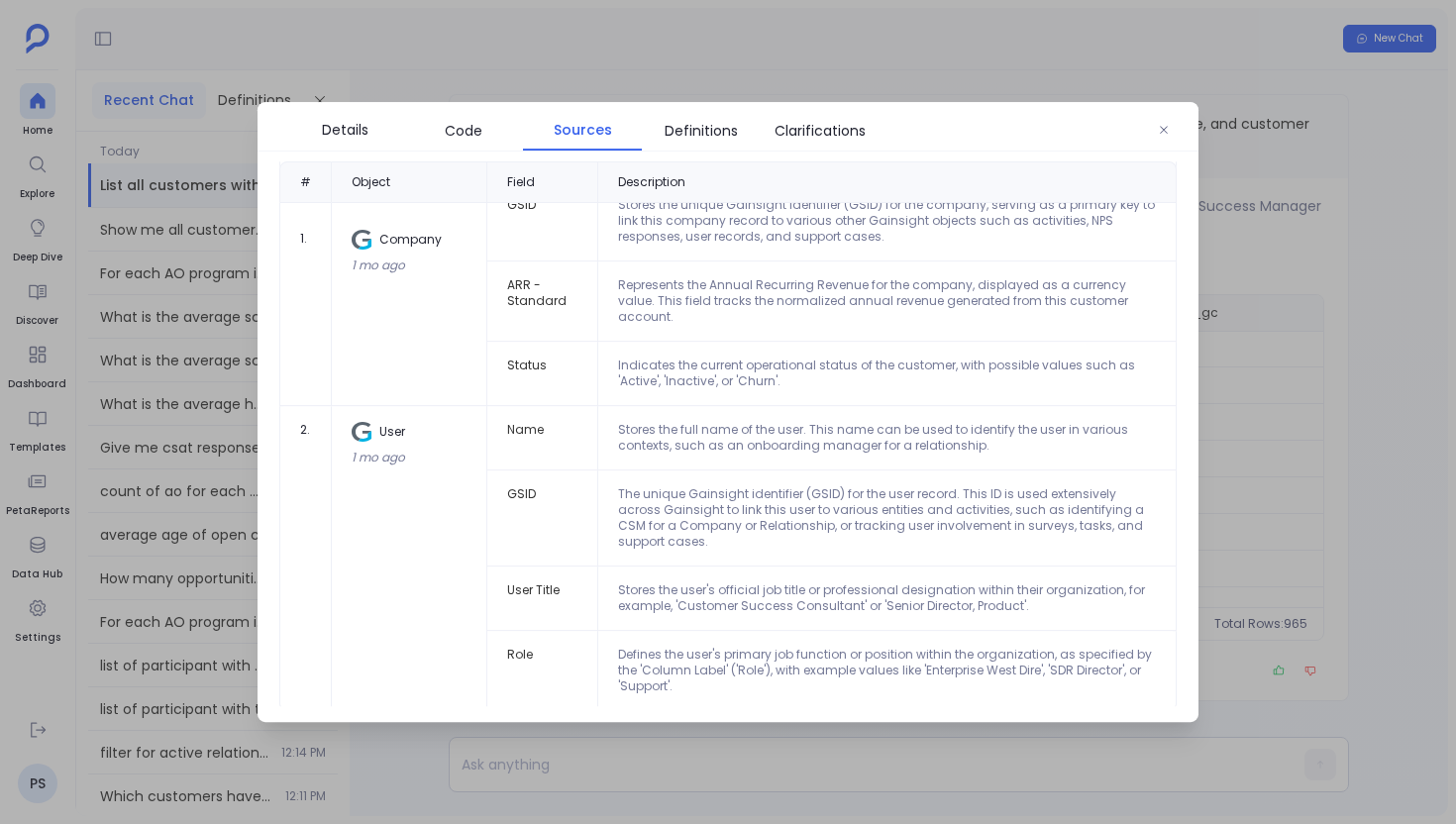 scroll, scrollTop: 232, scrollLeft: 0, axis: vertical 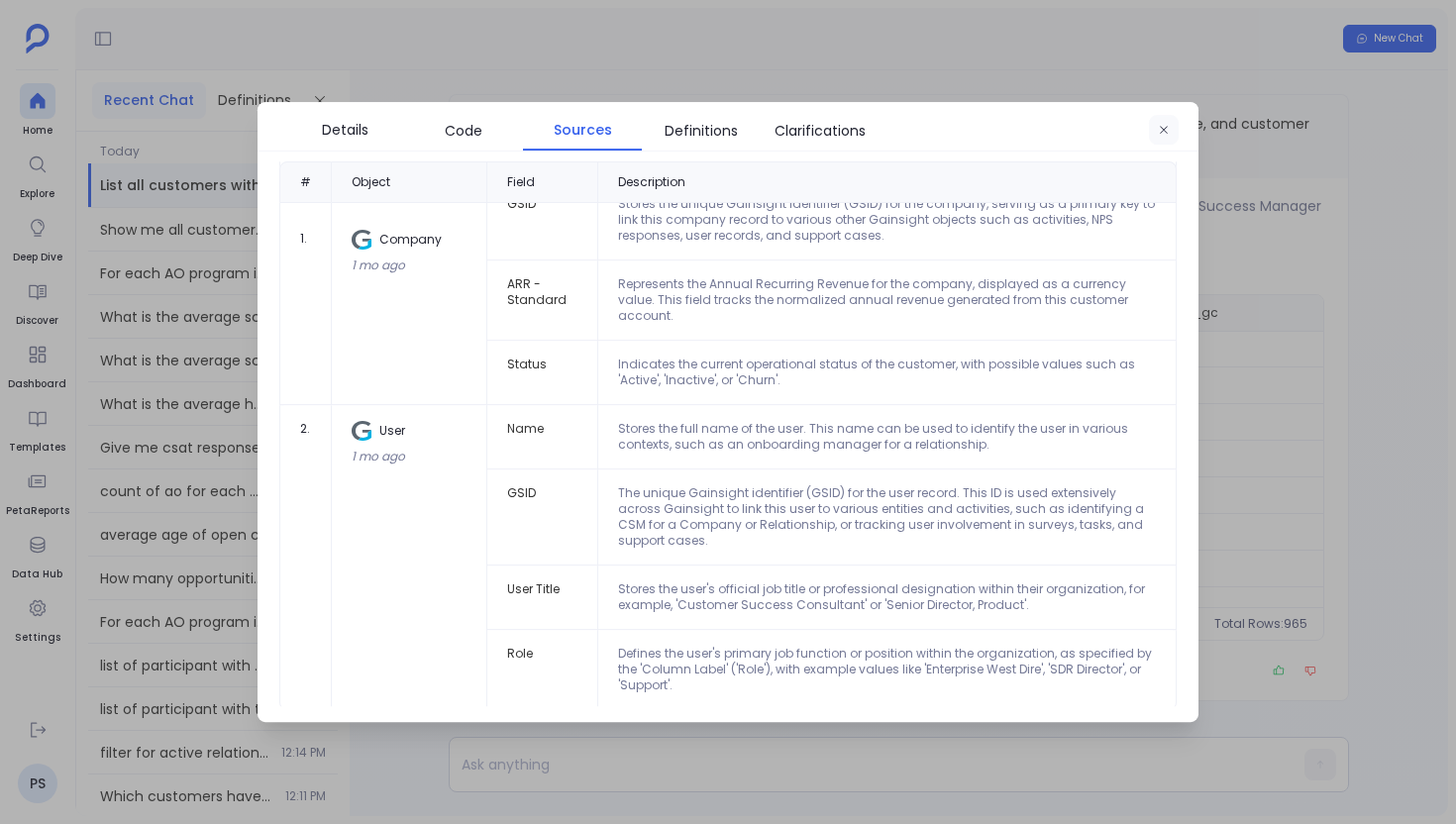 click at bounding box center [1164, 131] 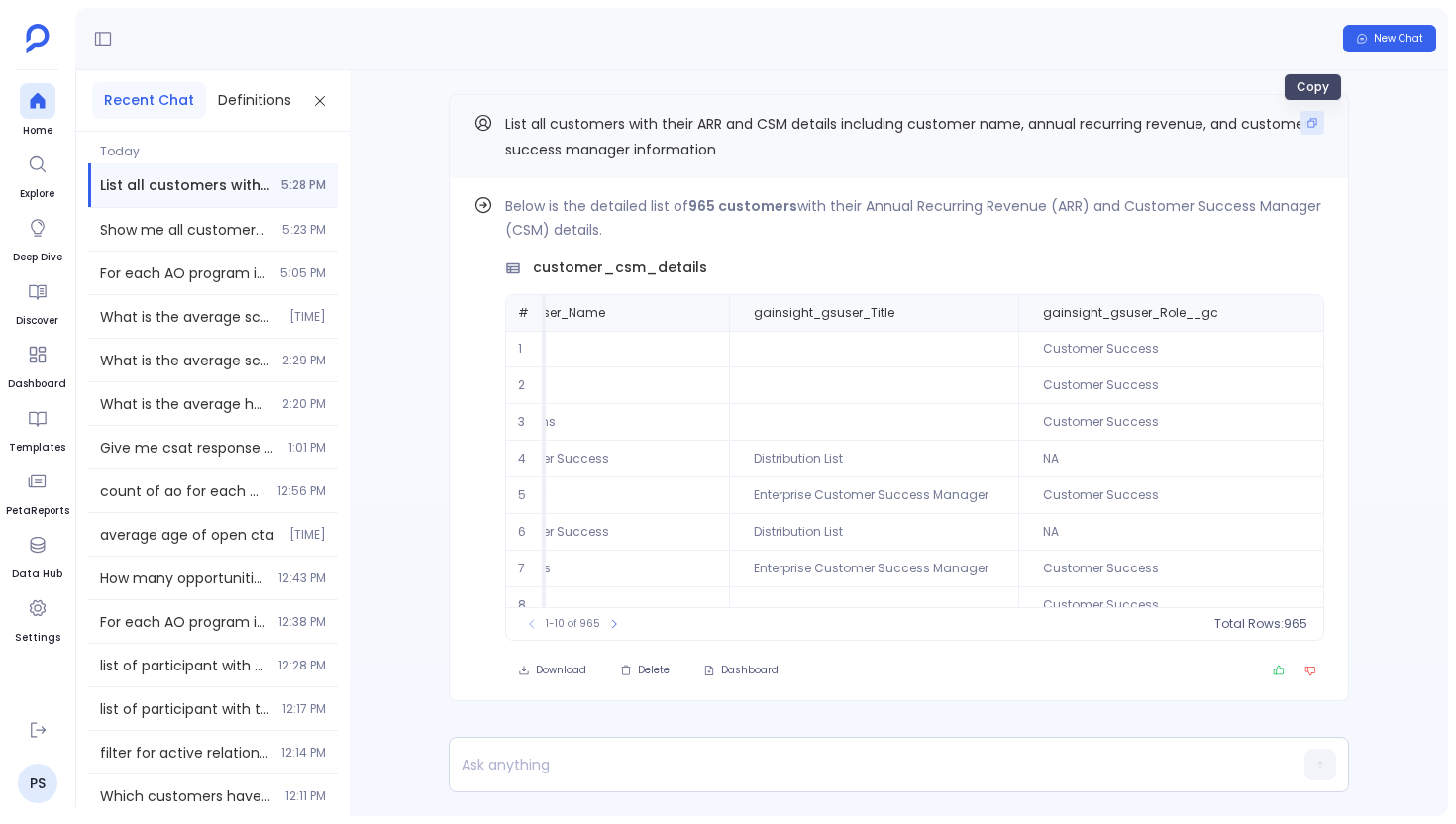 click at bounding box center (1312, 123) 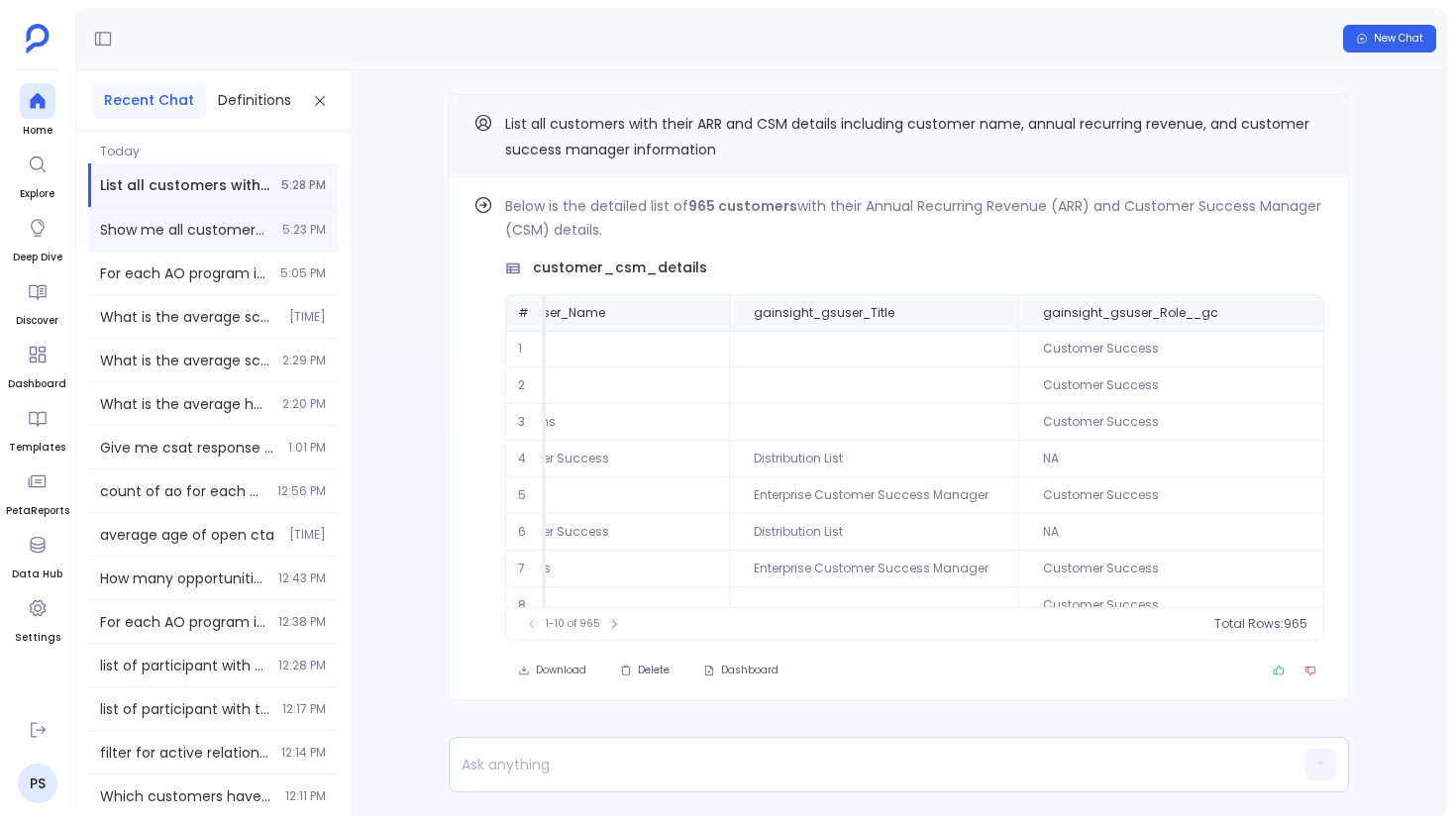 click on "Show me all customers with renewals coming up in the next 90 days, including company name, renewal date, ARR value, and current health status 5:23 PM" at bounding box center [213, 229] 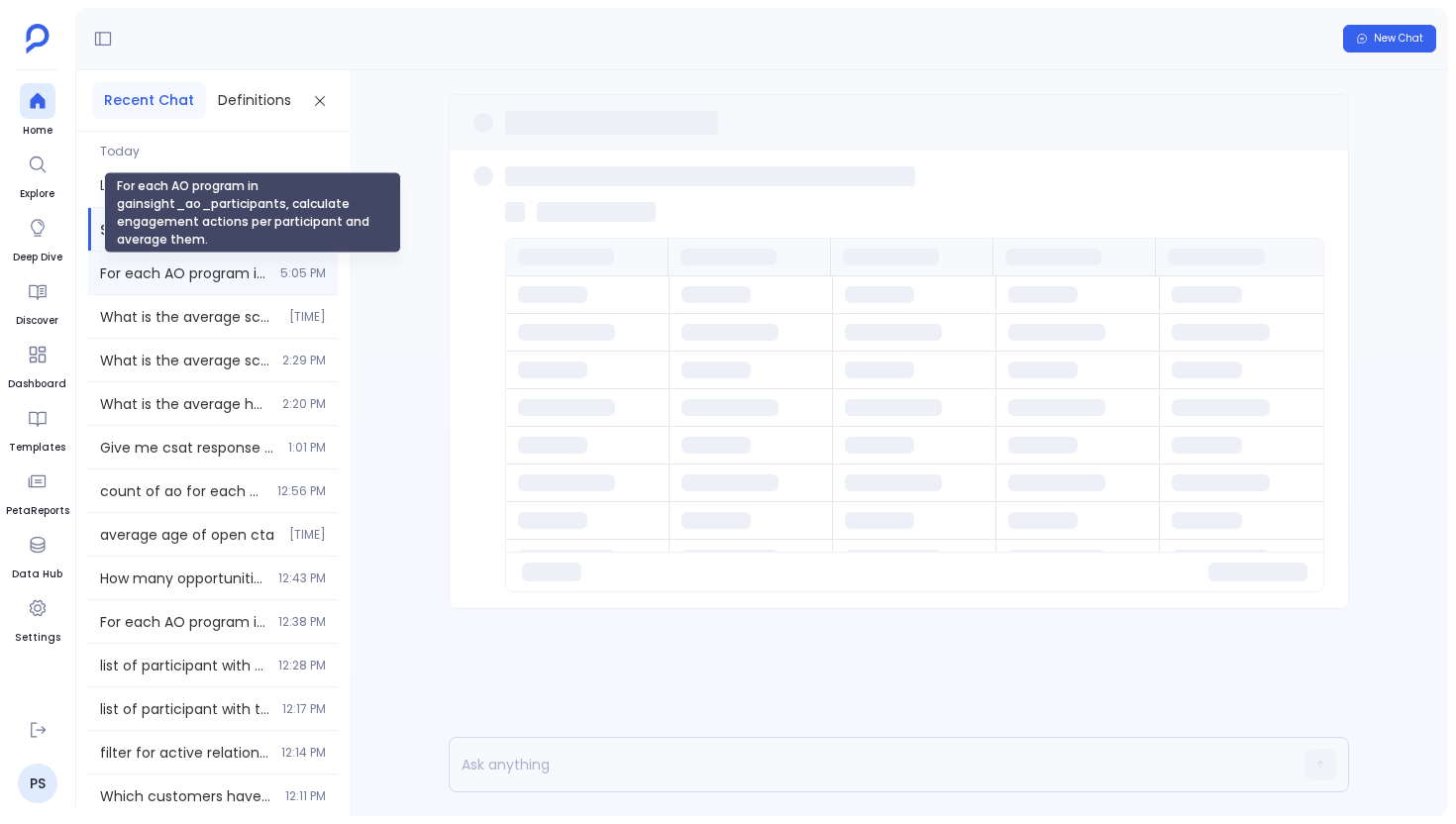click on "For each AO program in gainsight_ao_participants, calculate engagement actions per participant and average them." at bounding box center [184, 273] 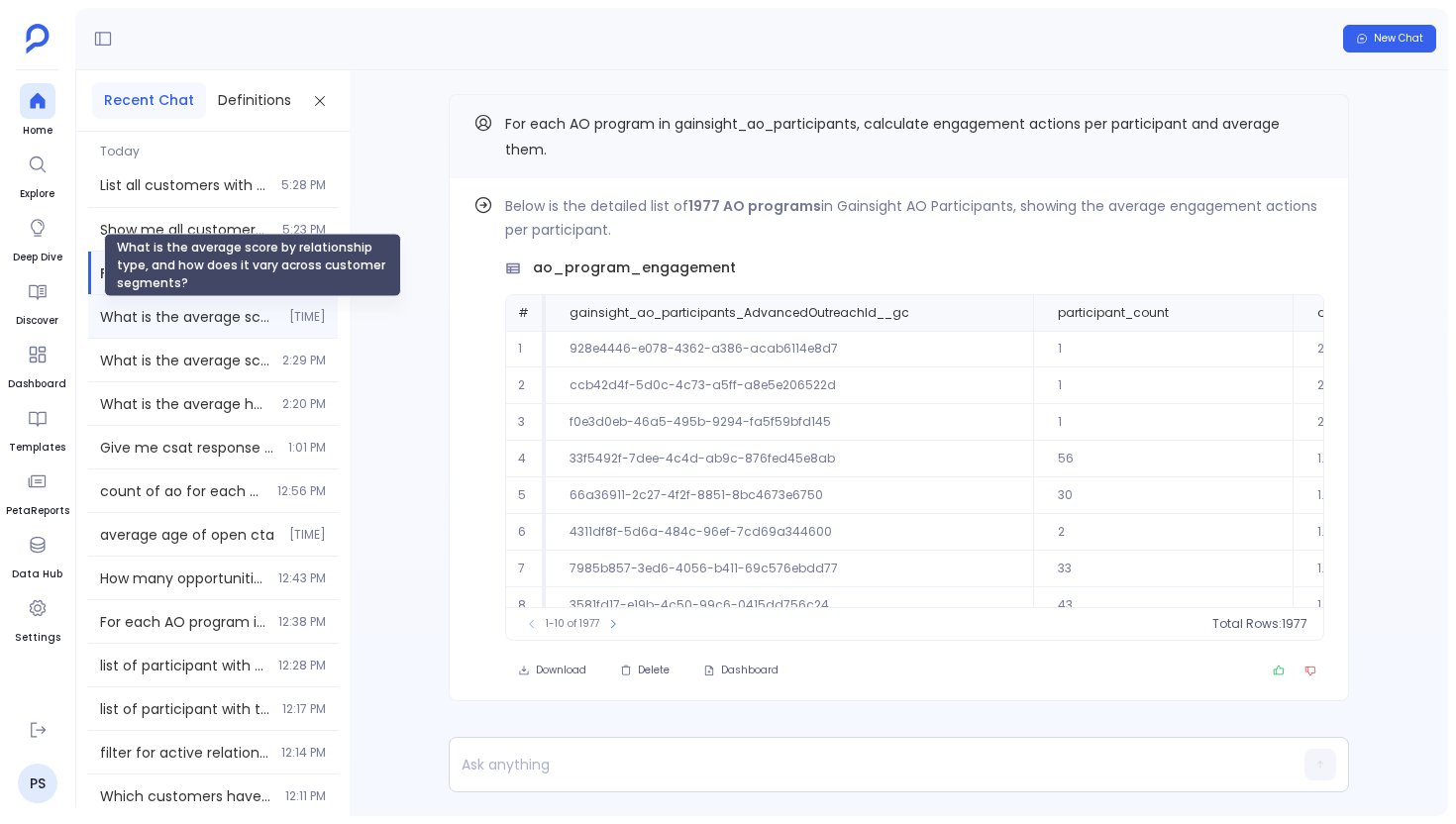 click on "What is the average score by relationship type, and how does it vary across customer segments?" at bounding box center [188, 317] 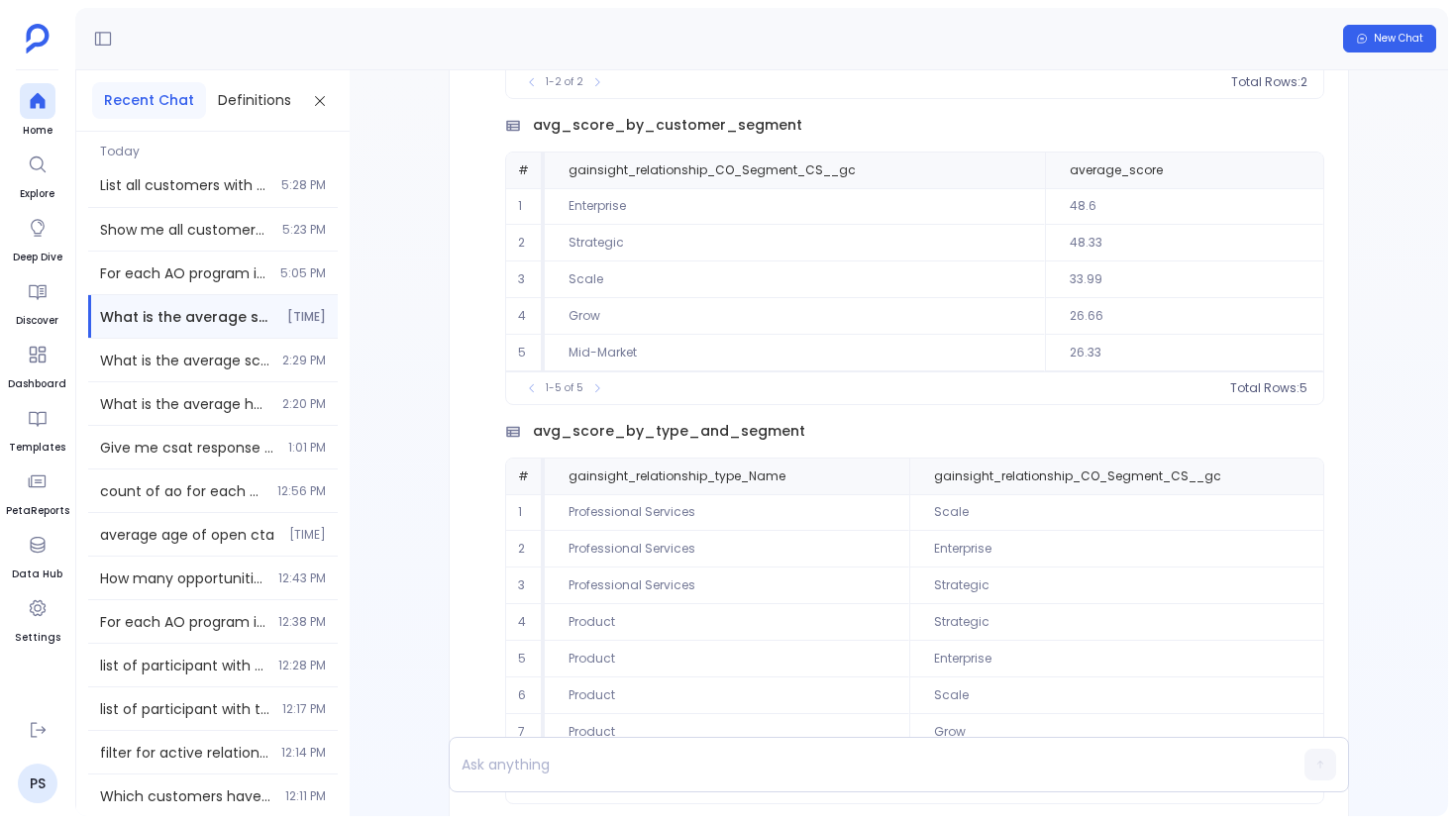 scroll, scrollTop: -464, scrollLeft: 0, axis: vertical 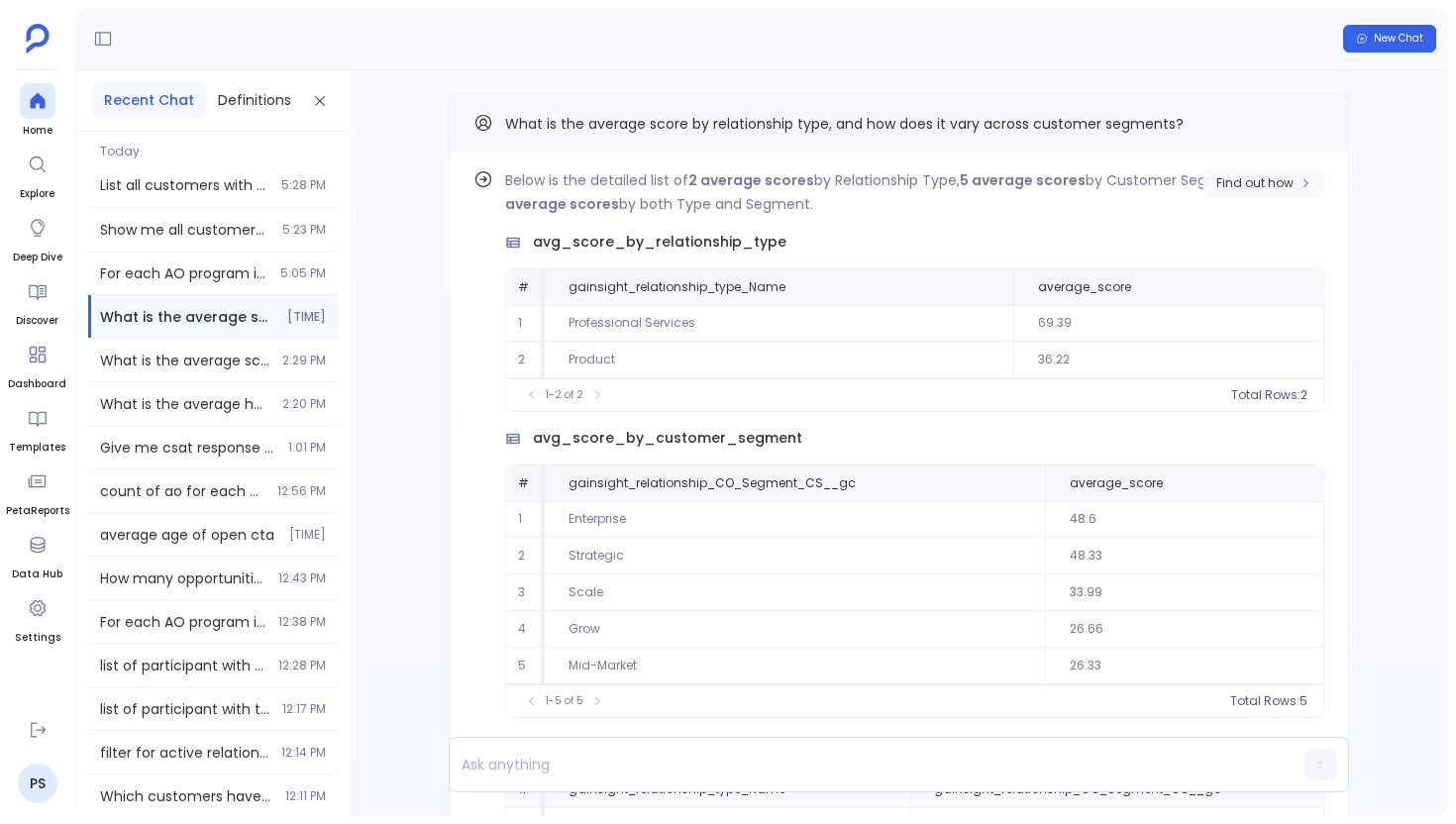 click on "Find out how" at bounding box center (1264, 183) 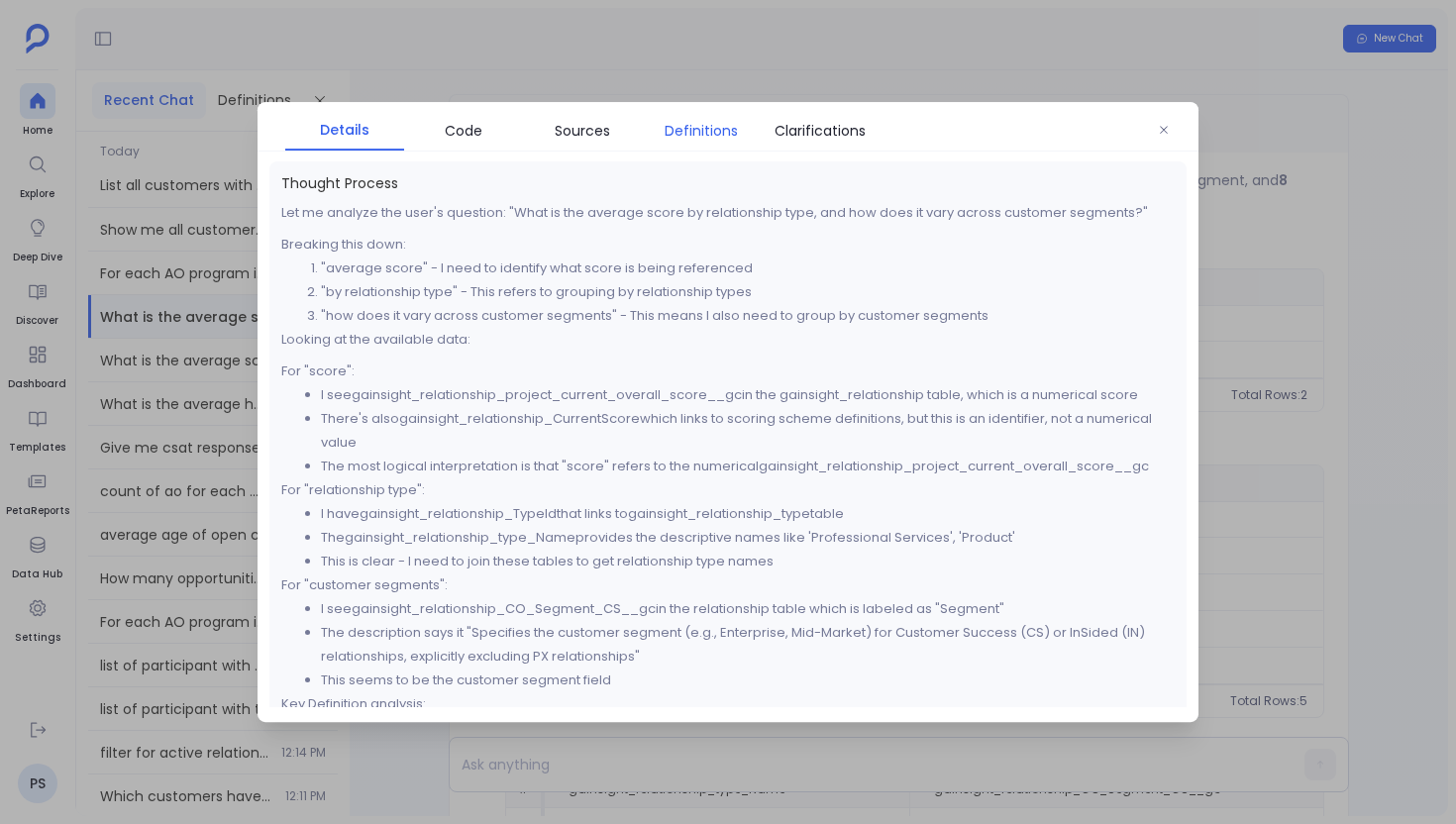 click on "Definitions" at bounding box center (701, 131) 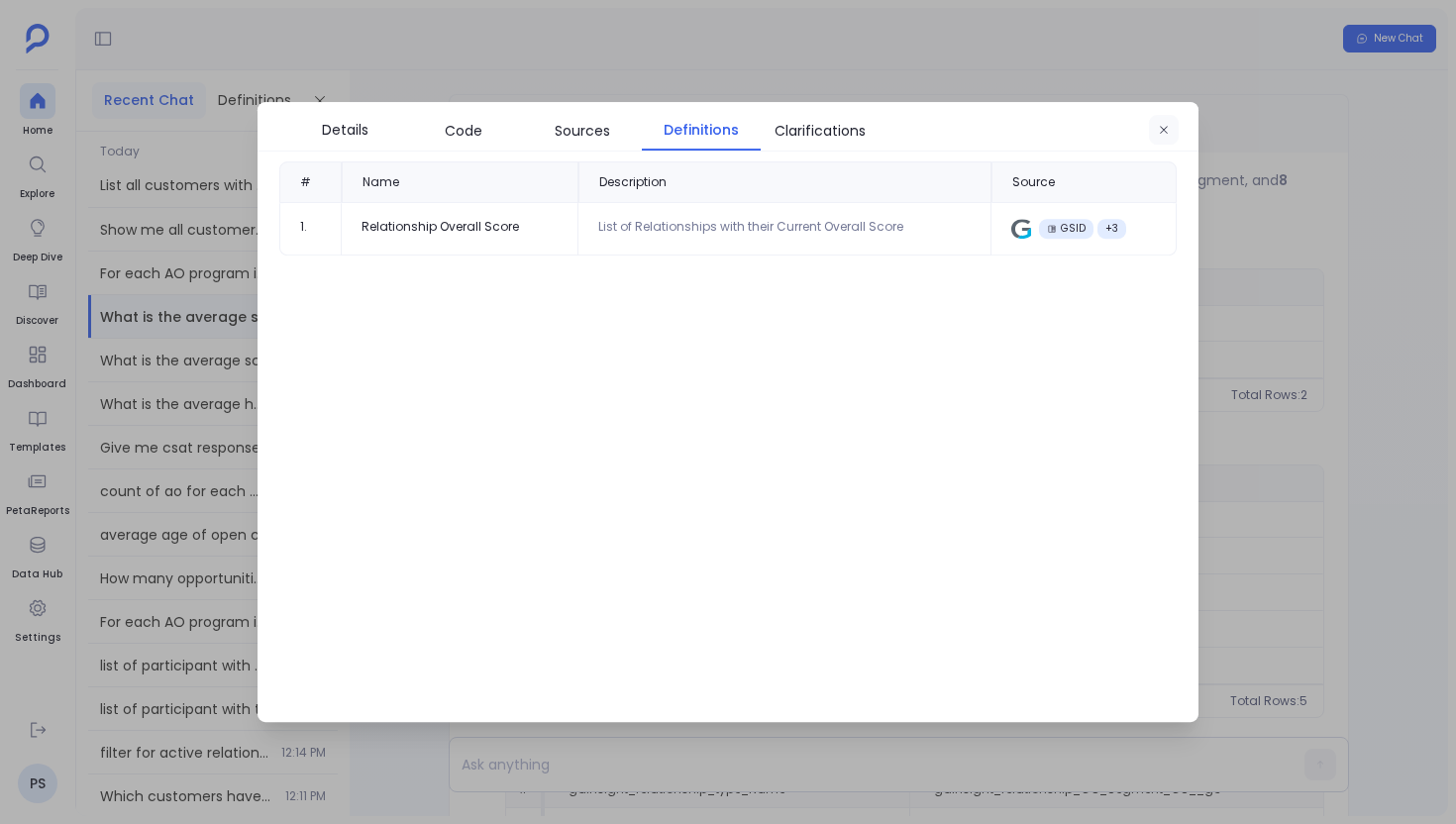 click 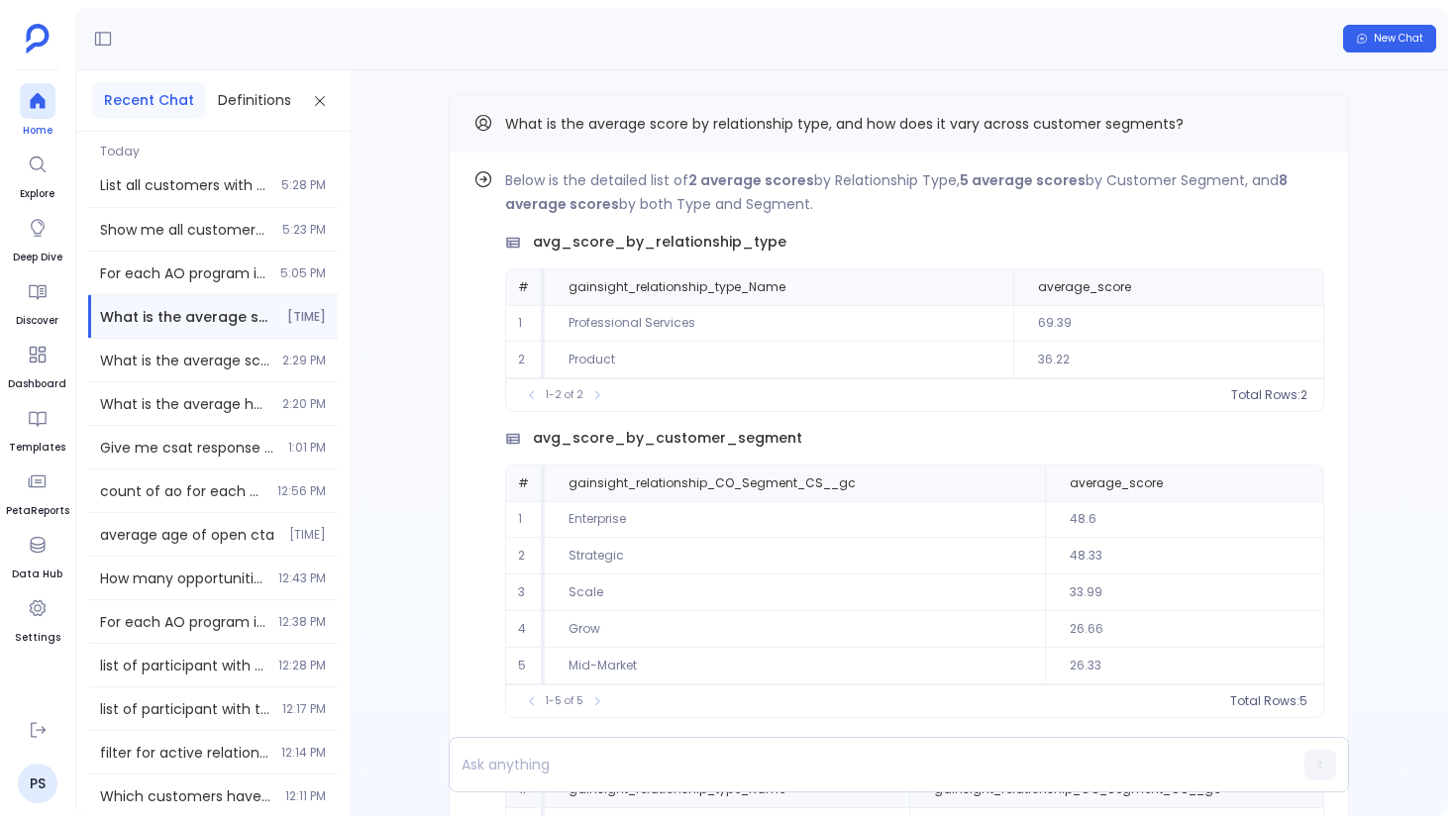 click 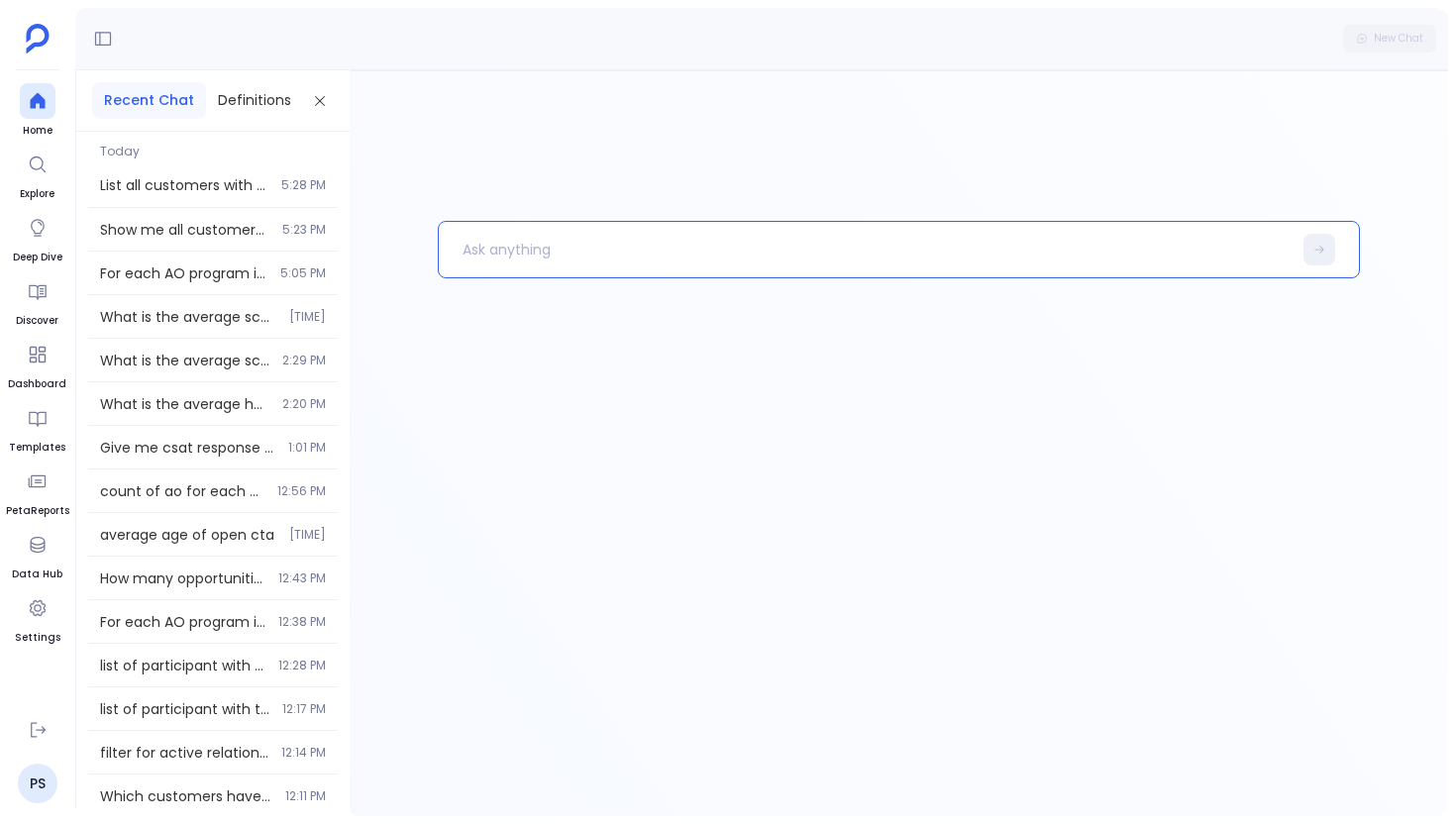 click at bounding box center (865, 250) 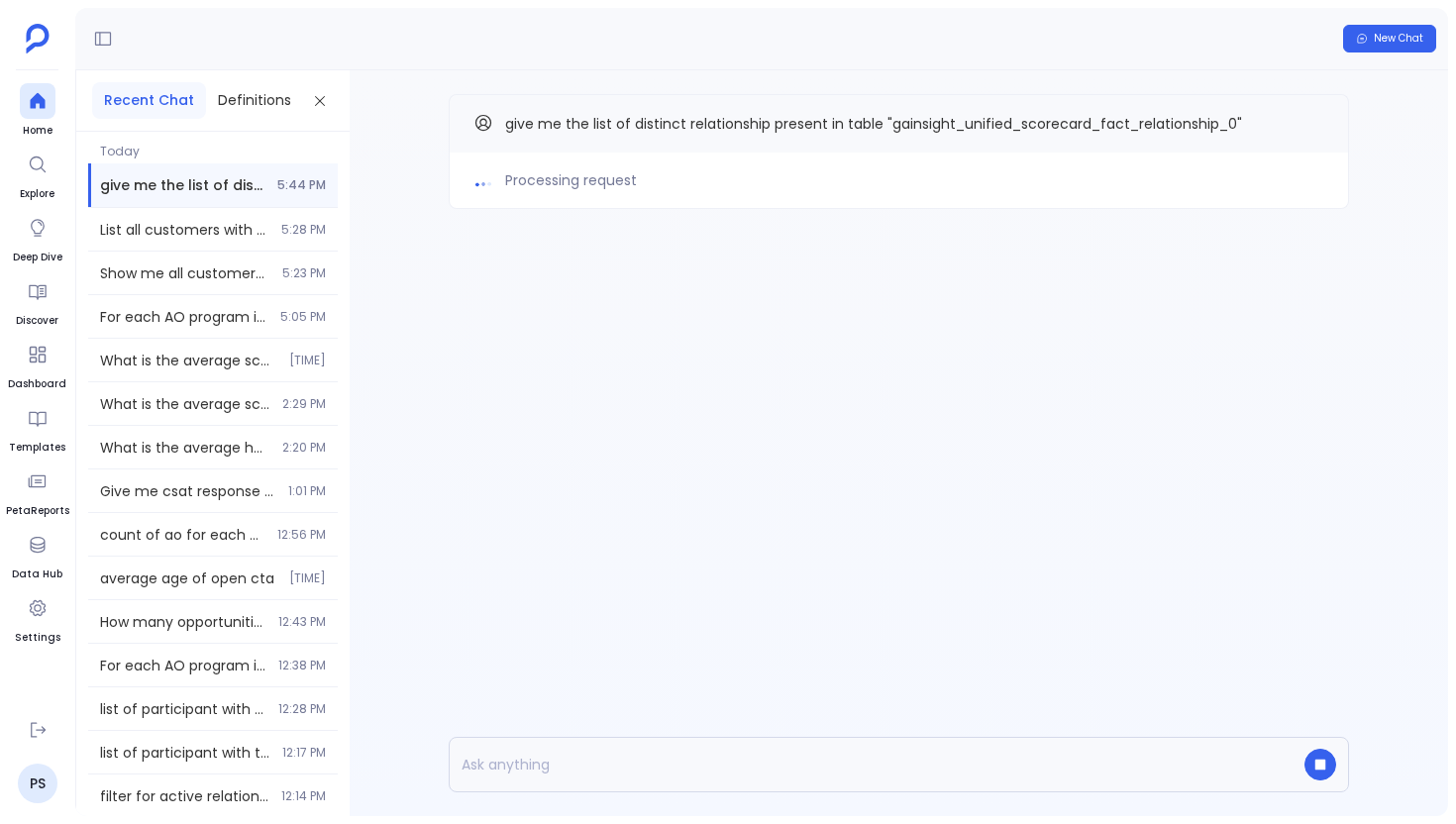 click on "Processing request give me the list of distinct relationship present in table "gainsight_unified_scorecard_fact_relationship_0"" at bounding box center (898, 191) 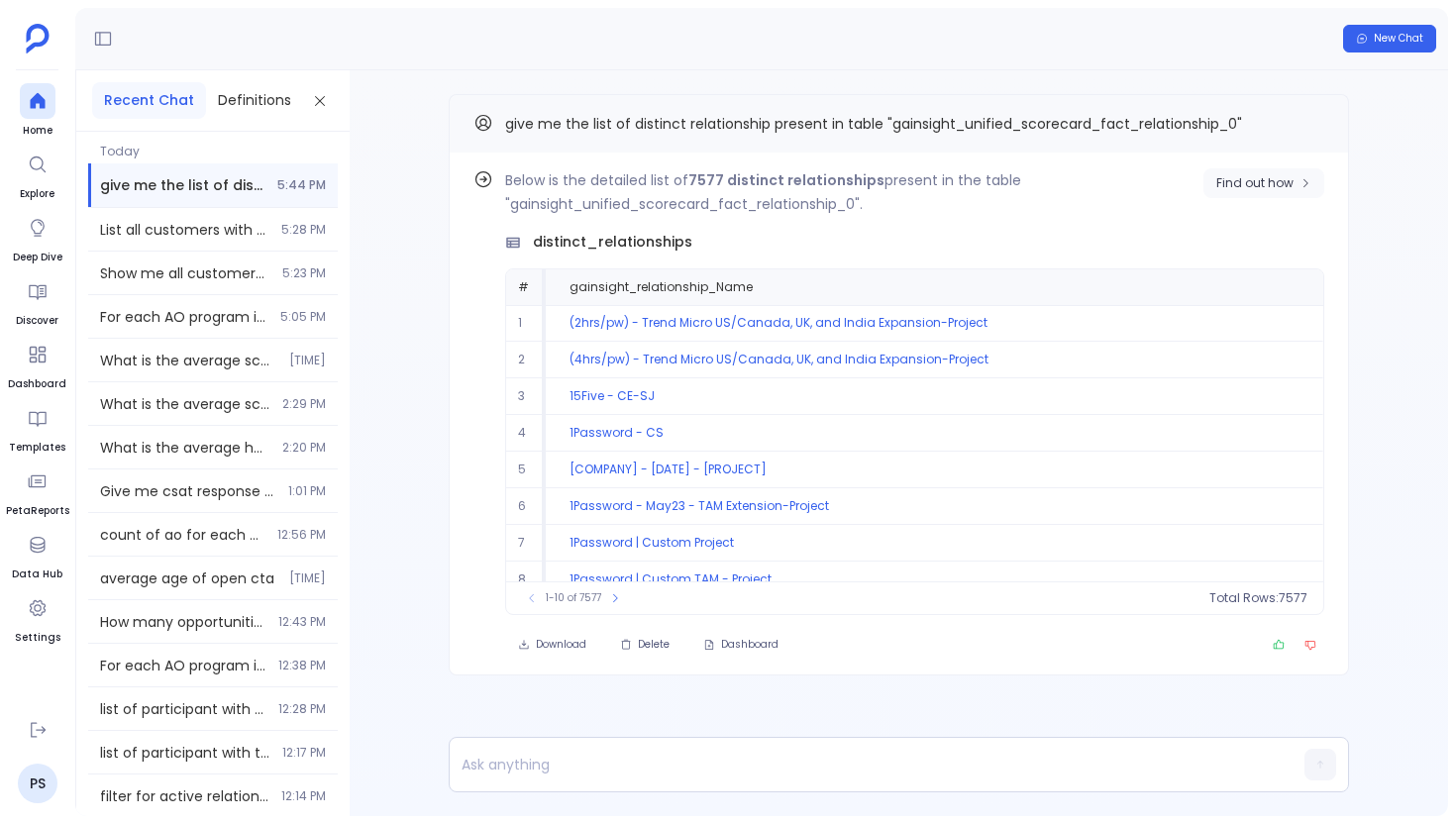 click on "Find out how" at bounding box center [1255, 183] 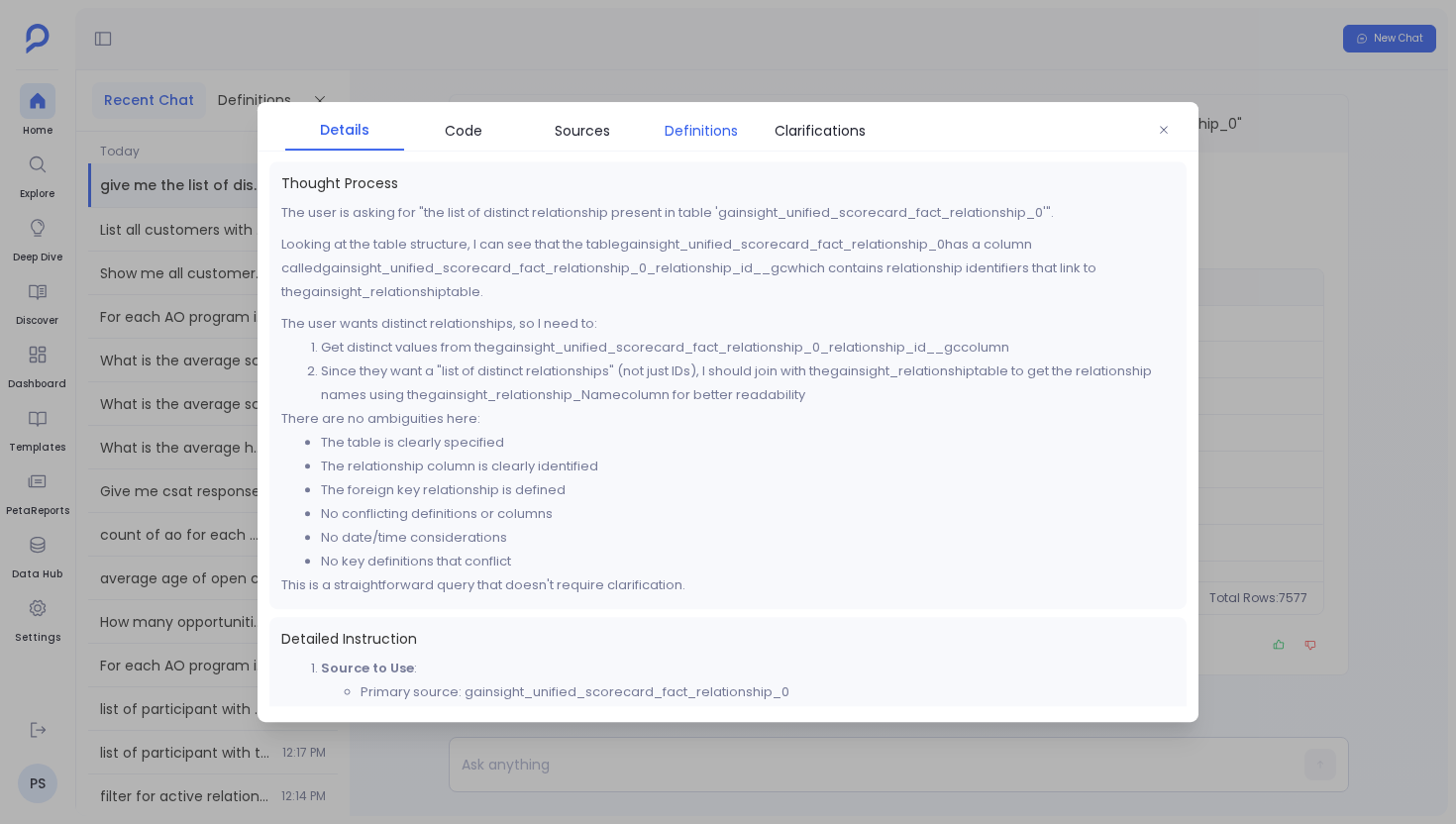 click on "Definitions" at bounding box center (701, 131) 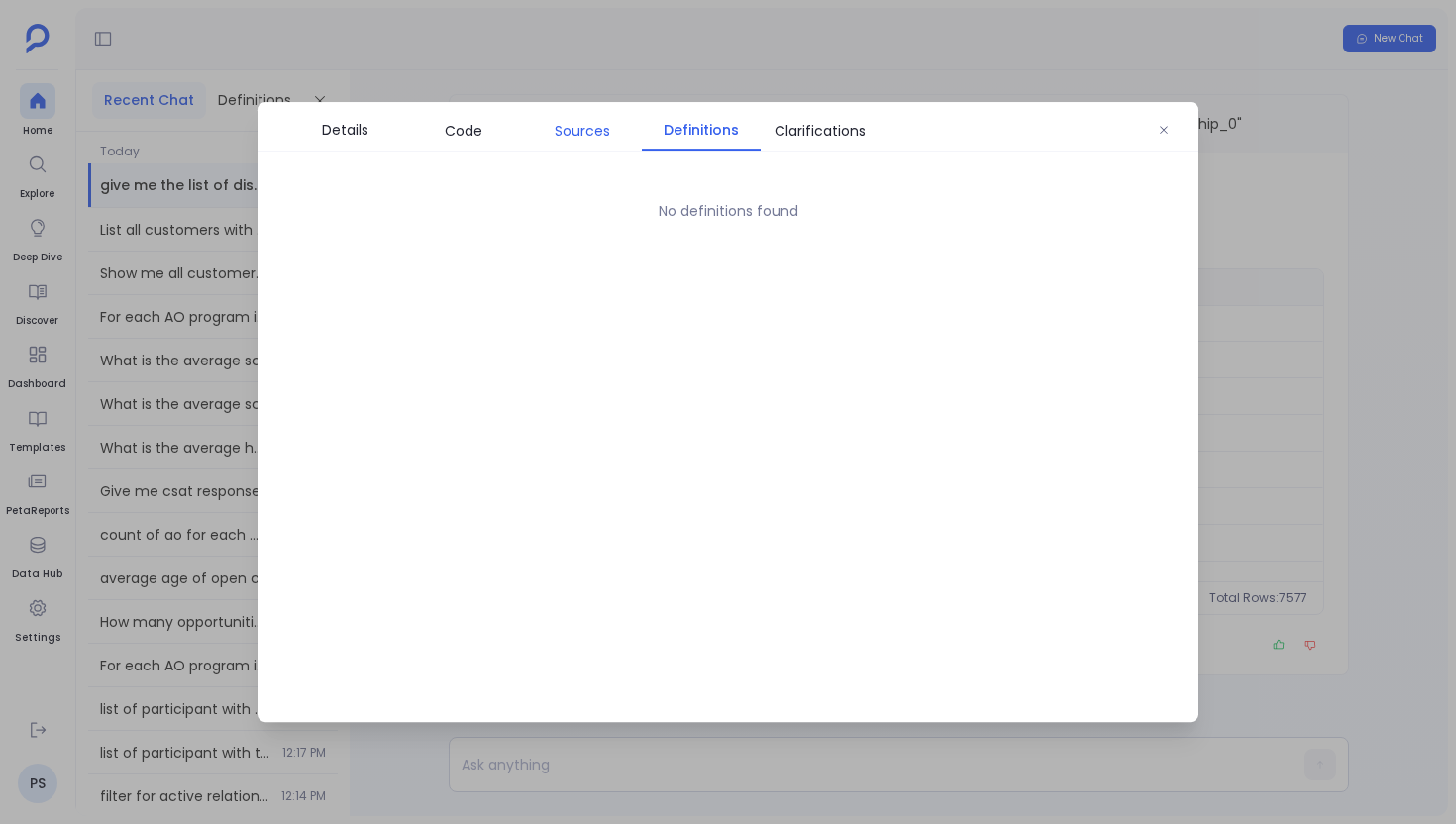 click on "Sources" at bounding box center [582, 131] 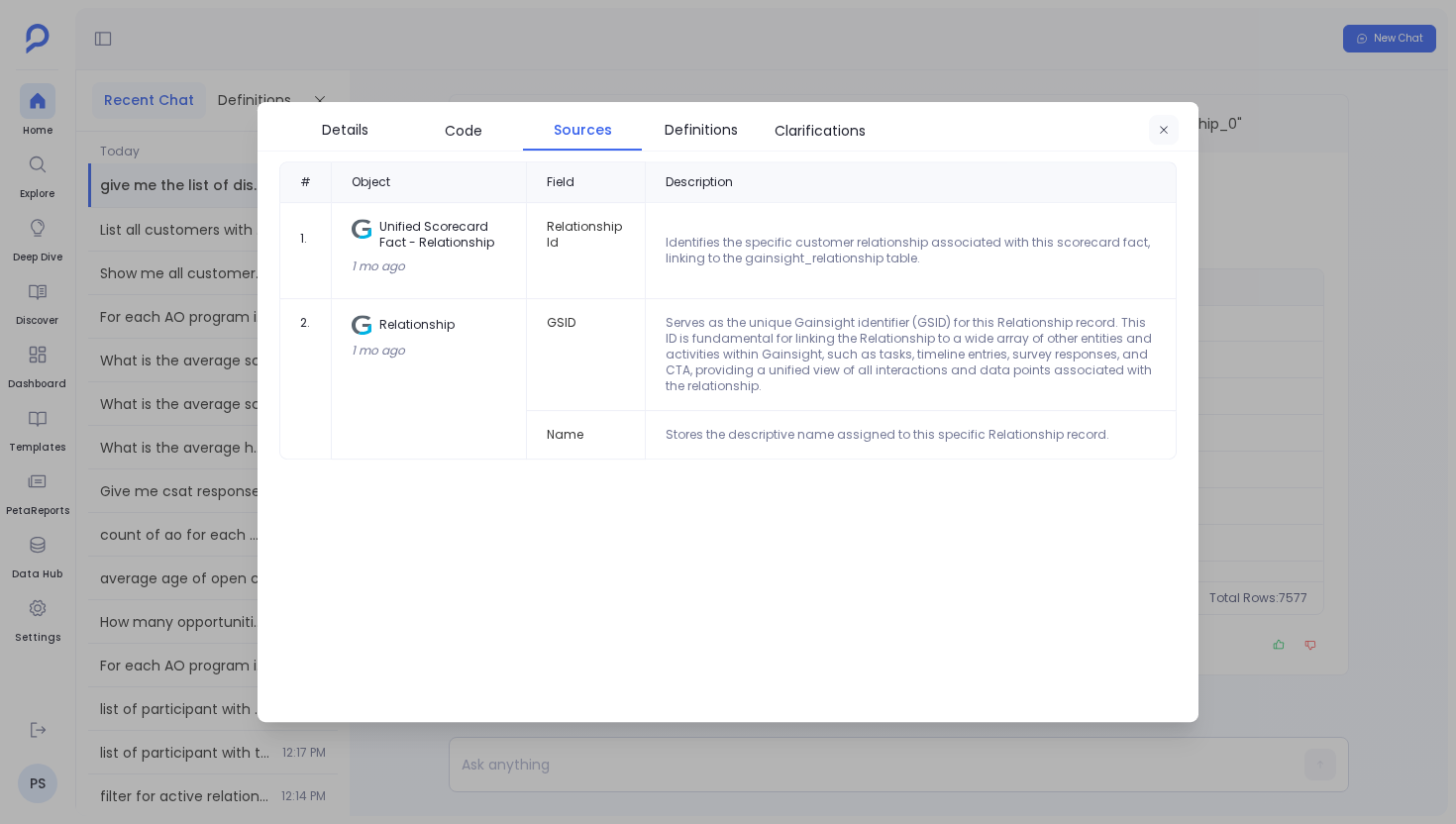 click at bounding box center [1164, 131] 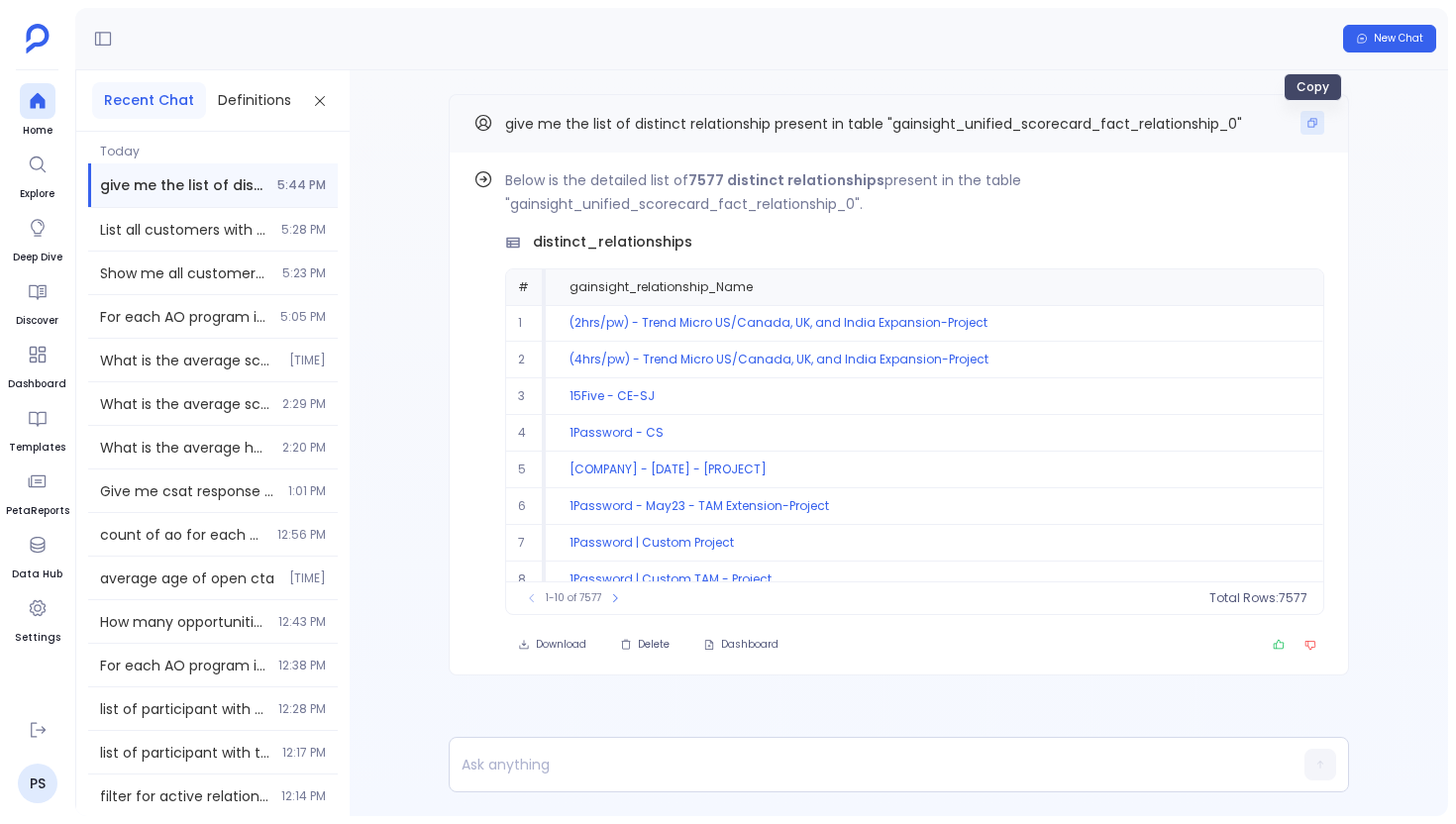 click 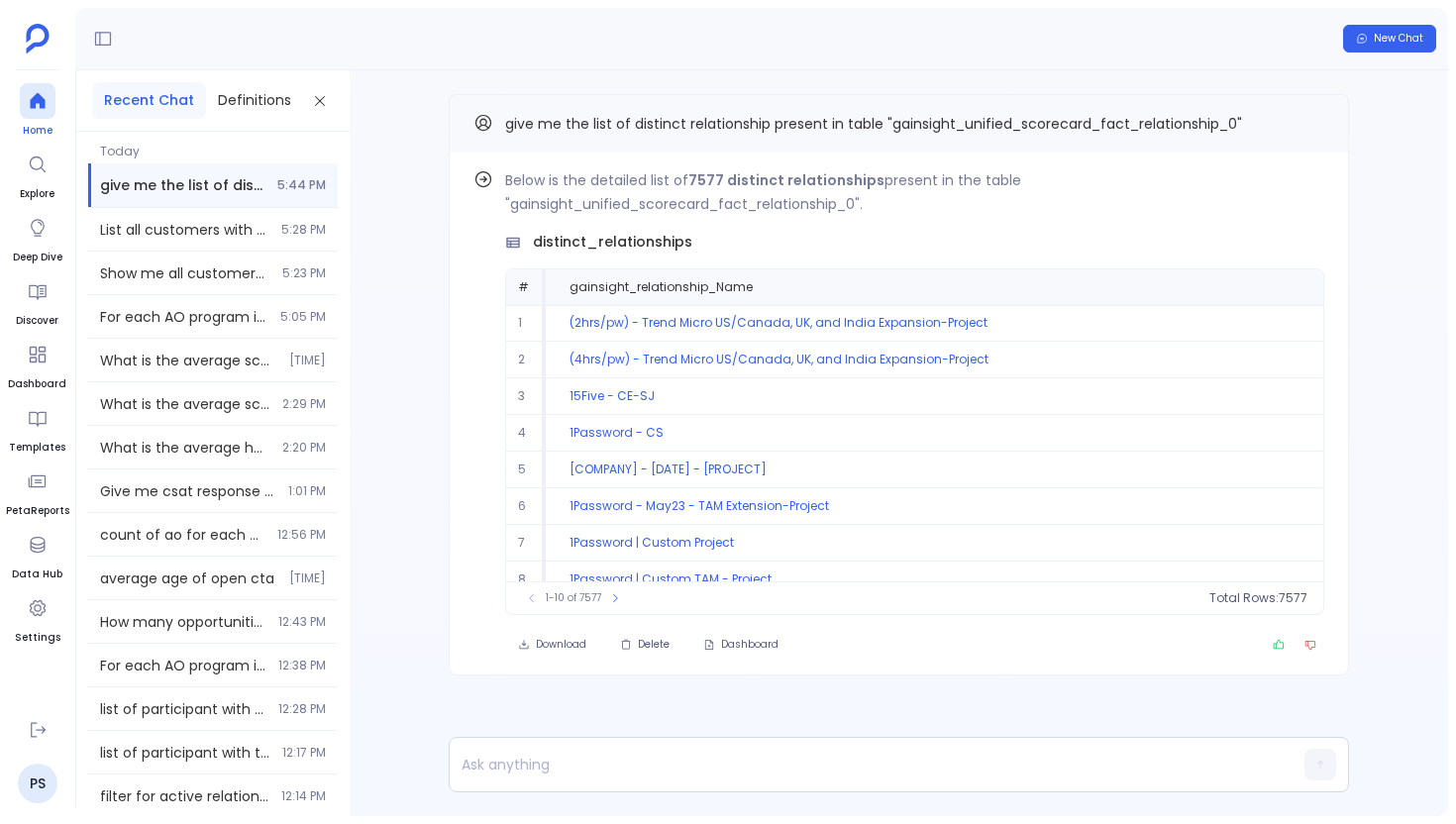 click 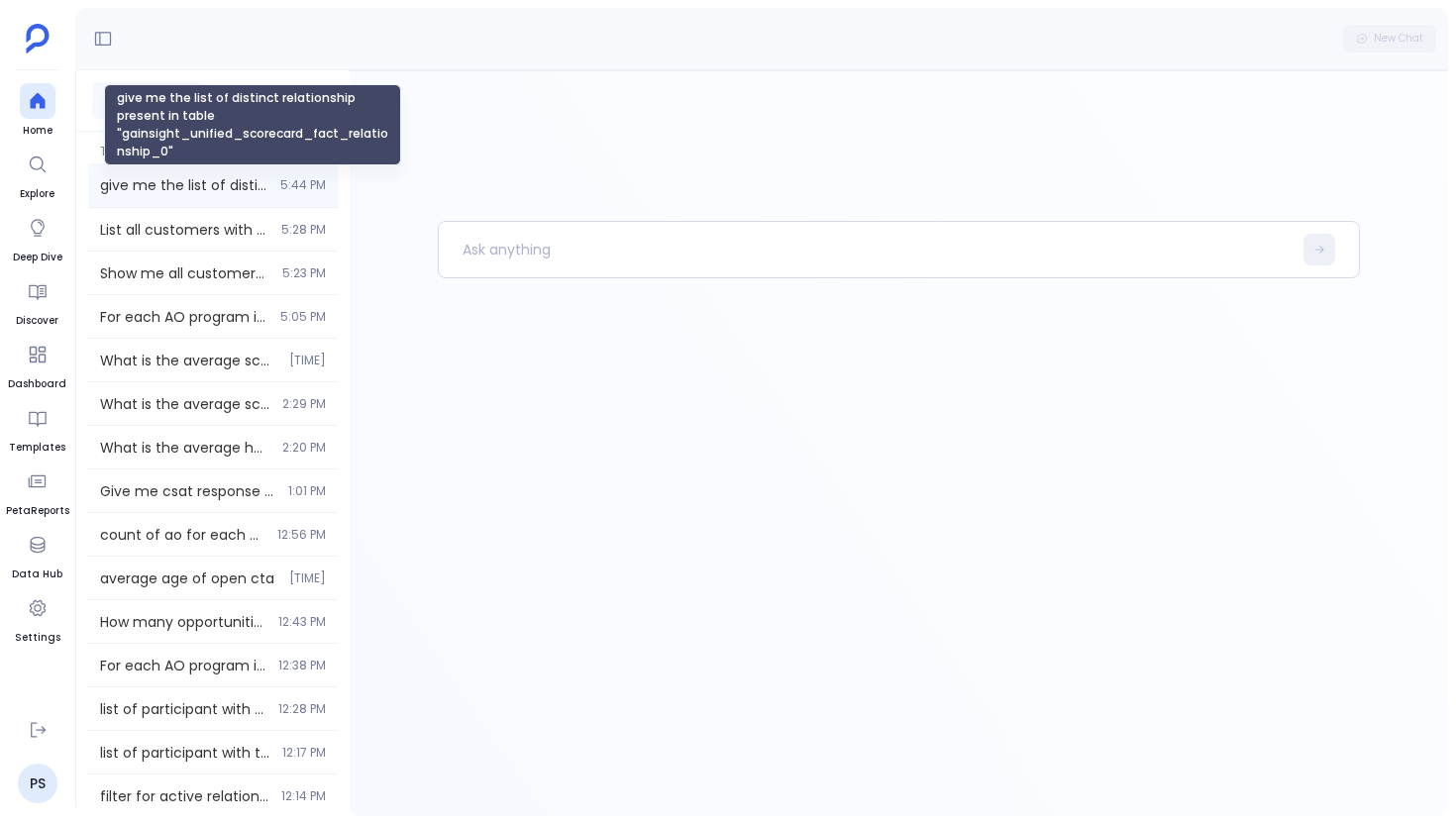 click on "give me the list of distinct relationship present in table "gainsight_unified_scorecard_fact_relationship_0"" at bounding box center [184, 185] 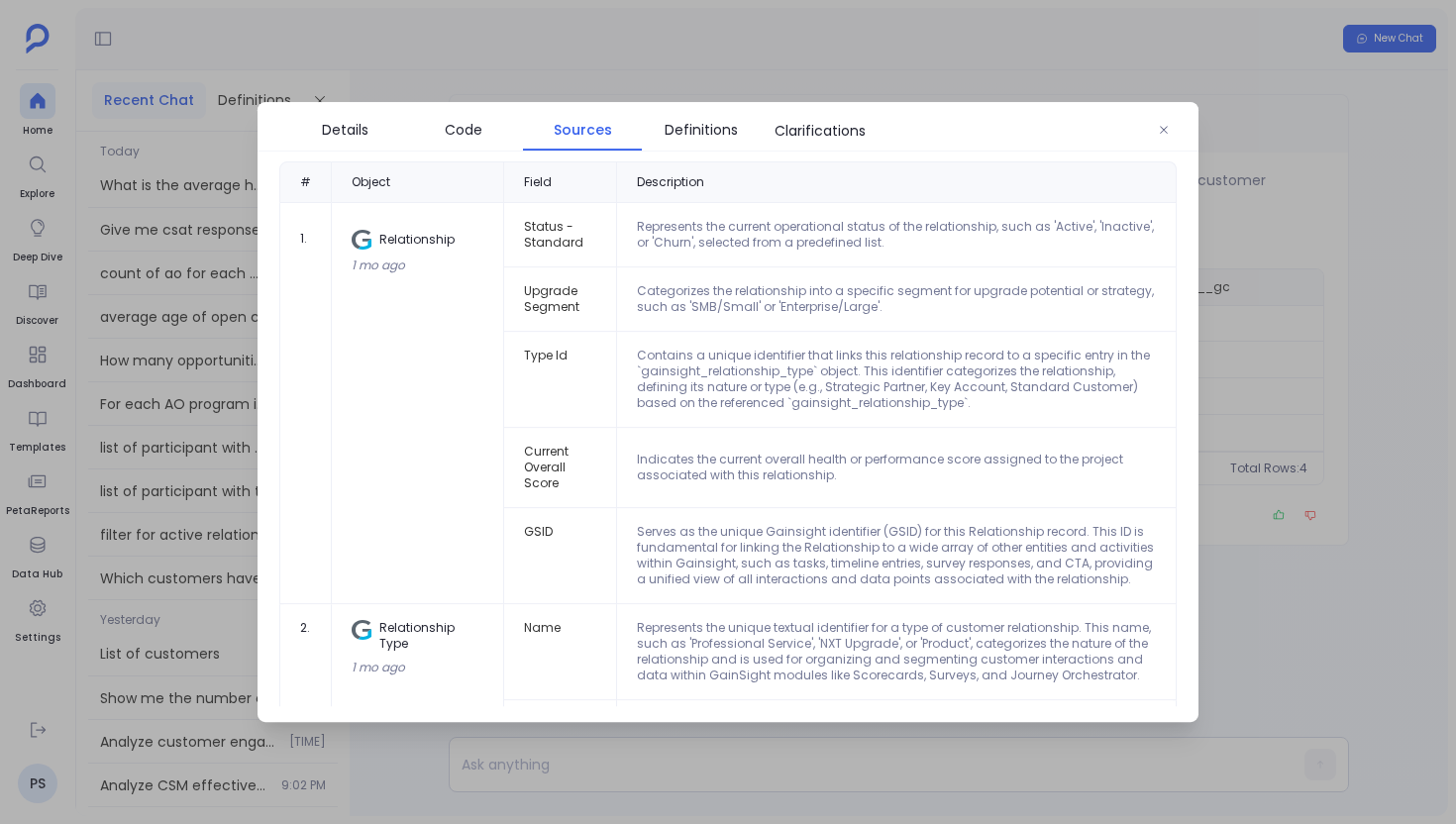 scroll, scrollTop: 0, scrollLeft: 0, axis: both 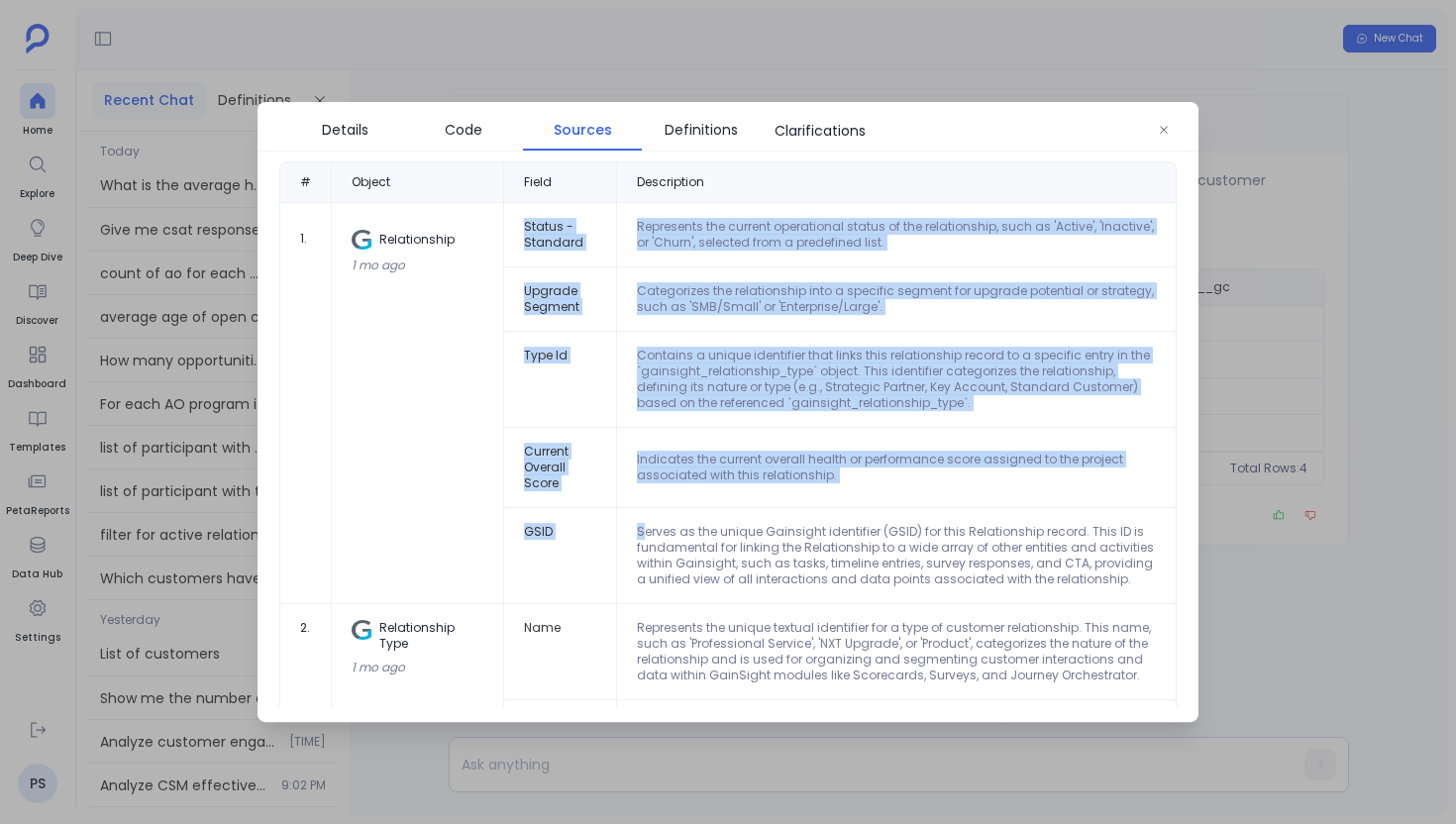 drag, startPoint x: 514, startPoint y: 221, endPoint x: 634, endPoint y: 524, distance: 325.89722 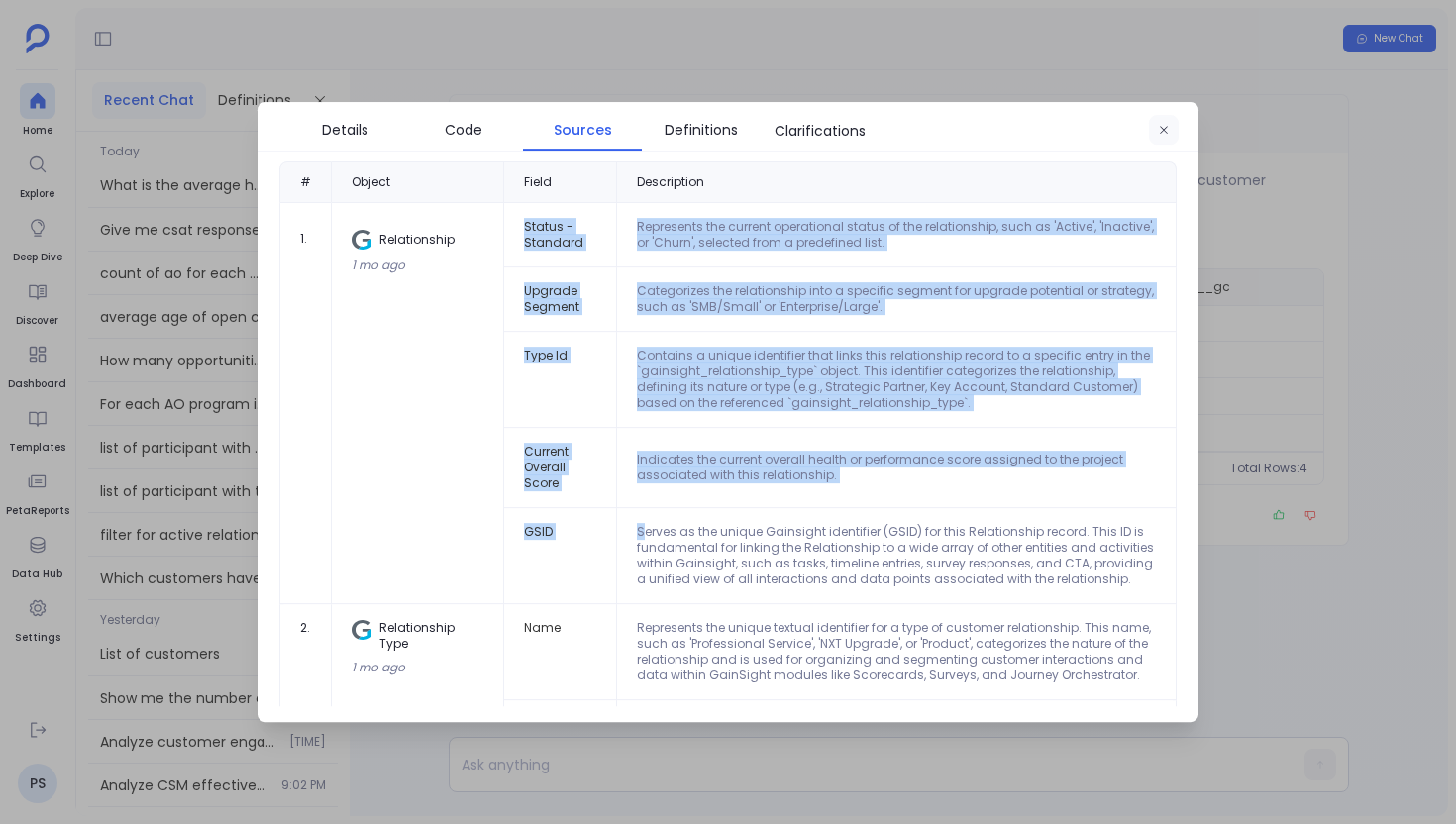 click at bounding box center [1164, 131] 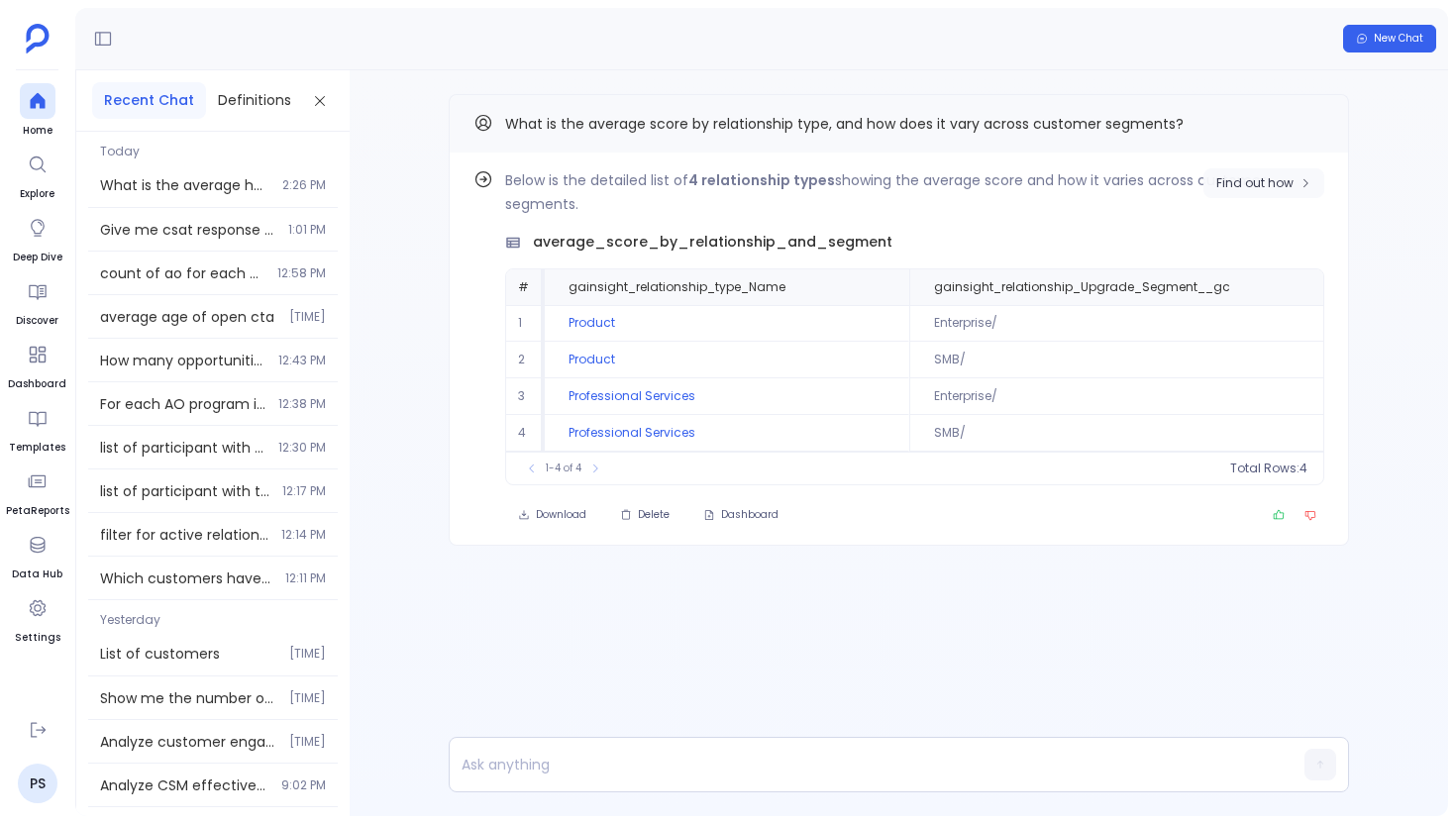 click on "Find out how" at bounding box center [1255, 183] 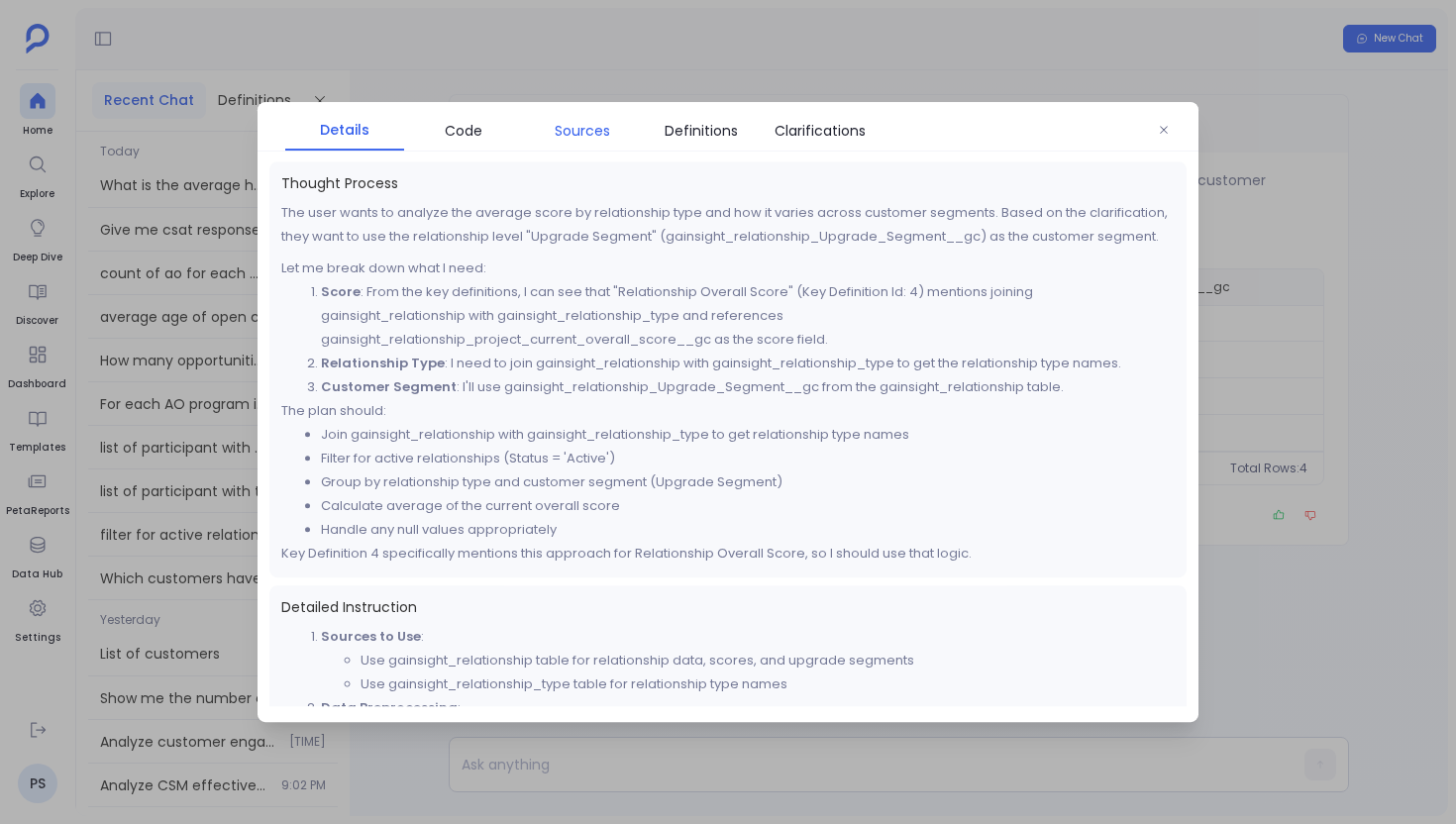 click on "Sources" at bounding box center (582, 131) 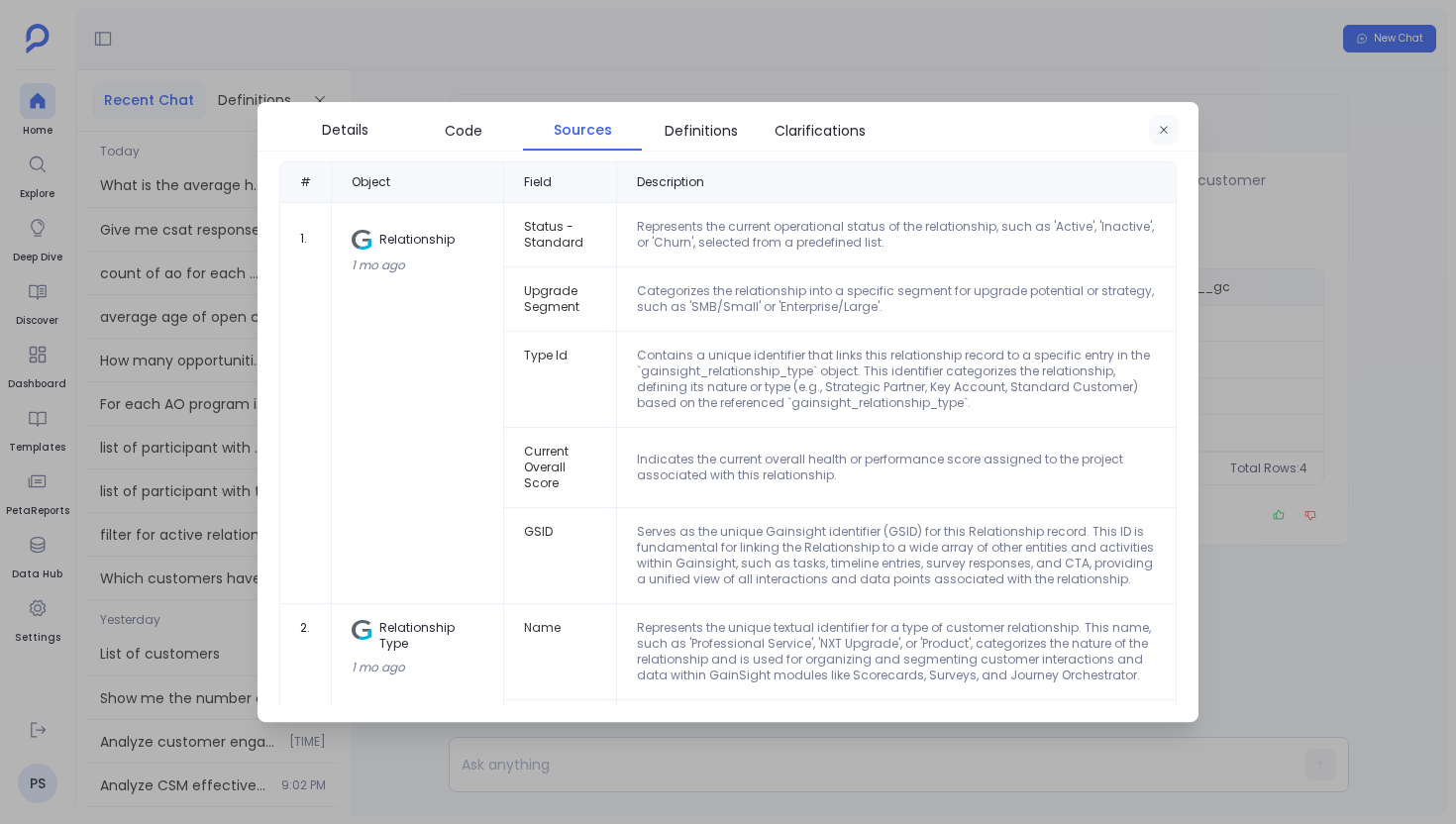 click at bounding box center [1164, 131] 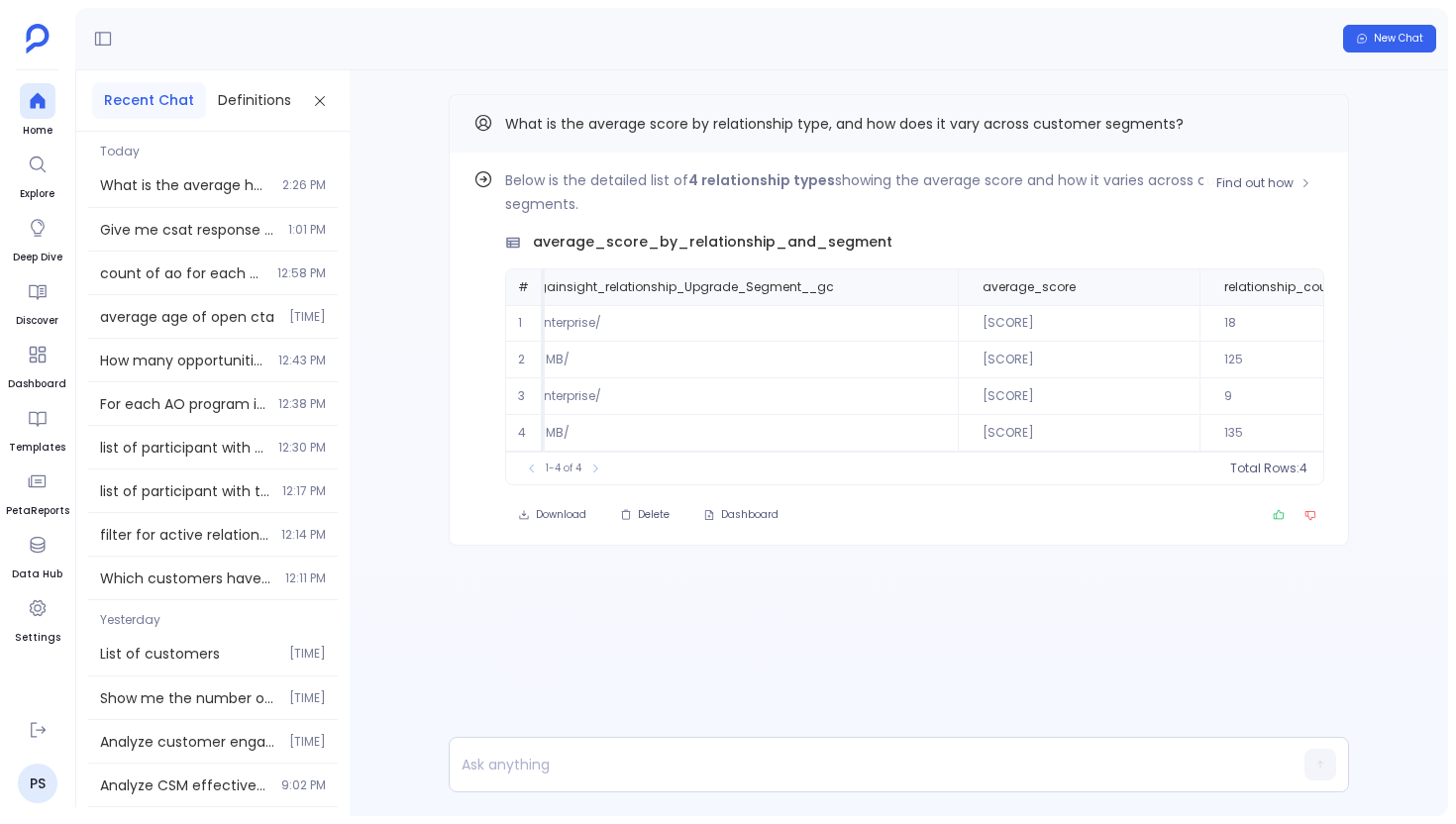 scroll, scrollTop: 0, scrollLeft: 405, axis: horizontal 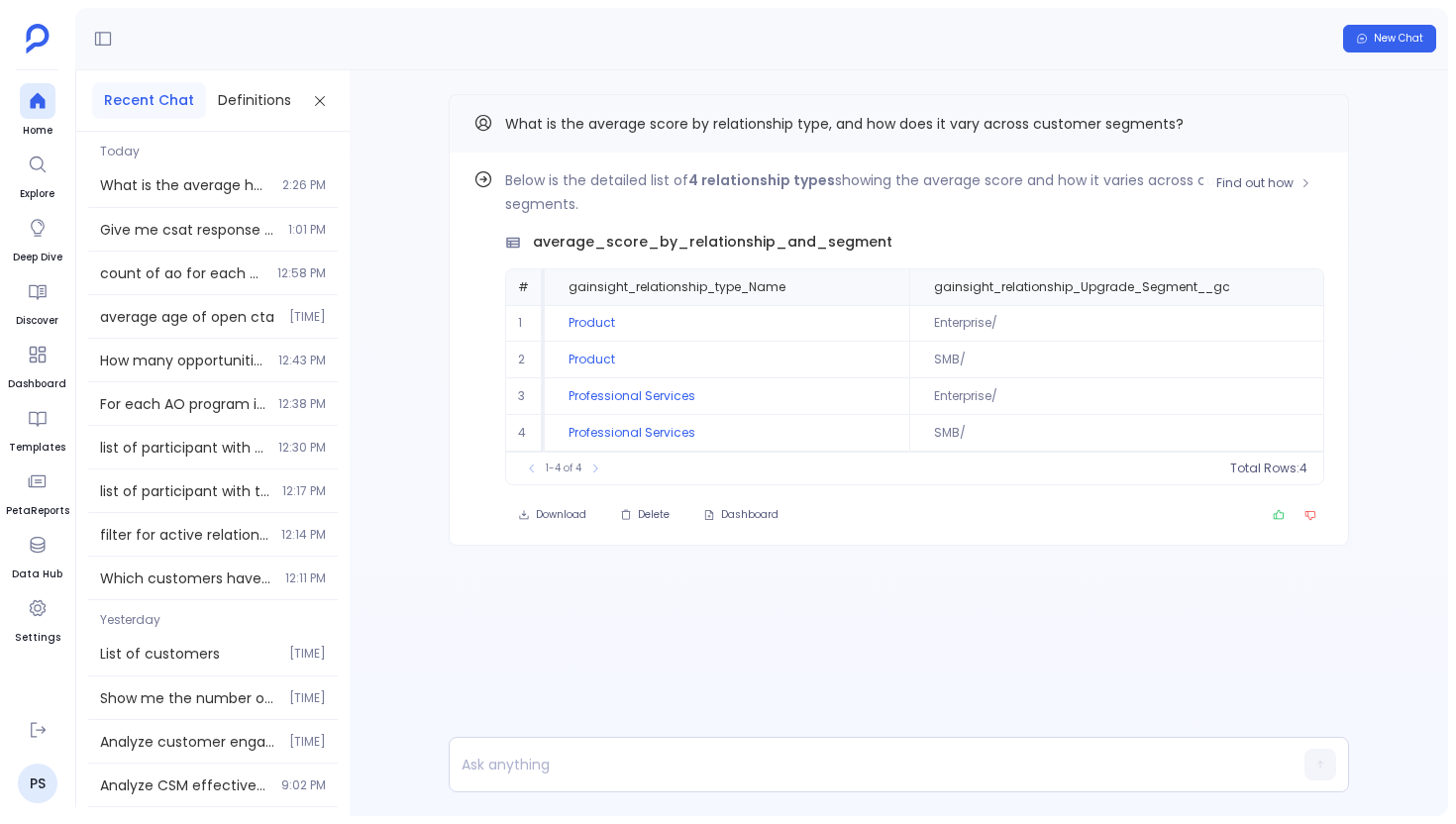 click on "Find out how Below is the detailed list of 4 relationship types showing the average score and how it varies across customer segments. average_score_by_relationship_and_segment # gainsight_relationship_type_Name gainsight_relationship_Upgrade_Segment__gc average_score relationship_count 1 Product Enterprise/ 44.78 18 2 Product SMB/ 49.7 125 3 Professional Services Enterprise/ 85.56 9 4 Professional Services SMB/ 87.53 135
To pick up a draggable item, press the space bar.
While dragging, use the arrow keys to move the item.
Press space again to drop the item in its new position, or press escape to cancel.
1-4 of 4 Total Rows: 4 Download Delete Dashboard" at bounding box center (898, 349) 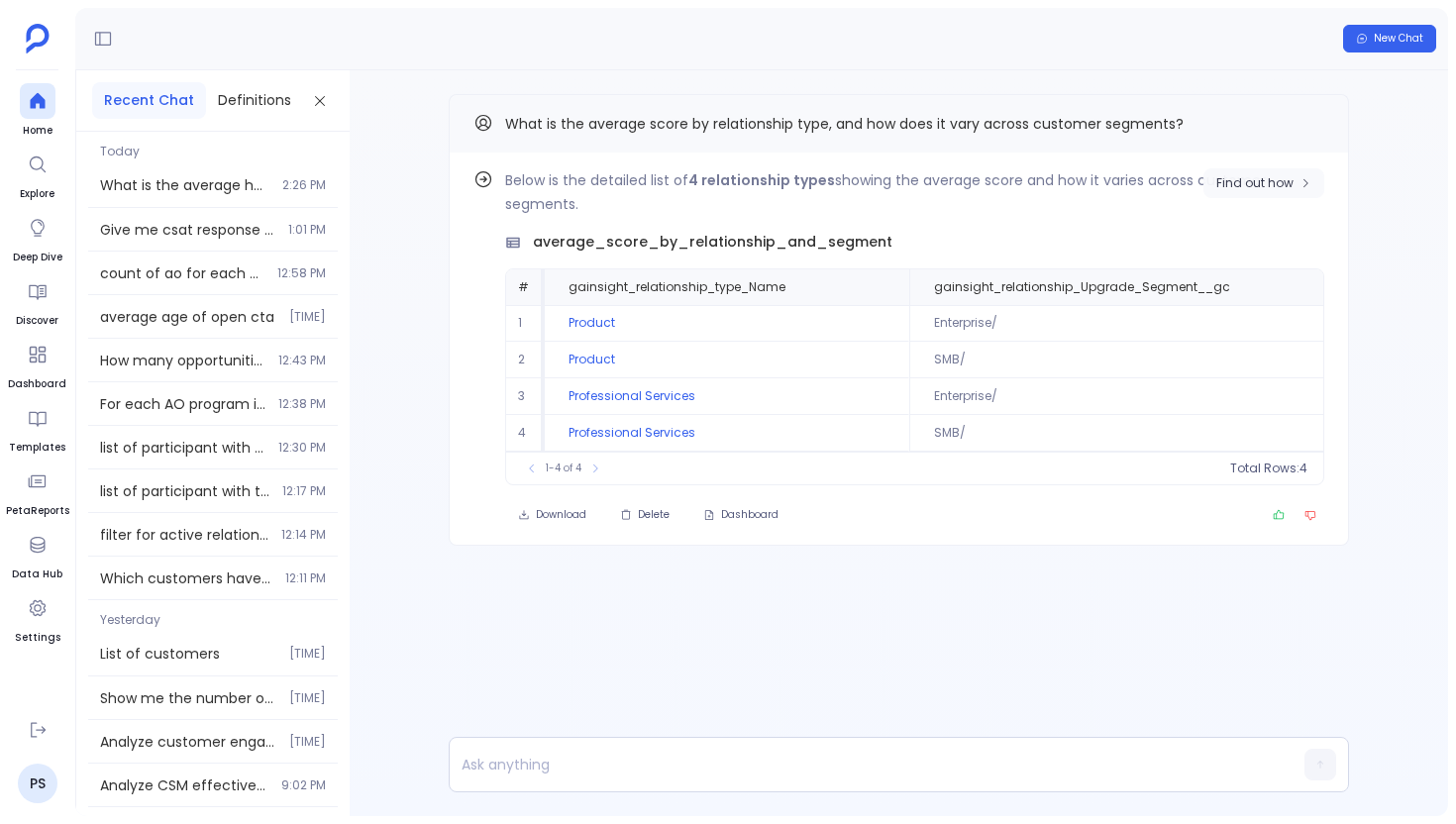 click on "Find out how" at bounding box center [1264, 183] 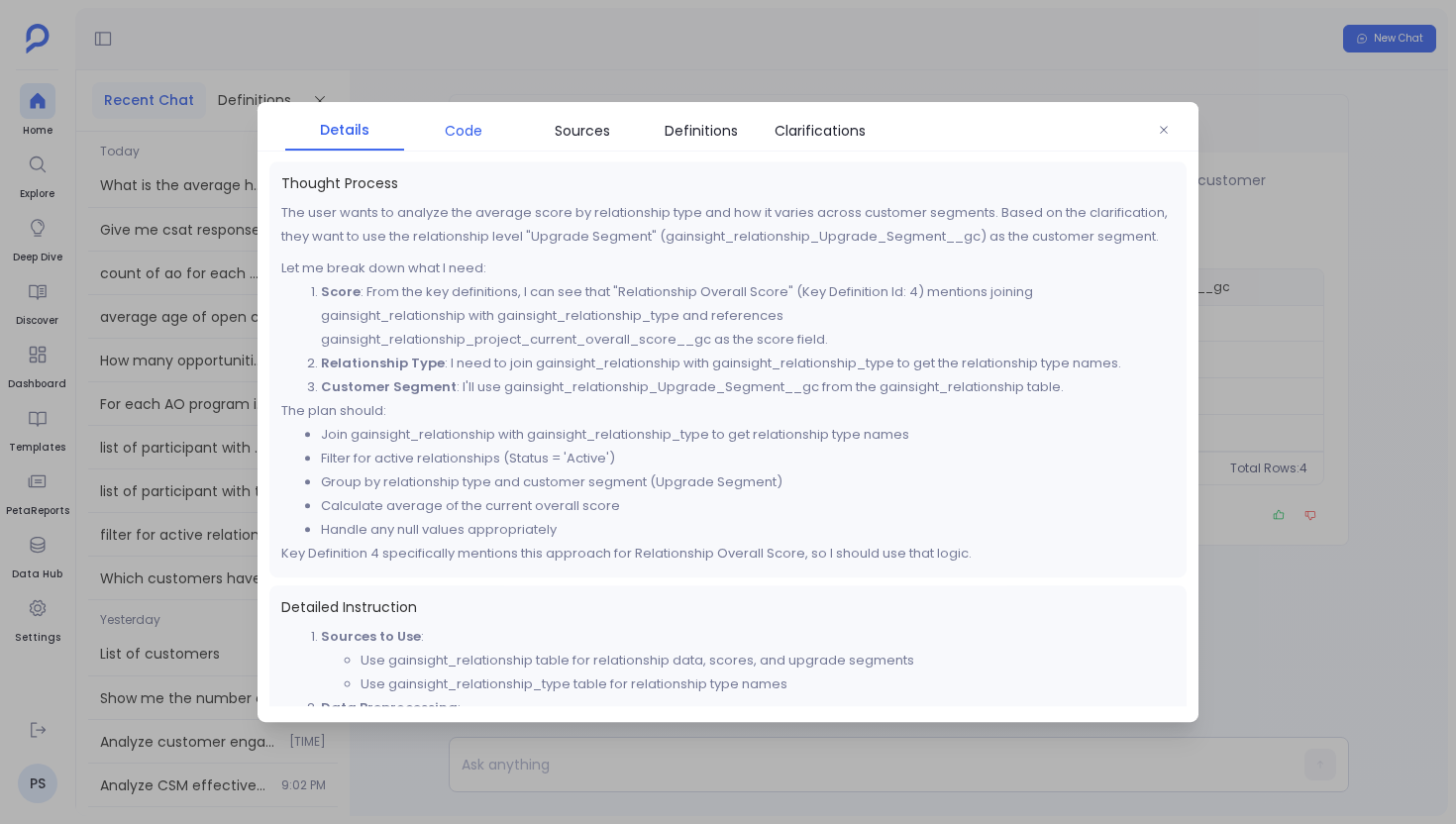 click on "Code" at bounding box center (464, 131) 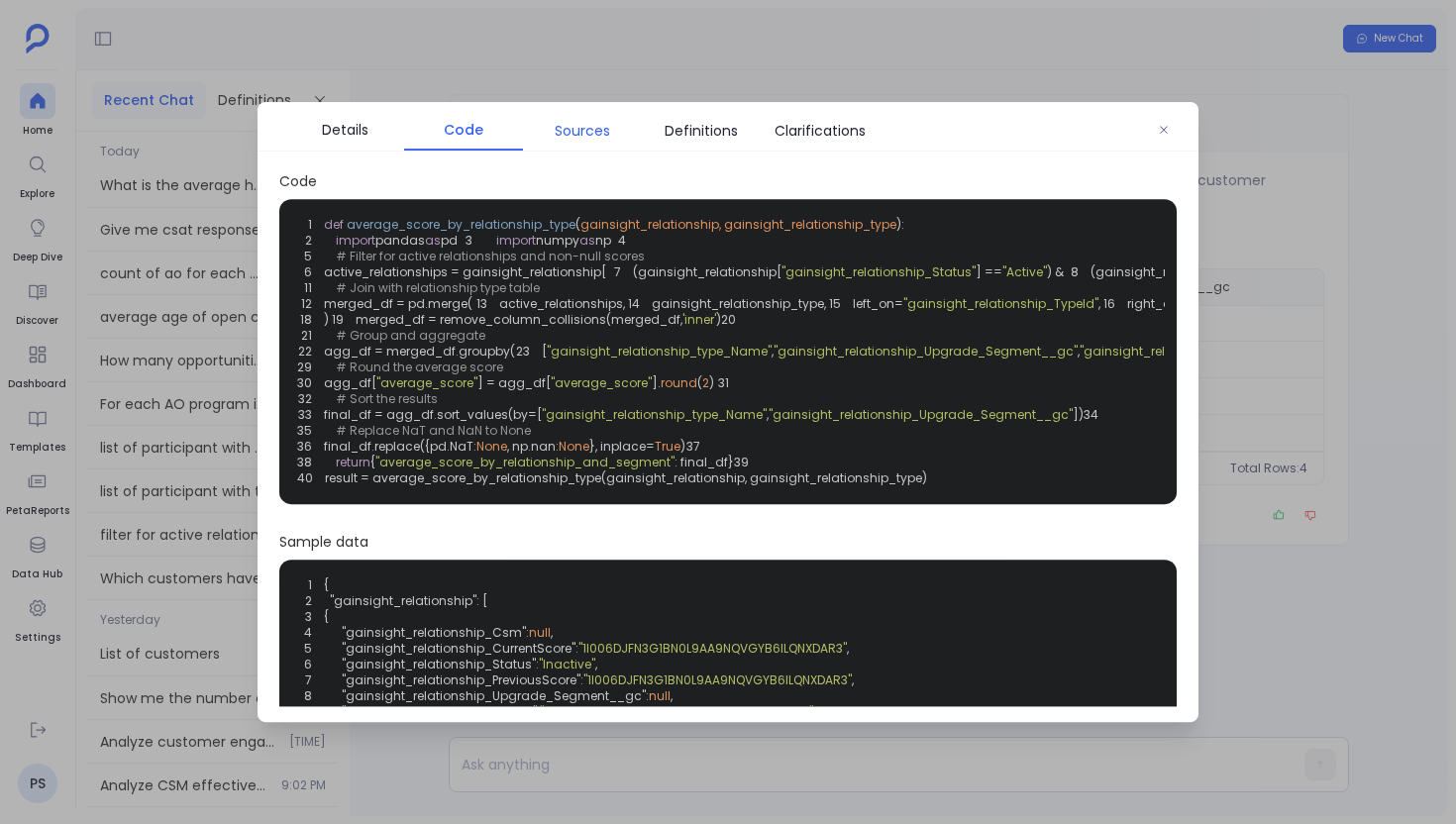 click on "Sources" at bounding box center (582, 131) 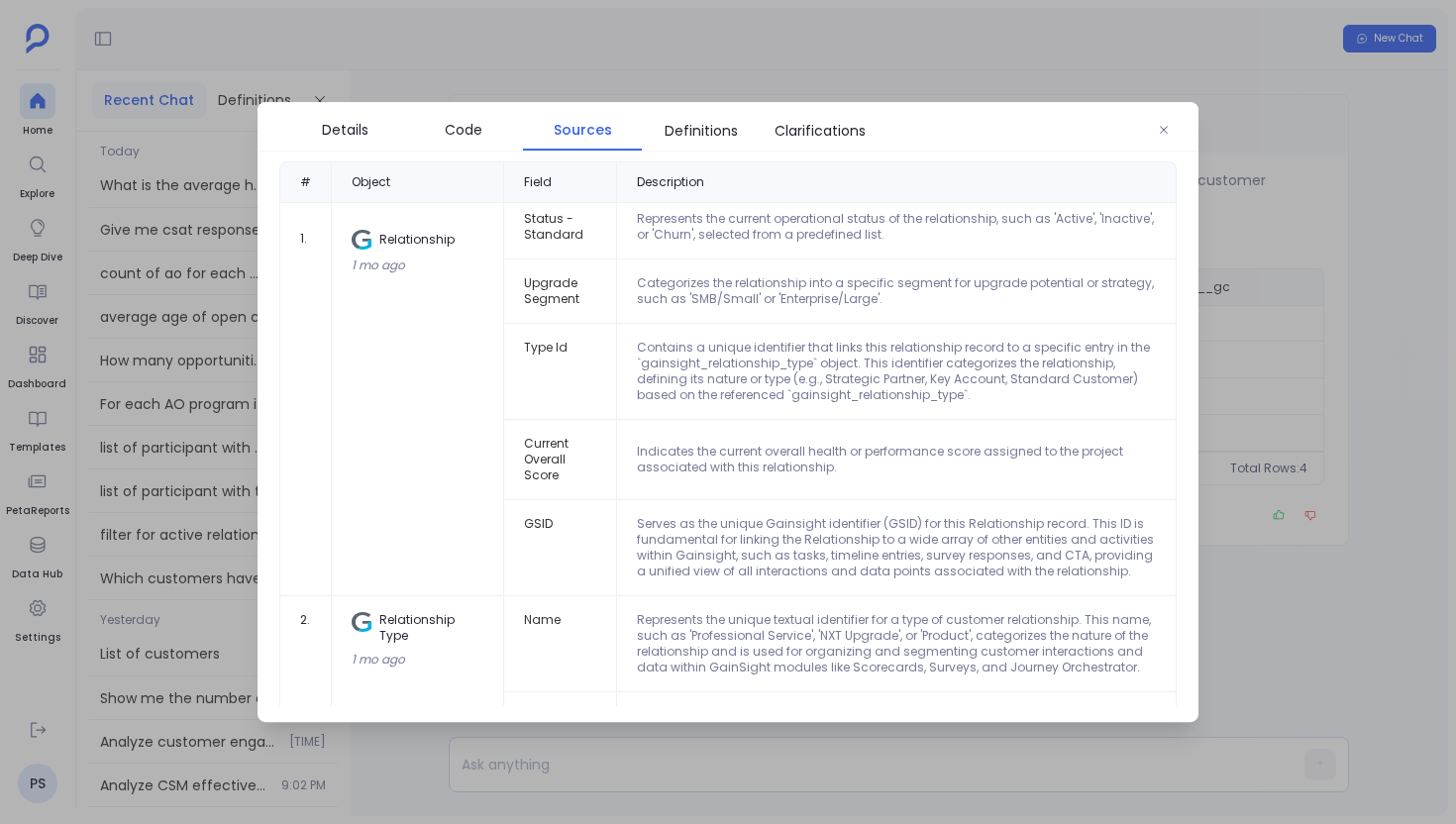 scroll, scrollTop: 0, scrollLeft: 0, axis: both 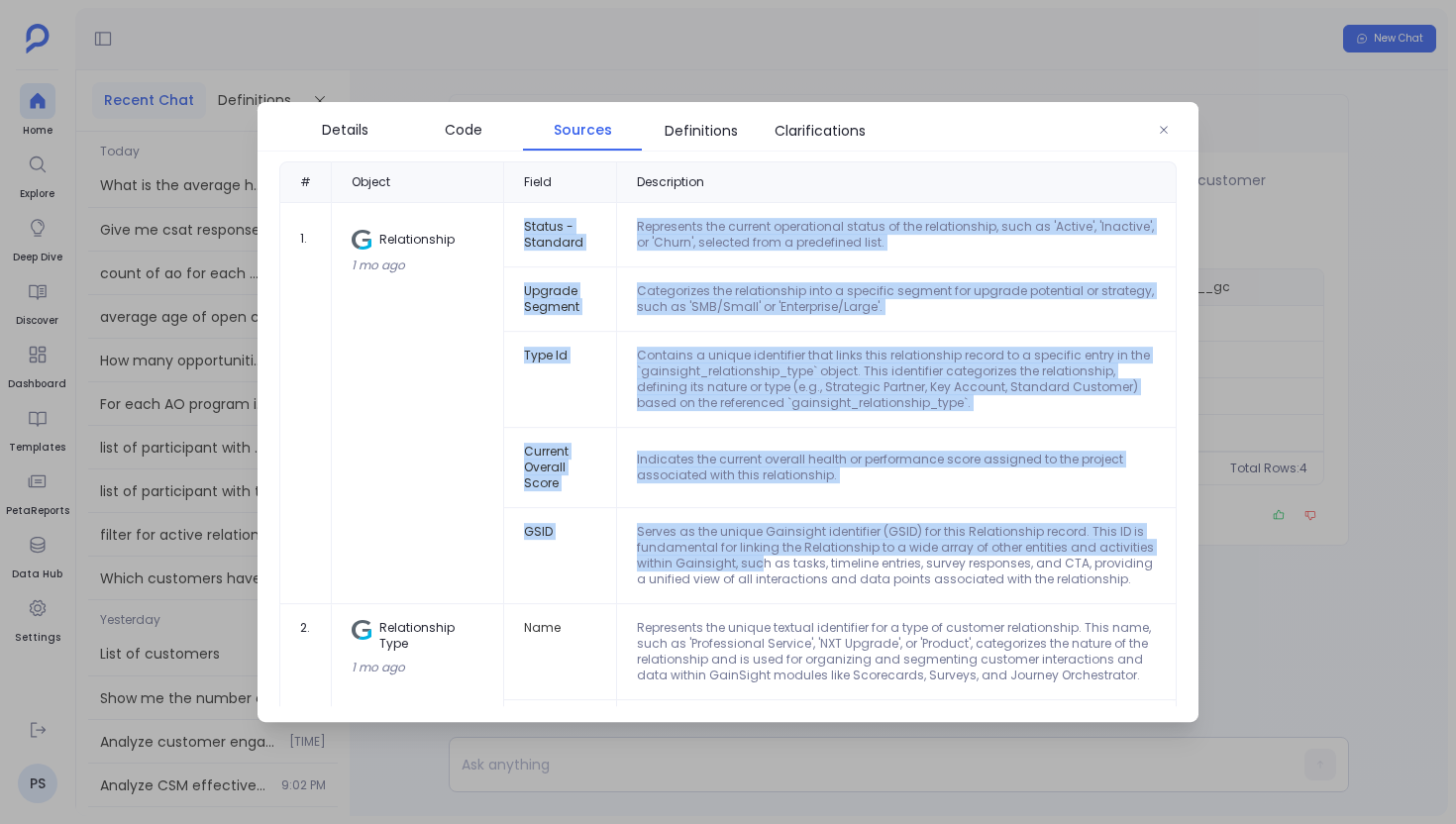 drag, startPoint x: 516, startPoint y: 219, endPoint x: 753, endPoint y: 569, distance: 422.69256 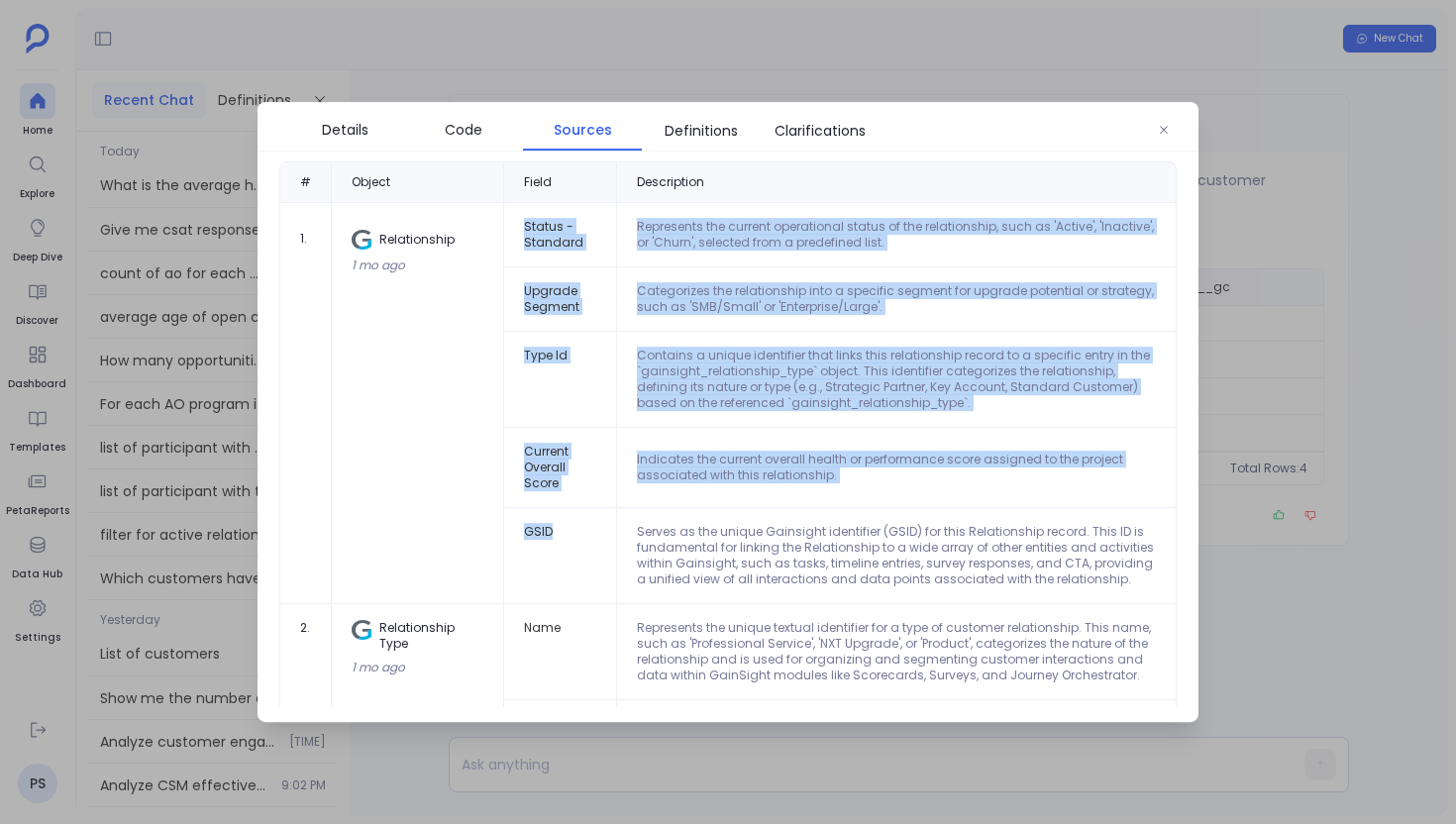 drag, startPoint x: 520, startPoint y: 217, endPoint x: 550, endPoint y: 540, distance: 324.3902 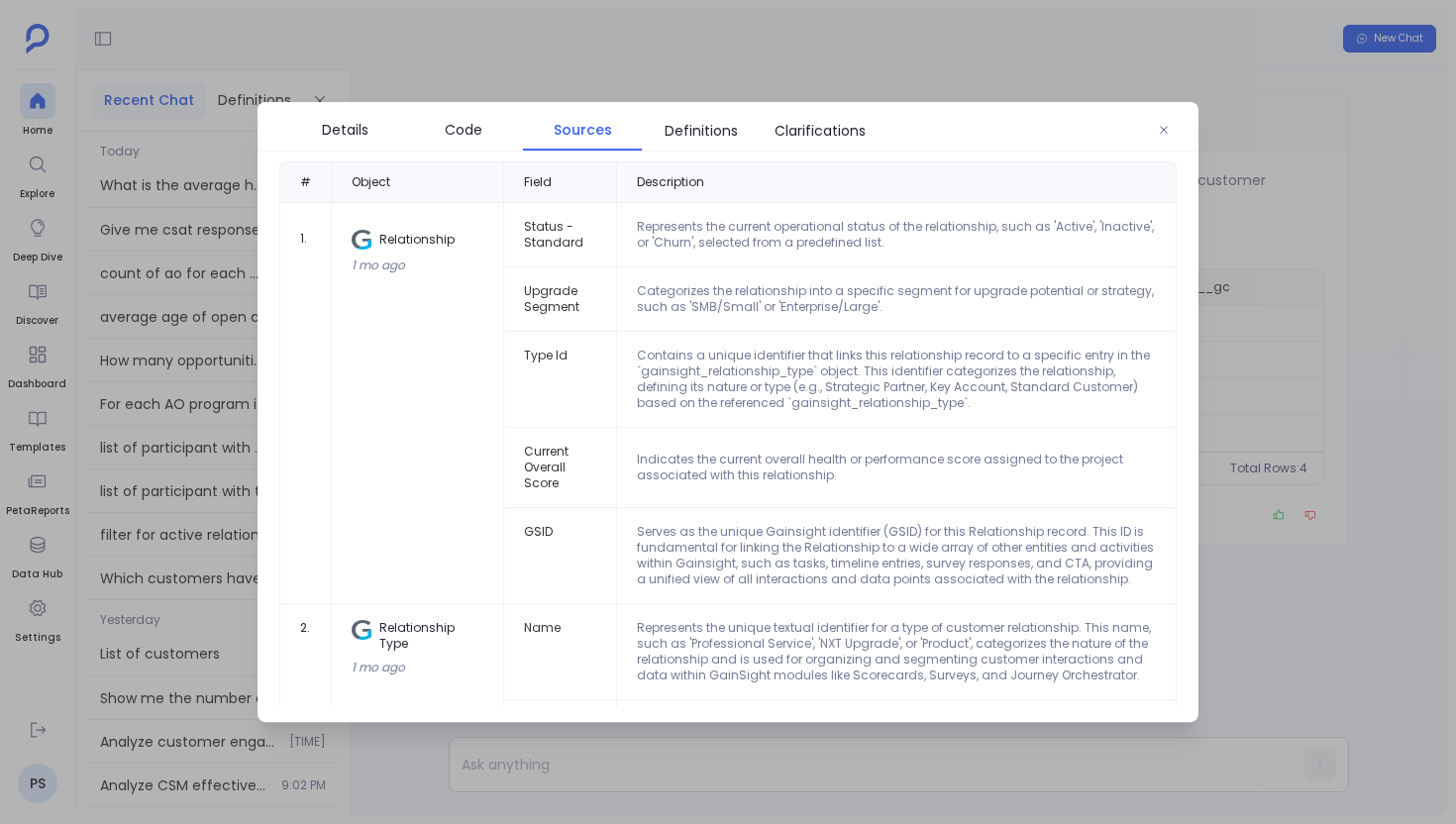 click on "Upgrade Segment" at bounding box center [560, 299] 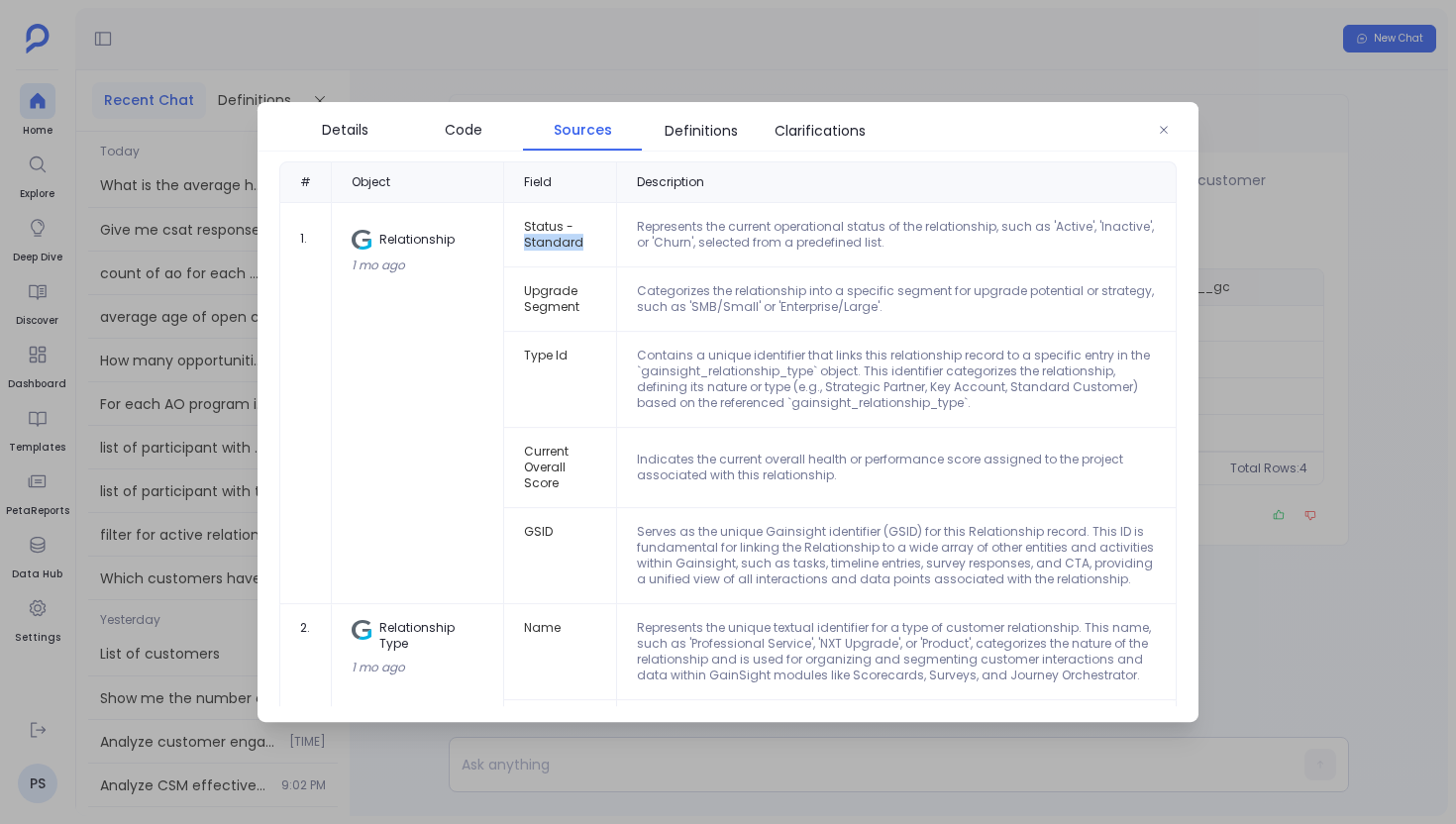click on "Status - Standard" at bounding box center (560, 235) 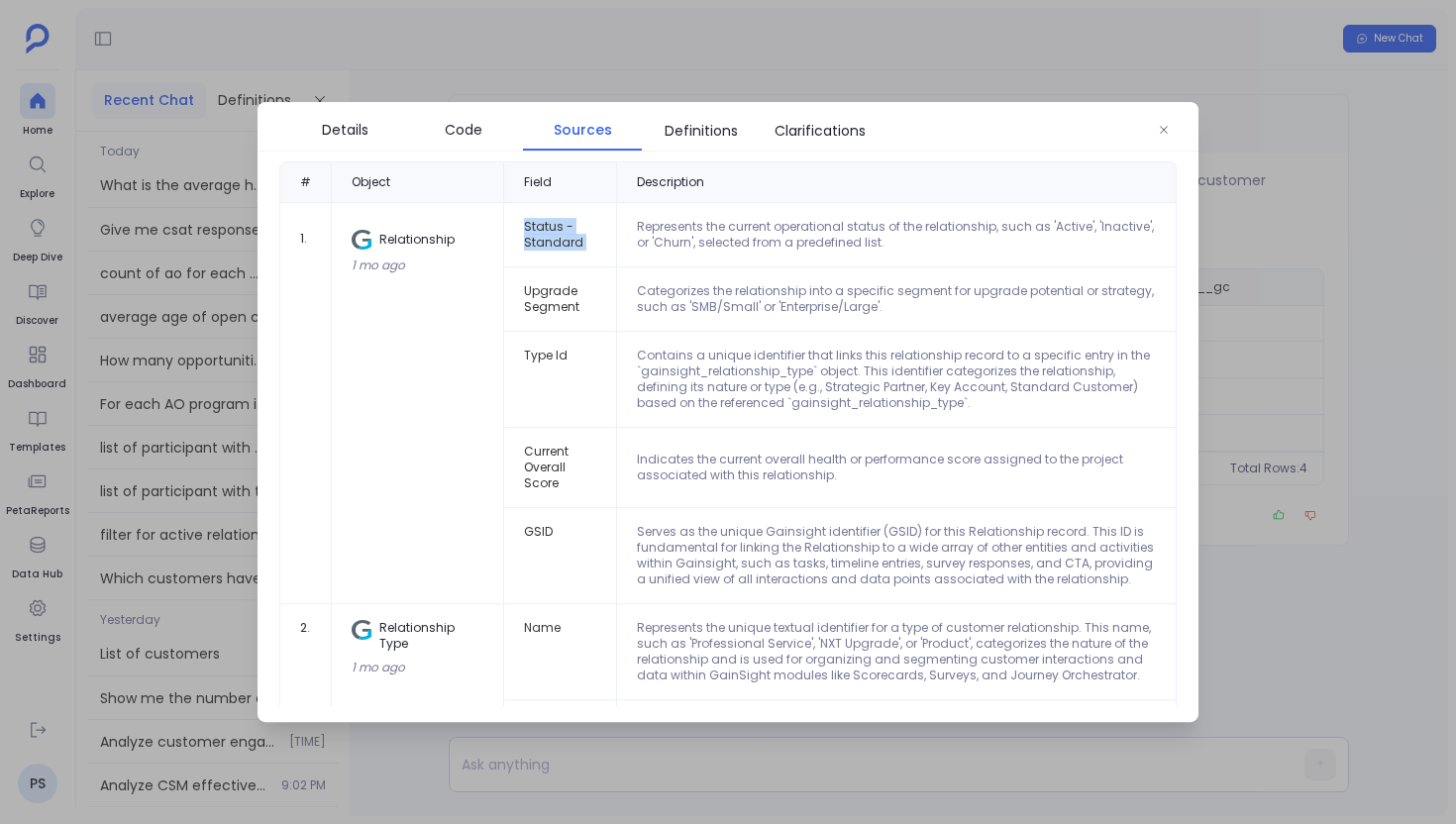 click on "Status - Standard" at bounding box center [560, 235] 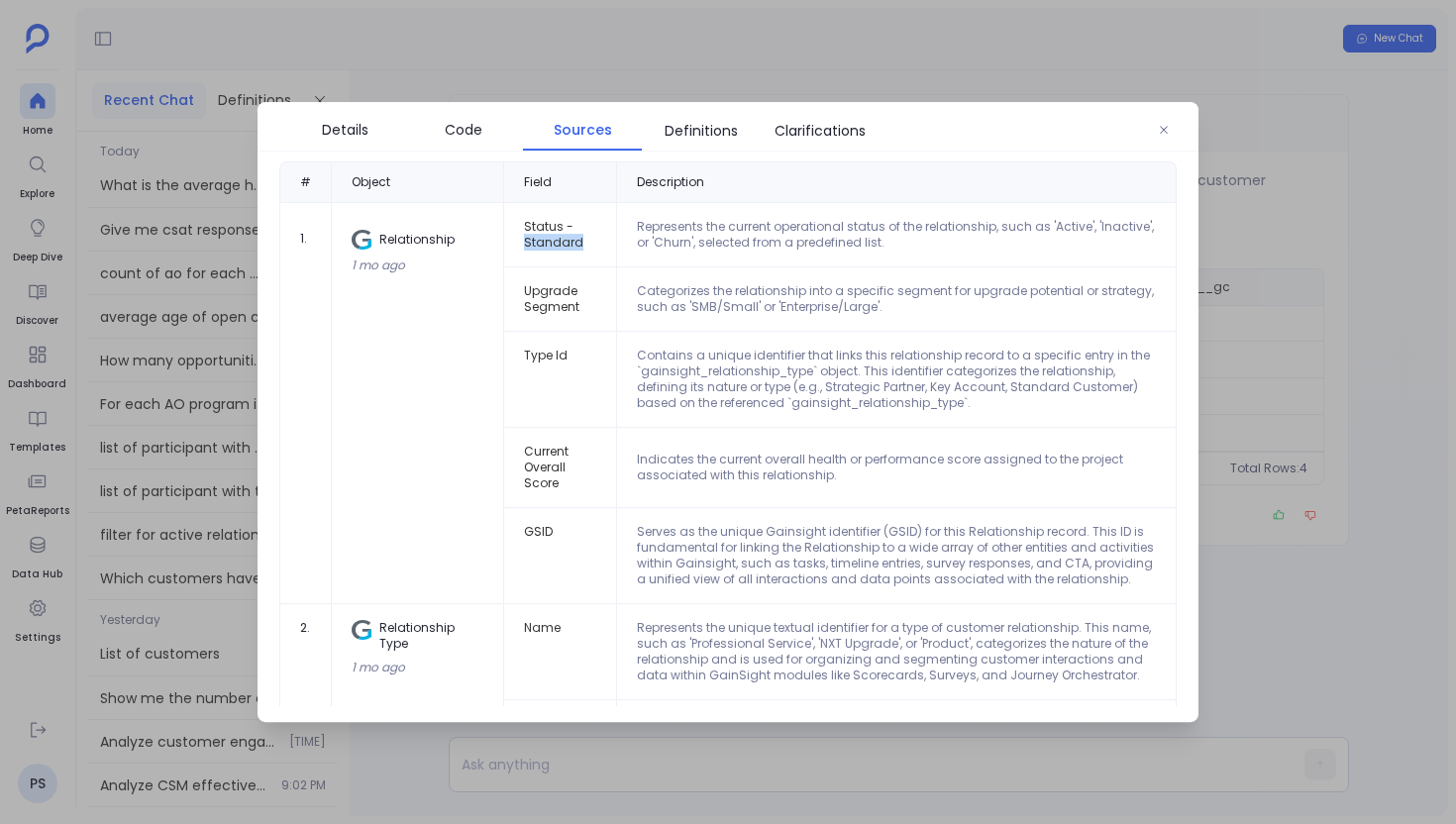 click on "Status - Standard" at bounding box center [560, 235] 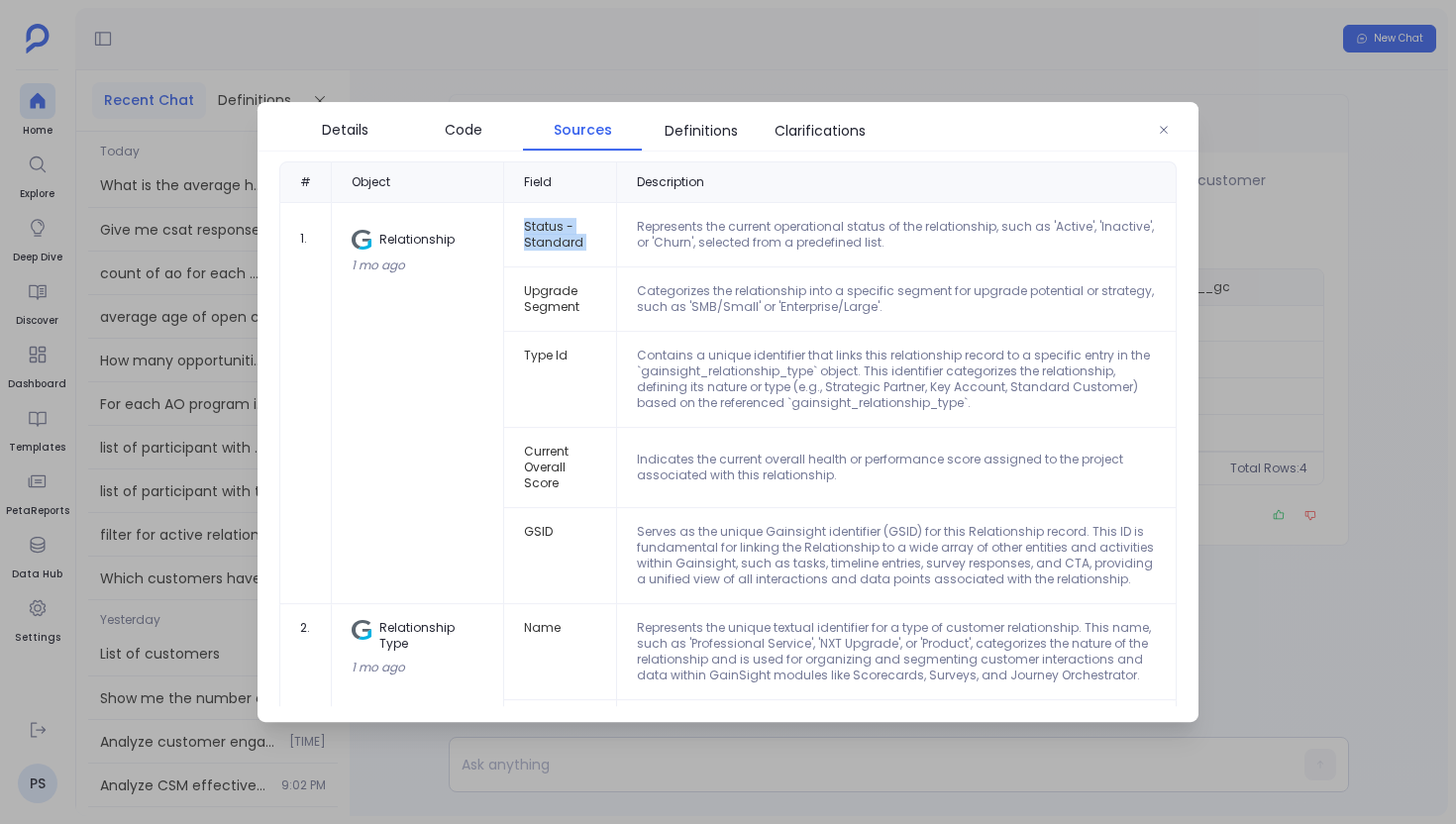 click on "Status - Standard" at bounding box center [560, 235] 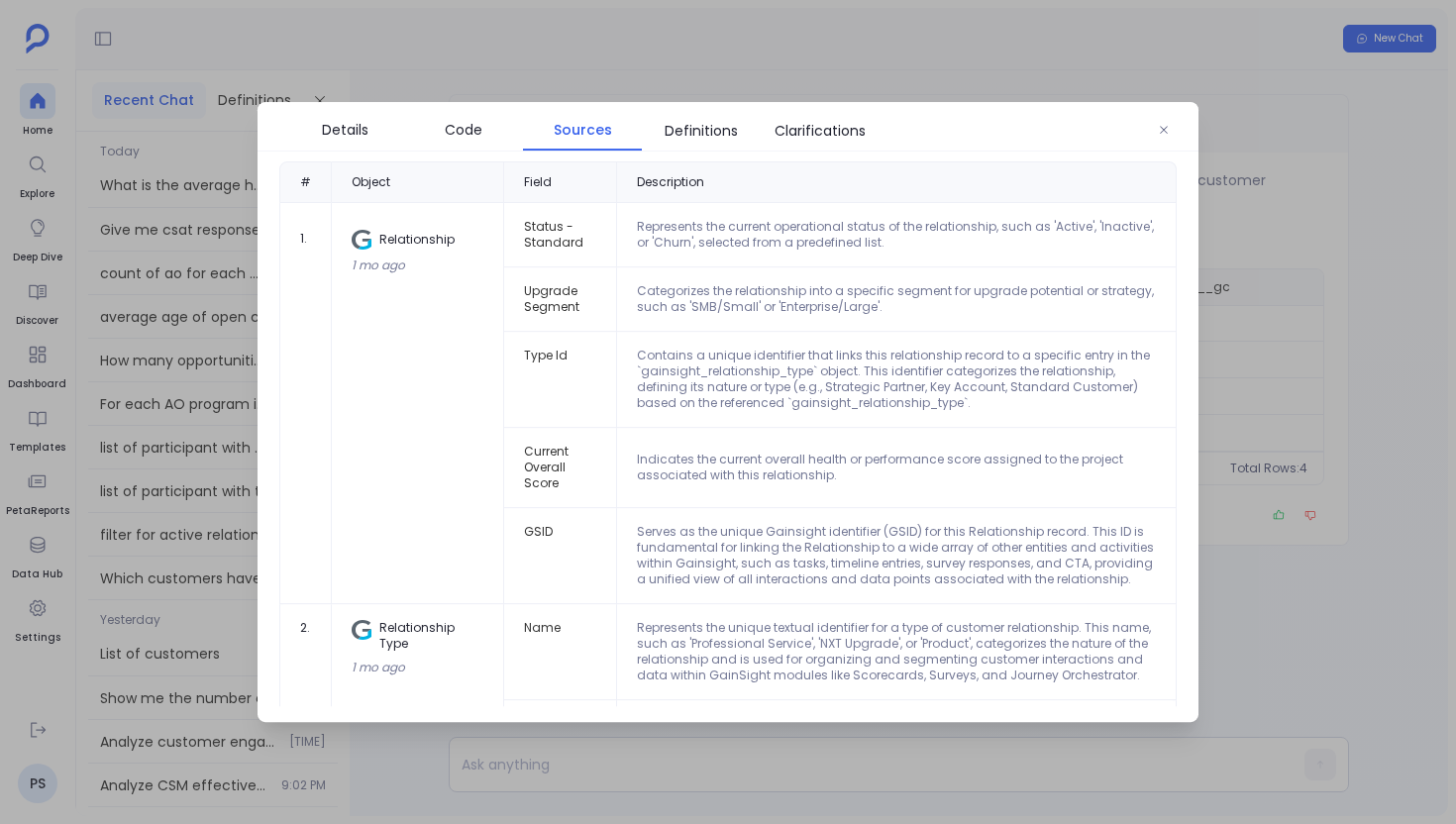click on "Upgrade Segment" at bounding box center (560, 299) 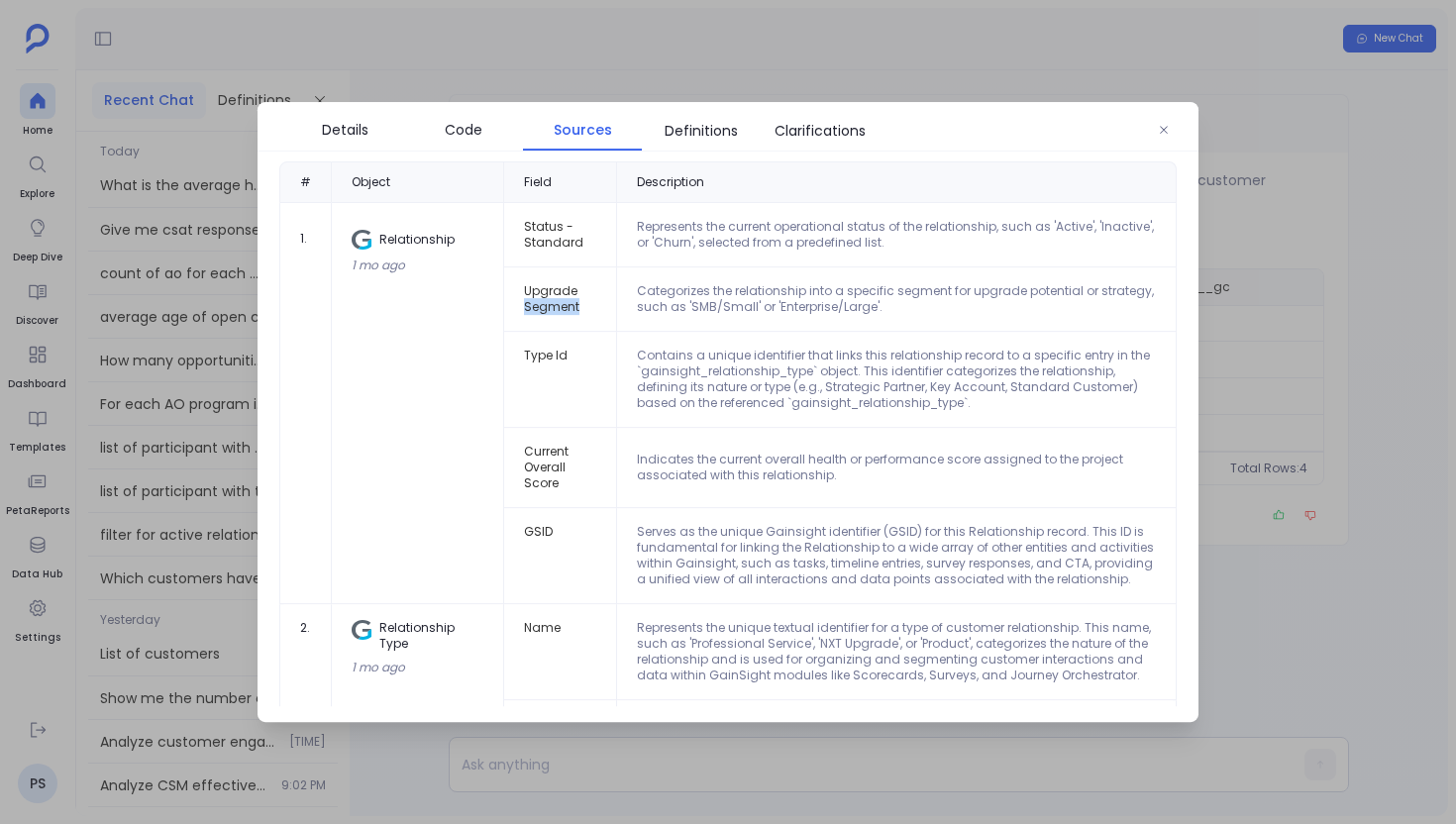 click on "Upgrade Segment" at bounding box center (560, 299) 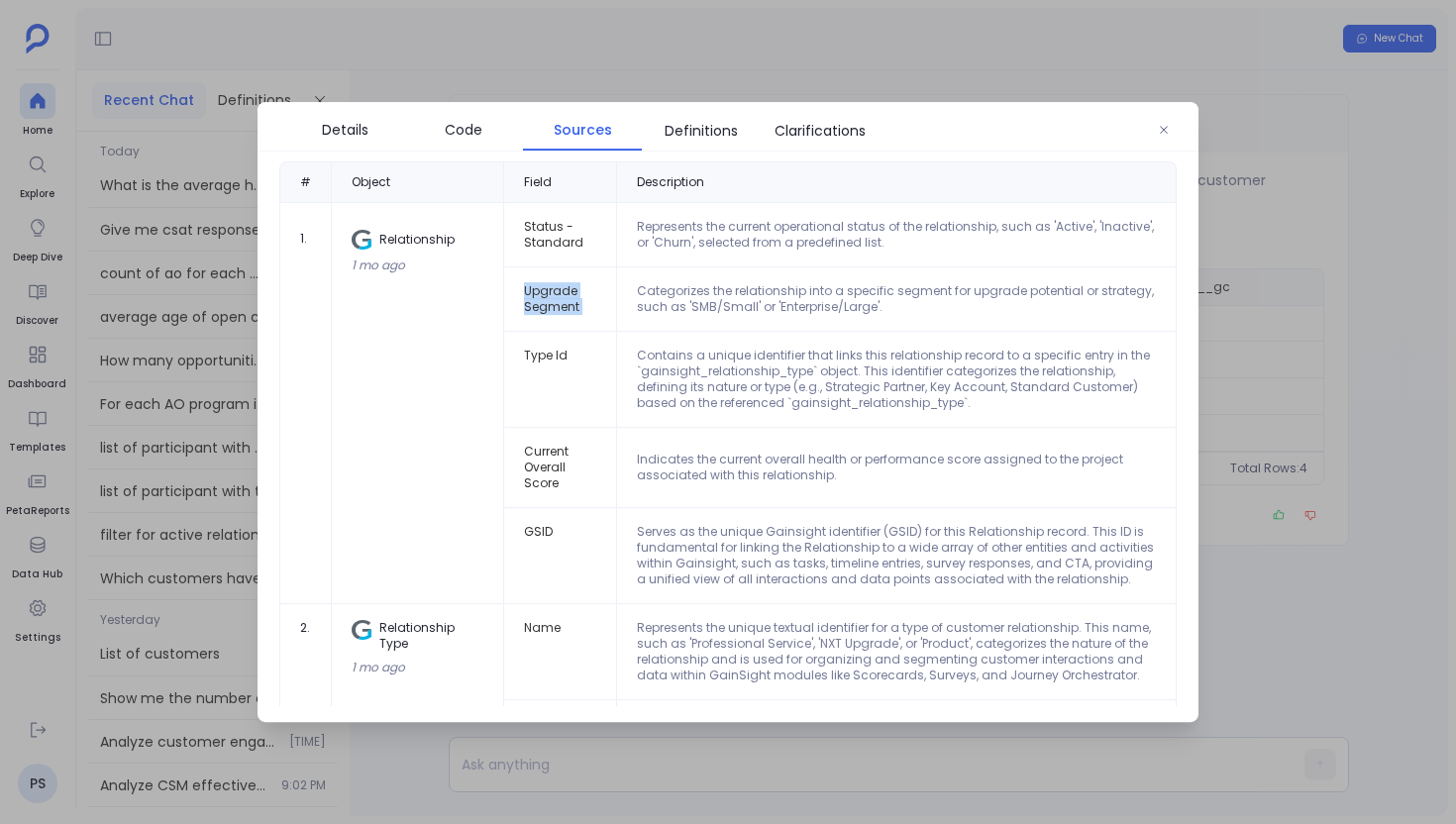 click on "Upgrade Segment" at bounding box center (560, 299) 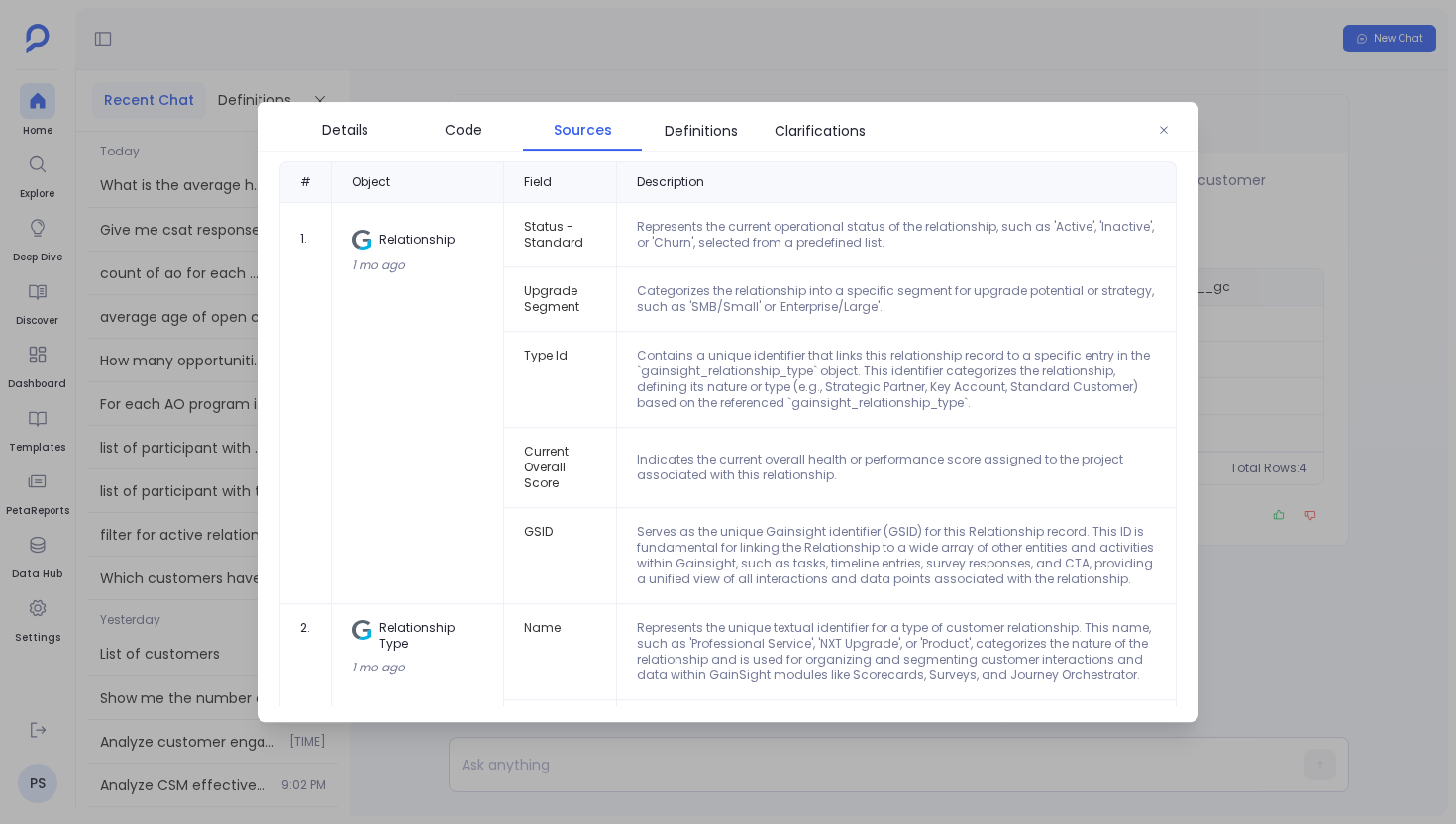 click on "Type Id" at bounding box center [560, 379] 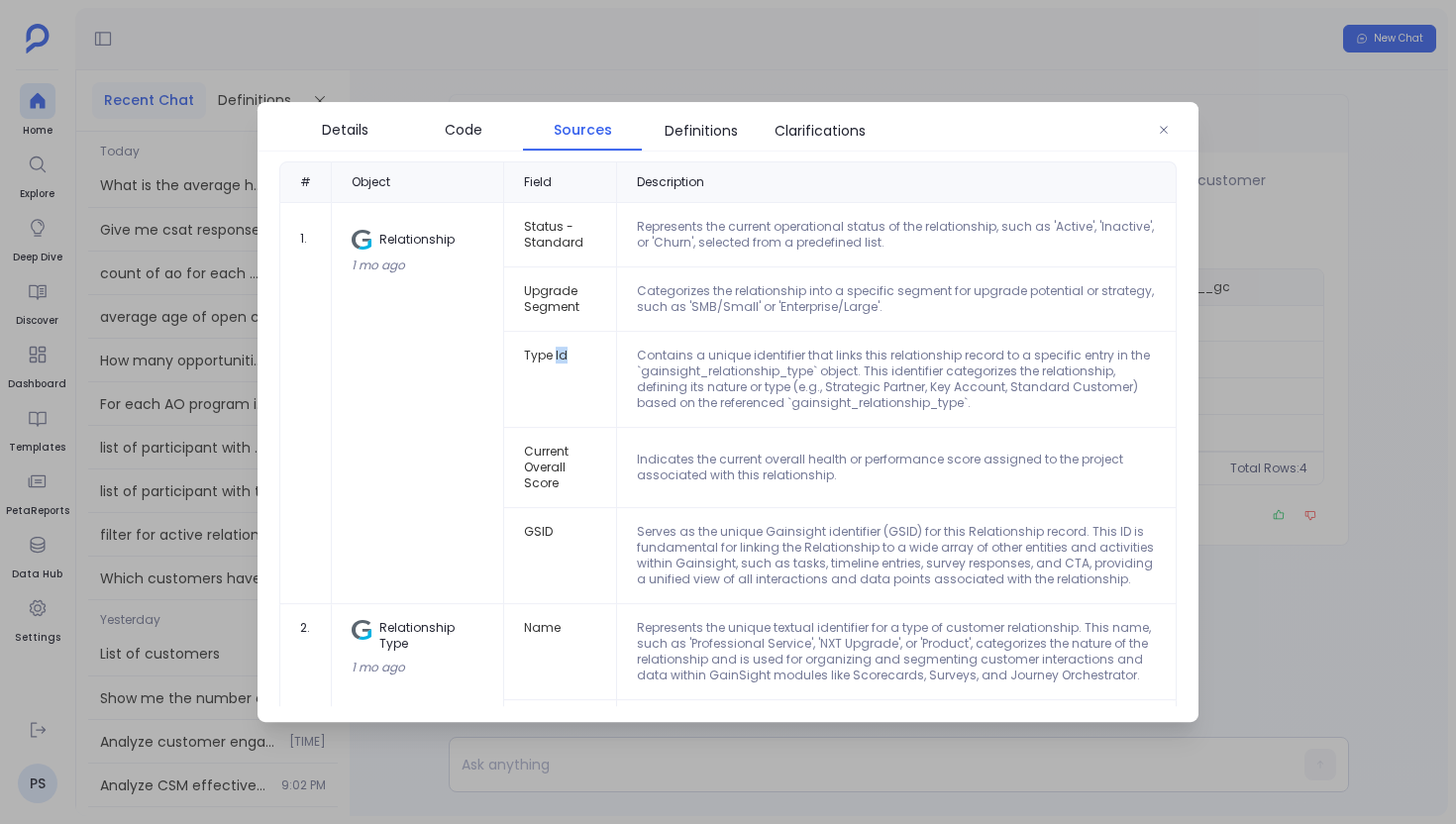 click on "Type Id" at bounding box center [560, 379] 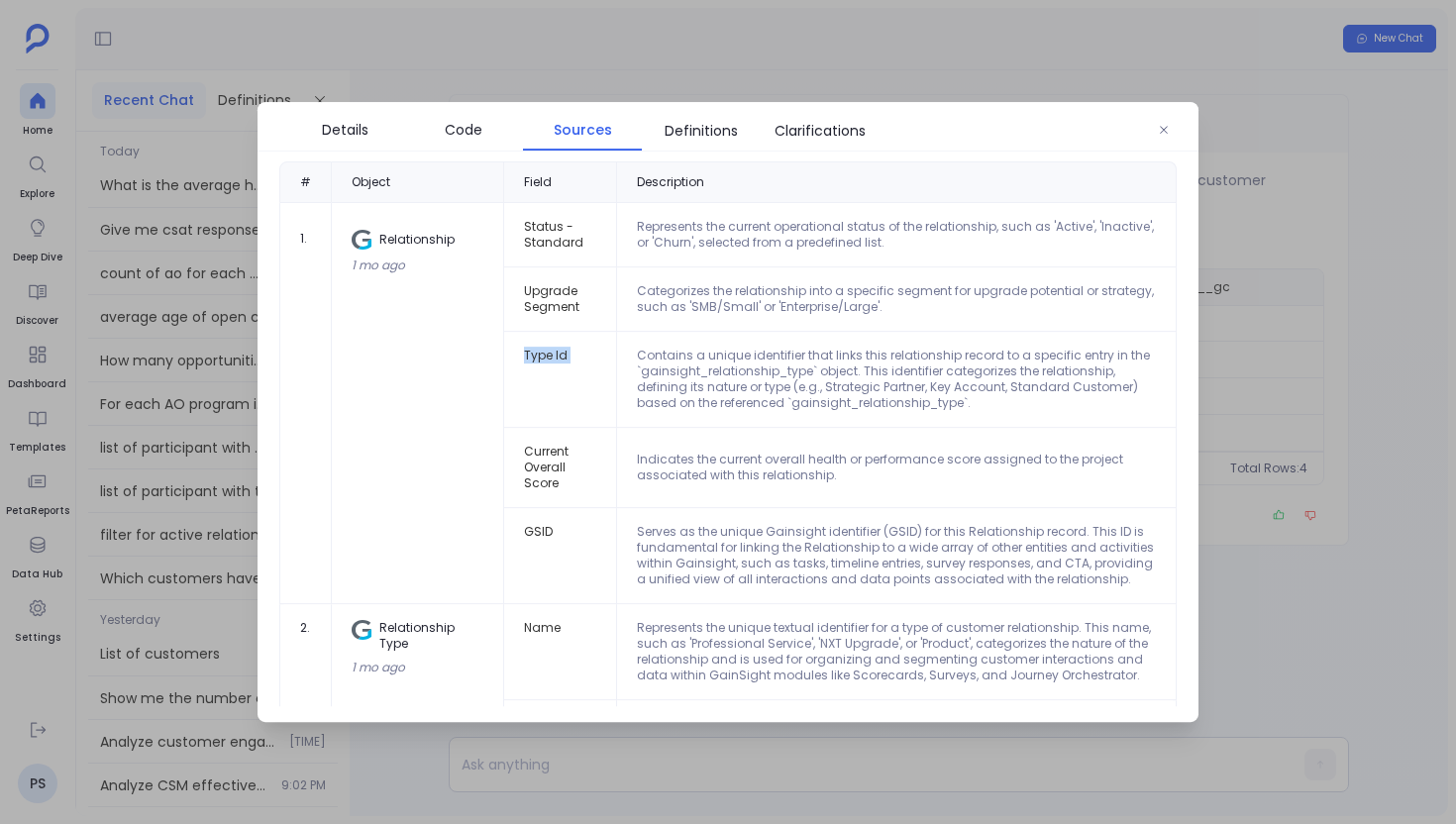 click on "Type Id" at bounding box center [560, 379] 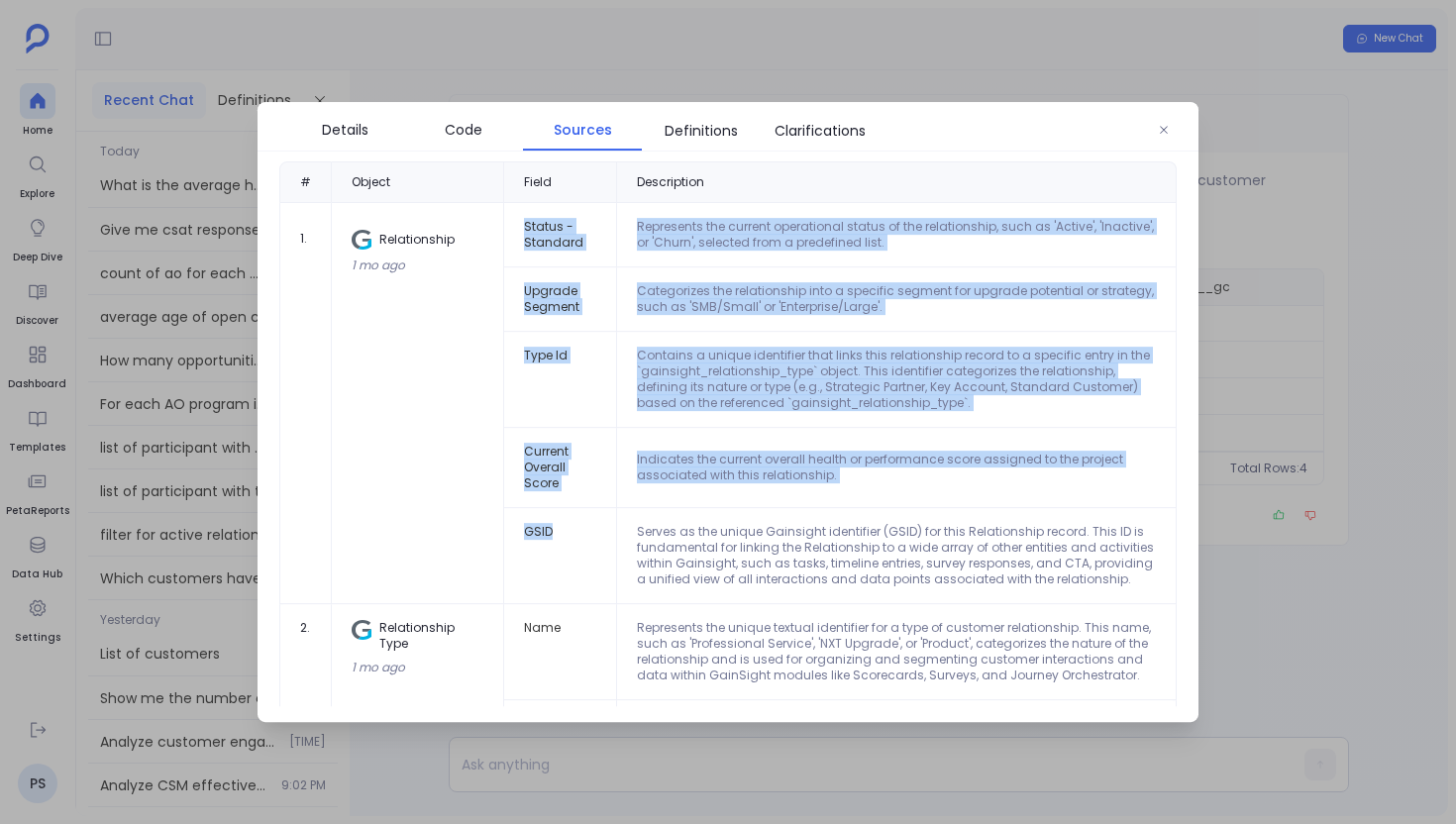 drag, startPoint x: 566, startPoint y: 524, endPoint x: 500, endPoint y: 464, distance: 89.19641 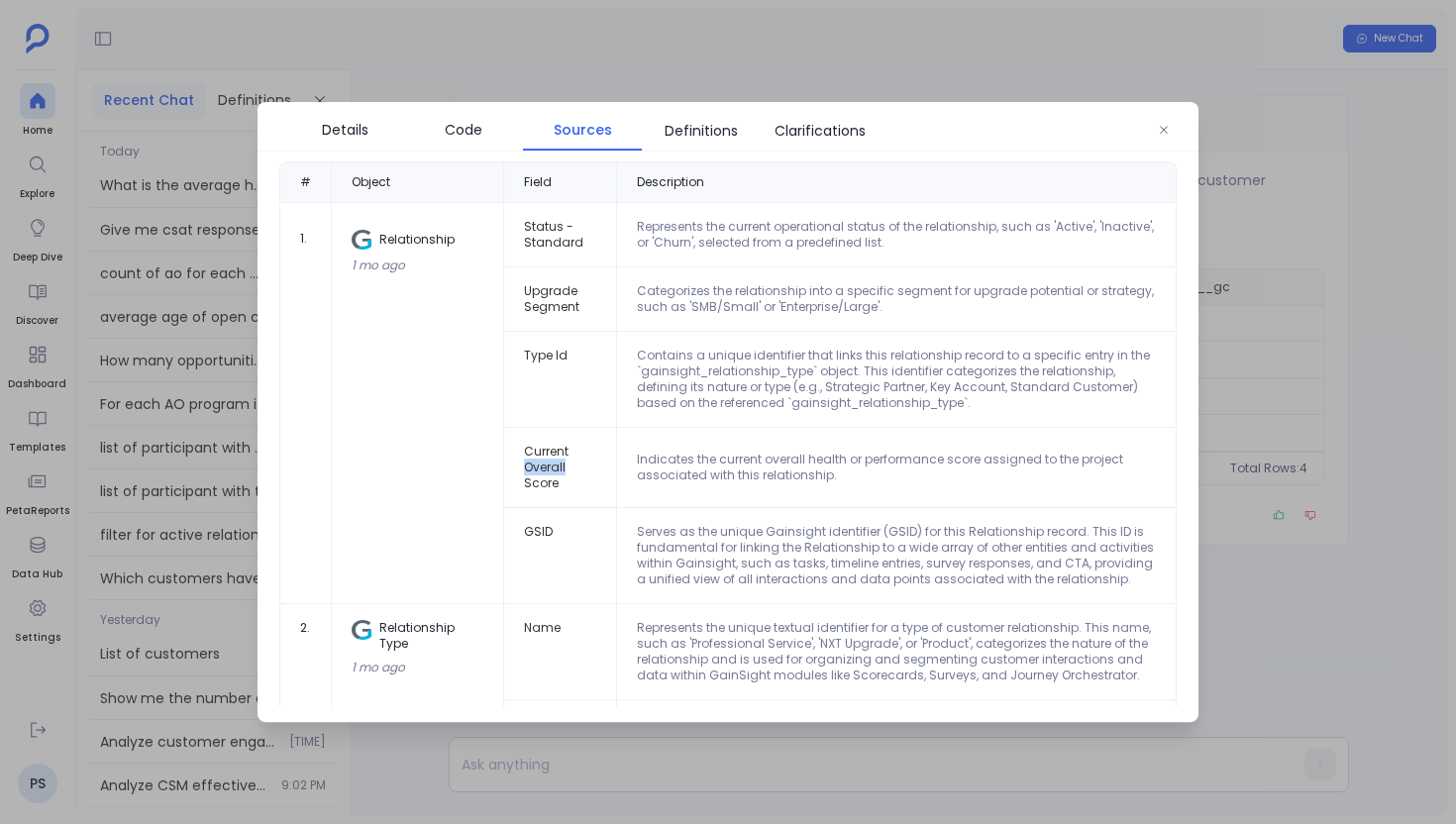 click on "Current Overall Score" at bounding box center [560, 467] 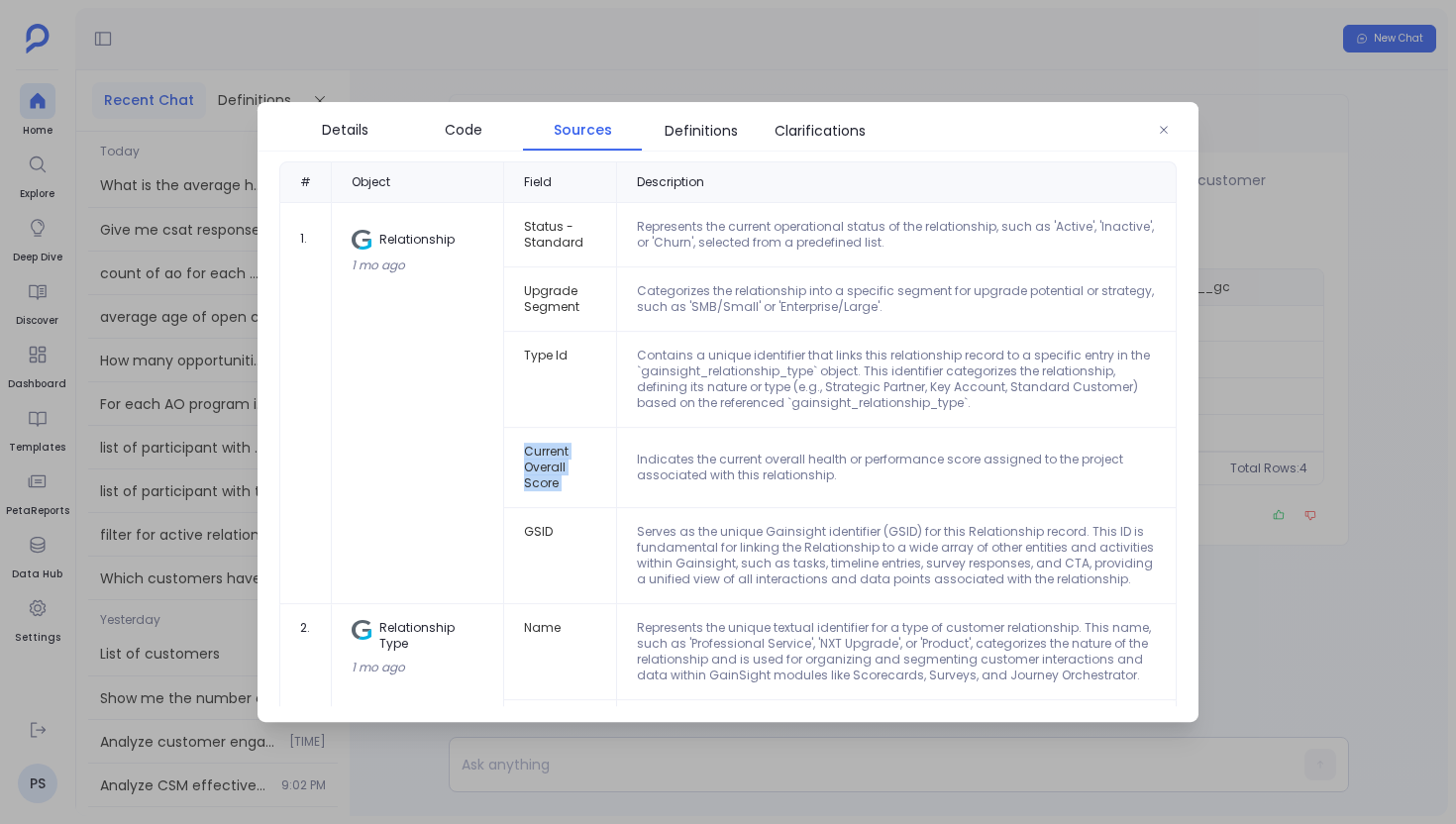 click on "Current Overall Score" at bounding box center (560, 467) 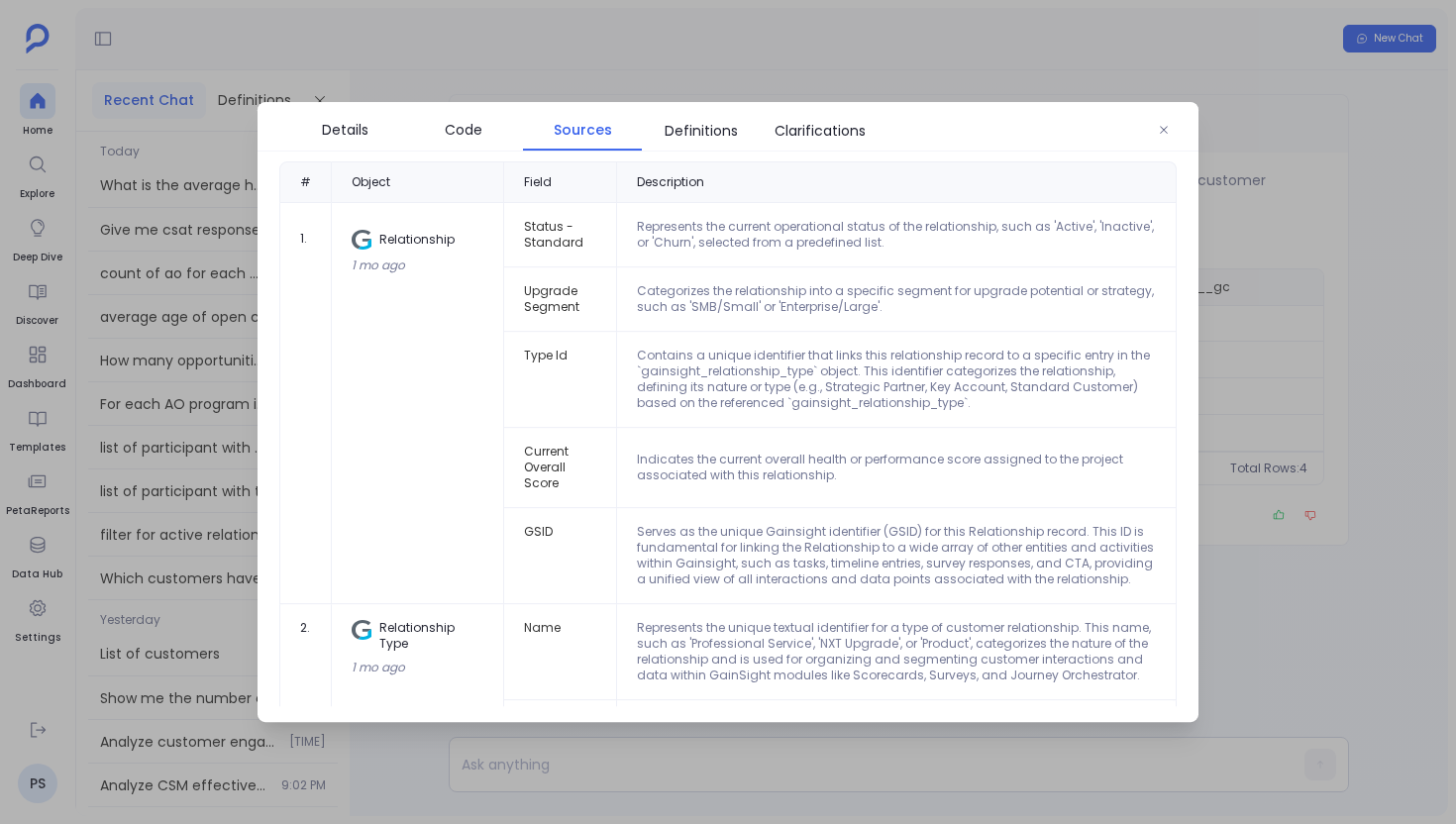 click on "GSID" at bounding box center [560, 556] 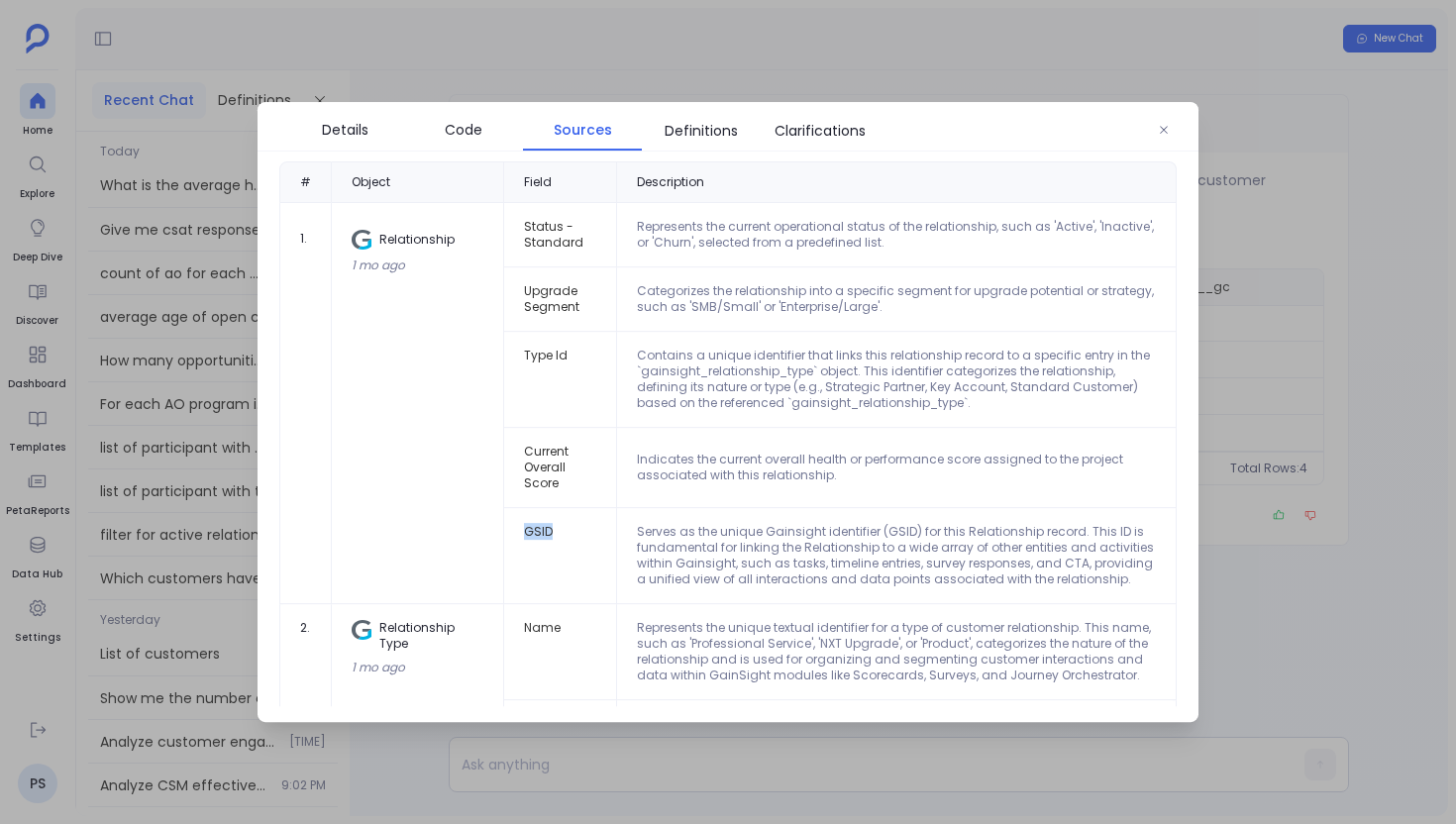 click on "GSID" at bounding box center (560, 556) 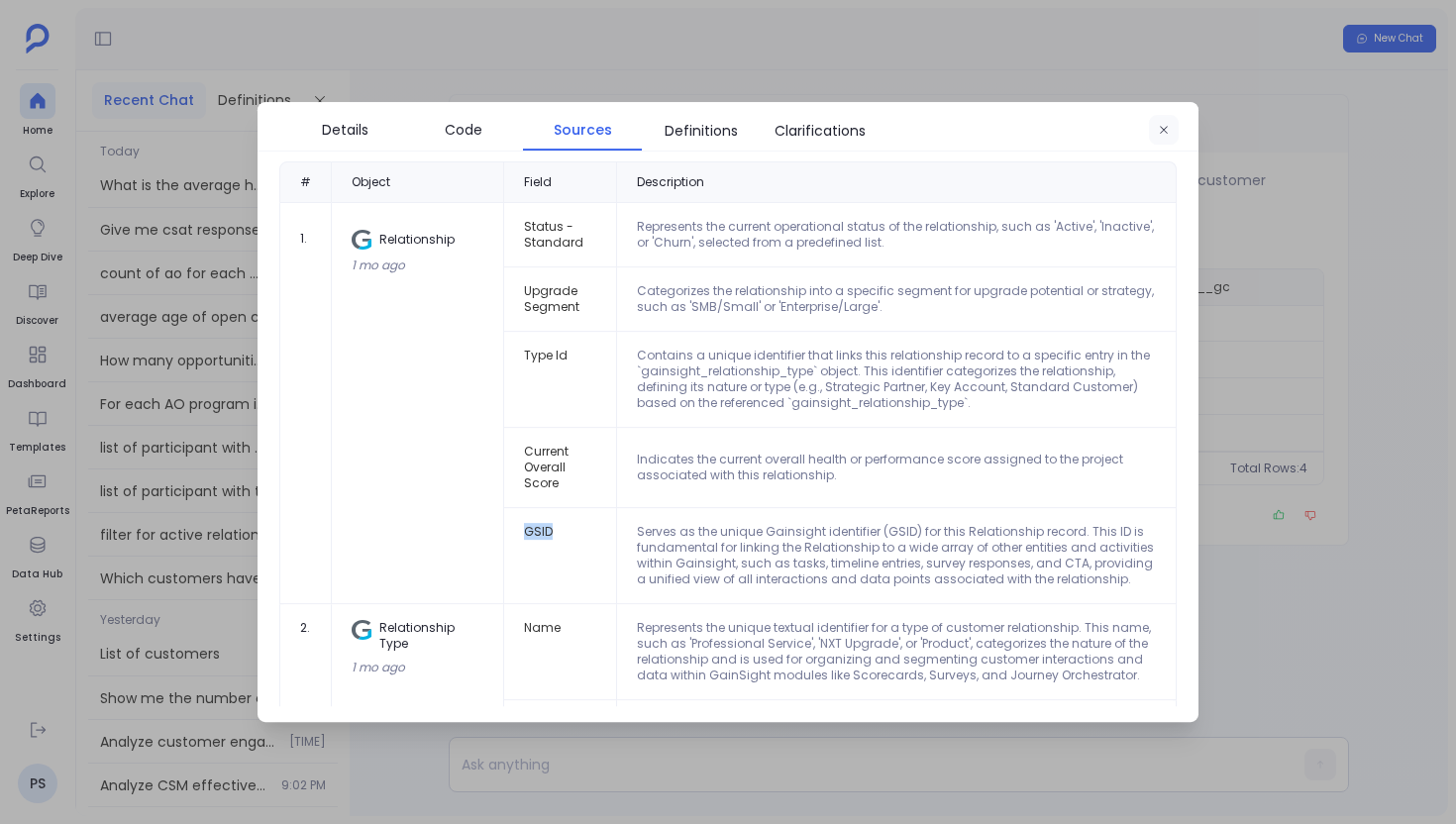 click at bounding box center [1164, 131] 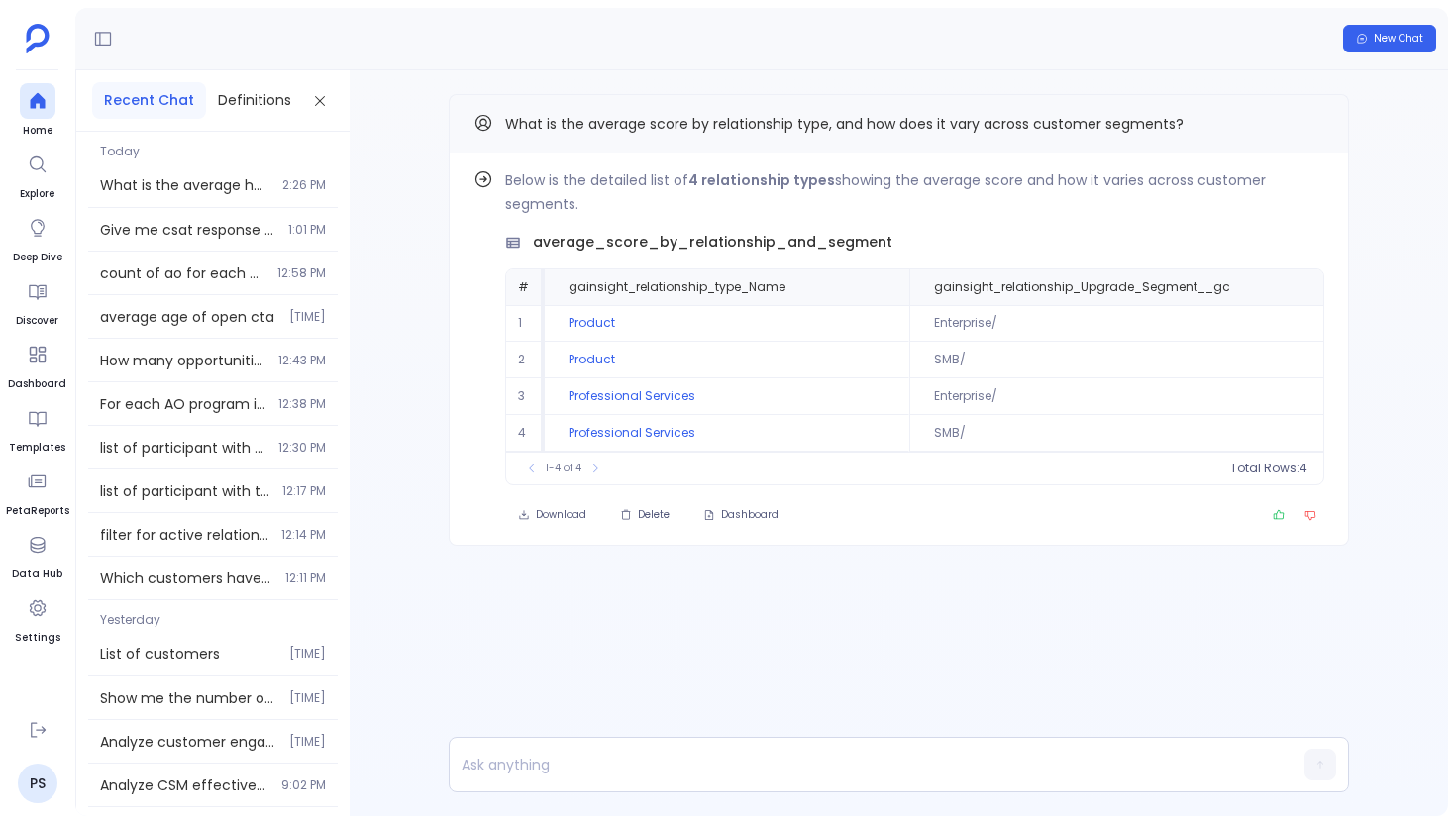 type 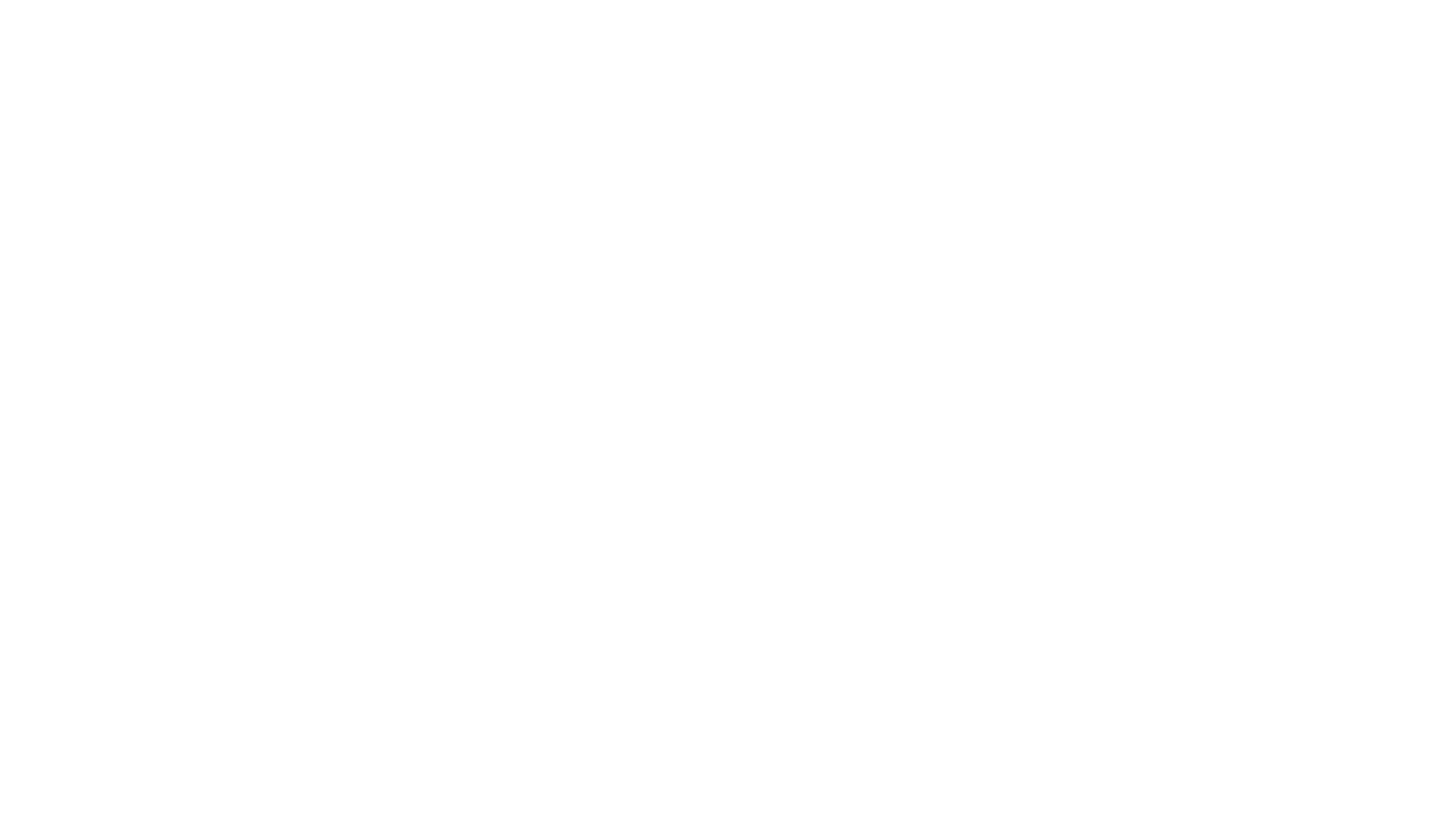 scroll, scrollTop: 0, scrollLeft: 0, axis: both 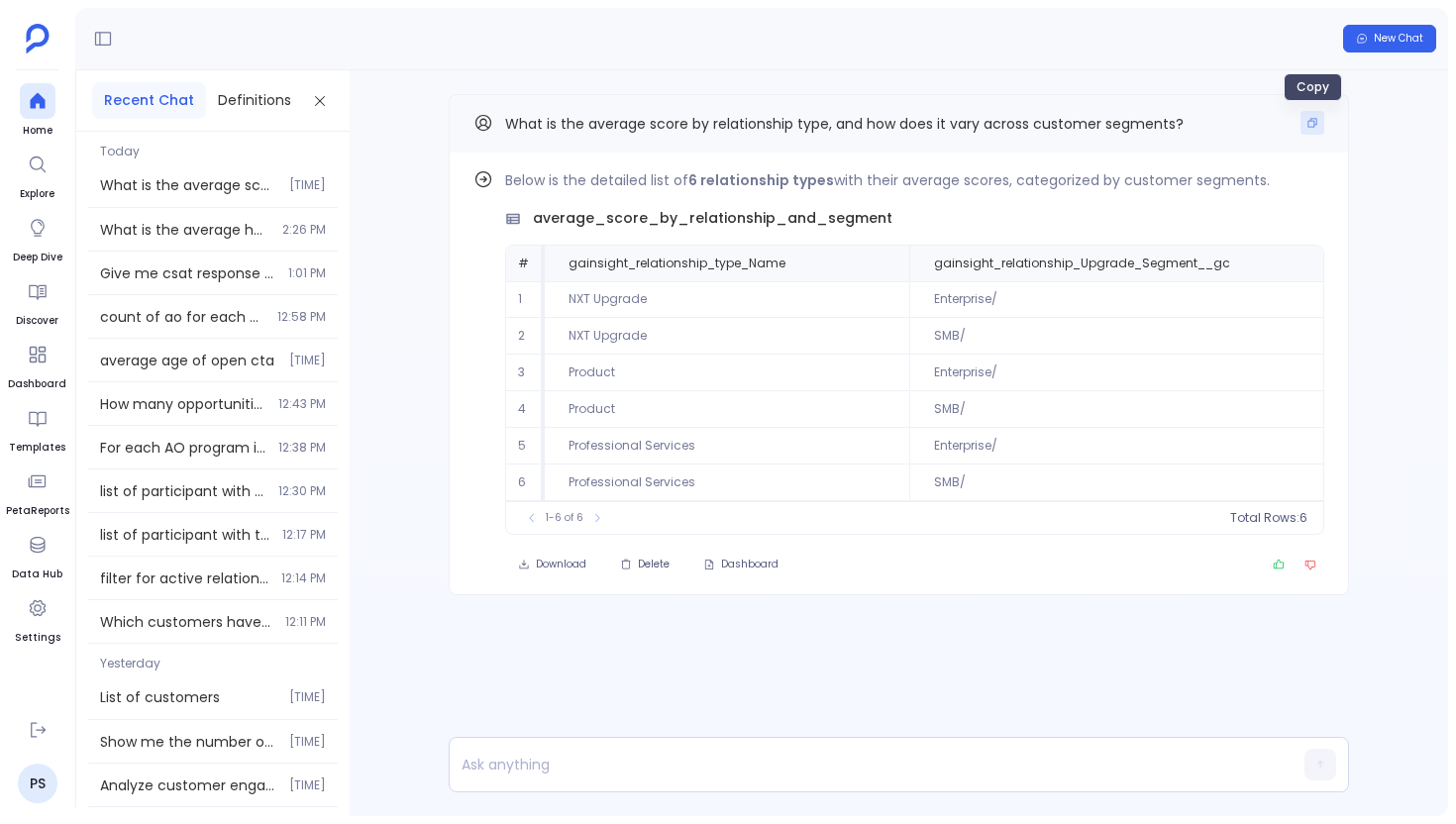 click at bounding box center (1312, 123) 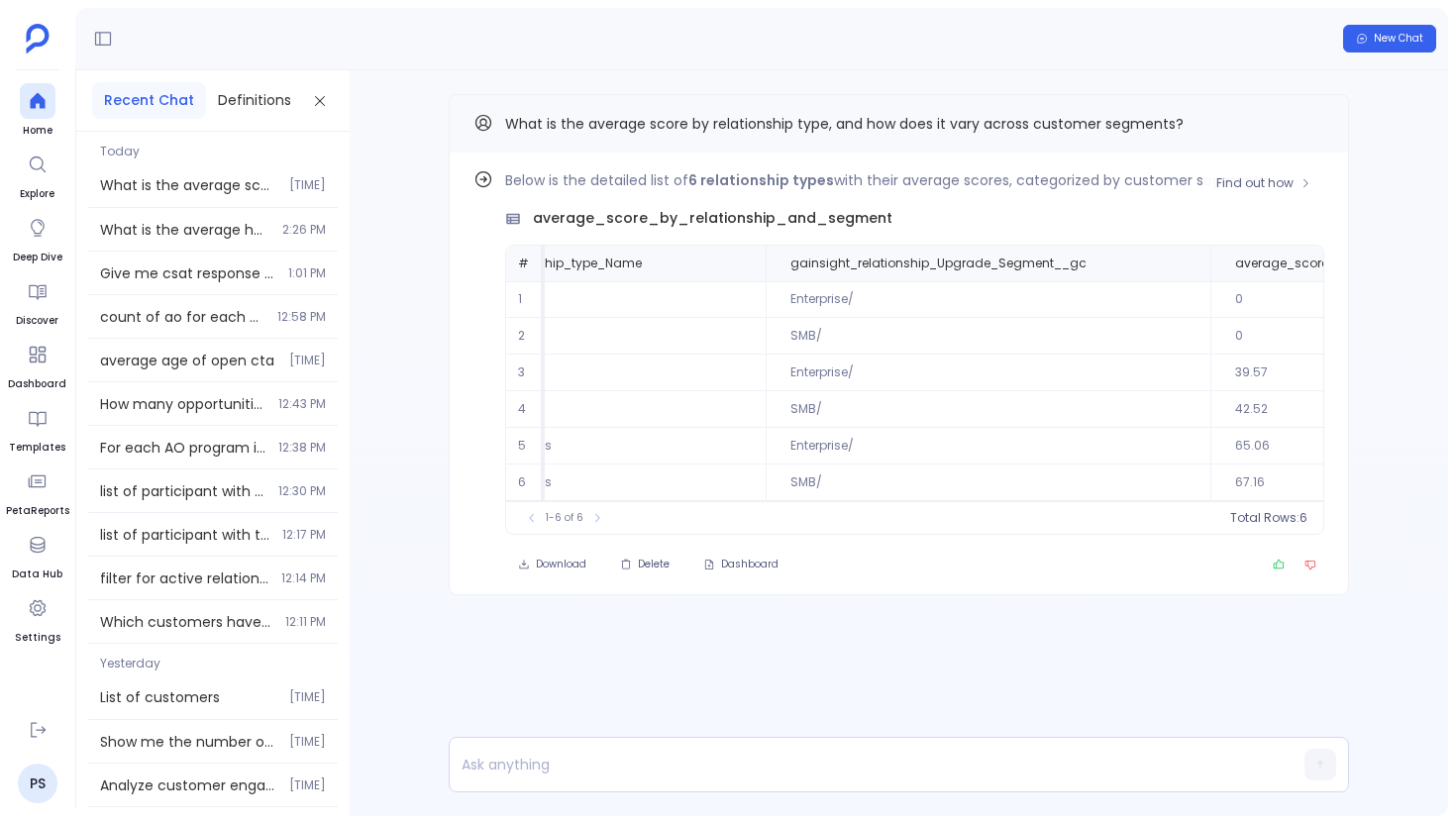 scroll, scrollTop: 0, scrollLeft: 142, axis: horizontal 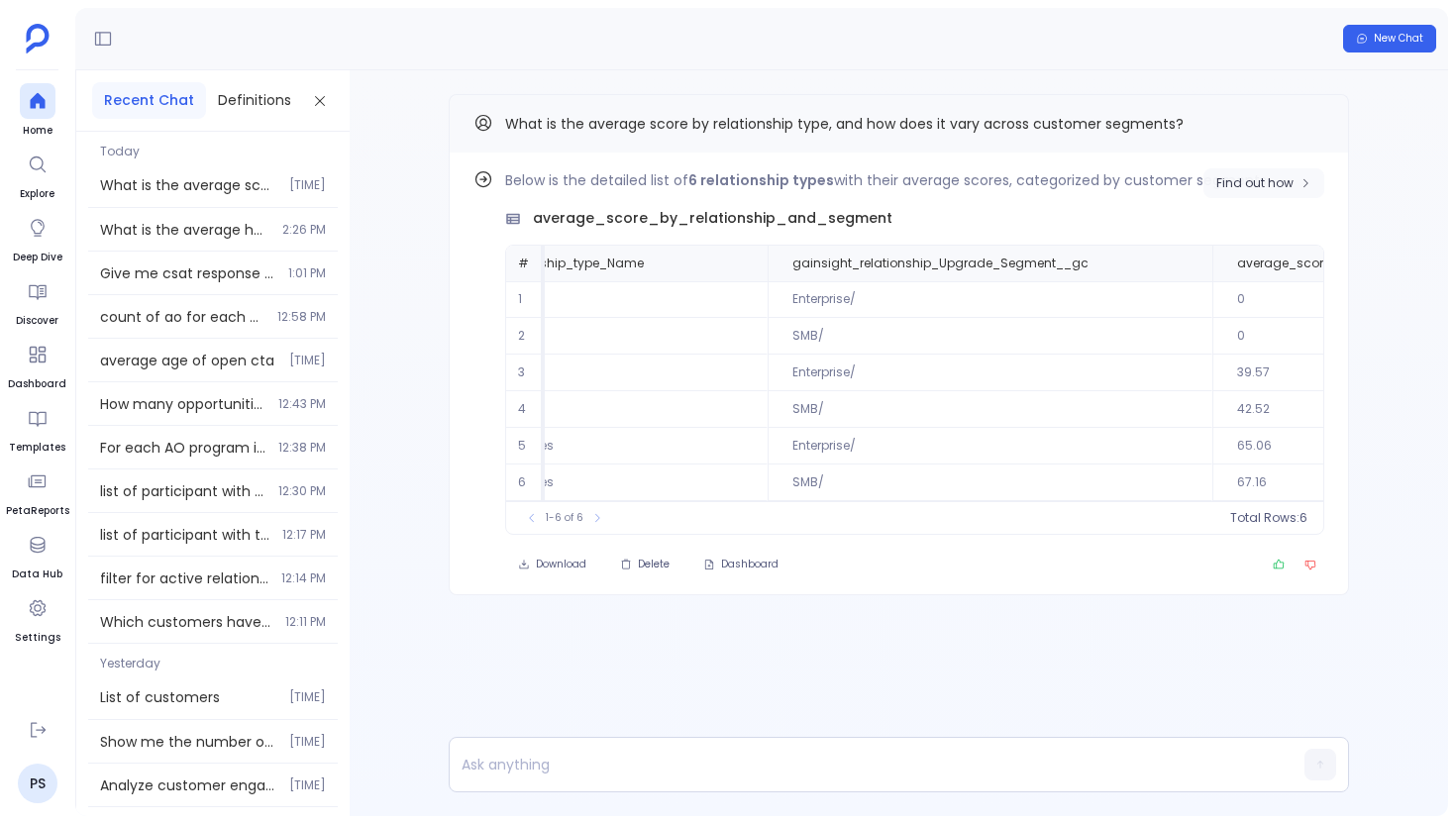 click on "Find out how" at bounding box center [1264, 183] 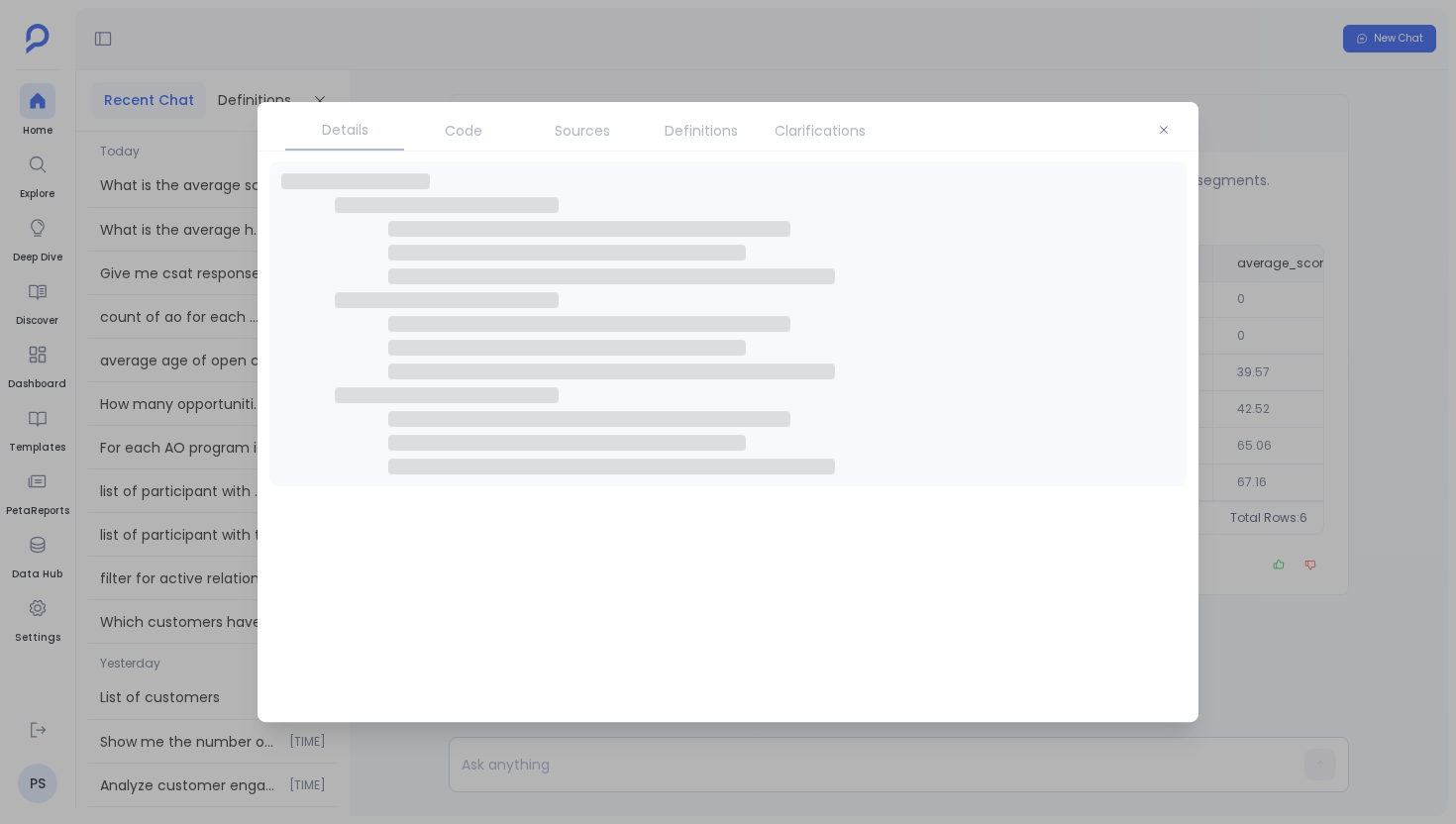 click on "Definitions" at bounding box center [701, 131] 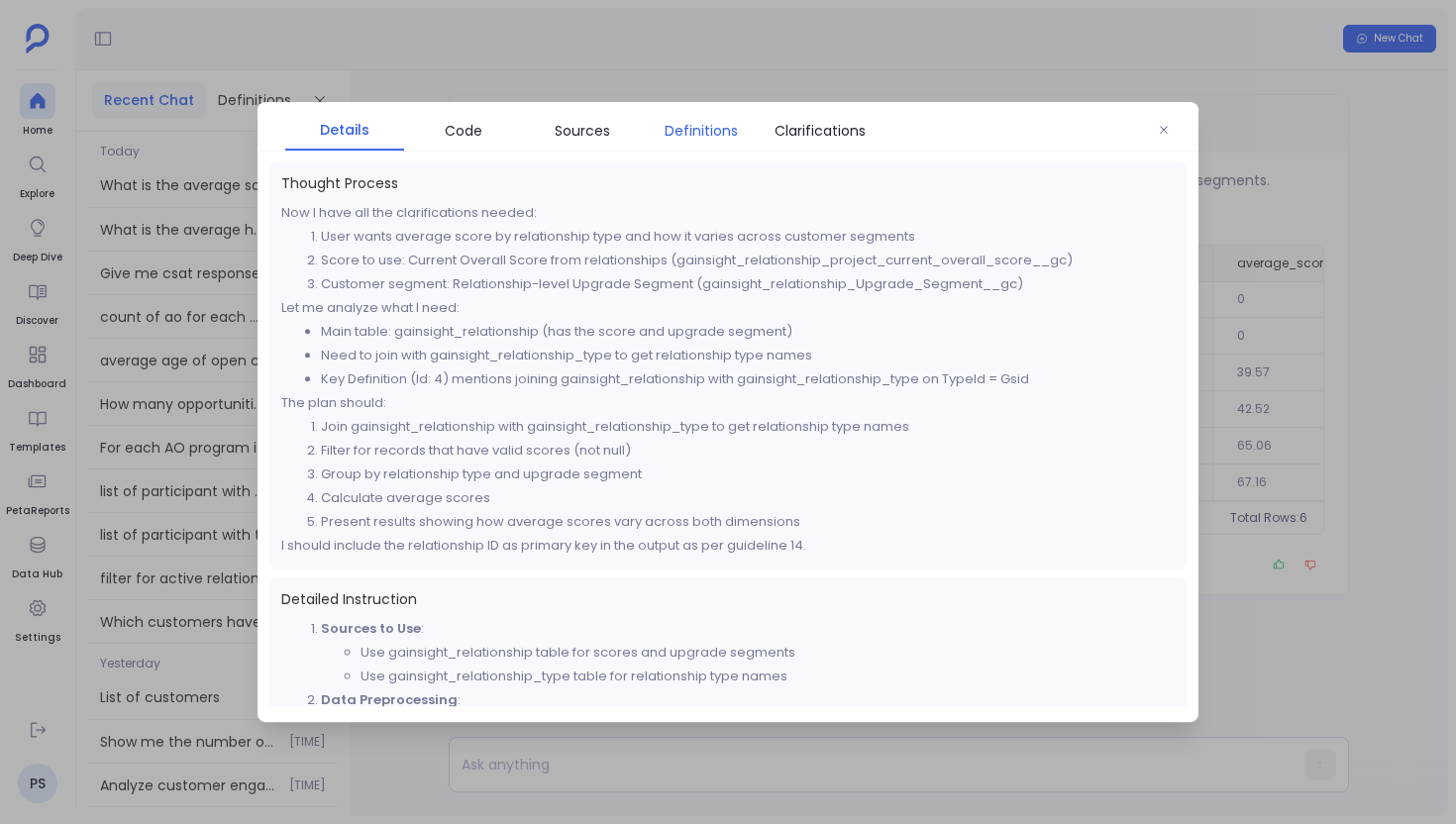 click on "Definitions" at bounding box center [701, 131] 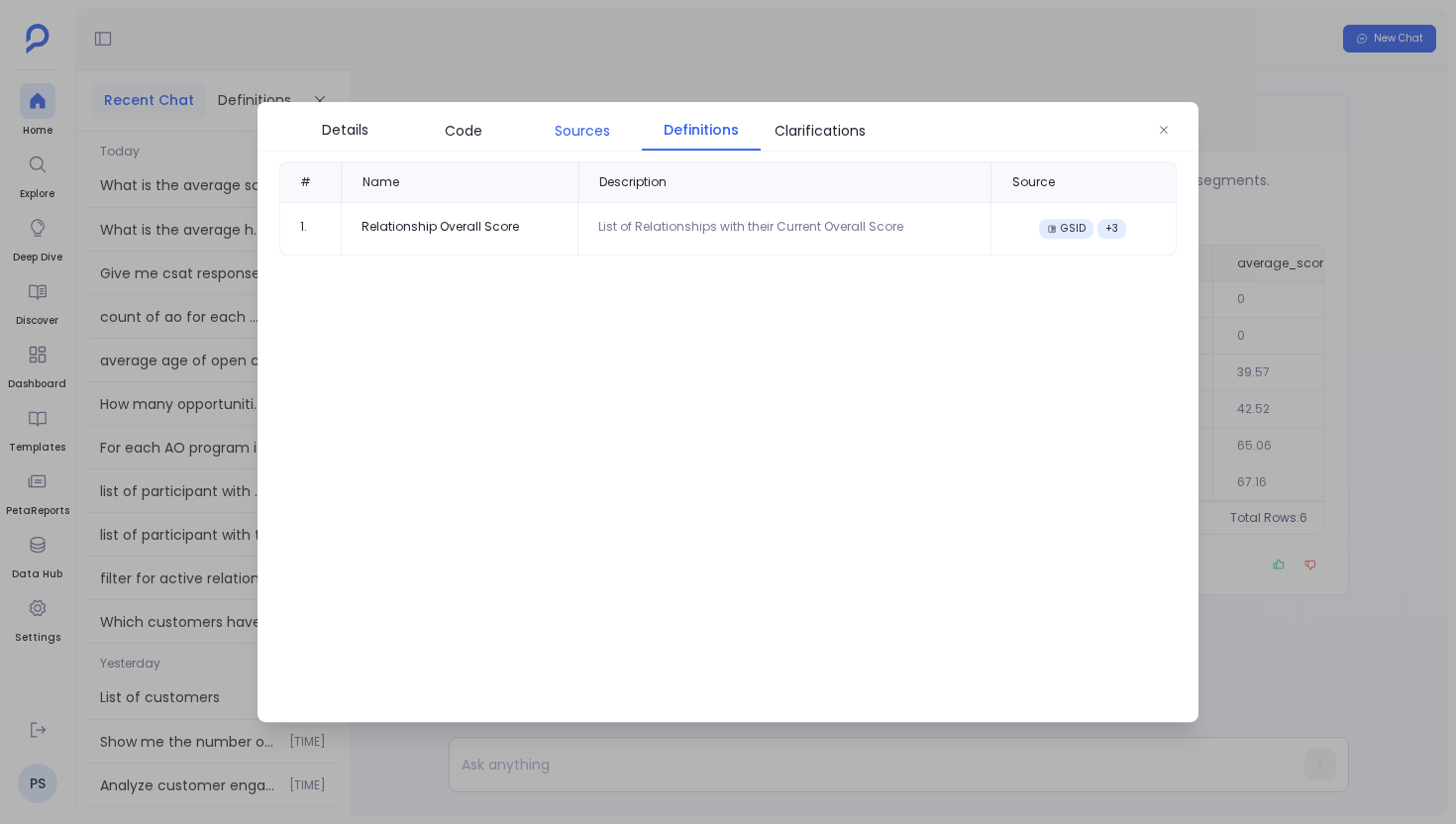 click on "Sources" at bounding box center (582, 131) 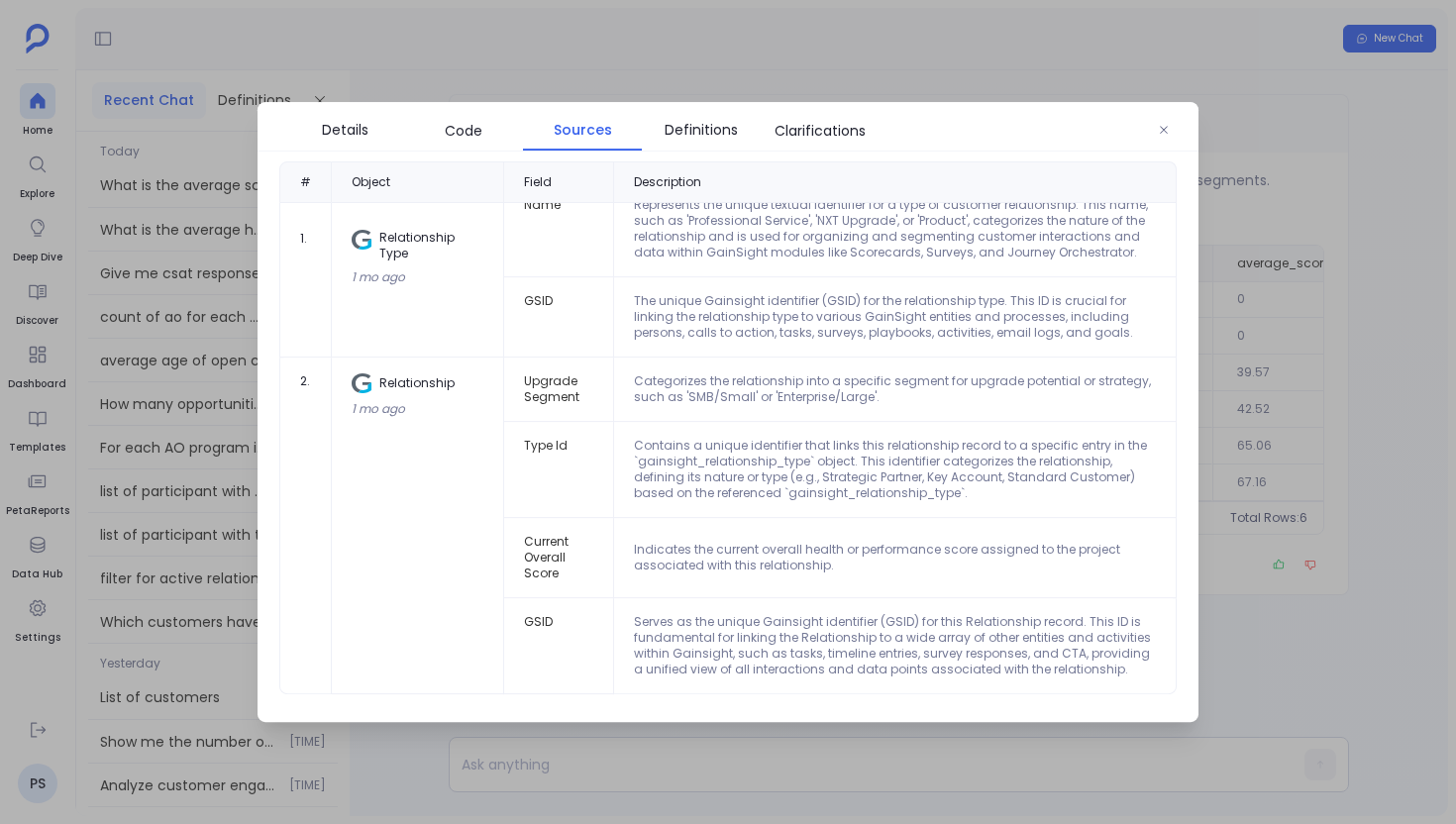 scroll, scrollTop: 0, scrollLeft: 0, axis: both 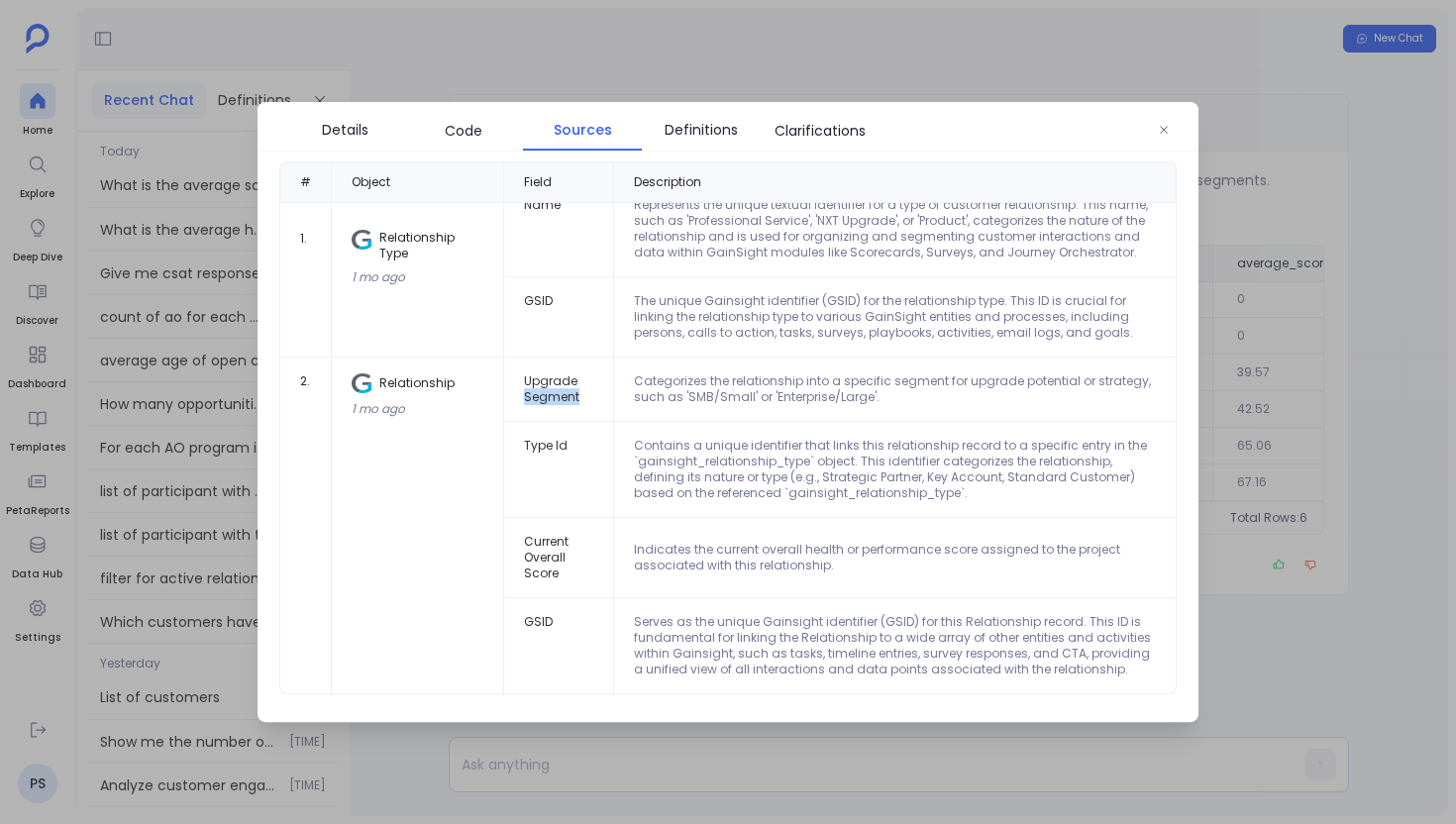 click on "Upgrade Segment" at bounding box center [559, 389] 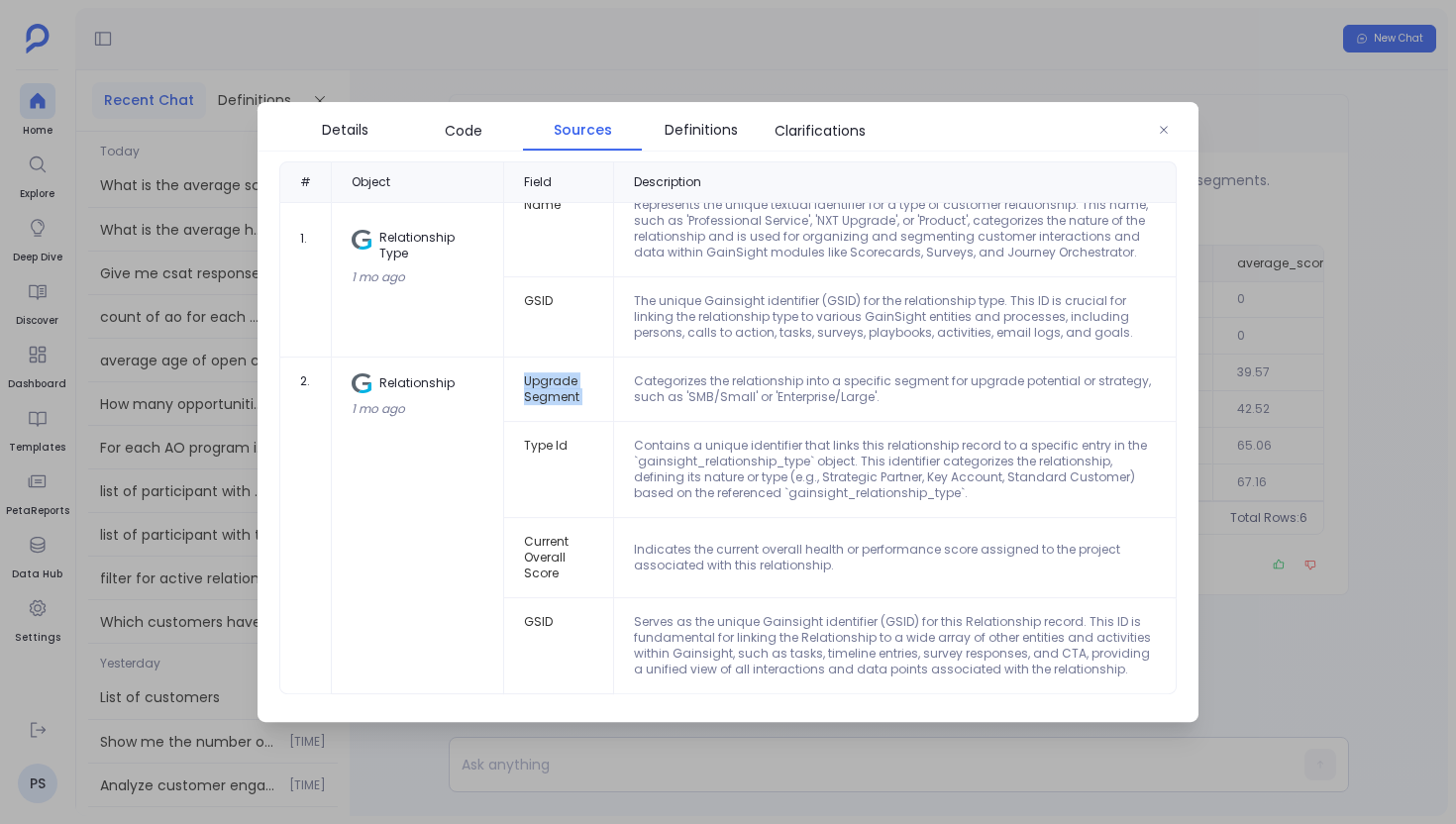 click on "Upgrade Segment" at bounding box center (559, 389) 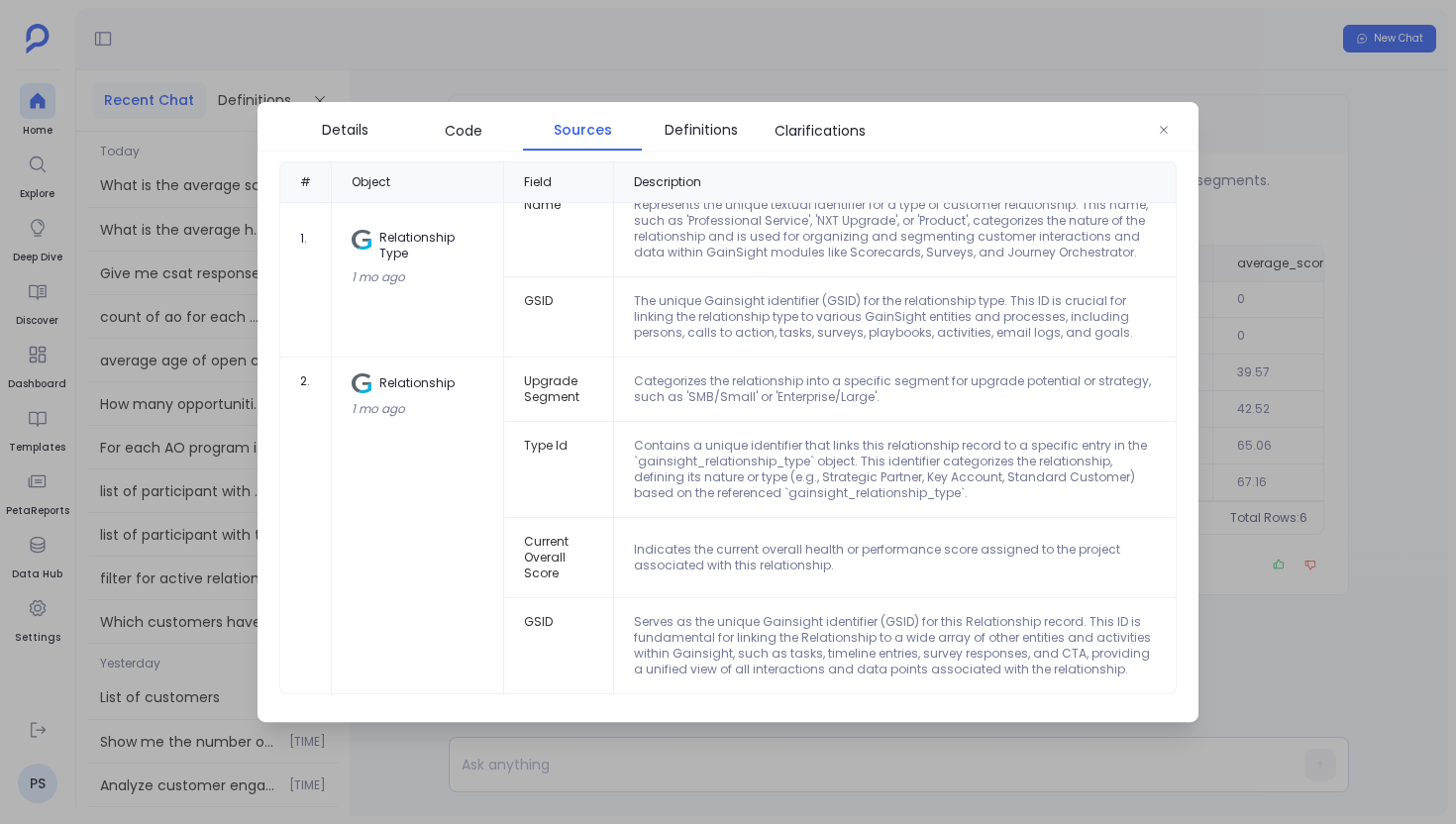 click on "Type Id" at bounding box center [559, 469] 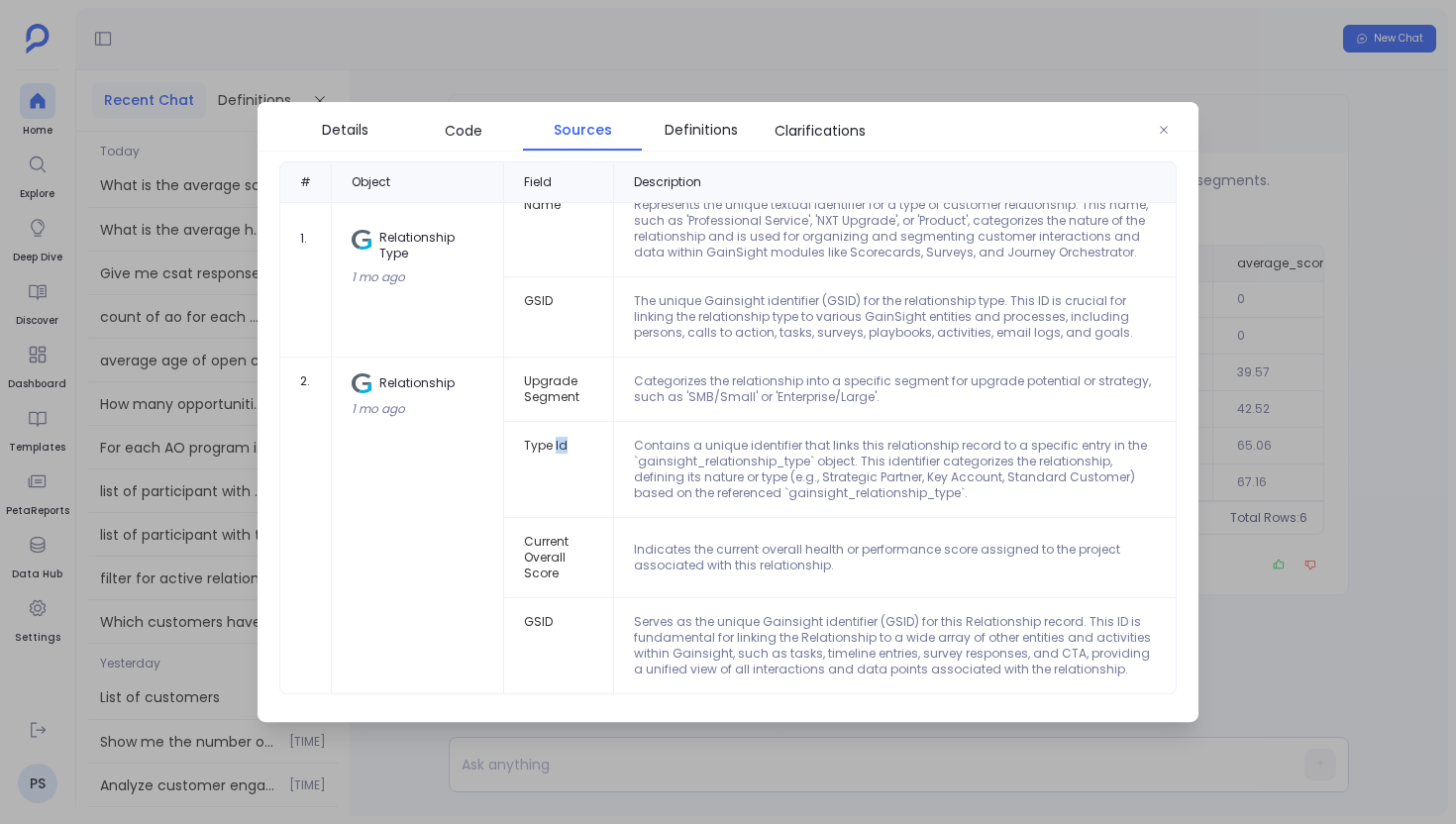 click on "Type Id" at bounding box center (559, 469) 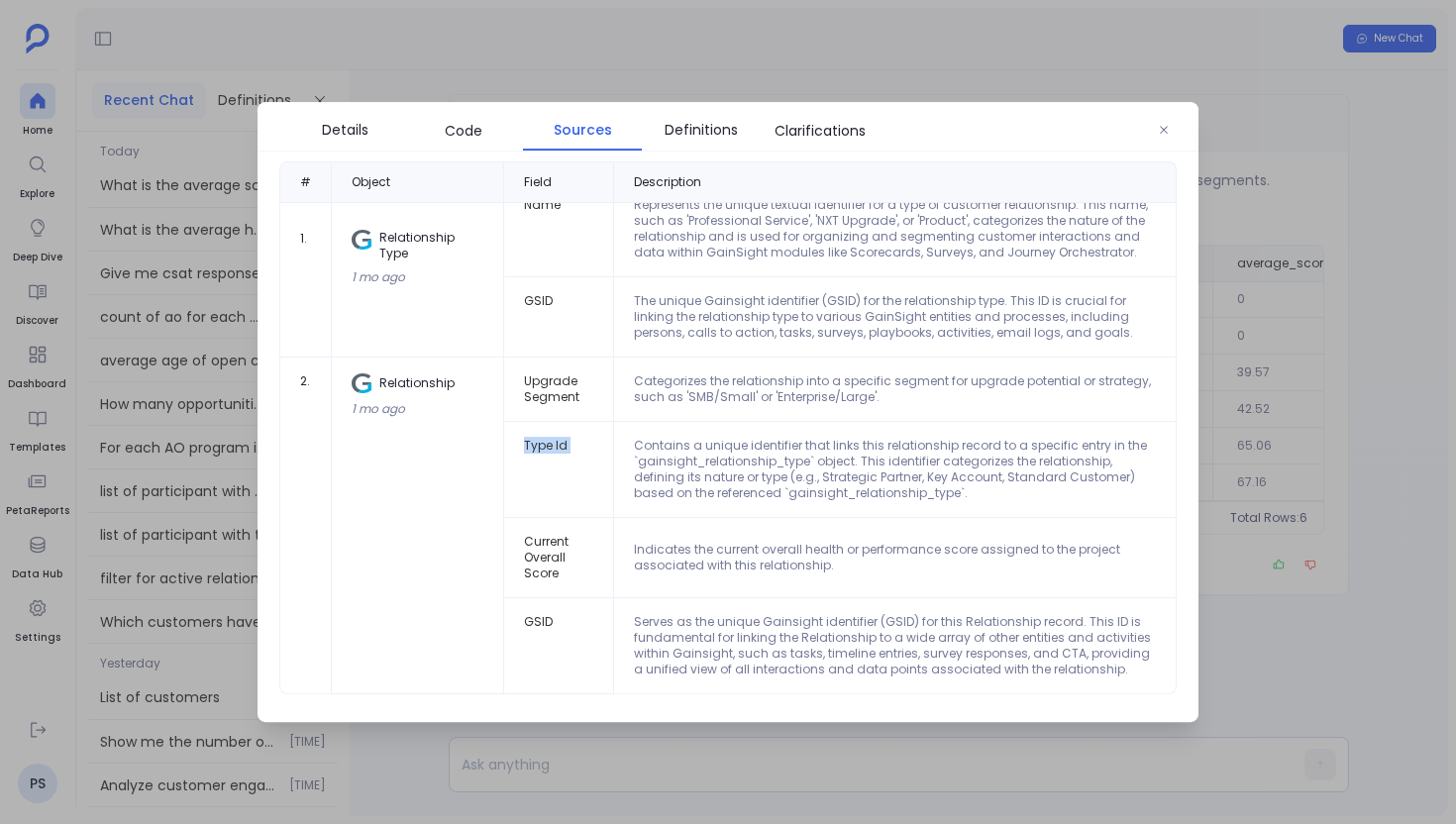 click on "Type Id" at bounding box center [559, 469] 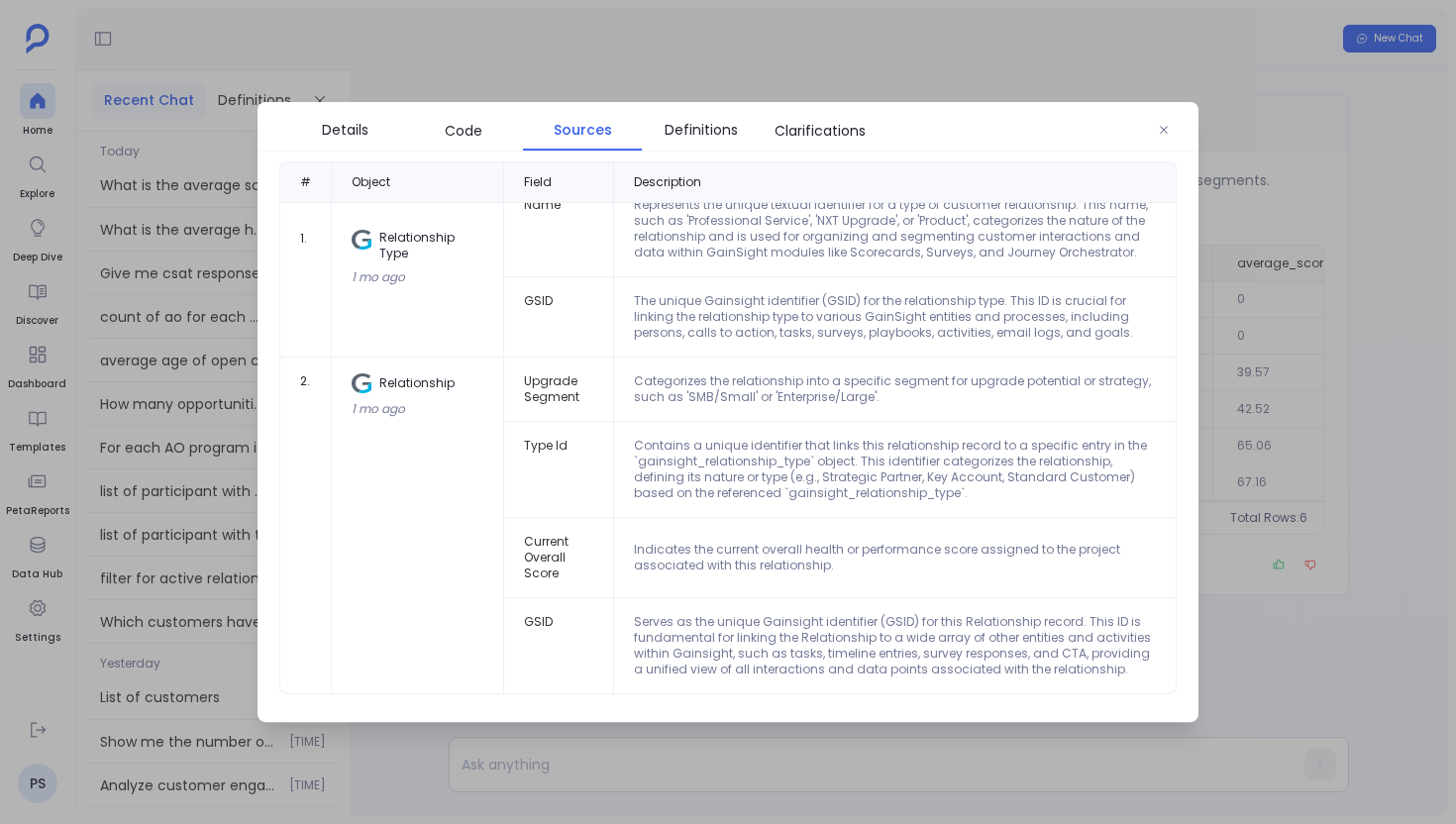 click on "Current Overall Score" at bounding box center (559, 558) 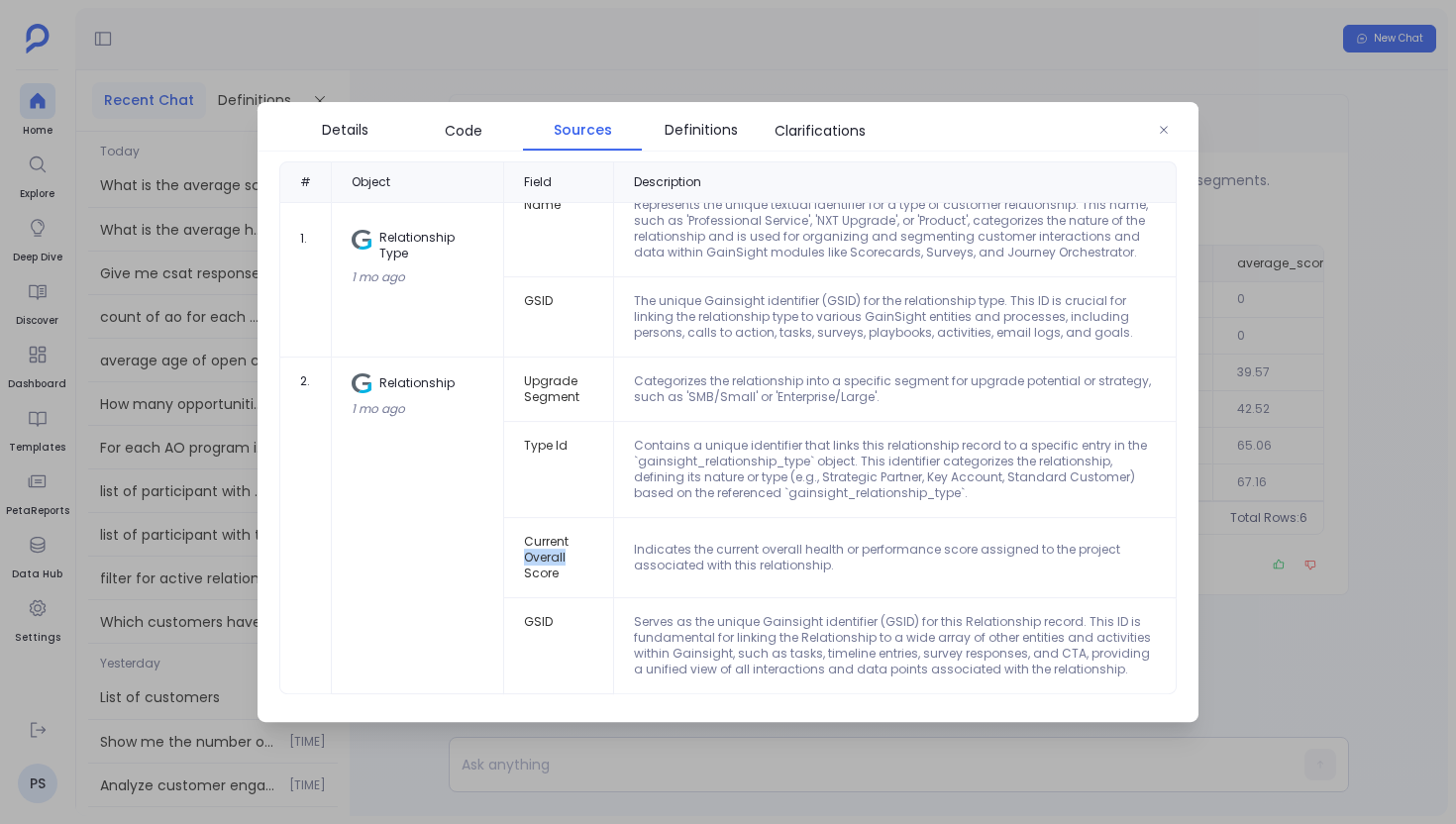 click on "Current Overall Score" at bounding box center (559, 558) 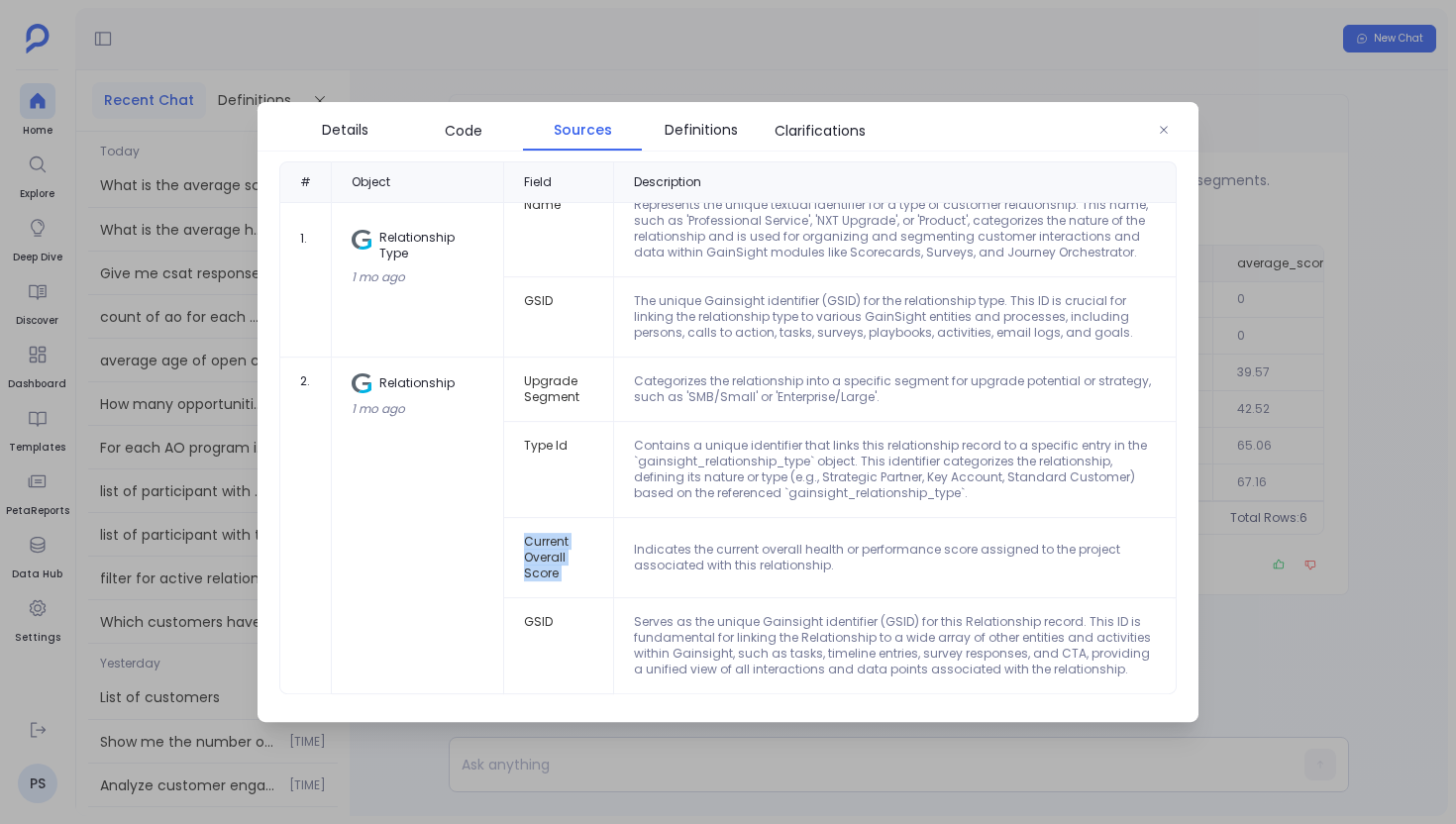 click on "Current Overall Score" at bounding box center (559, 558) 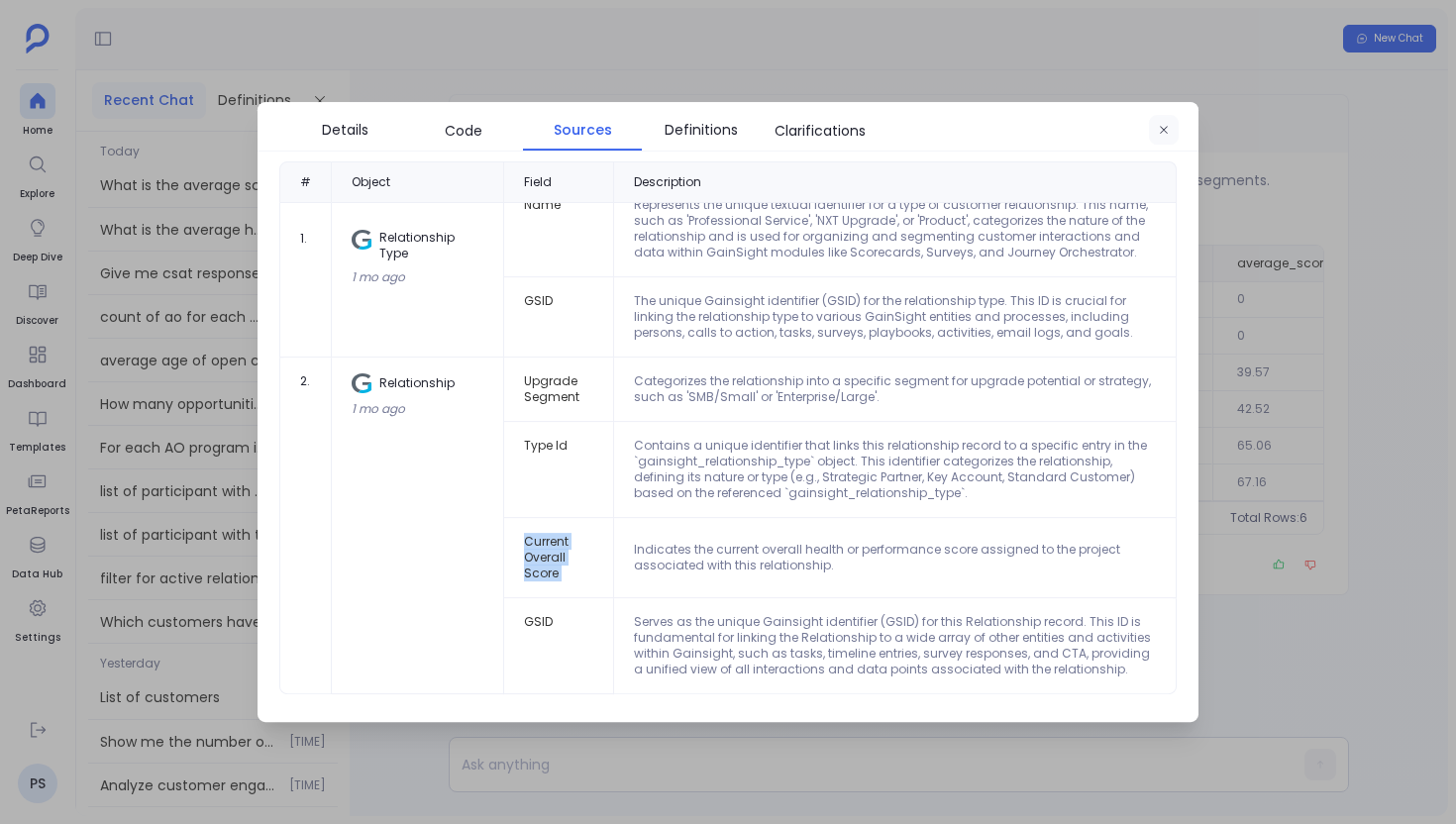 click at bounding box center (1164, 131) 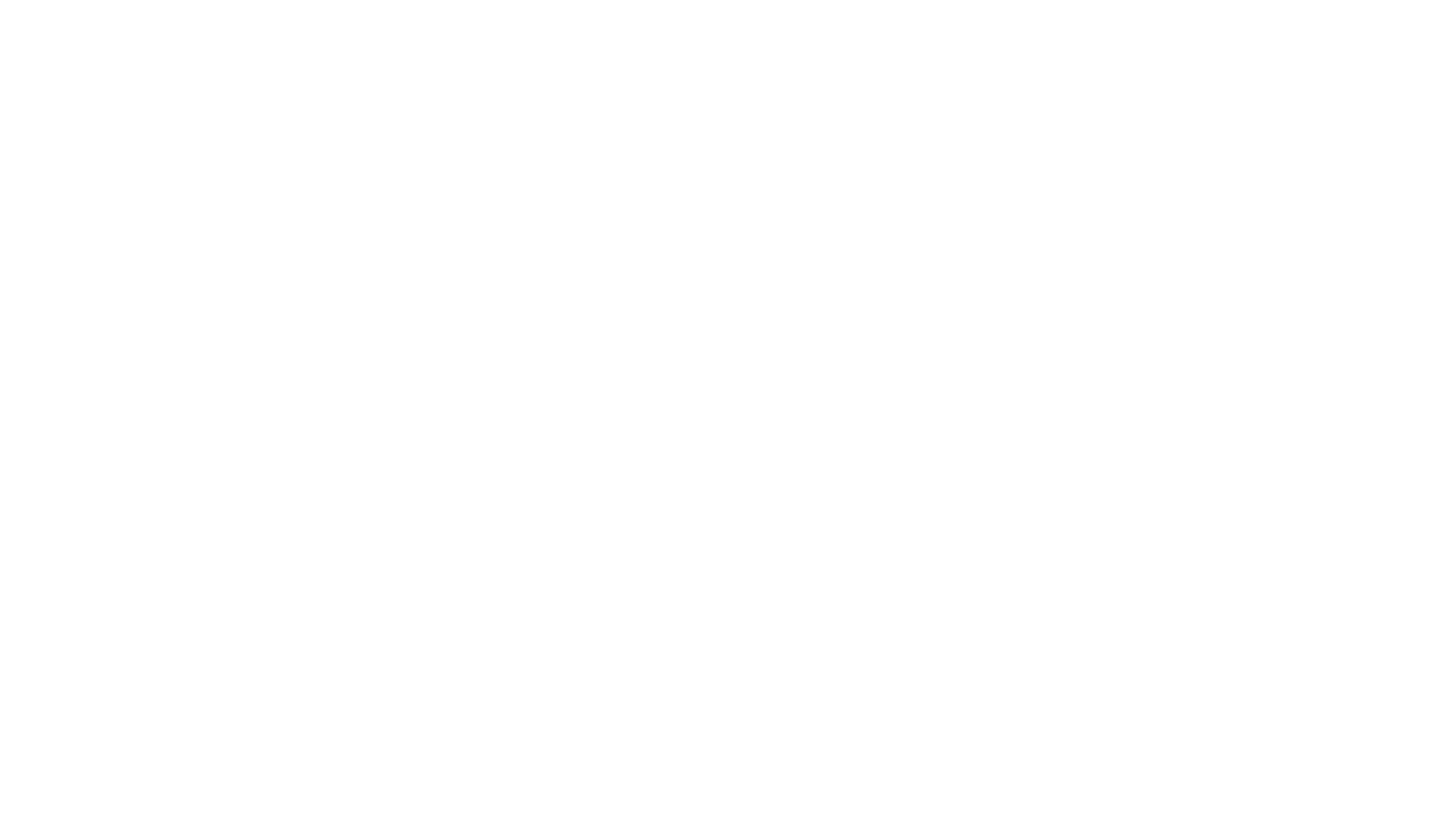 scroll, scrollTop: 0, scrollLeft: 0, axis: both 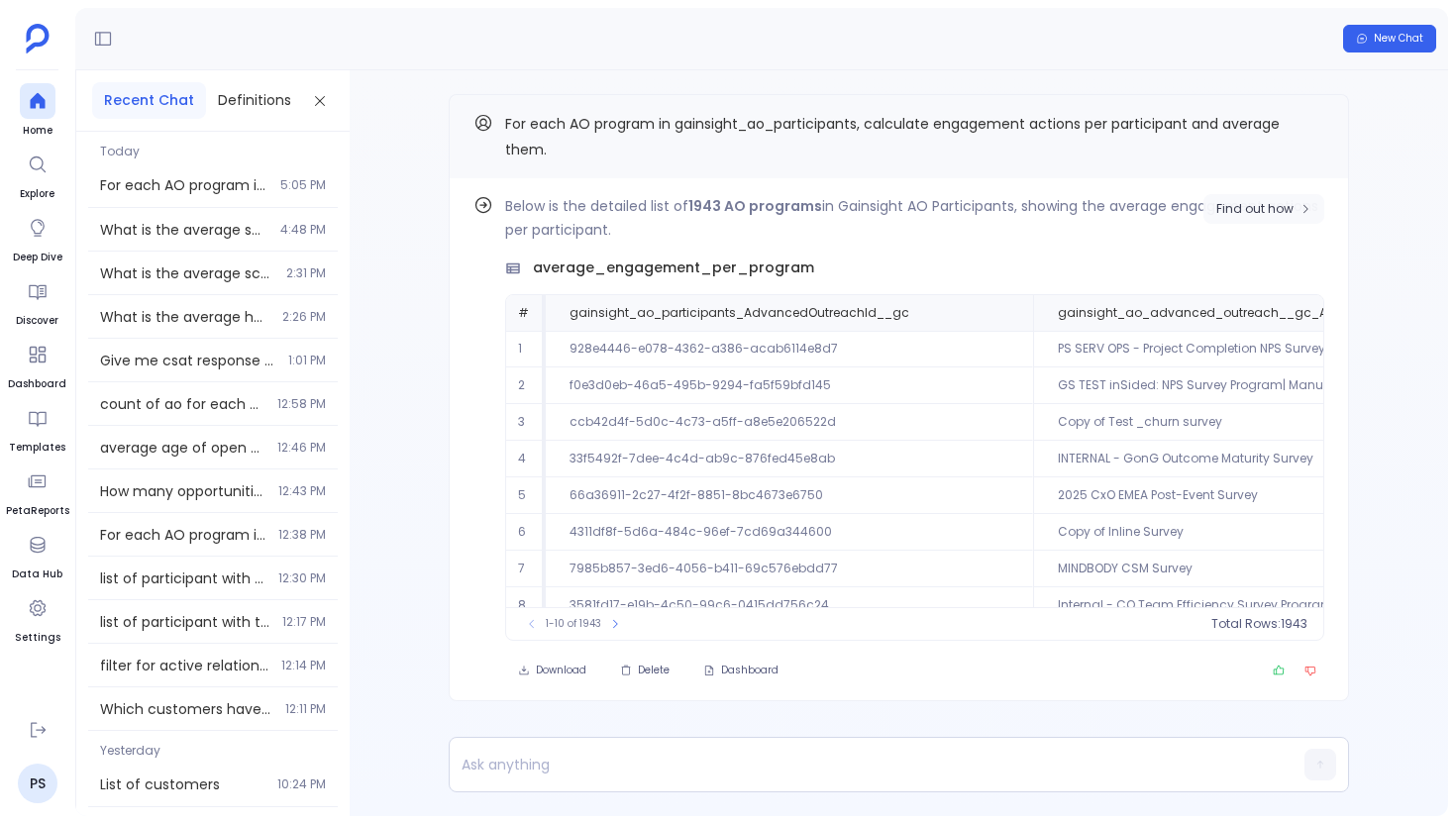 click on "Find out how" at bounding box center (1255, 209) 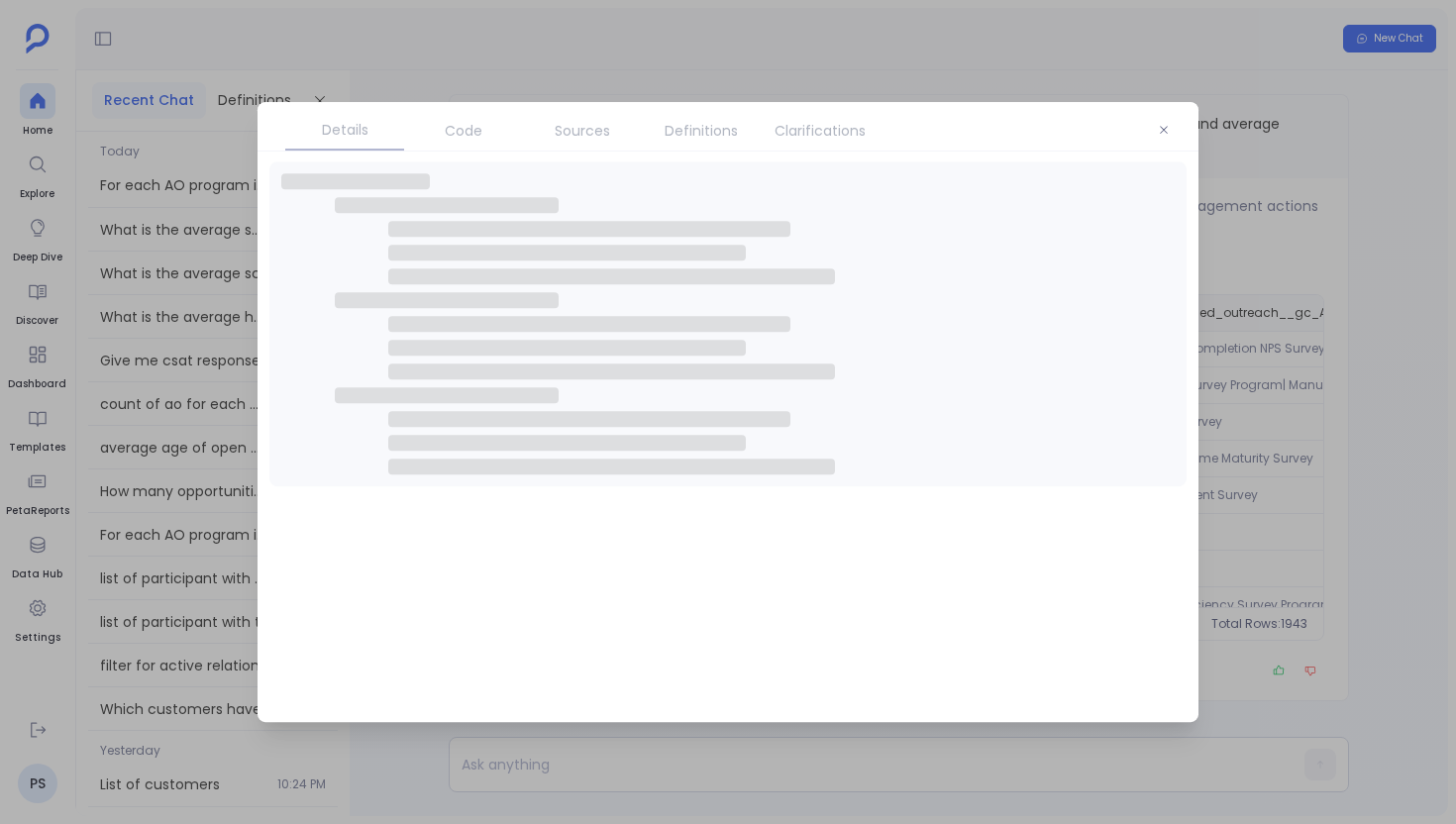 click on "Sources" at bounding box center [582, 131] 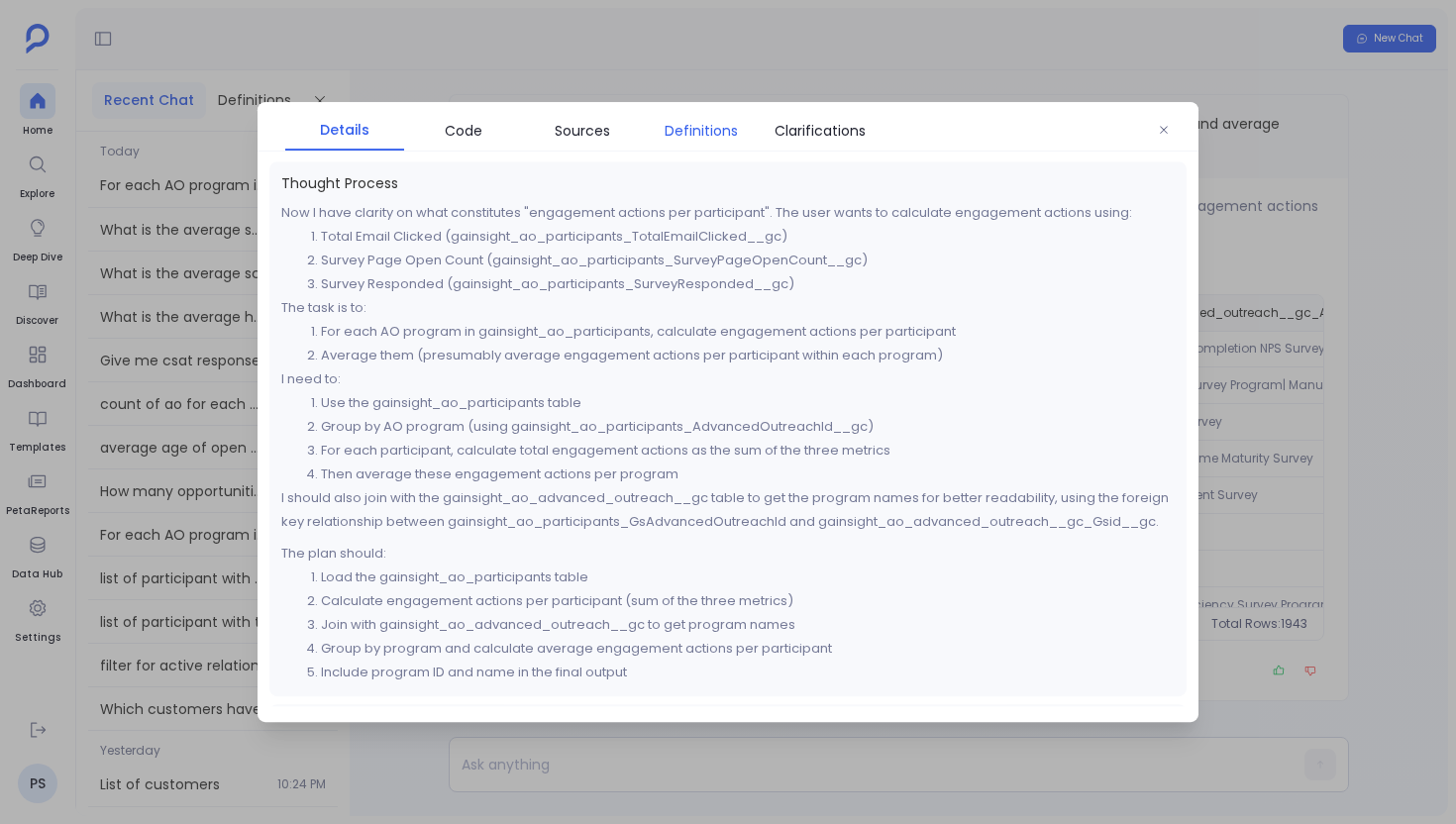 click on "Definitions" at bounding box center [701, 131] 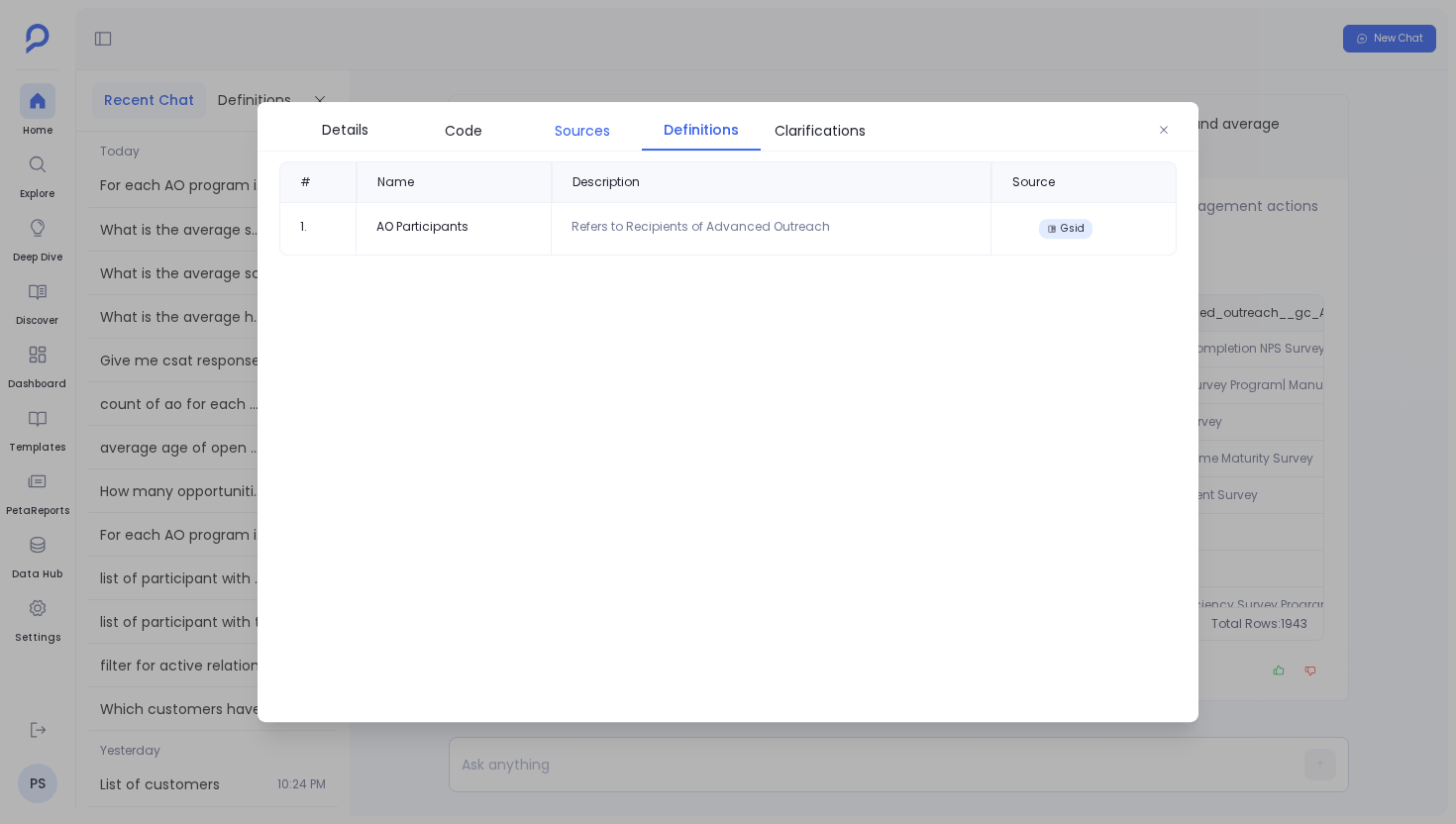 click on "Sources" at bounding box center [582, 131] 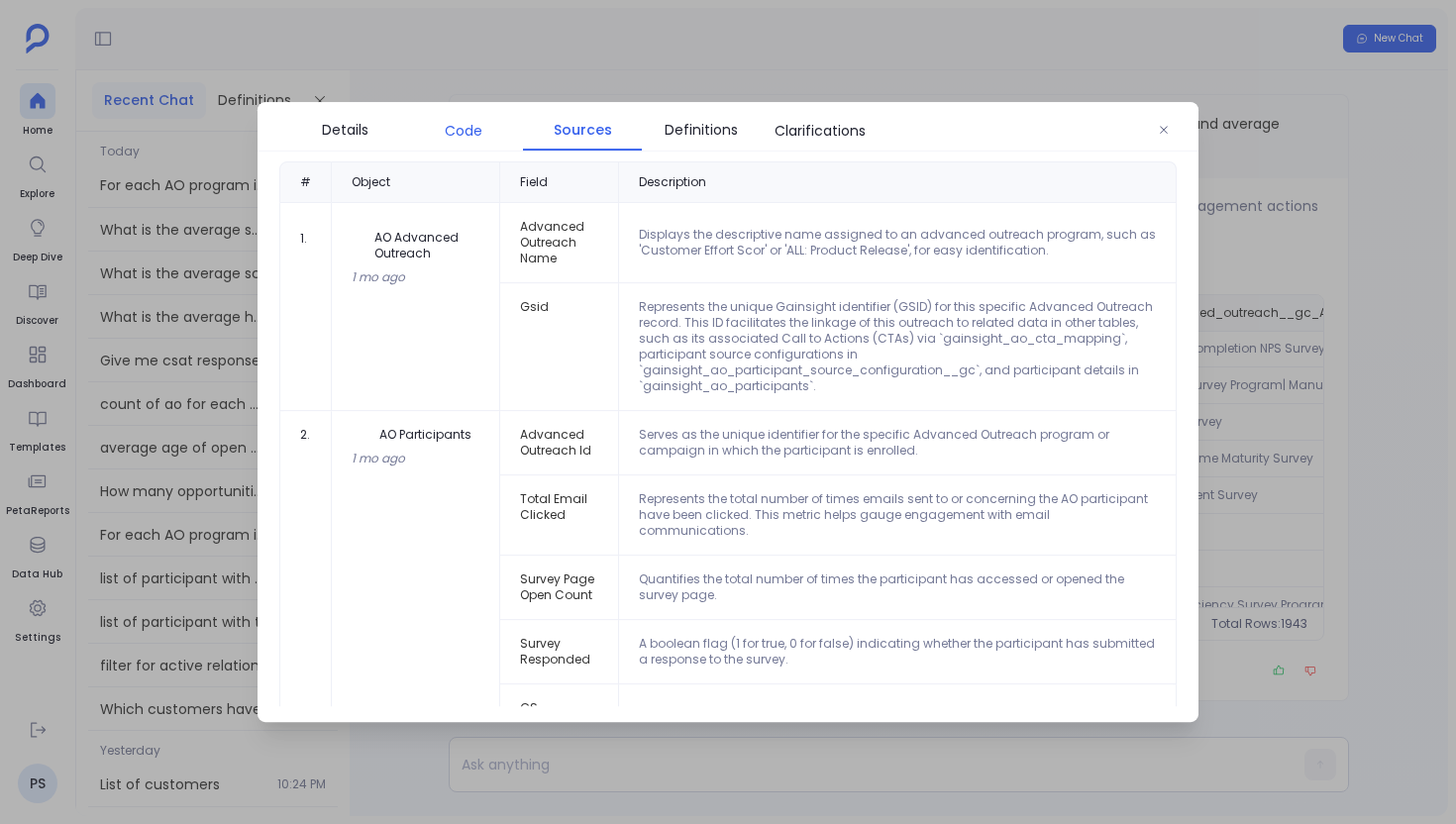 click on "Code" at bounding box center (464, 131) 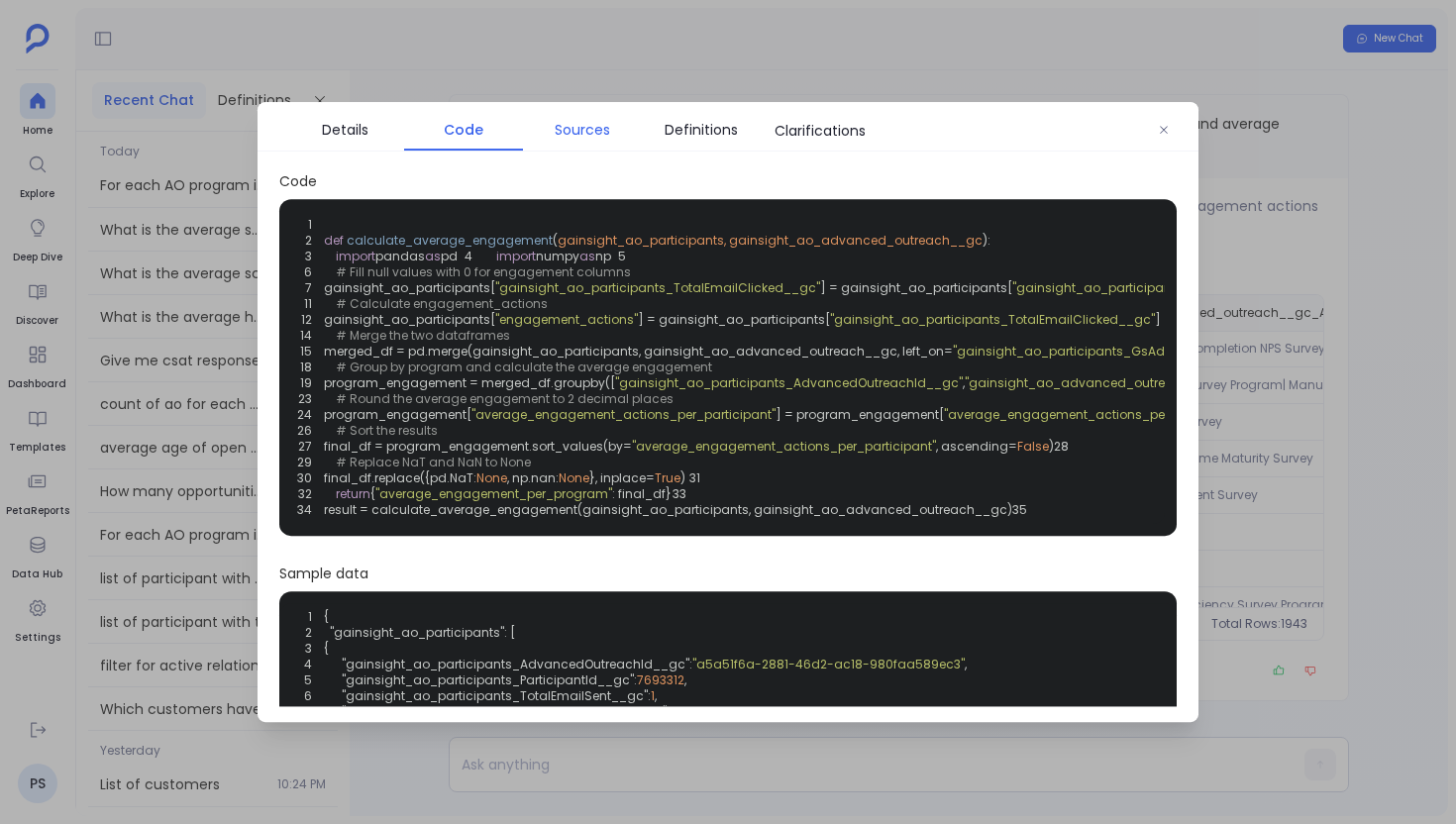 click on "Sources" at bounding box center [582, 130] 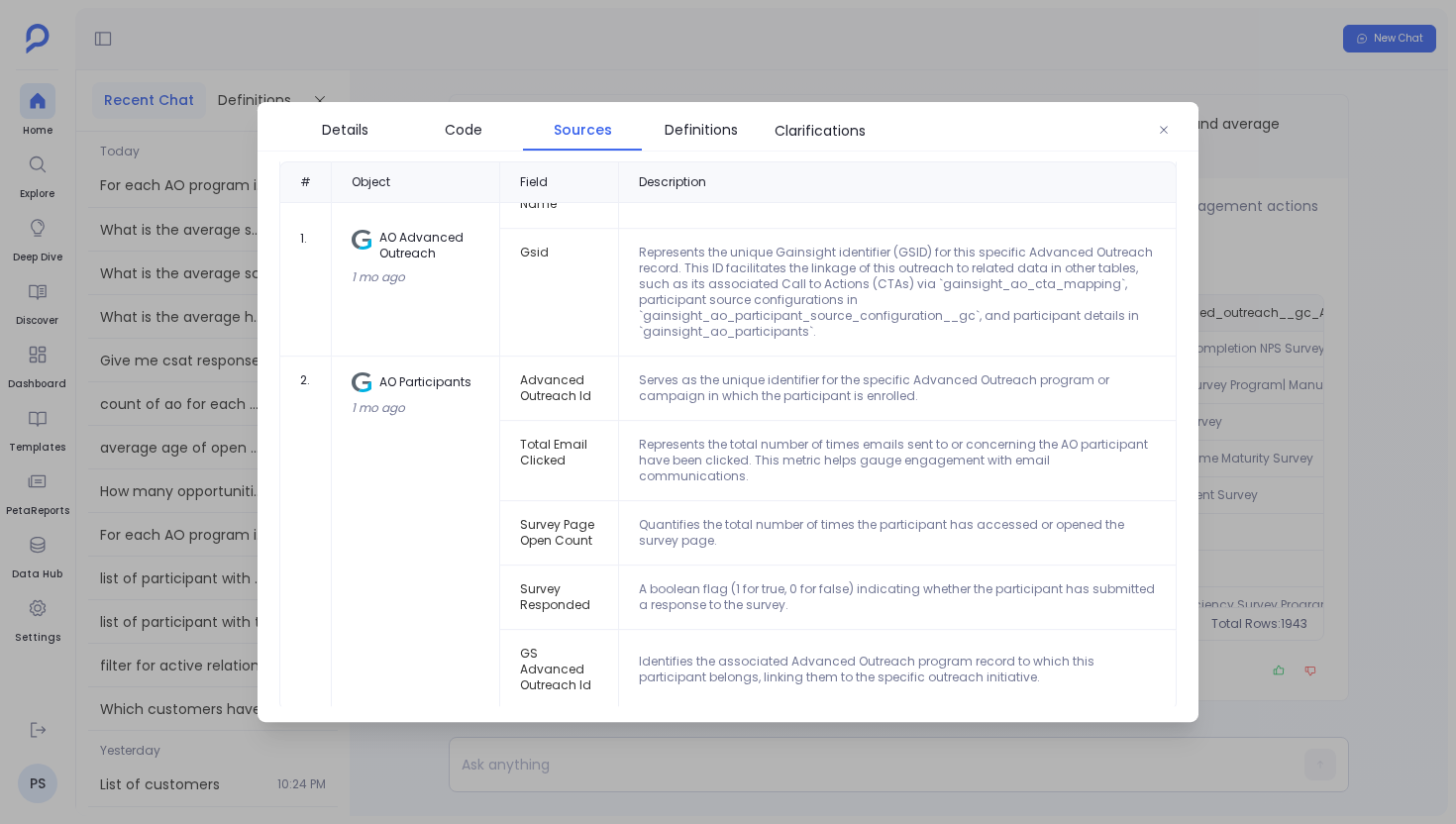 scroll, scrollTop: 0, scrollLeft: 0, axis: both 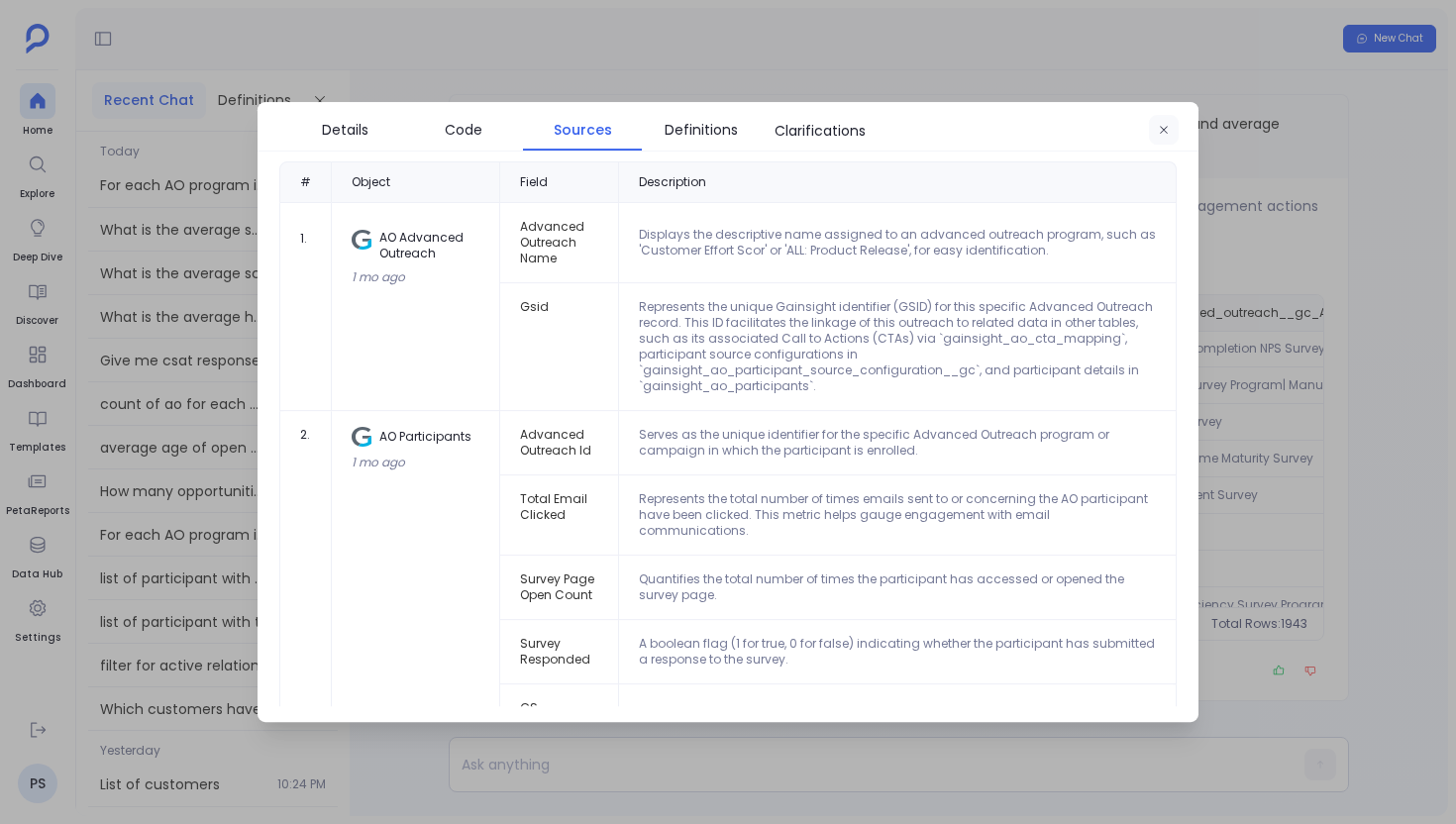 click at bounding box center [1164, 131] 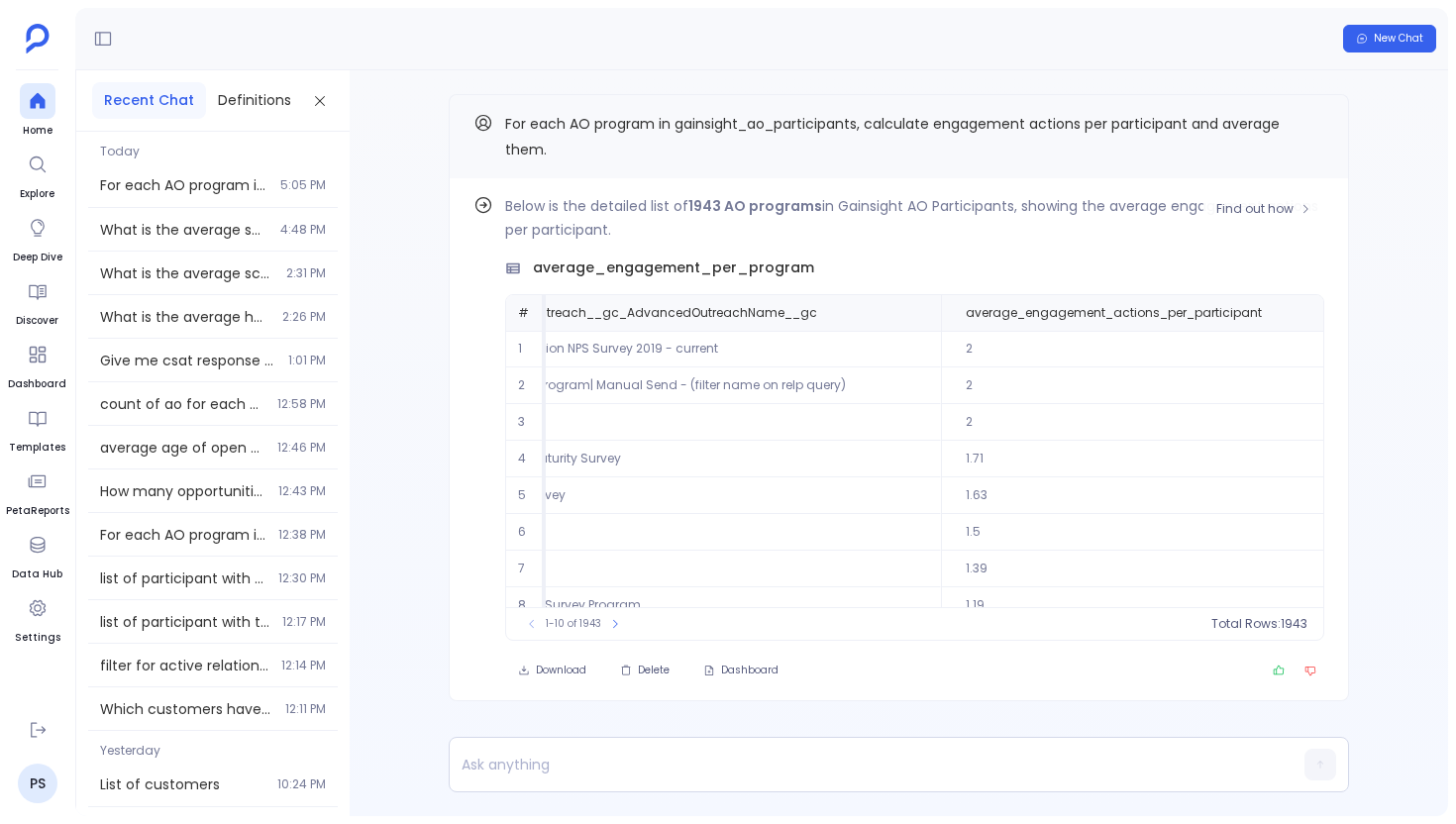 scroll, scrollTop: 0, scrollLeft: 734, axis: horizontal 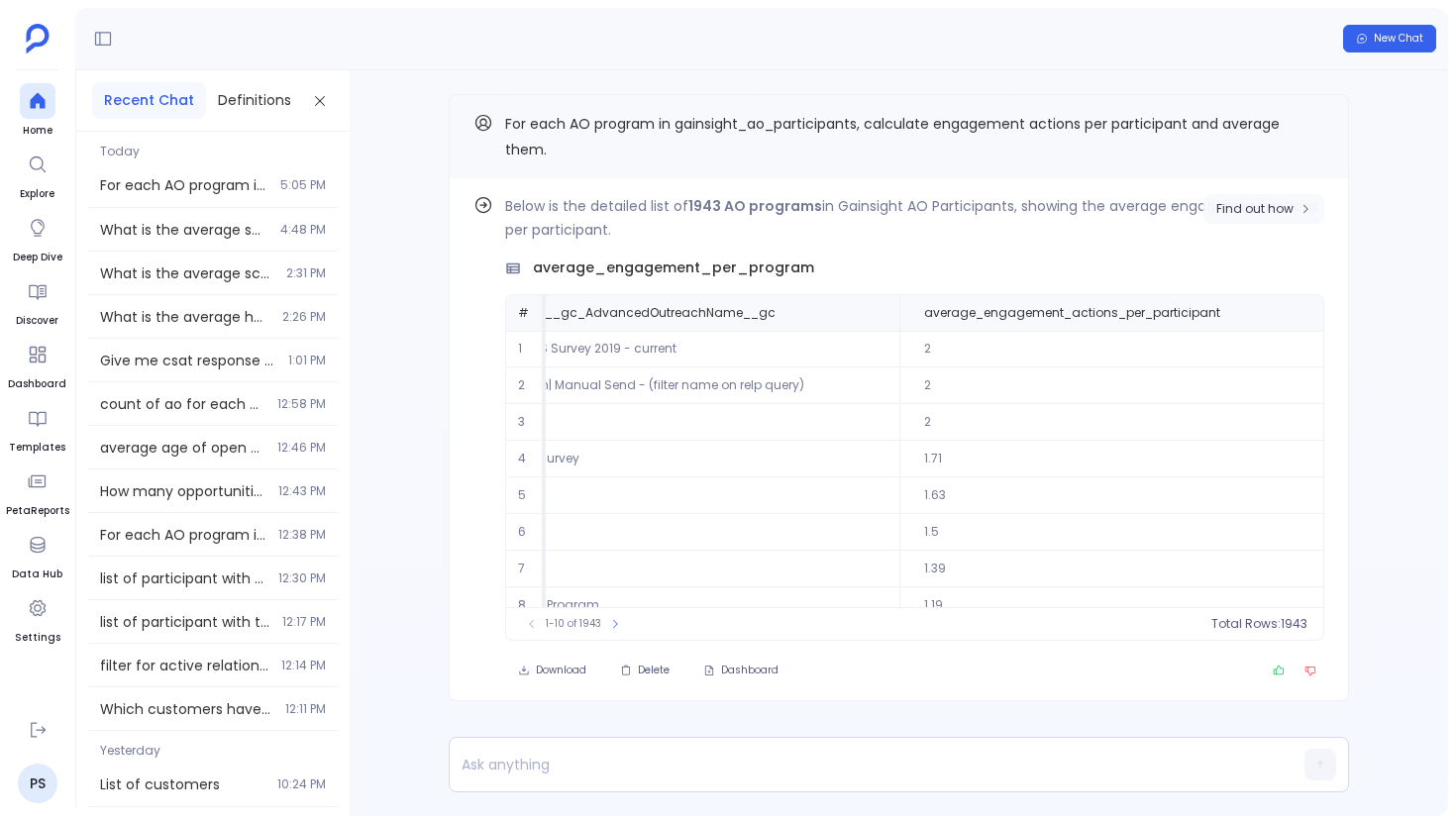 click on "Find out how" at bounding box center (1264, 209) 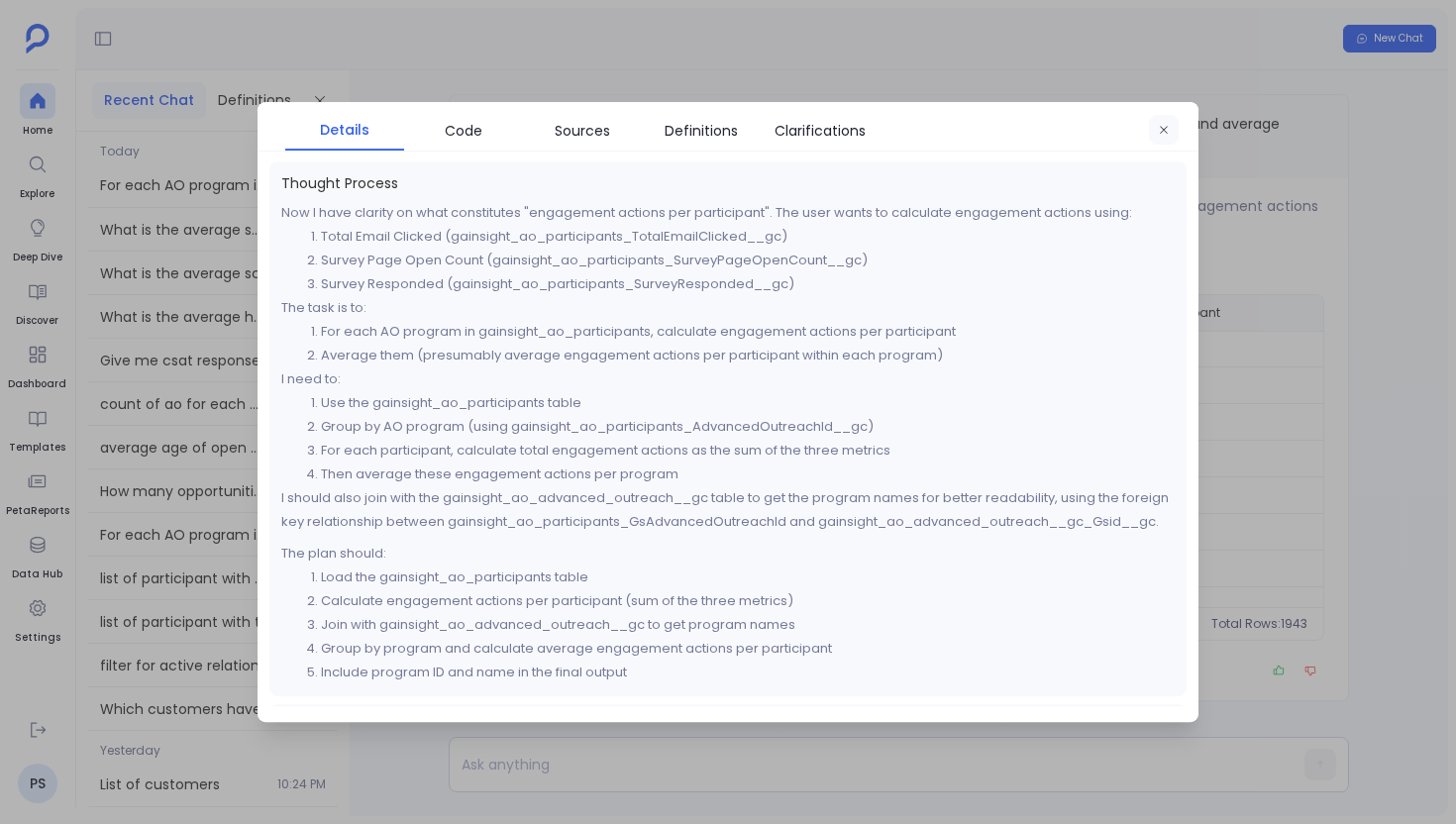 click at bounding box center (1164, 131) 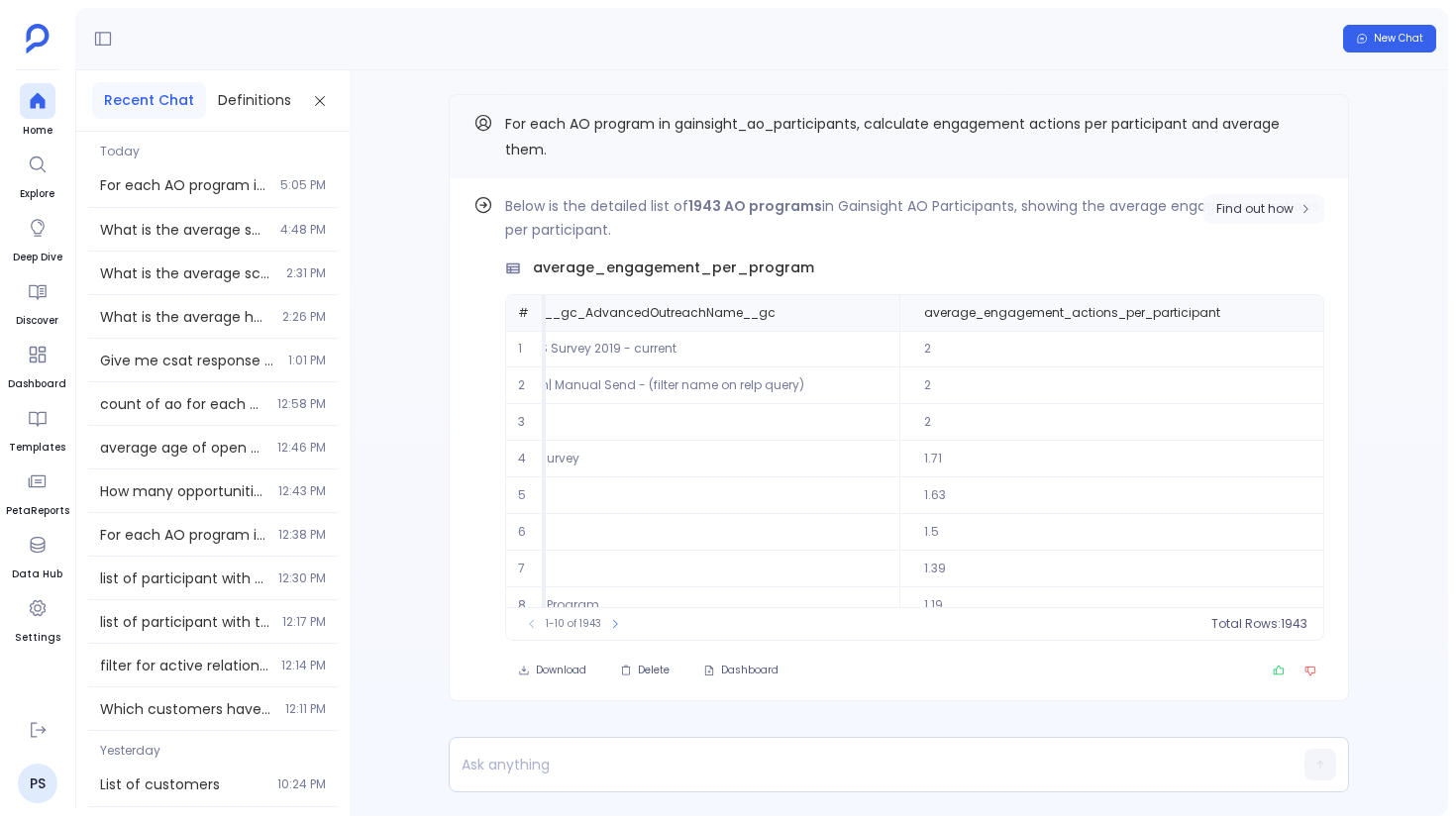 click on "Find out how" at bounding box center (1255, 209) 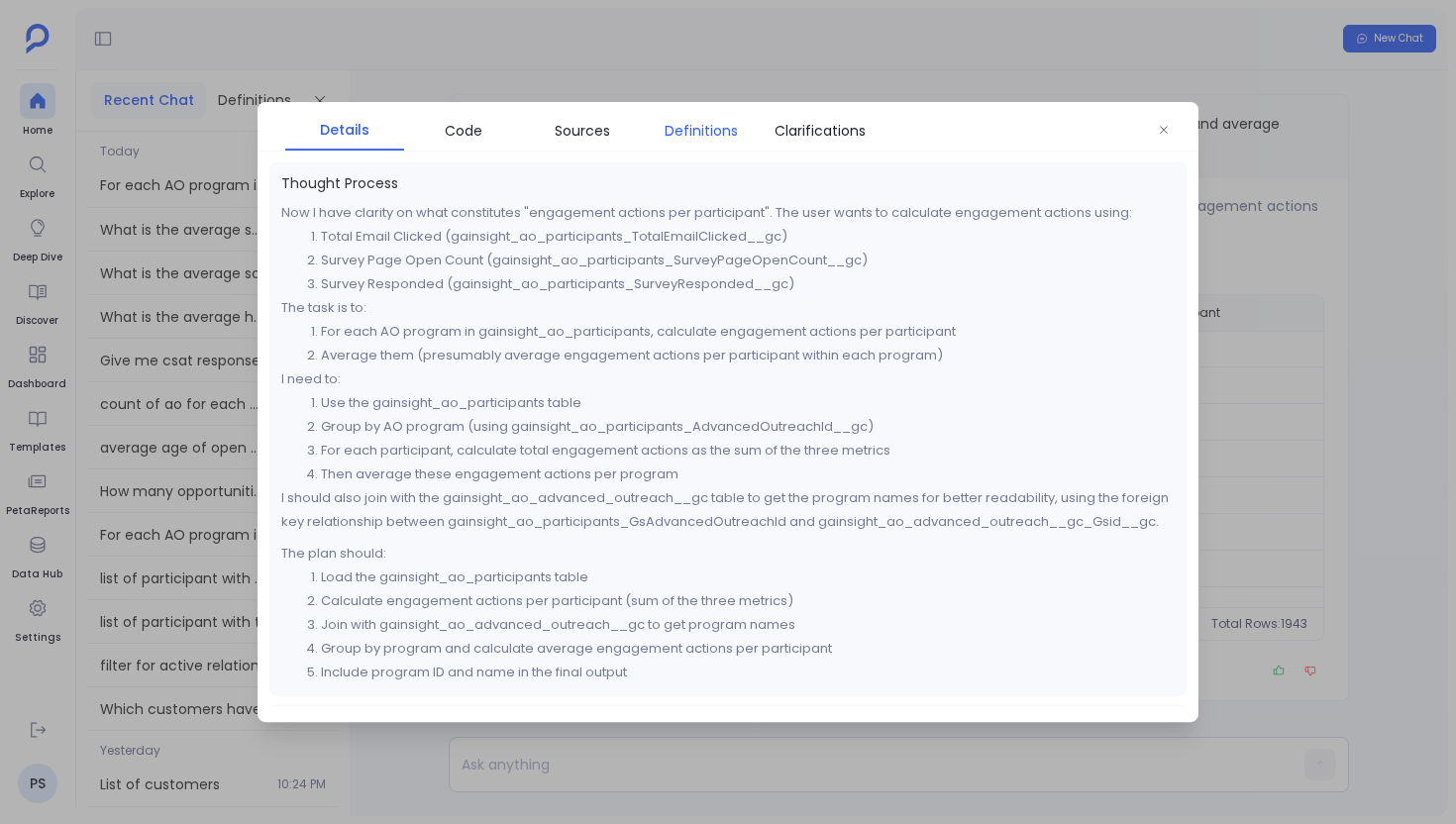 click on "Definitions" at bounding box center (701, 131) 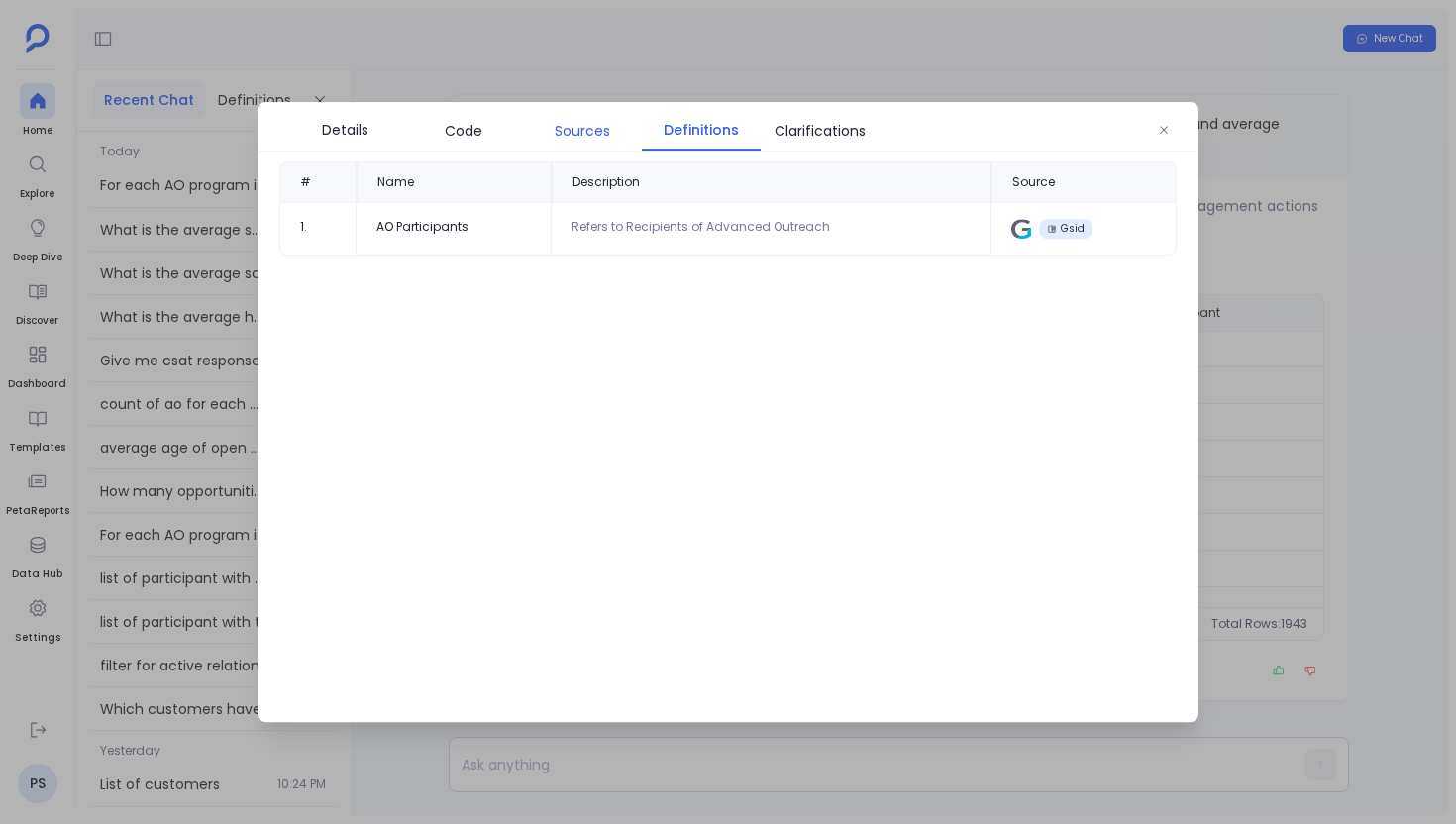 click on "Sources" at bounding box center (582, 131) 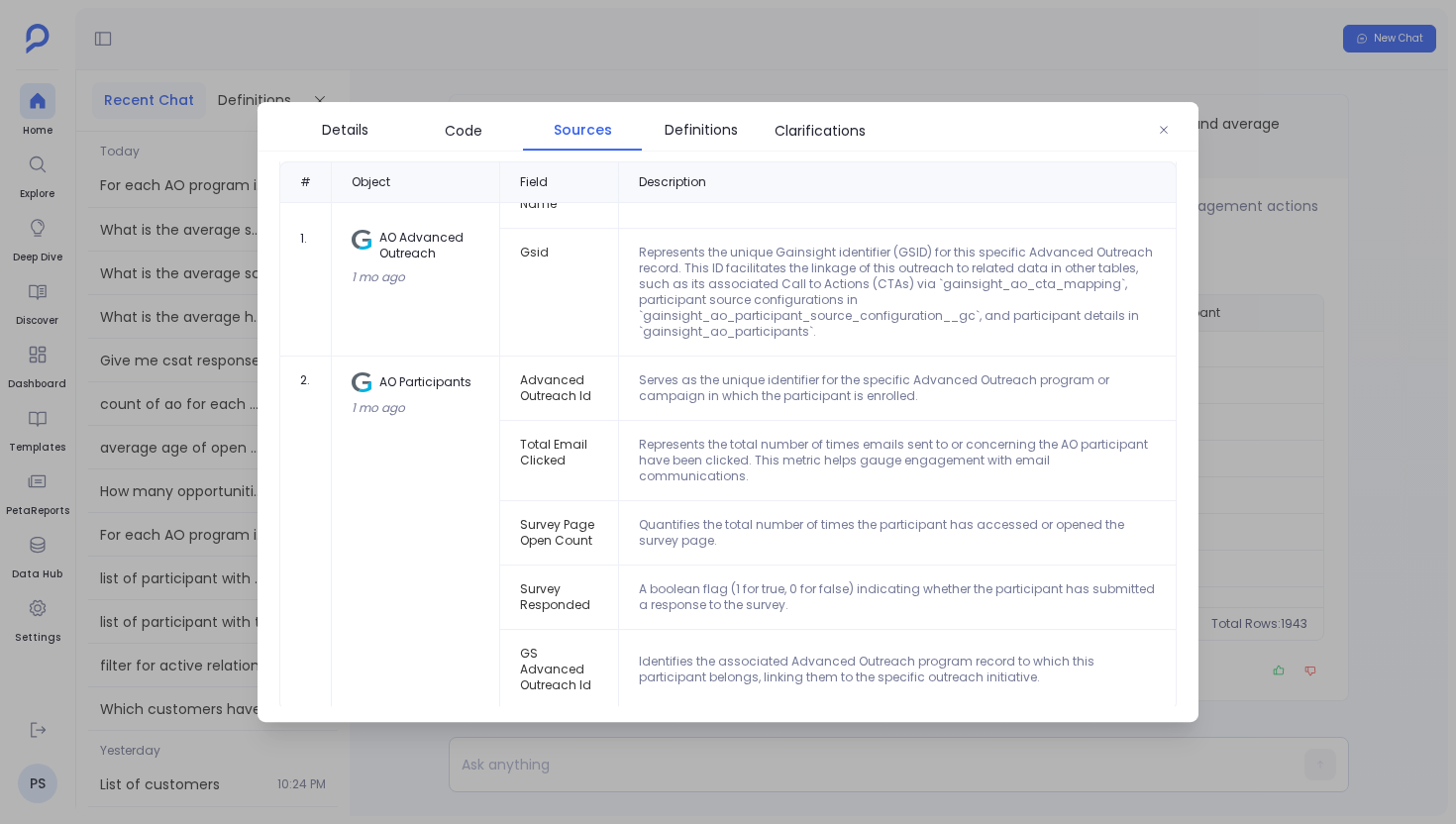 scroll, scrollTop: 0, scrollLeft: 0, axis: both 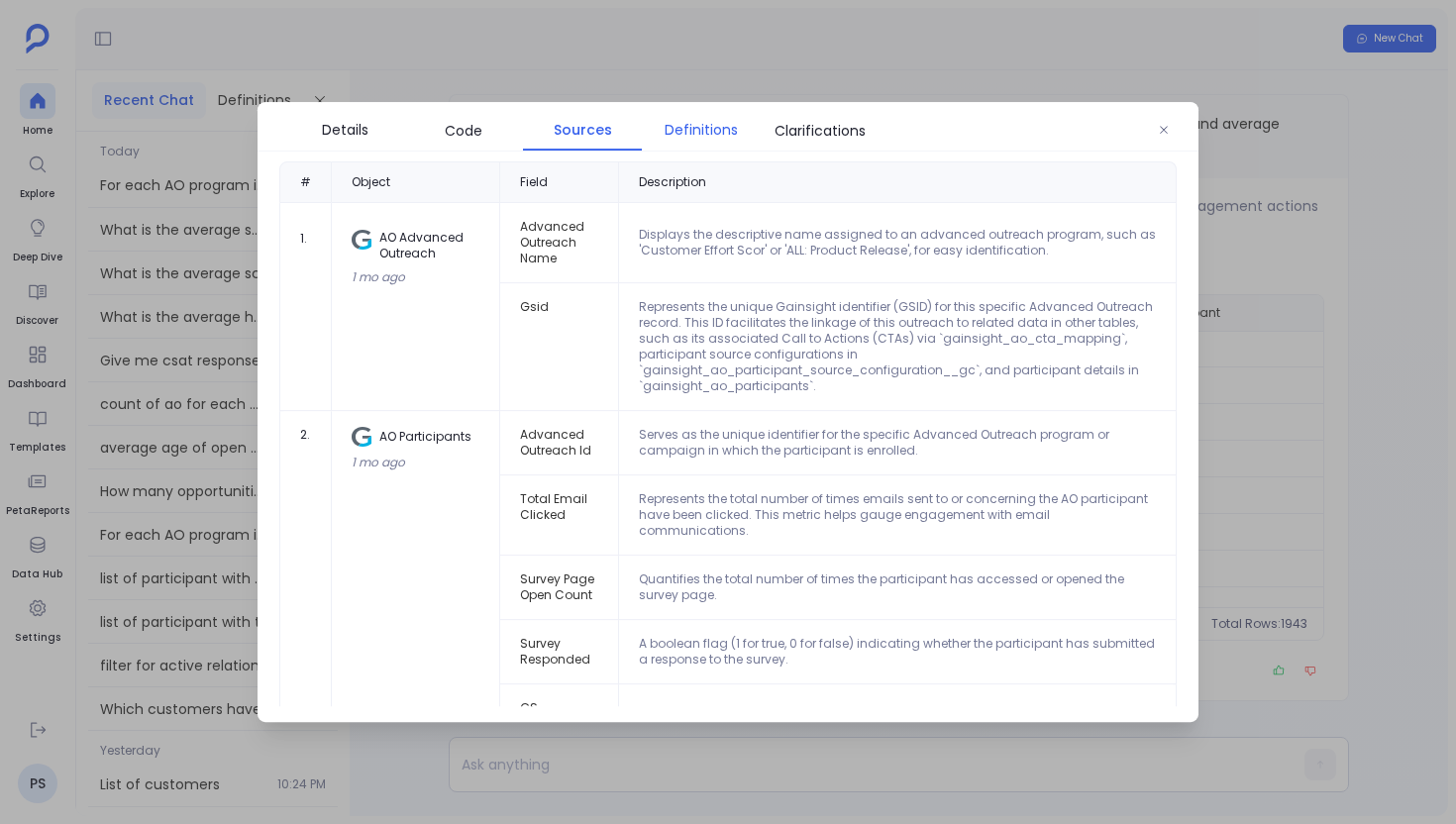 click on "Definitions" at bounding box center (701, 130) 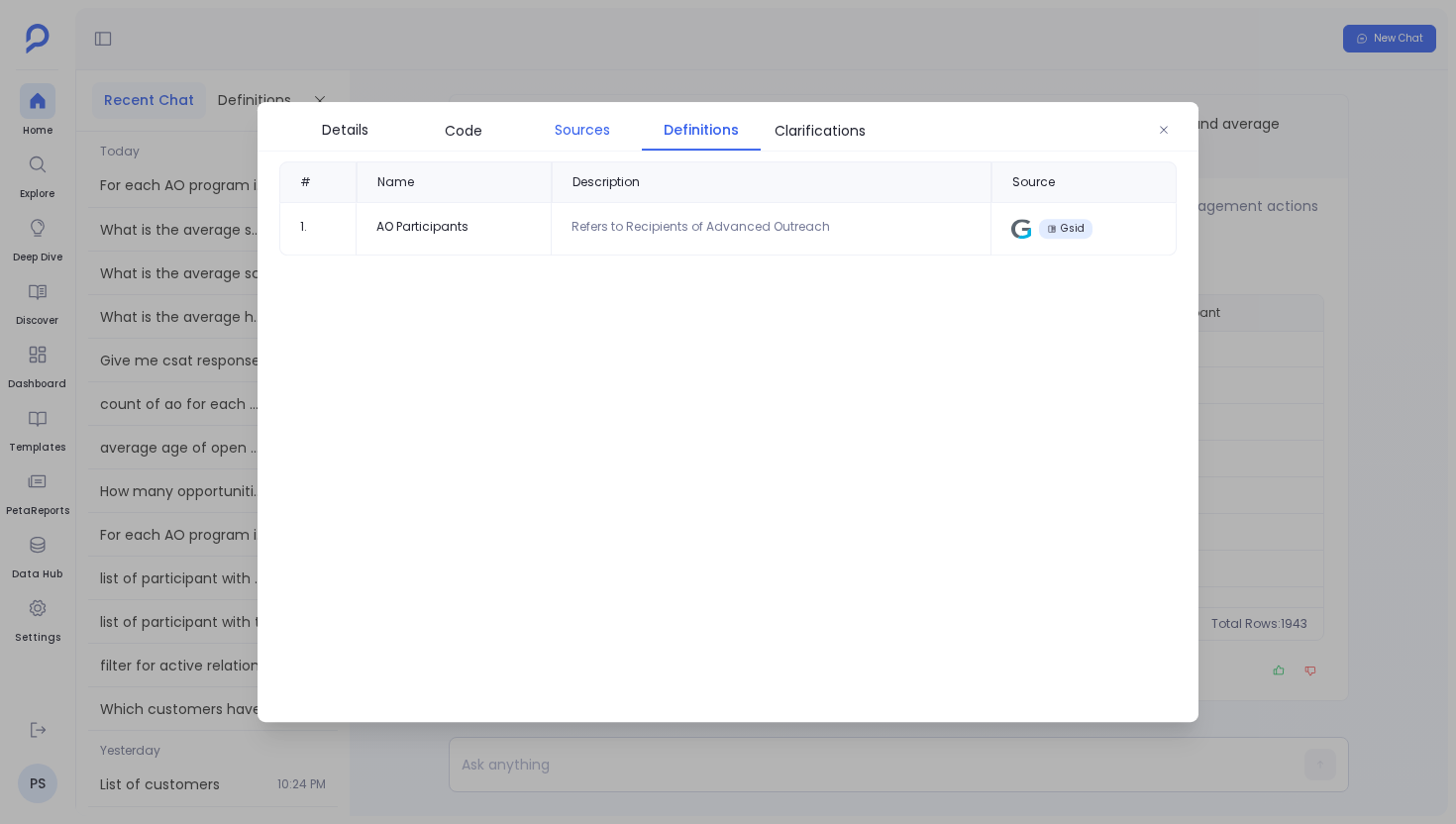click on "Sources" at bounding box center (582, 130) 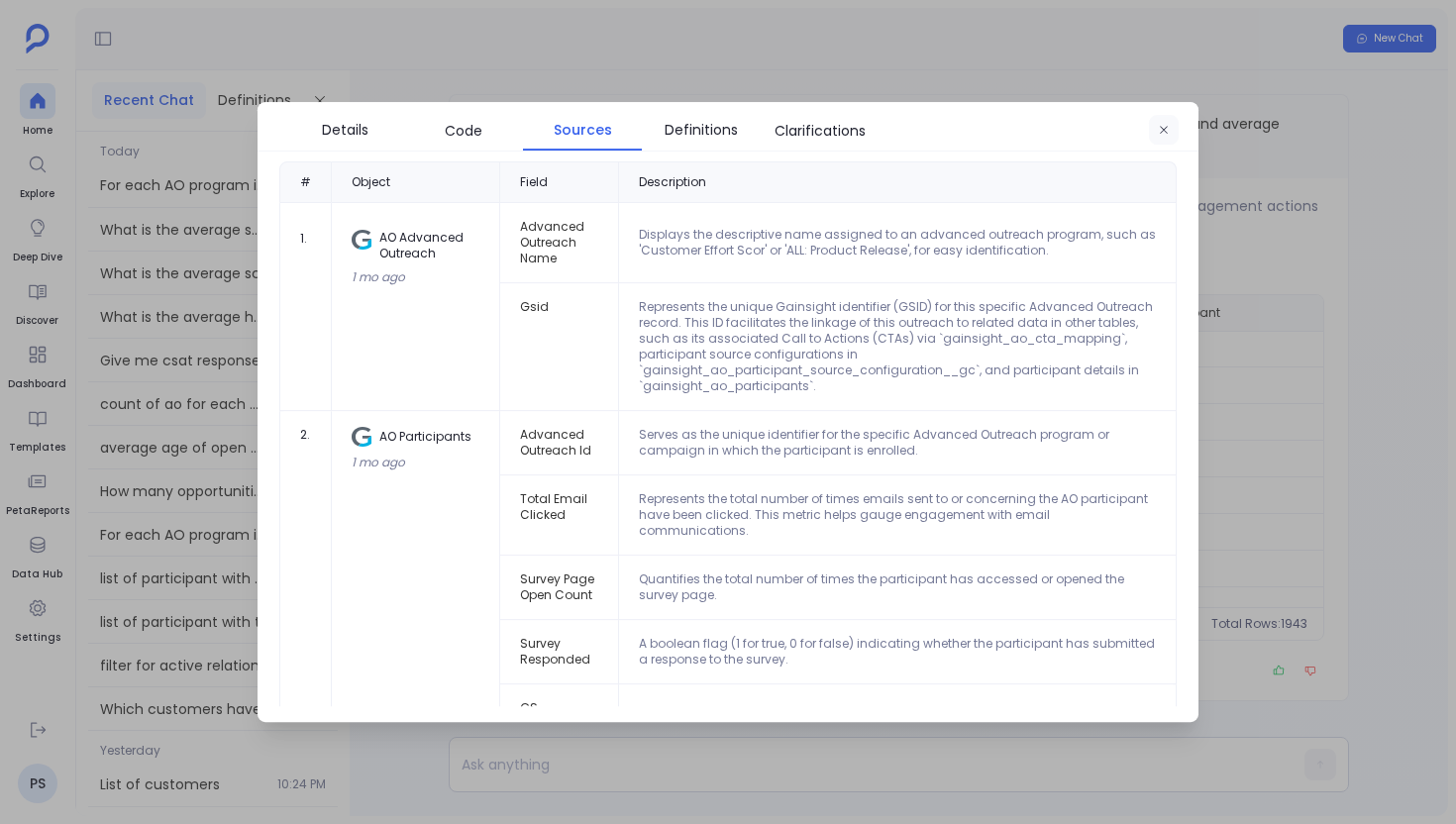 click at bounding box center [1164, 131] 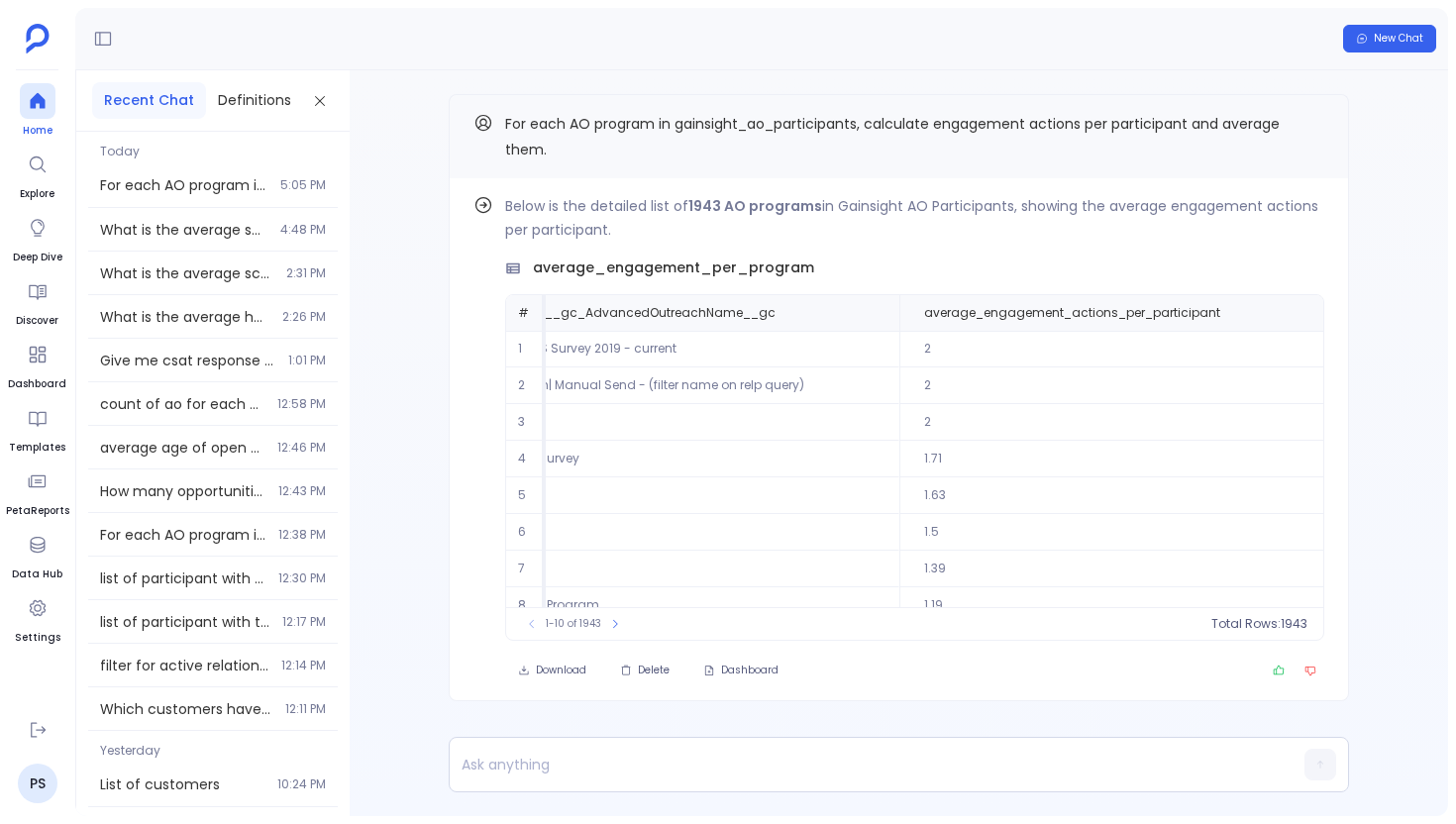 click at bounding box center [38, 101] 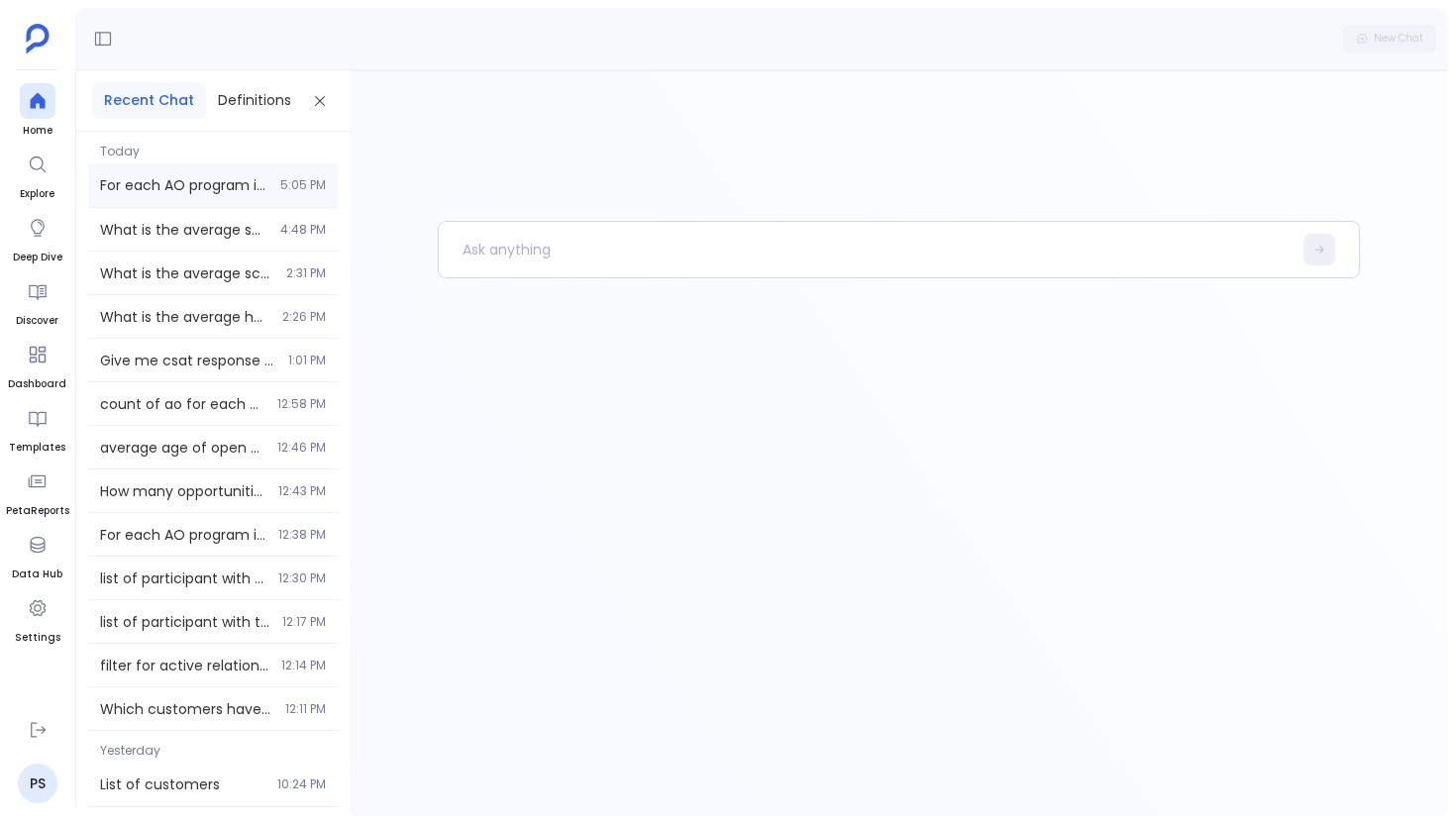 click on "5:05 PM" at bounding box center [303, 185] 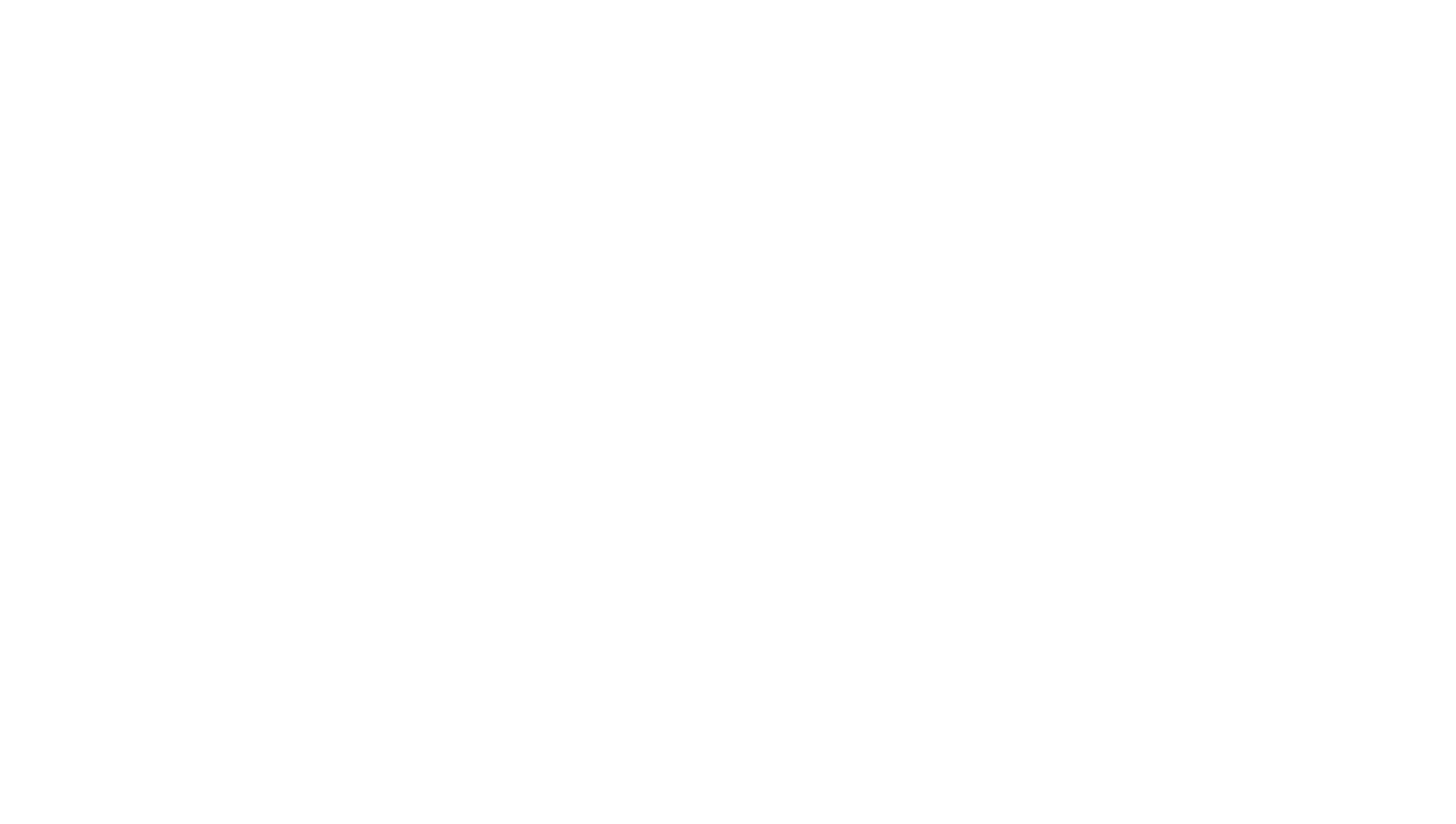 scroll, scrollTop: 0, scrollLeft: 0, axis: both 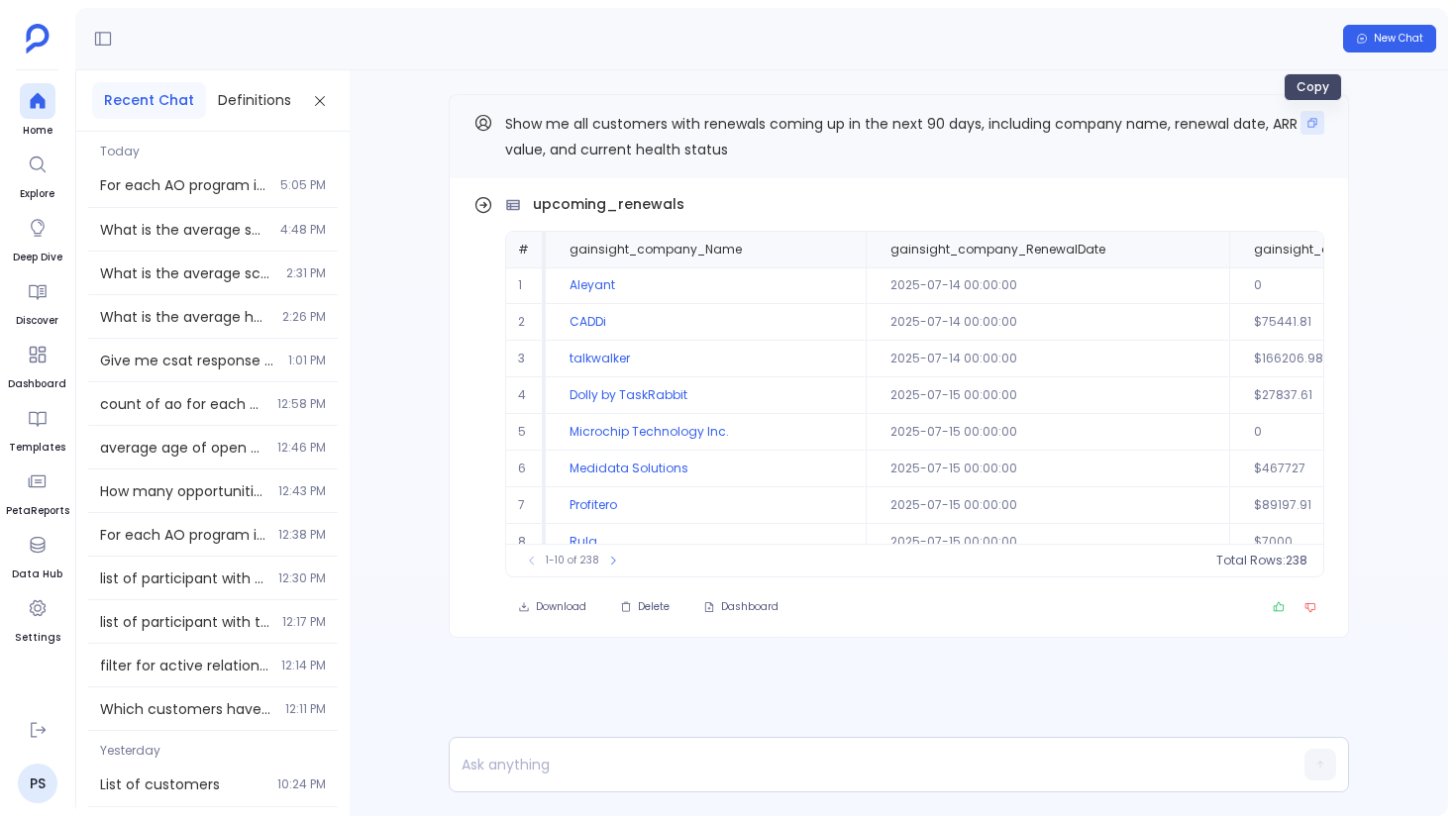 click at bounding box center (1312, 123) 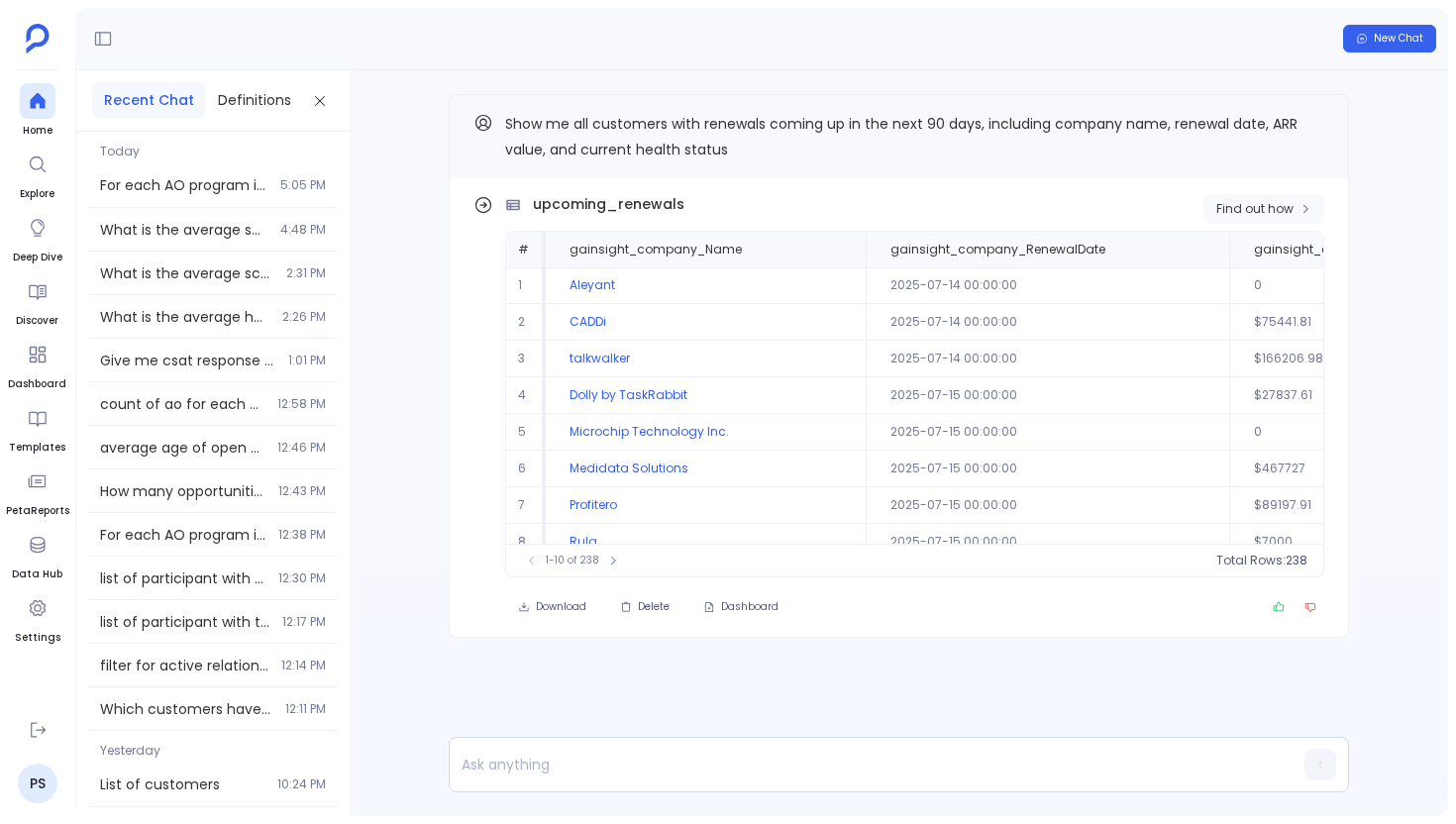 click on "Find out how" at bounding box center (1264, 209) 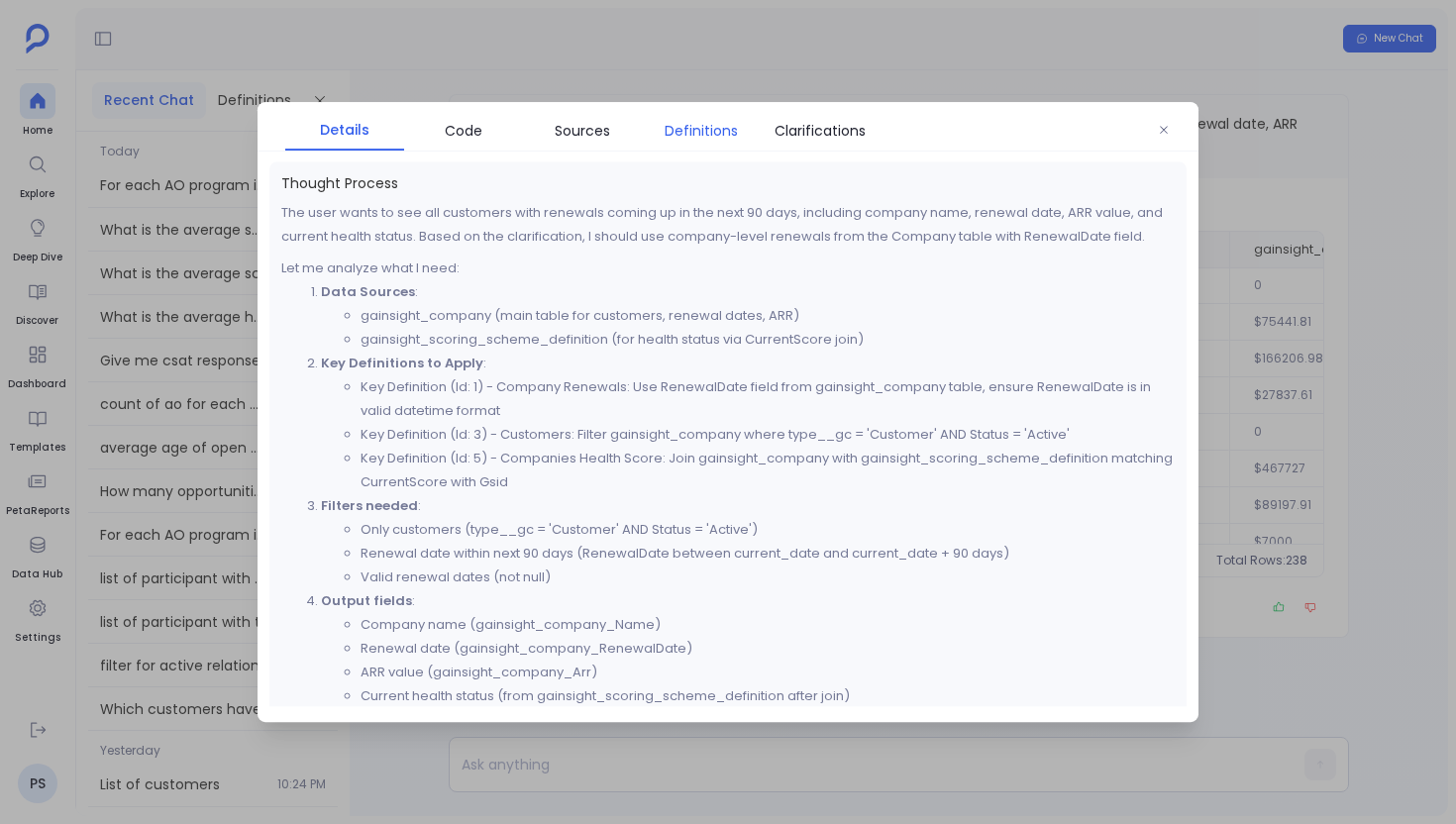 click on "Definitions" at bounding box center [701, 131] 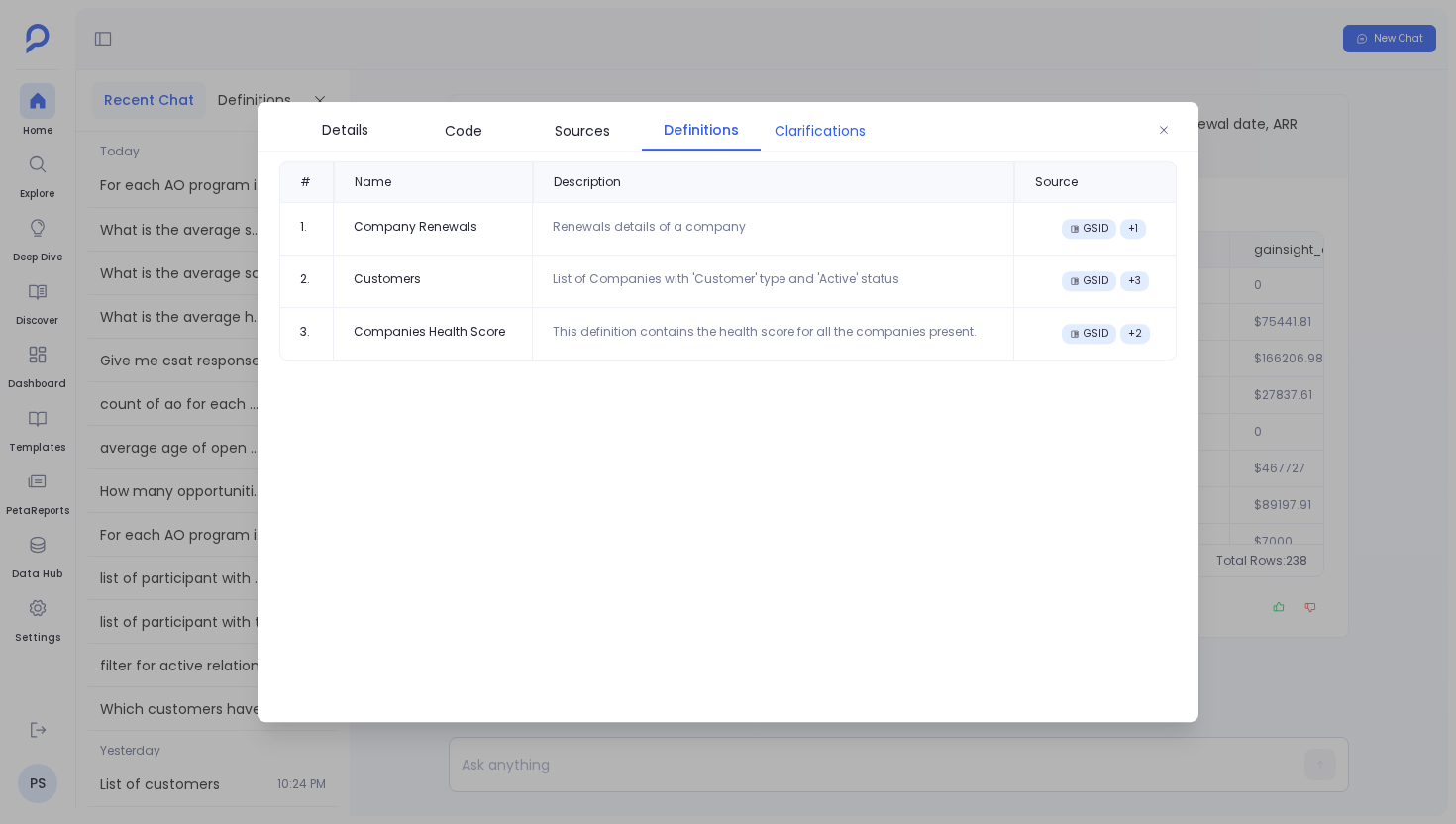 click on "Clarifications" at bounding box center (820, 131) 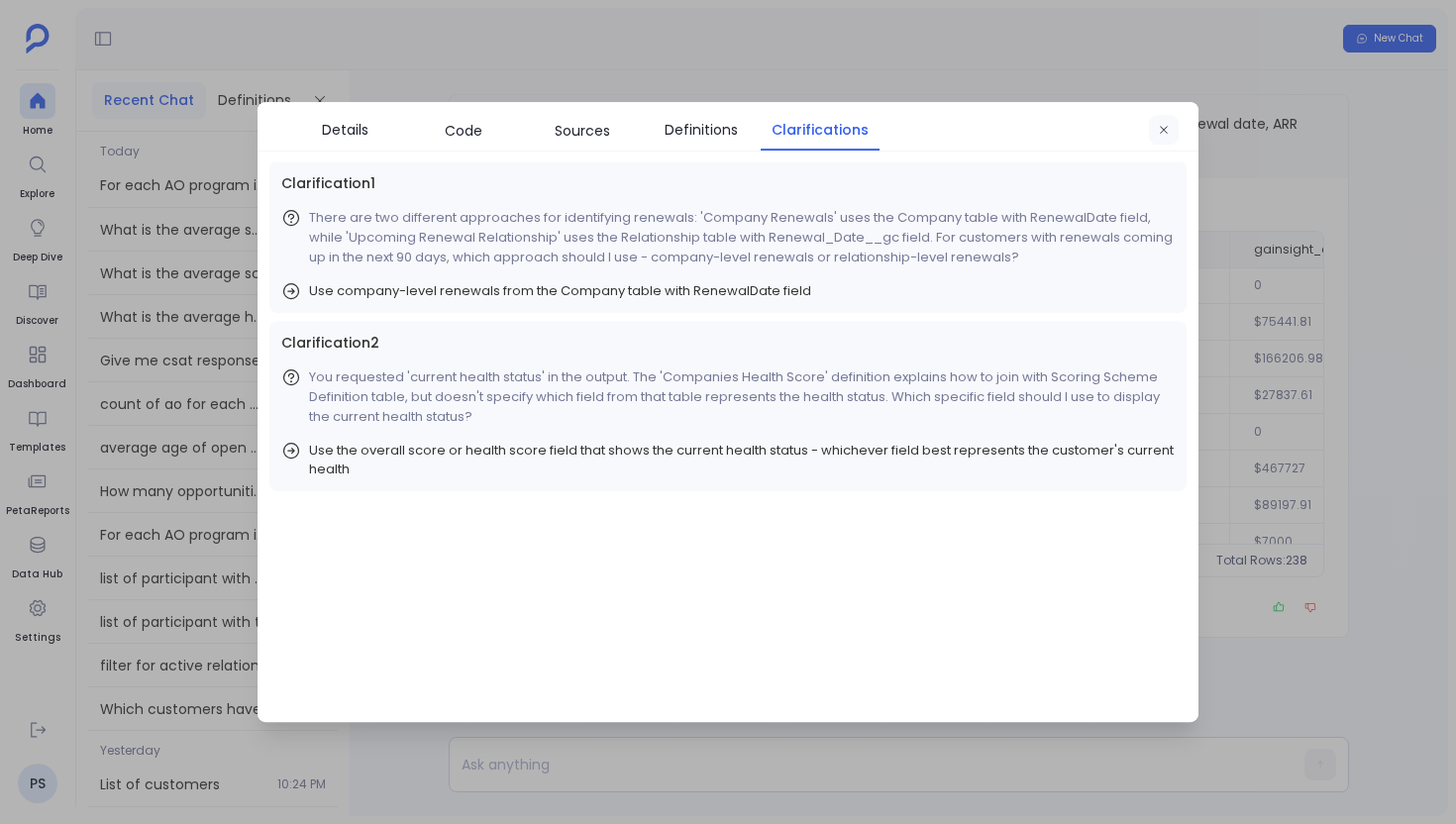 click at bounding box center [1164, 131] 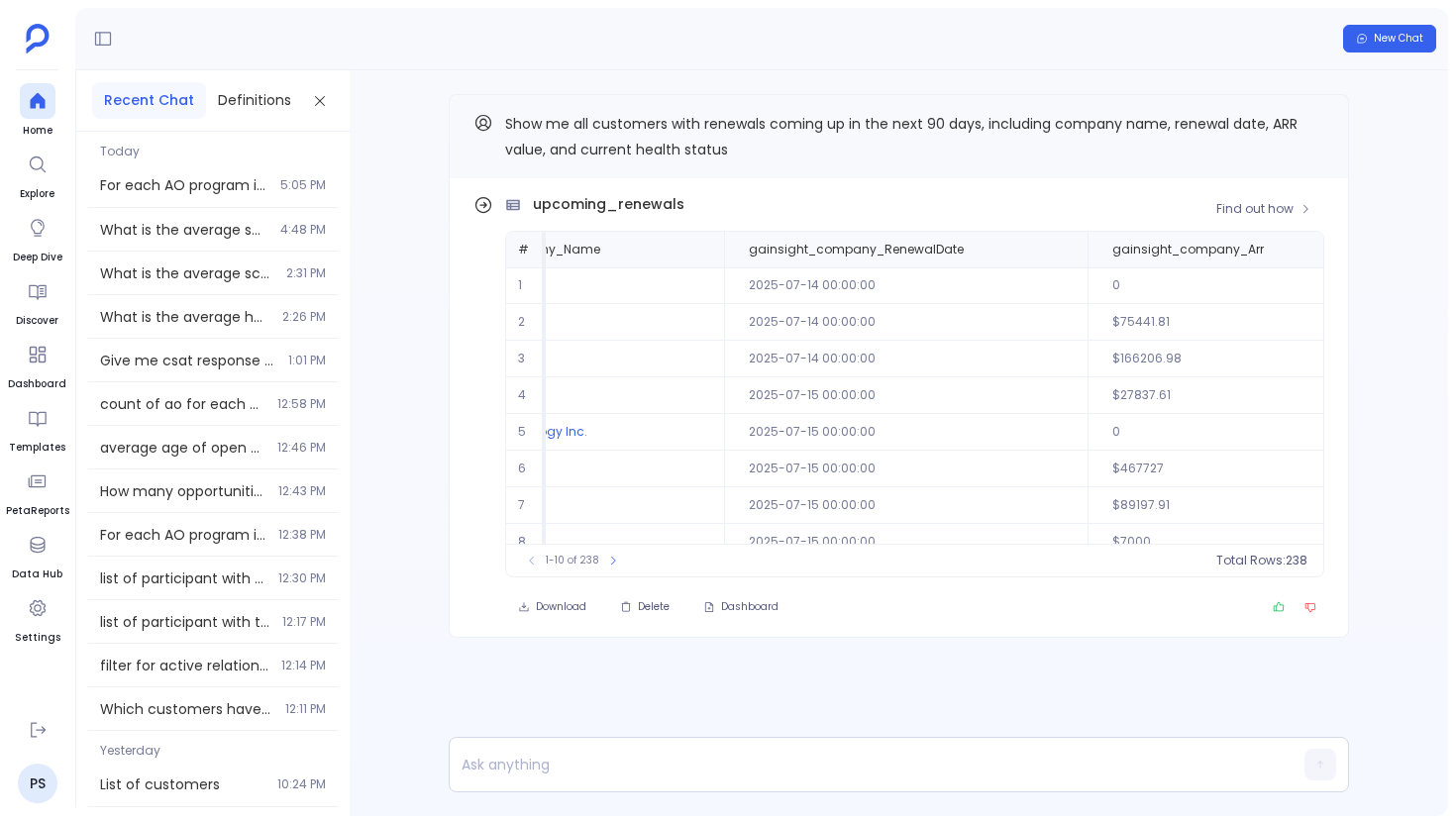 scroll, scrollTop: 0, scrollLeft: 194, axis: horizontal 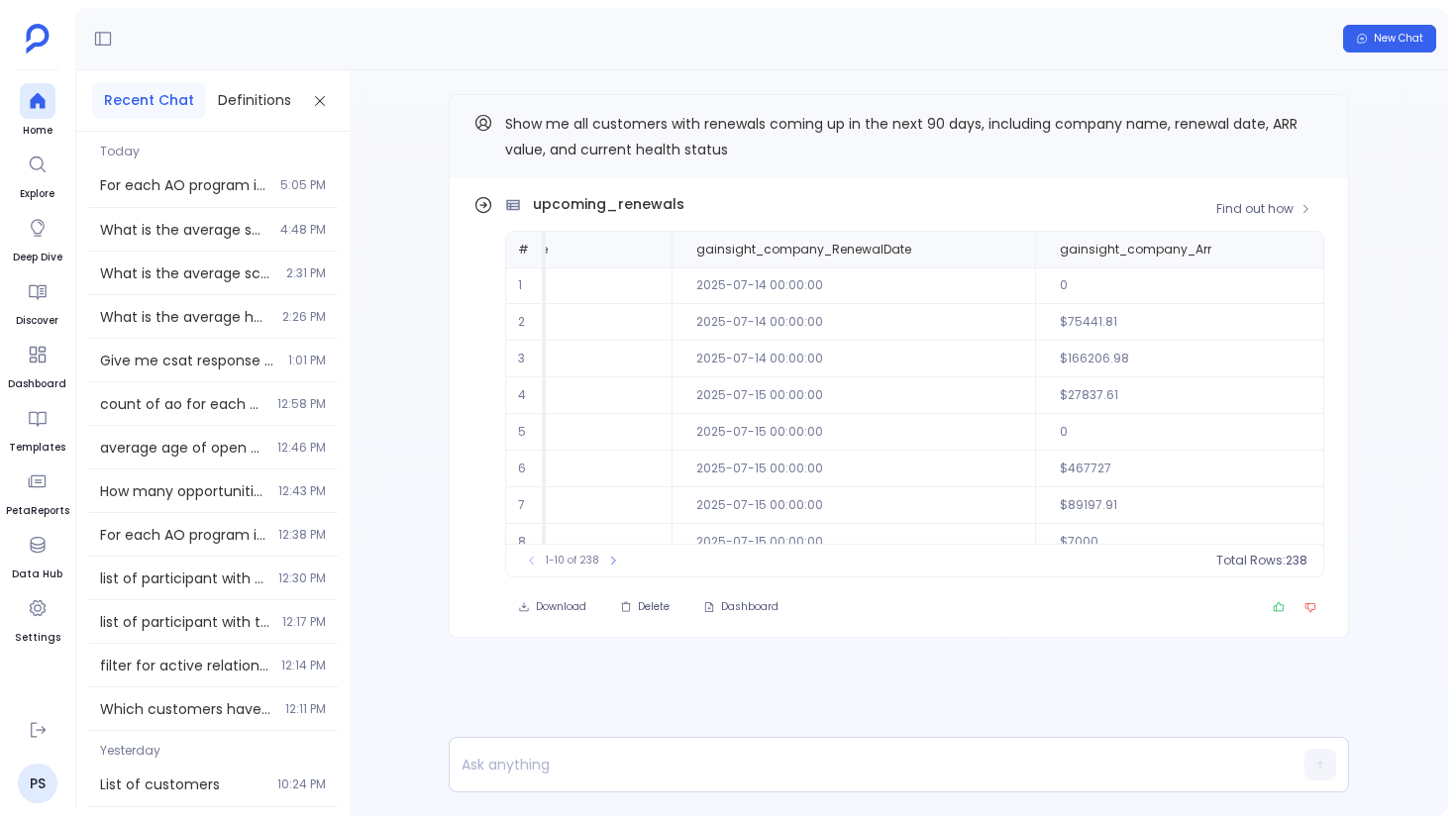 click on "upcoming_renewals # gainsight_company_Name gainsight_company_RenewalDate gainsight_company_Arr 1 Aleyant 2025-07-14 00:00:00 0 2 CADDi 2025-07-14 00:00:00 $75441.81 3 talkwalker 2025-07-14 00:00:00 $166206.98 4 Dolly by TaskRabbit 2025-07-15 00:00:00 $27837.61 5 Microchip Technology Inc. 2025-07-15 00:00:00 0 6 Medidata Solutions 2025-07-15 00:00:00 $467727 7 Profitero 2025-07-15 00:00:00 $89197.91 8 Rula 2025-07-15 00:00:00 $7000 9 Plume 2025-07-15 00:00:00 $26000 10 Board 2025-07-17 00:00:00 0
To pick up a draggable item, press the space bar.
While dragging, use the arrow keys to move the item.
Press space again to drop the item in its new position, or press escape to cancel.
1-10 of 238 Total Rows:  238" at bounding box center [914, 385] 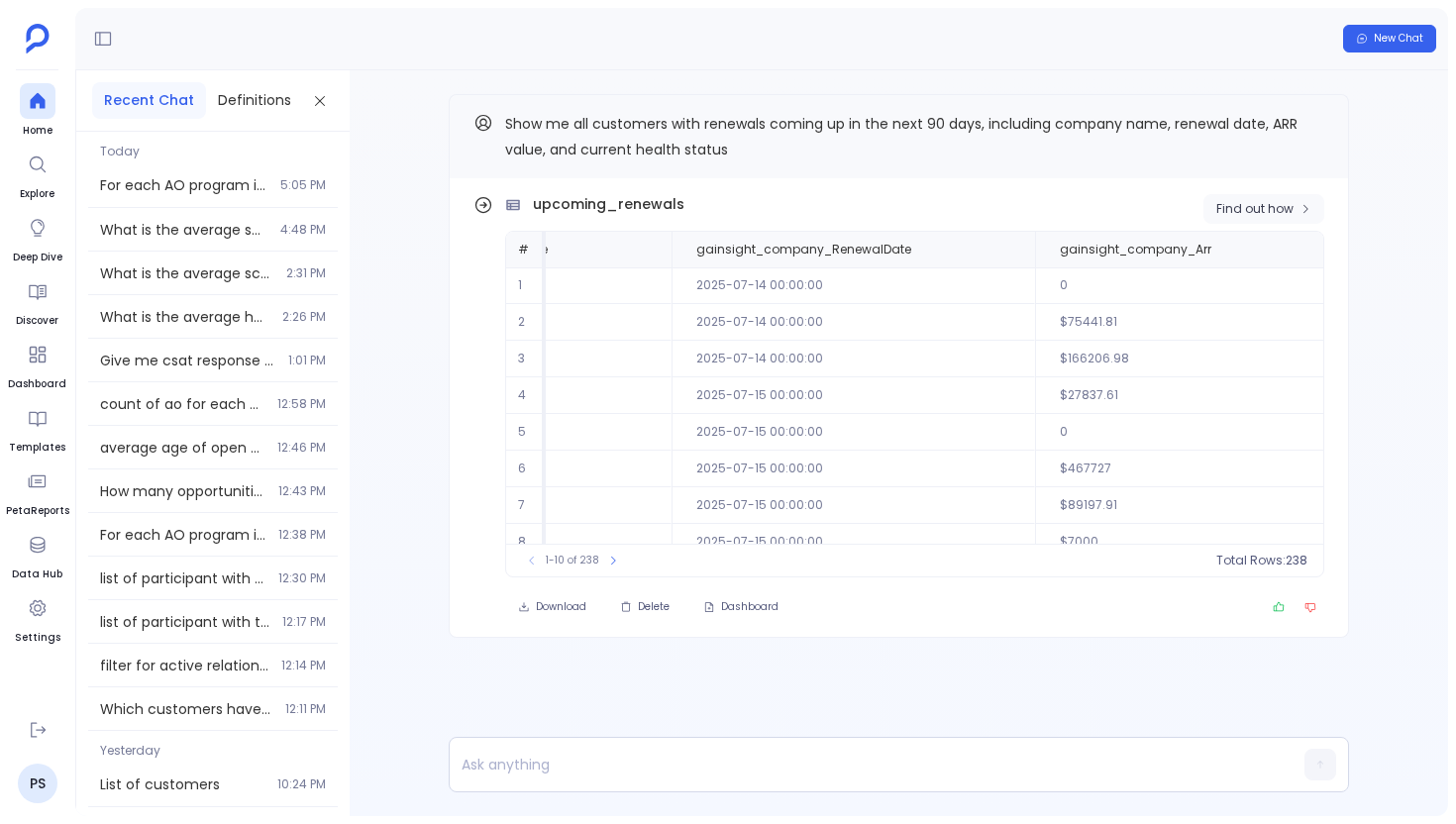 click on "Find out how" at bounding box center (1264, 209) 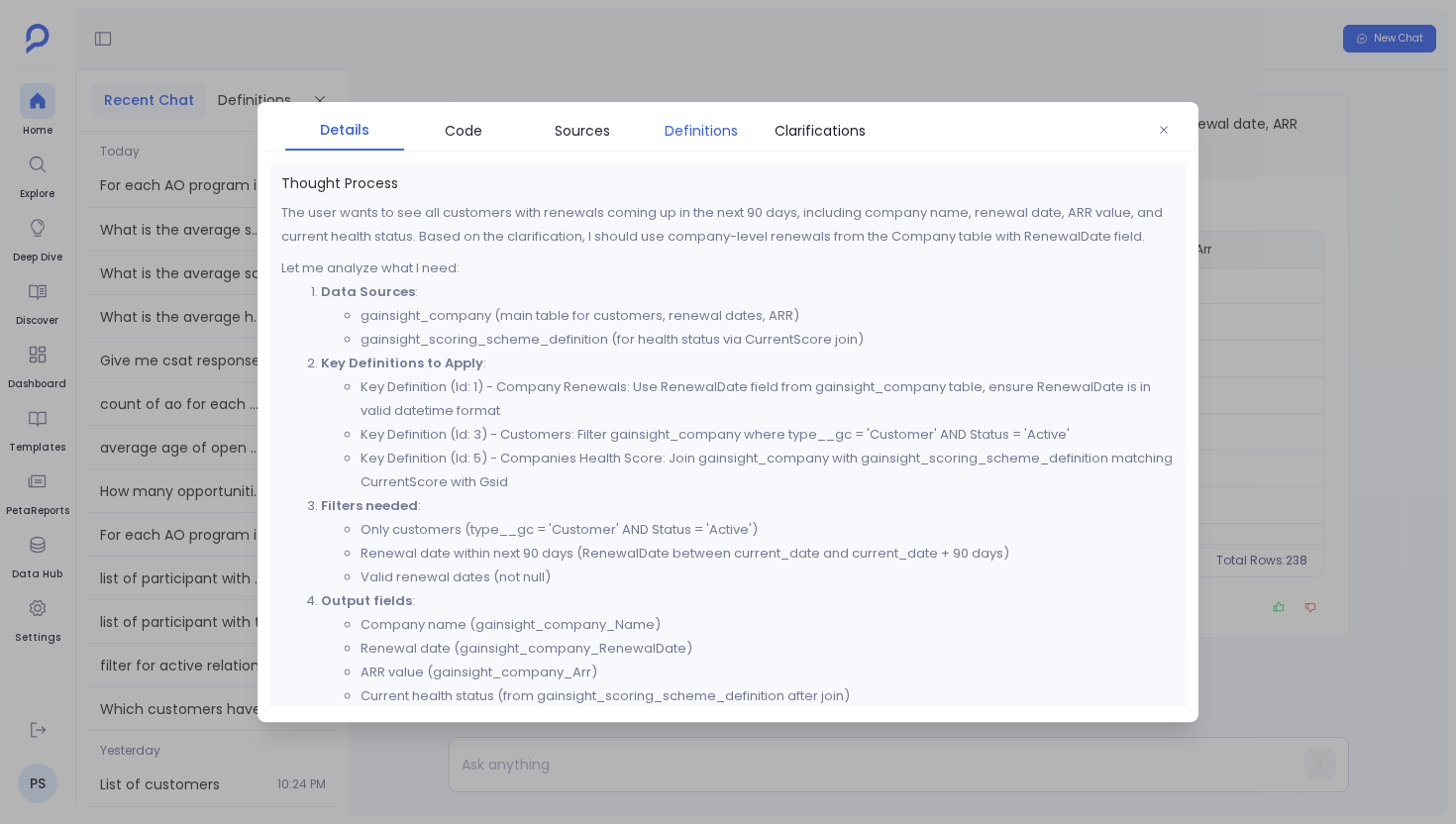 click on "Definitions" at bounding box center [701, 131] 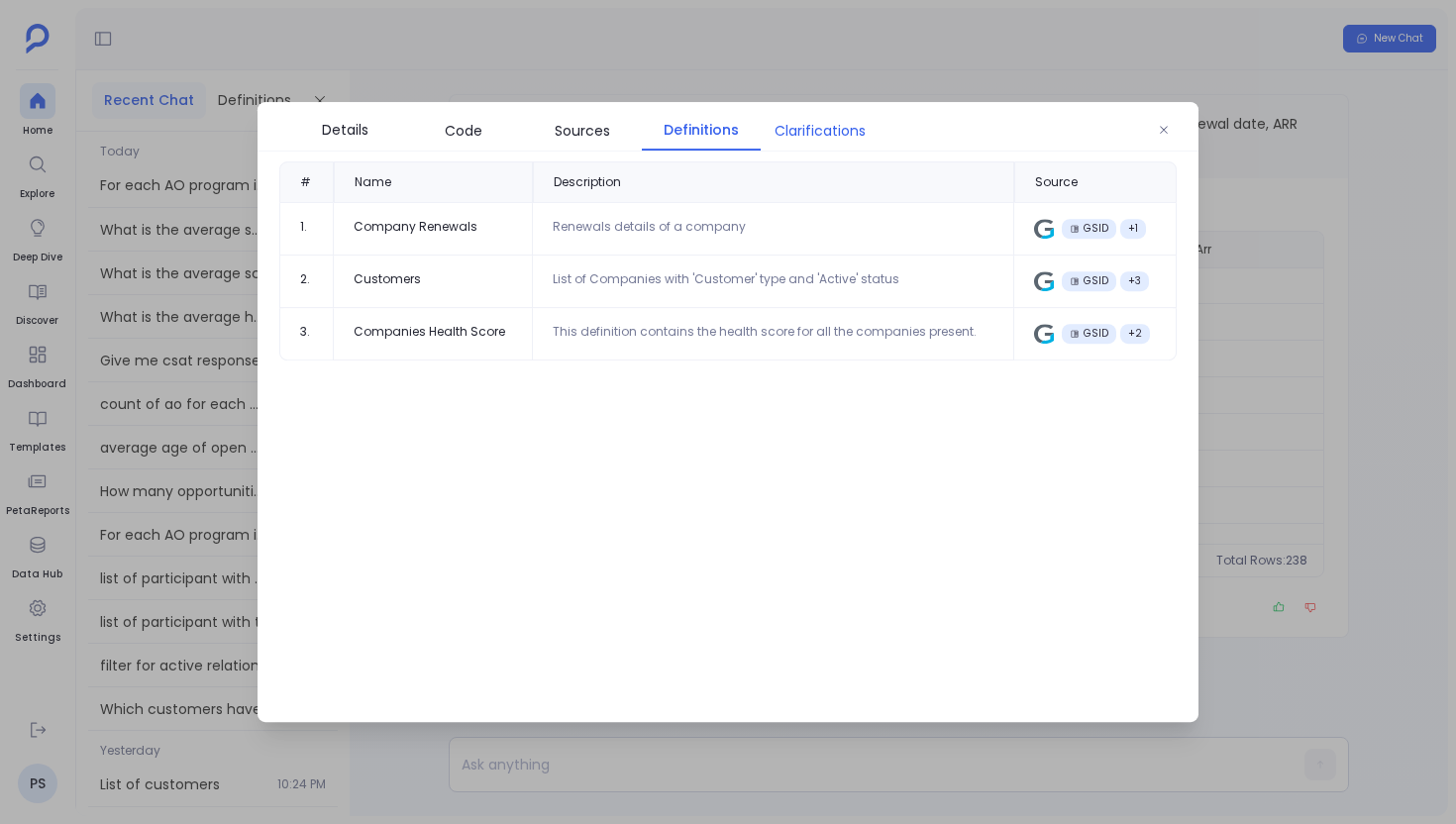 click on "Clarifications" at bounding box center [820, 131] 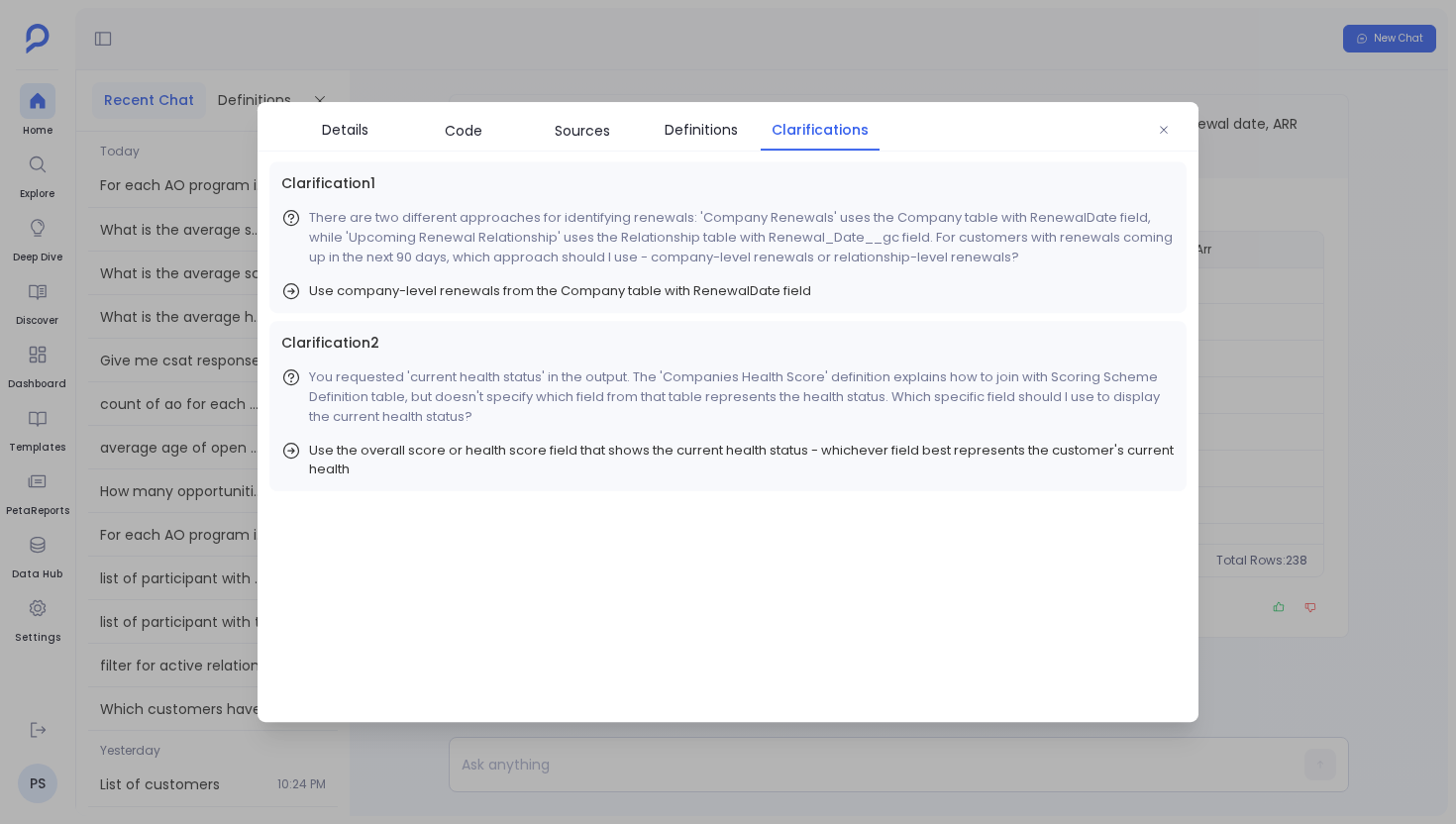 click on "Use company-level renewals from the Company table with RenewalDate field" at bounding box center (560, 291) 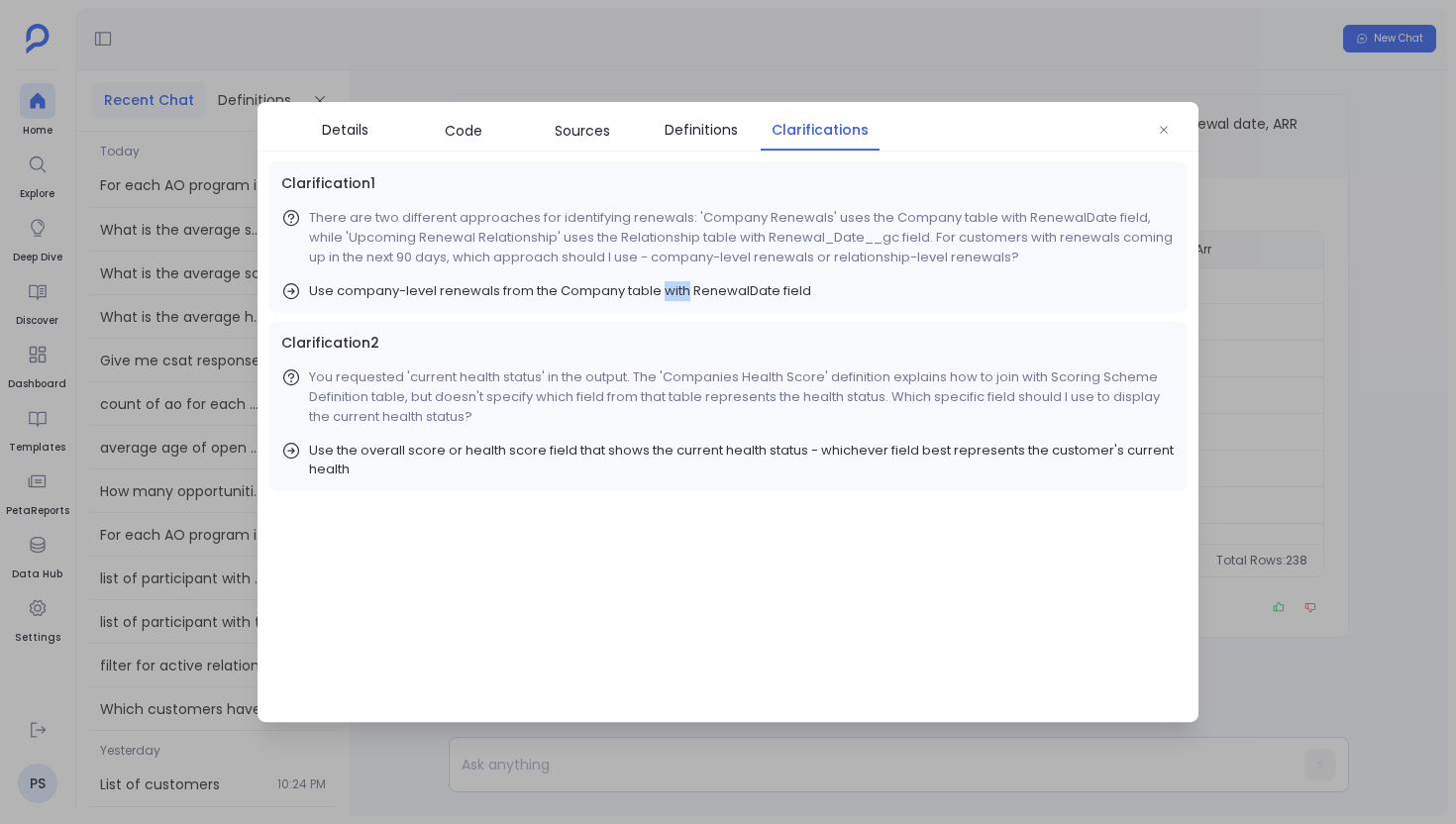 click on "Use company-level renewals from the Company table with RenewalDate field" at bounding box center (560, 291) 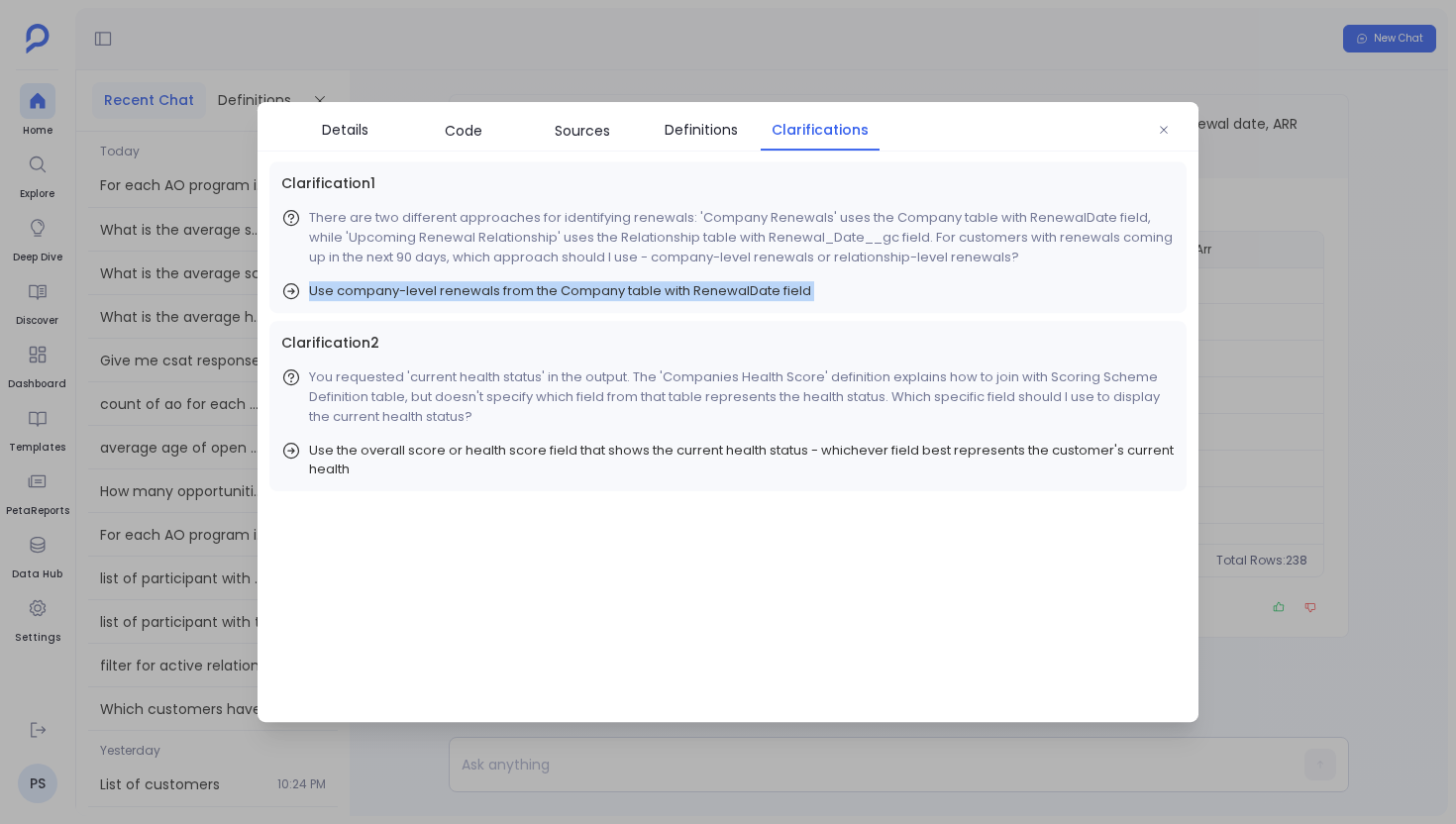 click on "Use company-level renewals from the Company table with RenewalDate field" at bounding box center (560, 291) 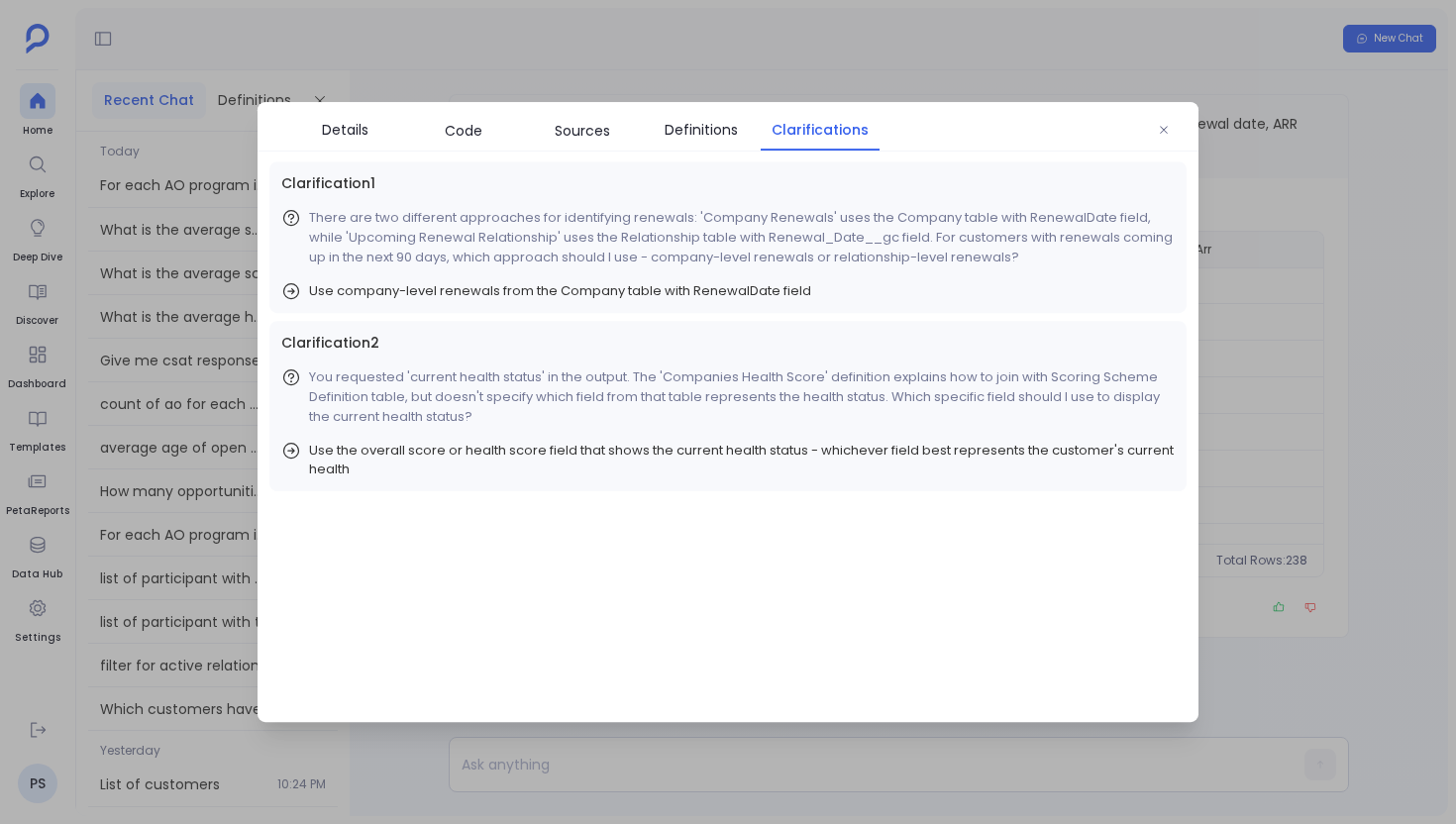 click on "Use the overall score or health score field that shows the current health status - whichever field best represents the customer's current health" at bounding box center (742, 460) 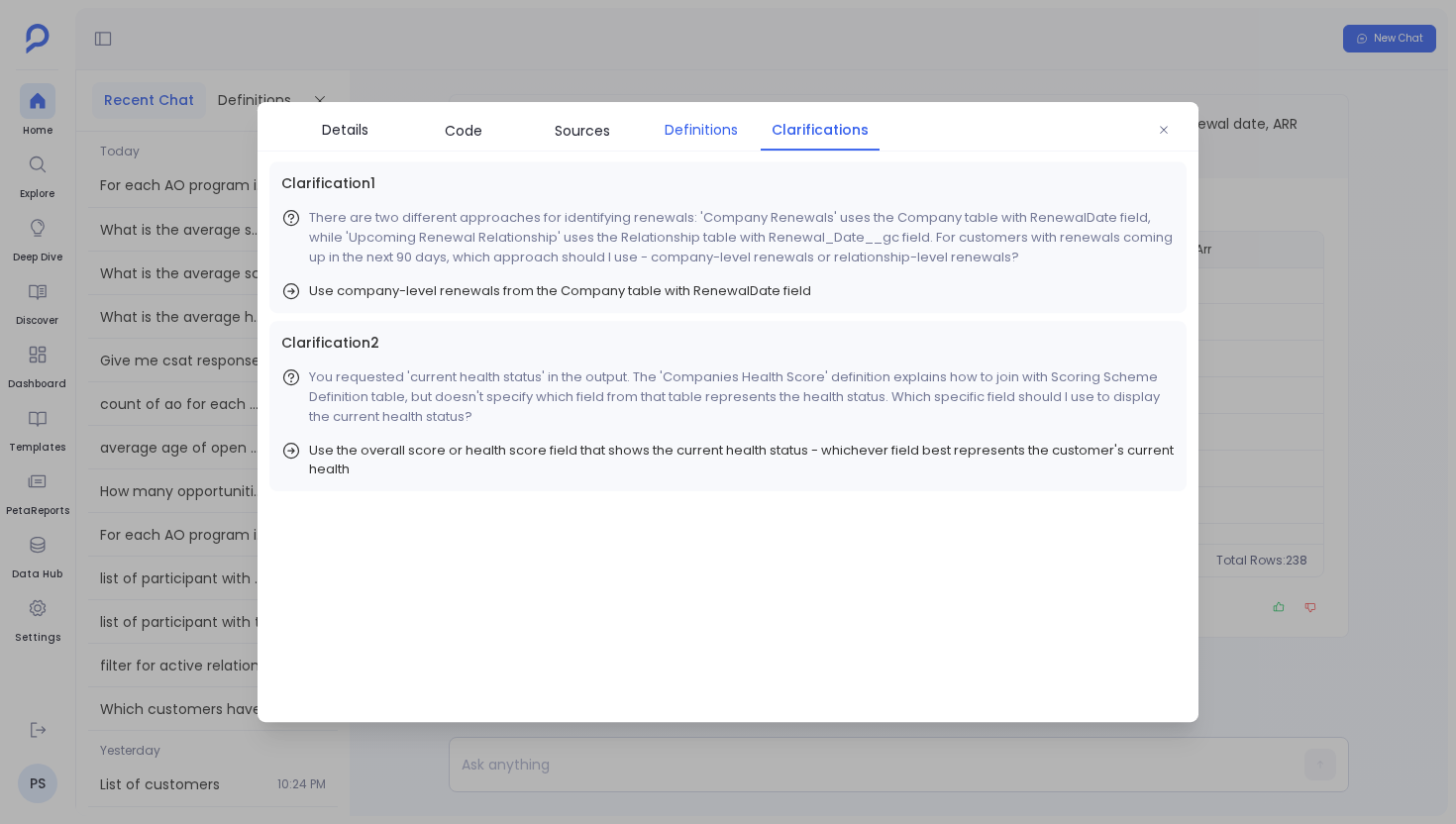click on "Definitions" at bounding box center (701, 130) 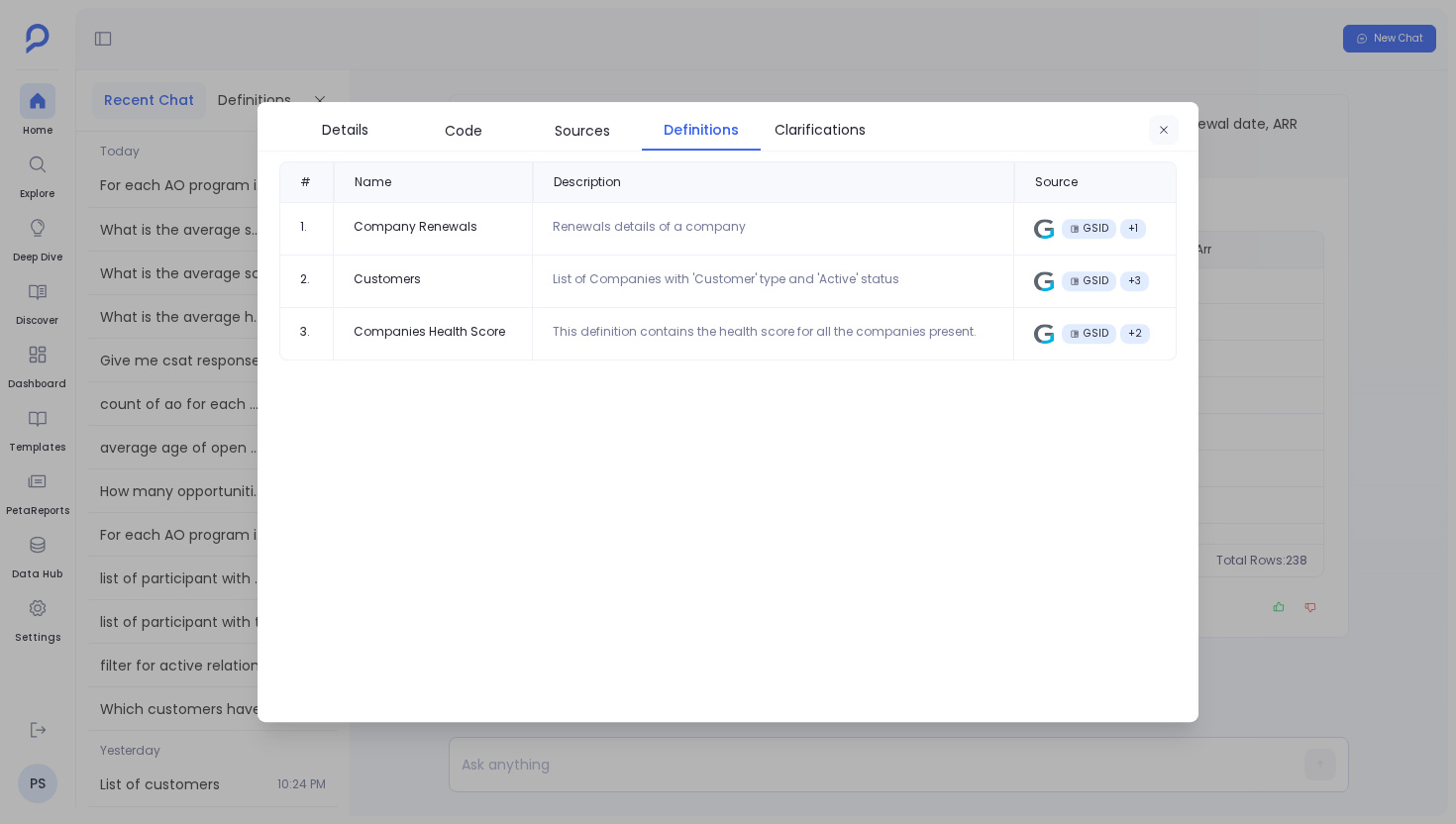 click at bounding box center [1164, 131] 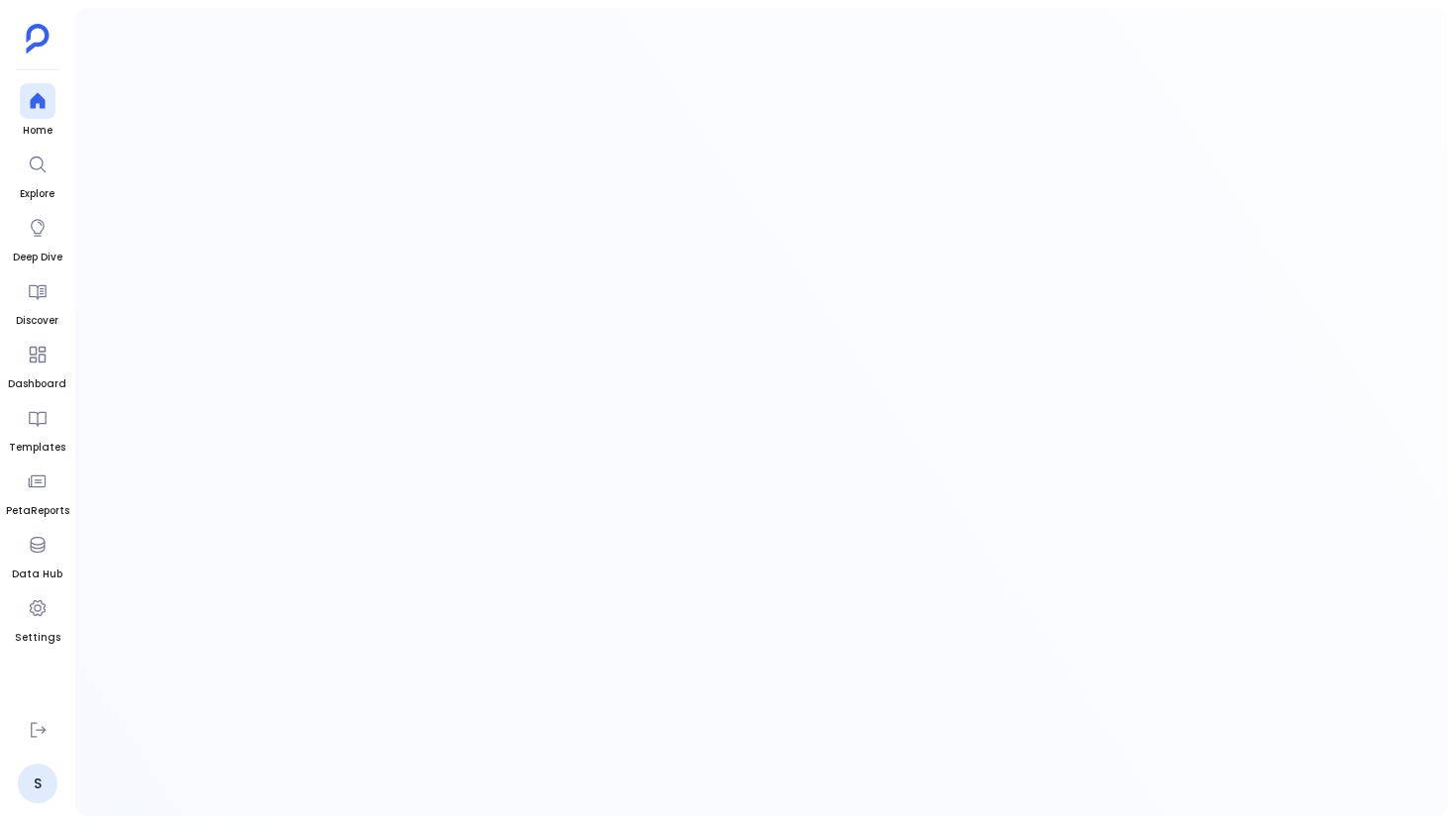 scroll, scrollTop: 0, scrollLeft: 0, axis: both 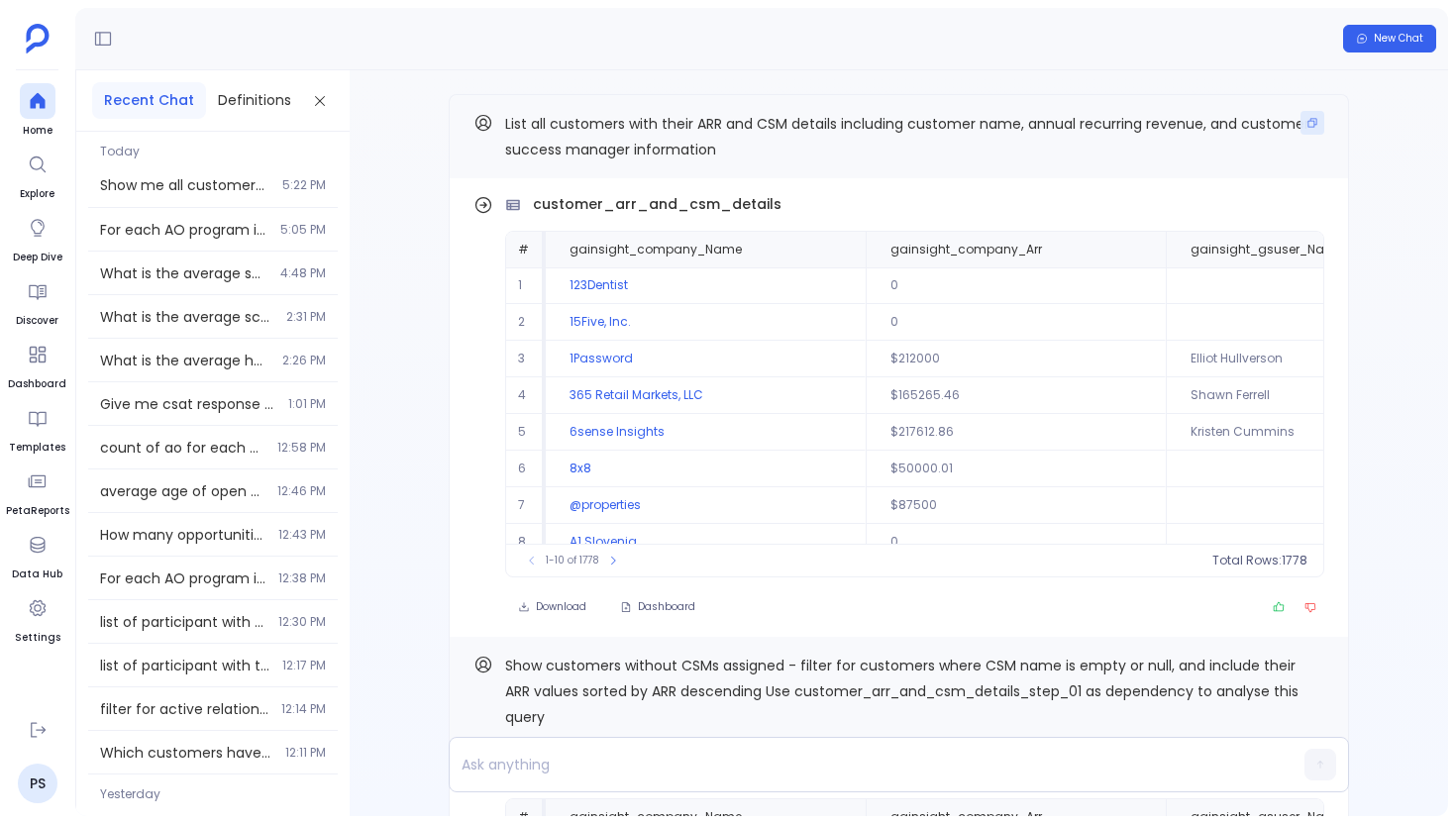 click 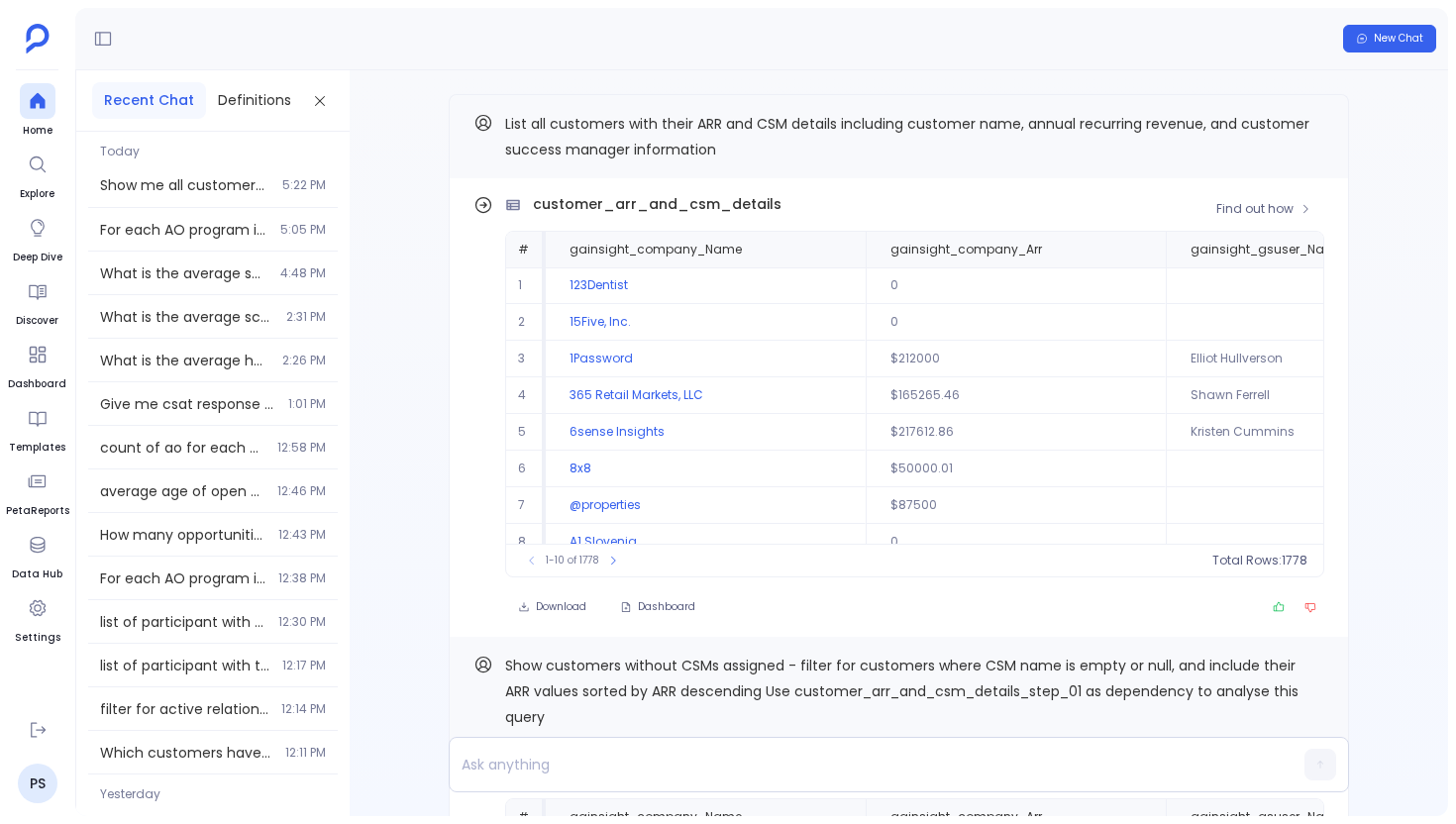 click on "customer_arr_and_csm_details # gainsight_company_Name gainsight_company_Arr gainsight_gsuser_Name gainsight_gsuser_Title gainsight_gsuser_Role__gc 1 123Dentist 0 2 15Five, Inc. 0 3 1Password $212000 Elliot Hullverson Customer Success 4 365 Retail Markets, LLC $165265.46 Shawn Ferrell Customer Success 5 6sense Insights $217612.86 Kristen Cummins Customer Success 6 8x8 $50000.01 7 @properties $87500 8 A1 Slovenia 0 9 A1 Telekom Austria $81400 10 AB Tasty $19480
To pick up a draggable item, press the space bar.
While dragging, use the arrow keys to move the item.
Press space again to drop the item in its new position, or press escape to cancel.
1-10 of 1778 Total Rows:  1778" at bounding box center [914, 385] 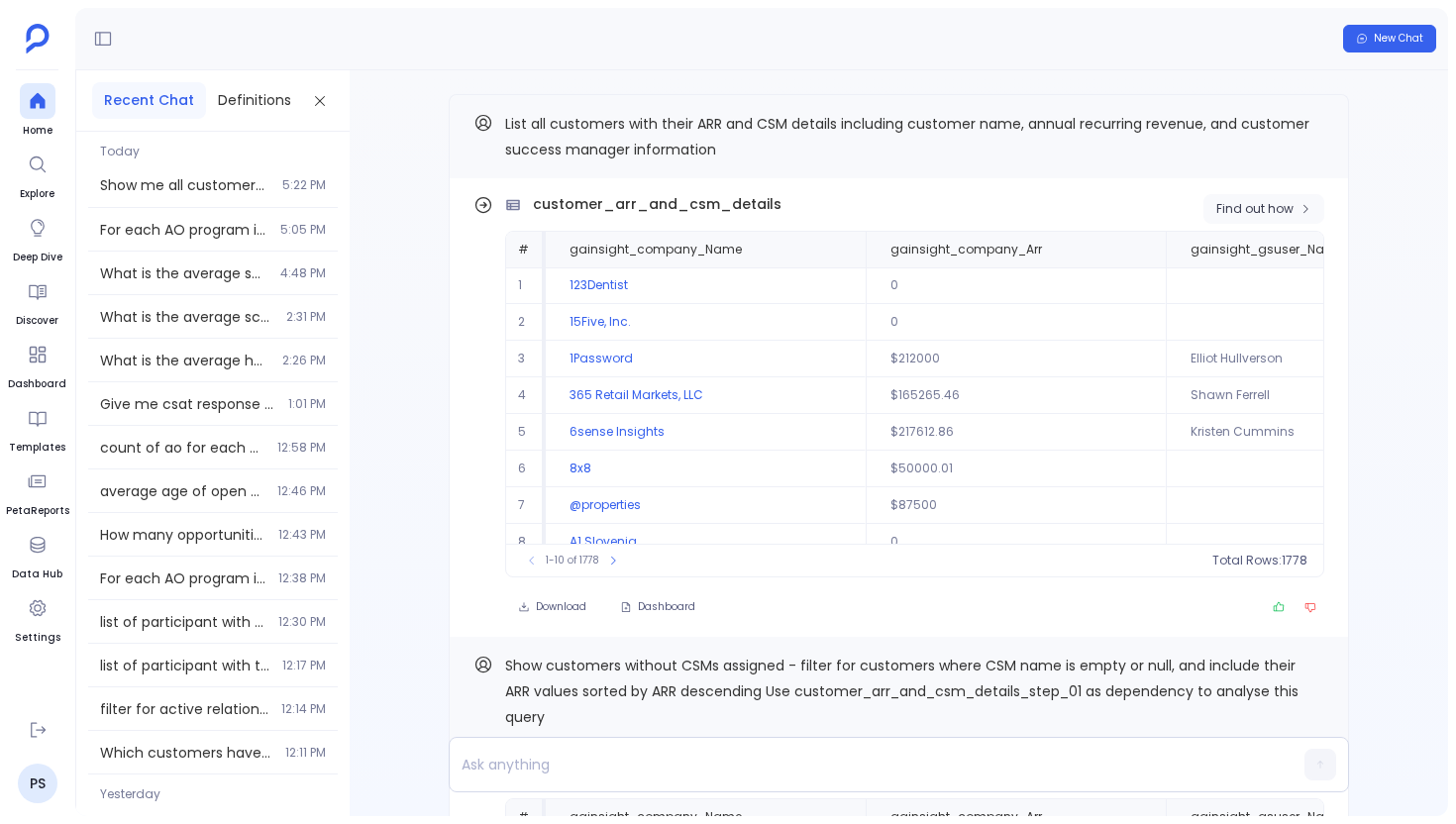 click on "Find out how" at bounding box center [1264, 209] 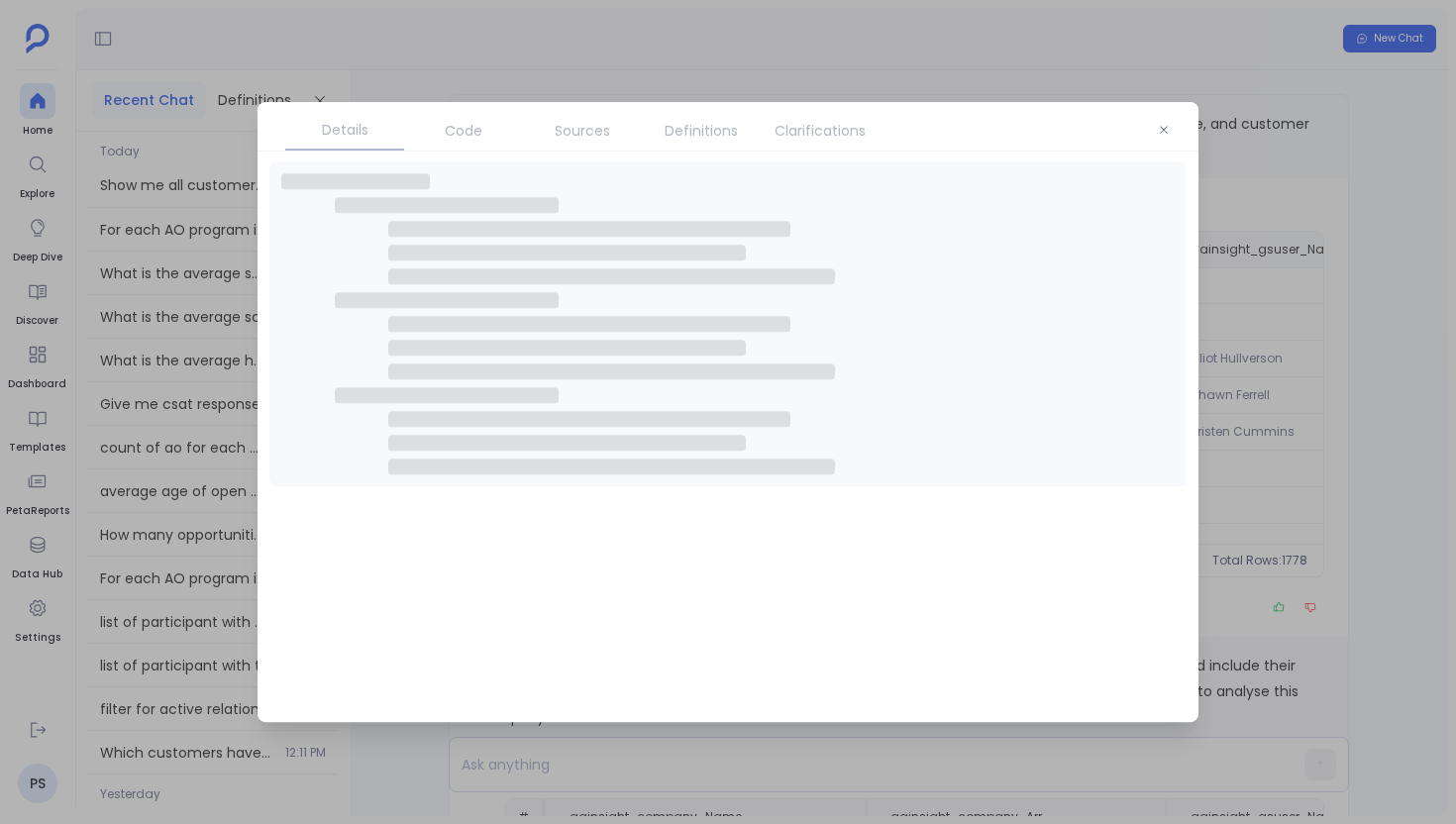 click on "Clarifications" at bounding box center (820, 131) 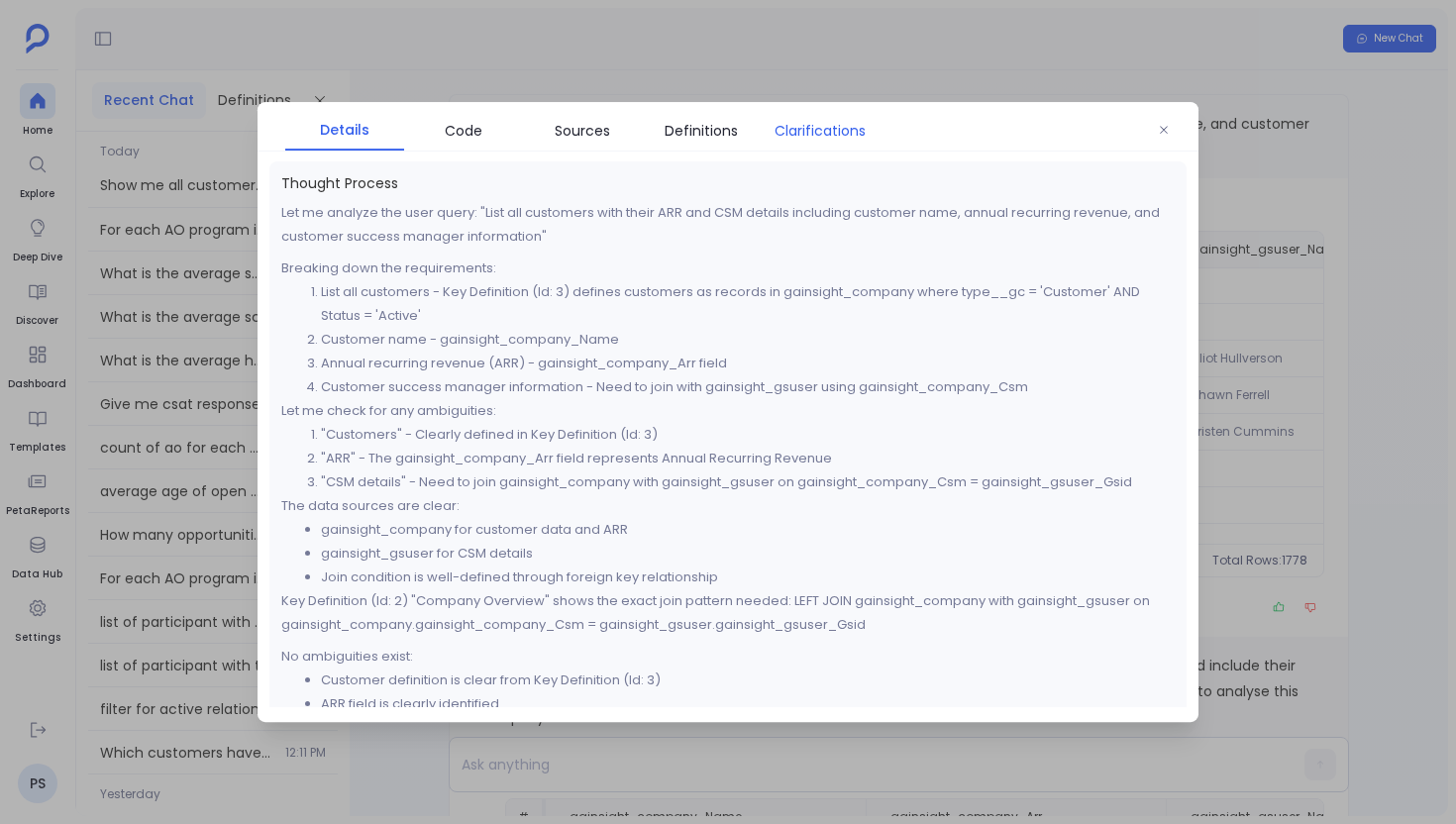 click on "Clarifications" at bounding box center (820, 131) 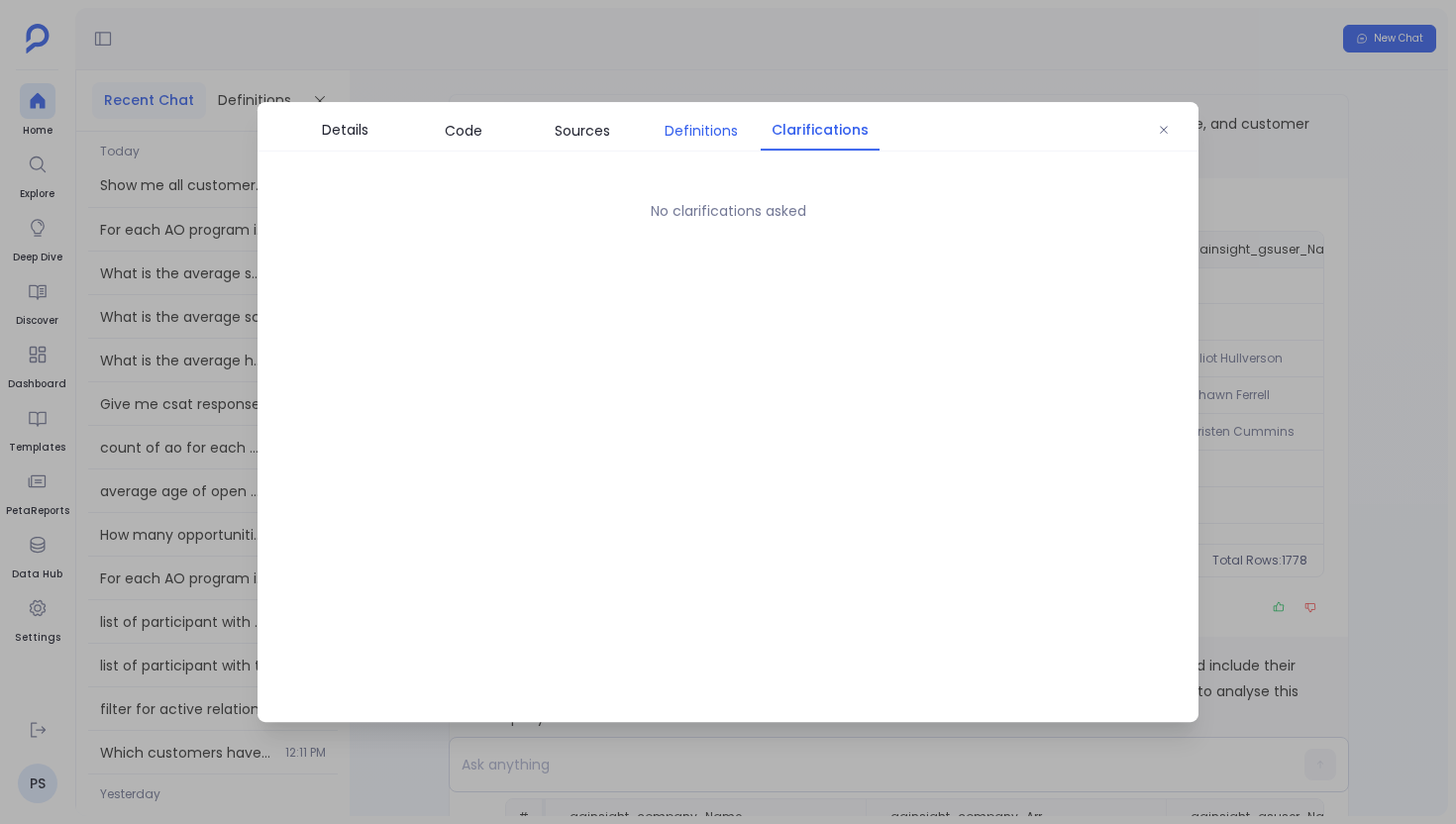 click on "Definitions" at bounding box center [701, 131] 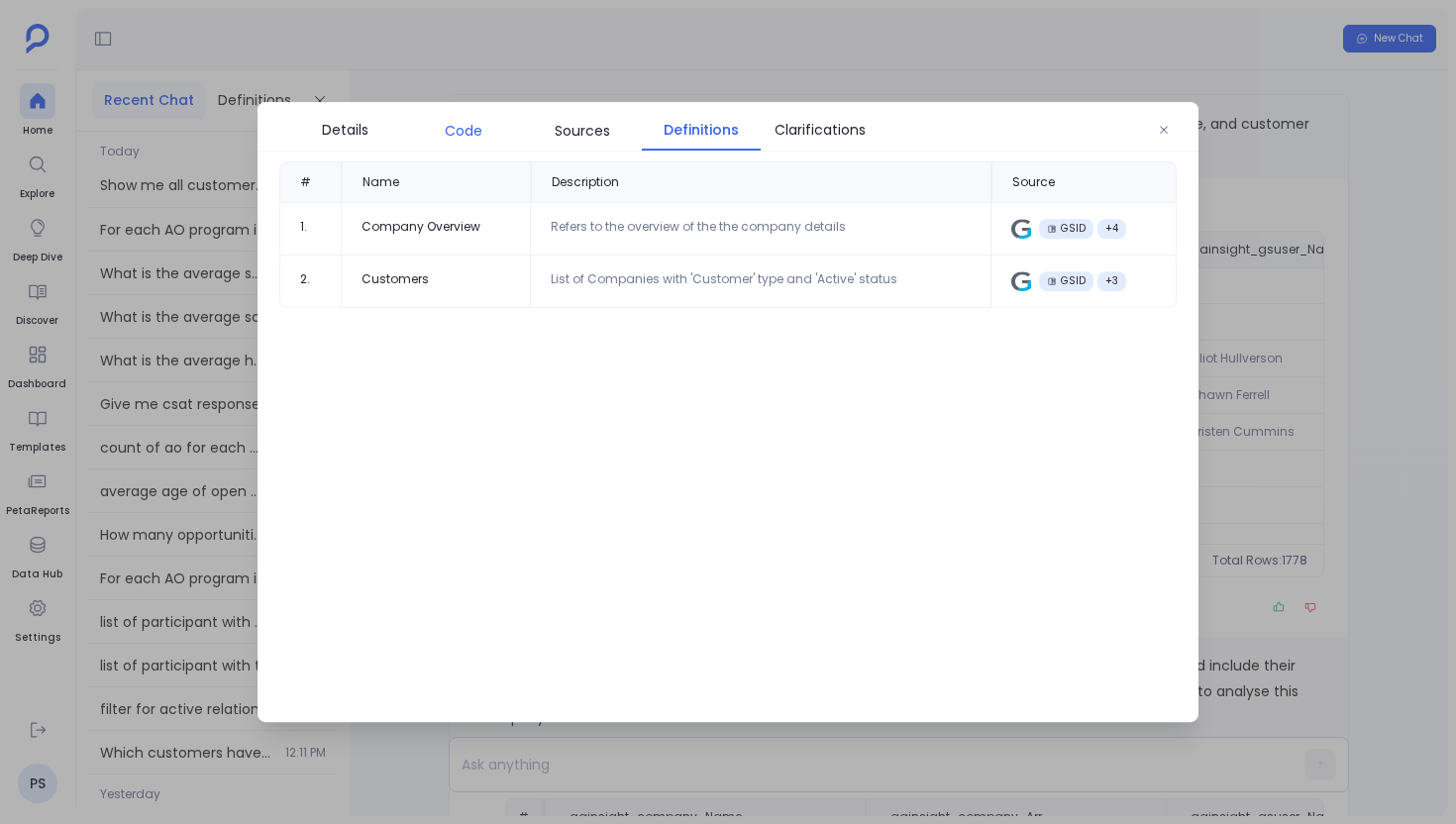 click on "Code" at bounding box center [464, 131] 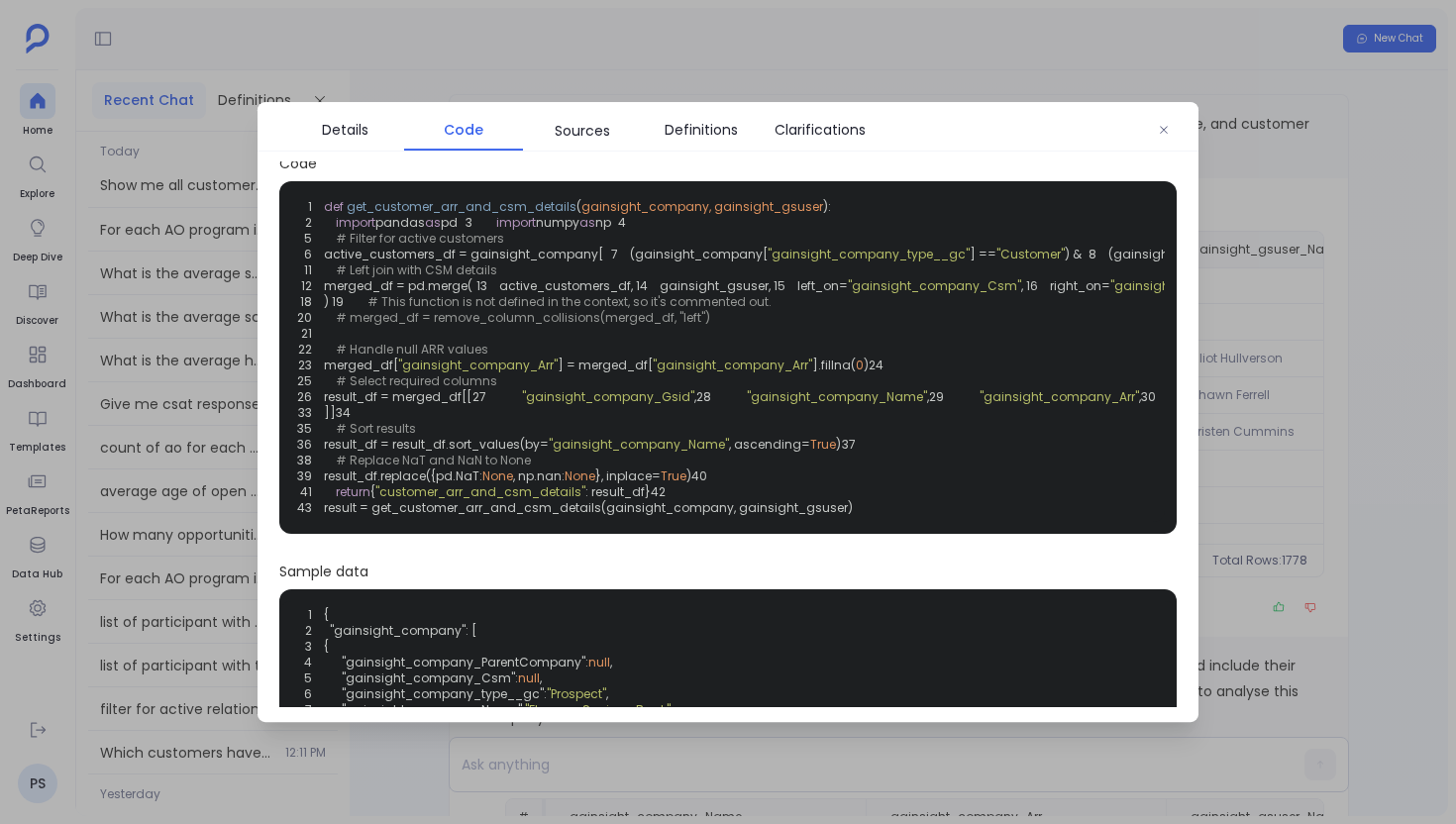 scroll, scrollTop: 19, scrollLeft: 0, axis: vertical 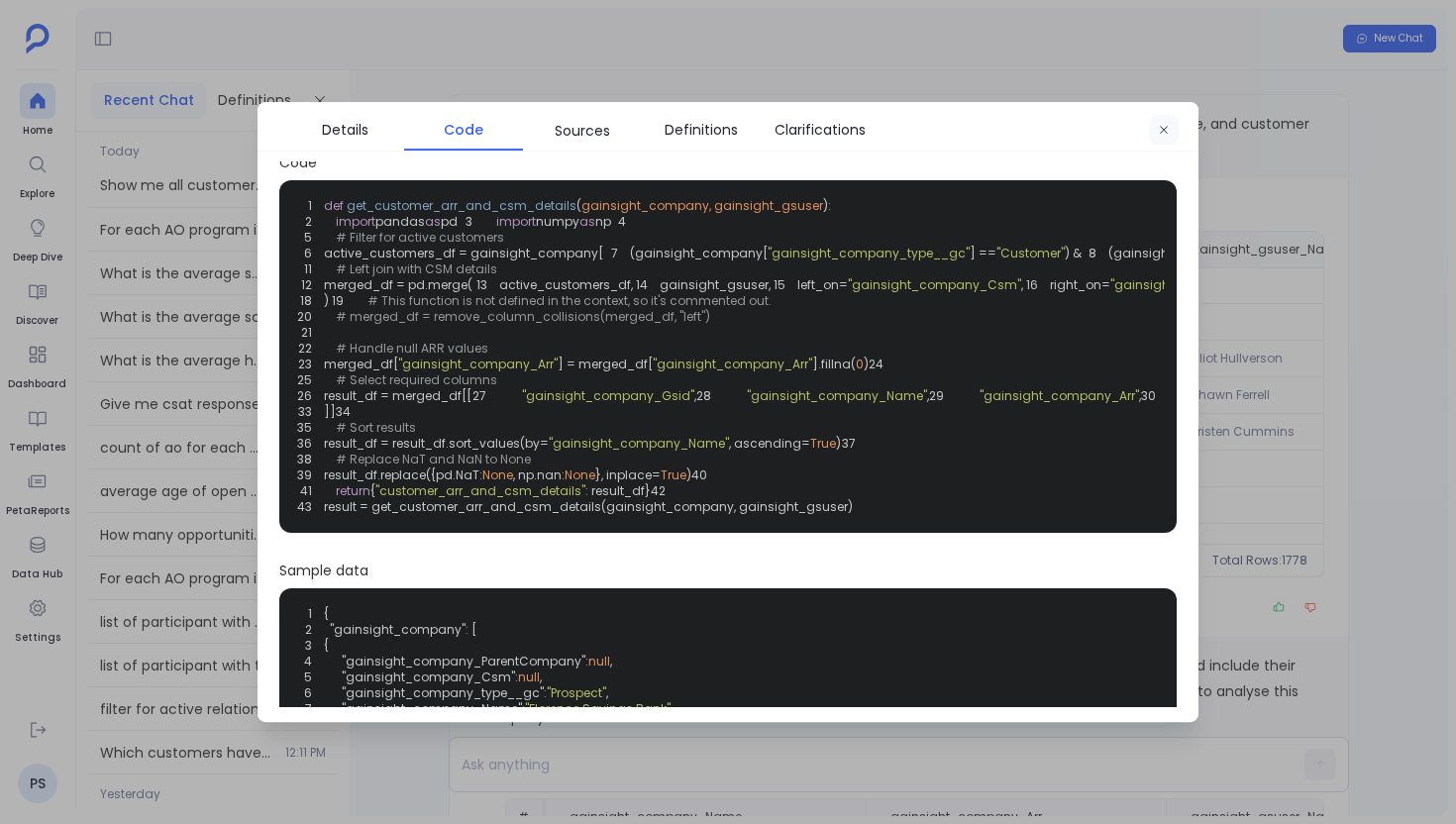 click at bounding box center (1164, 131) 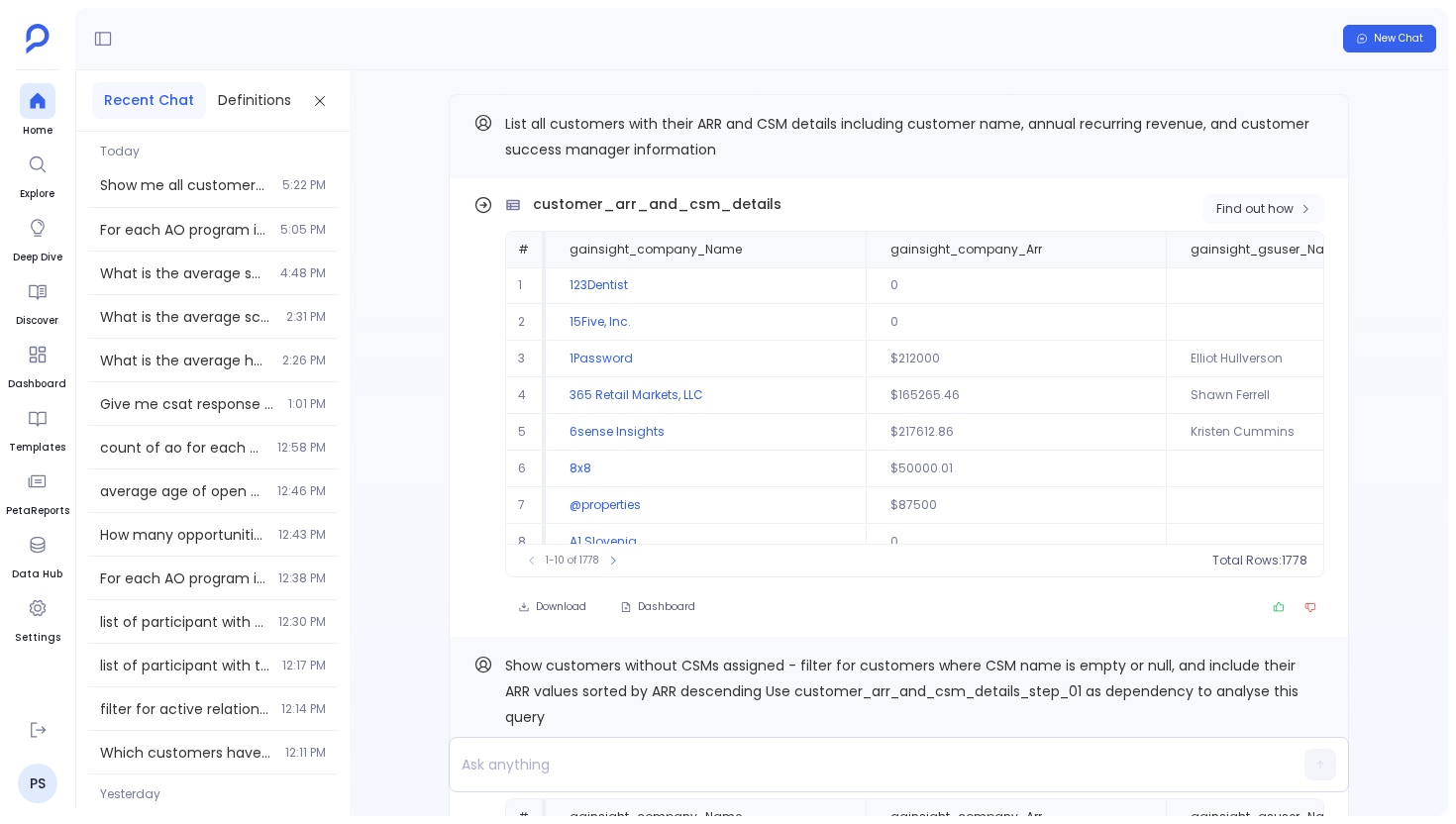 click on "Find out how" at bounding box center [1255, 209] 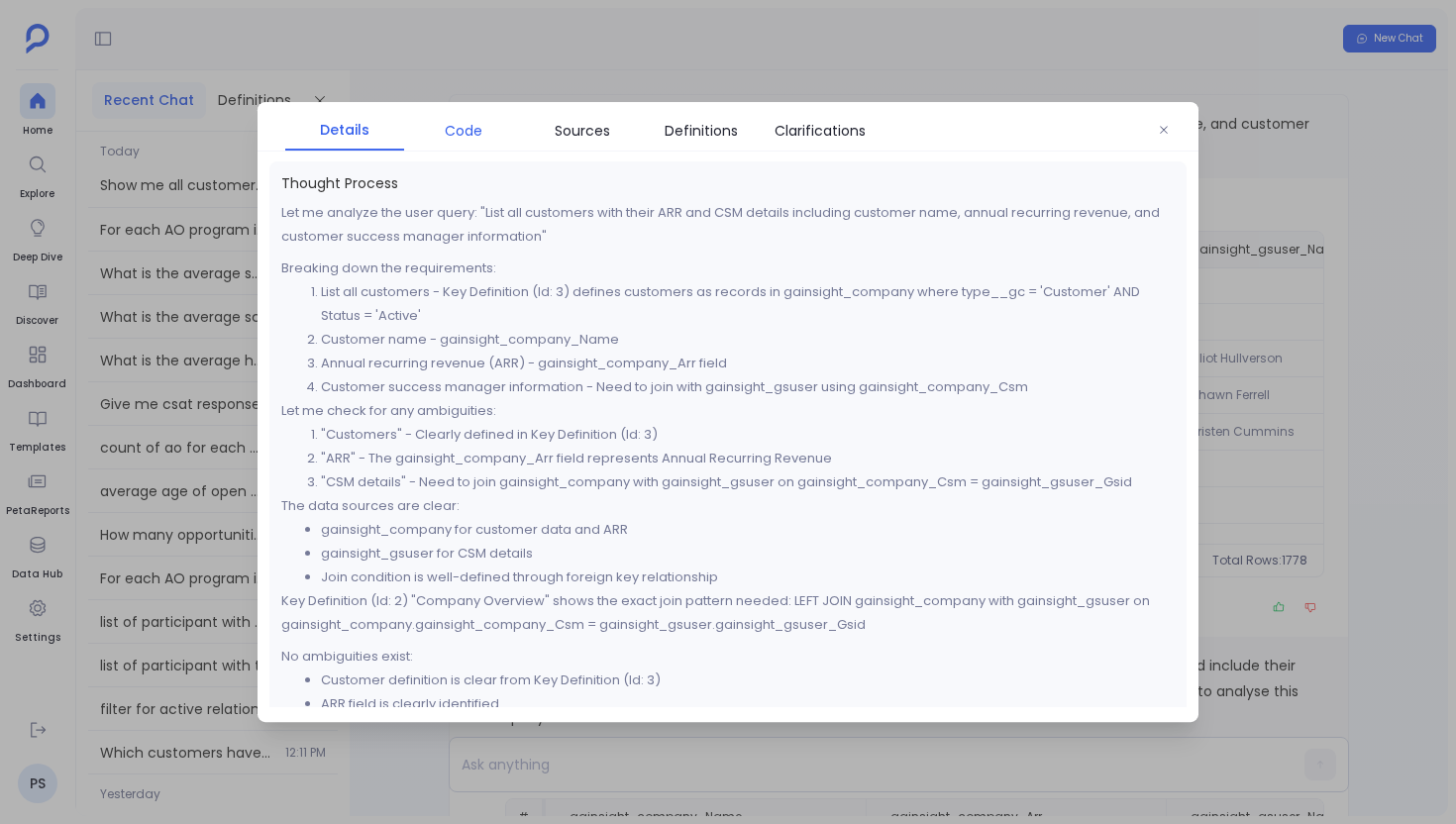 click on "Code" at bounding box center (464, 131) 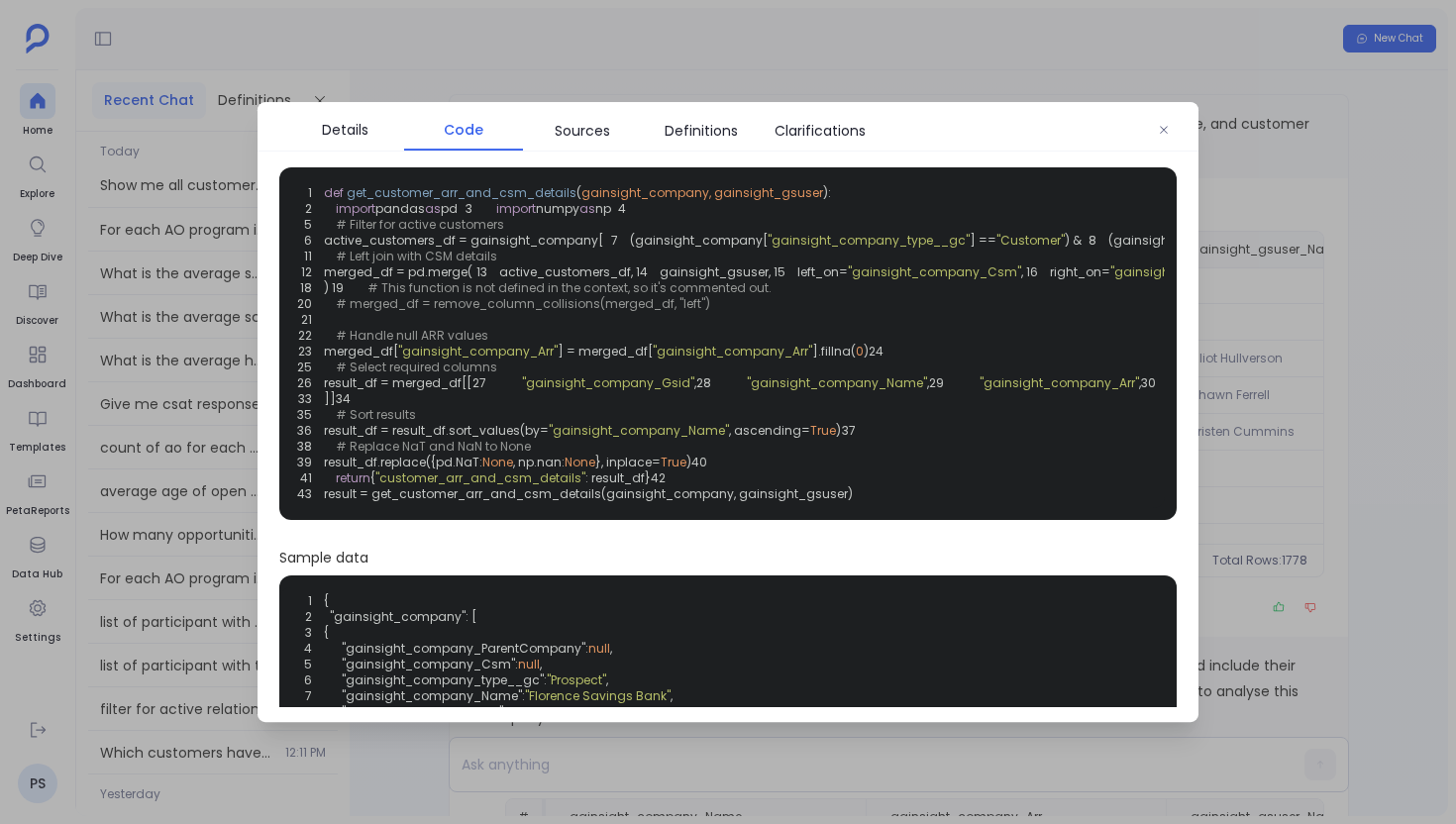 scroll, scrollTop: 0, scrollLeft: 0, axis: both 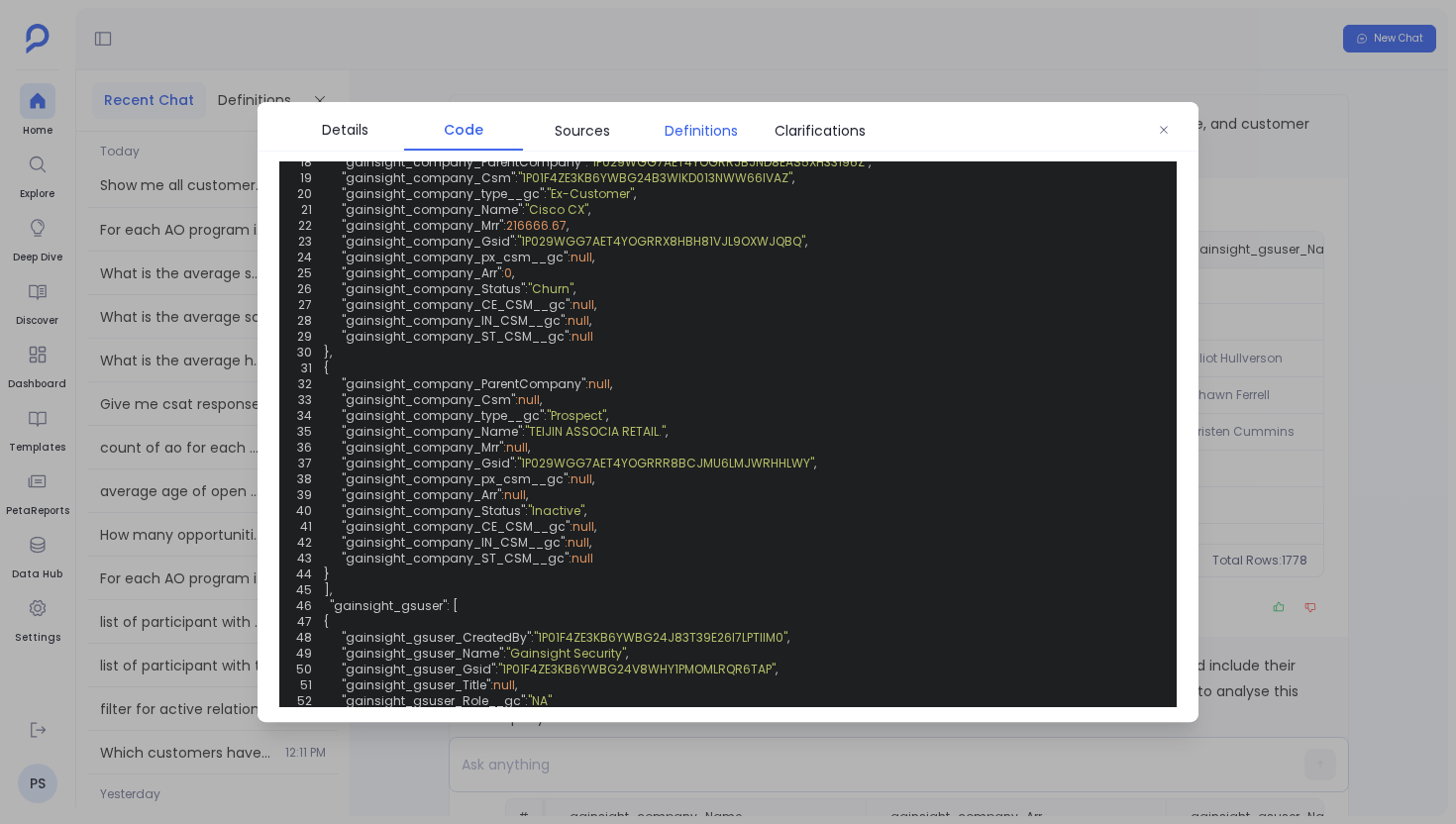 click on "Definitions" at bounding box center (701, 131) 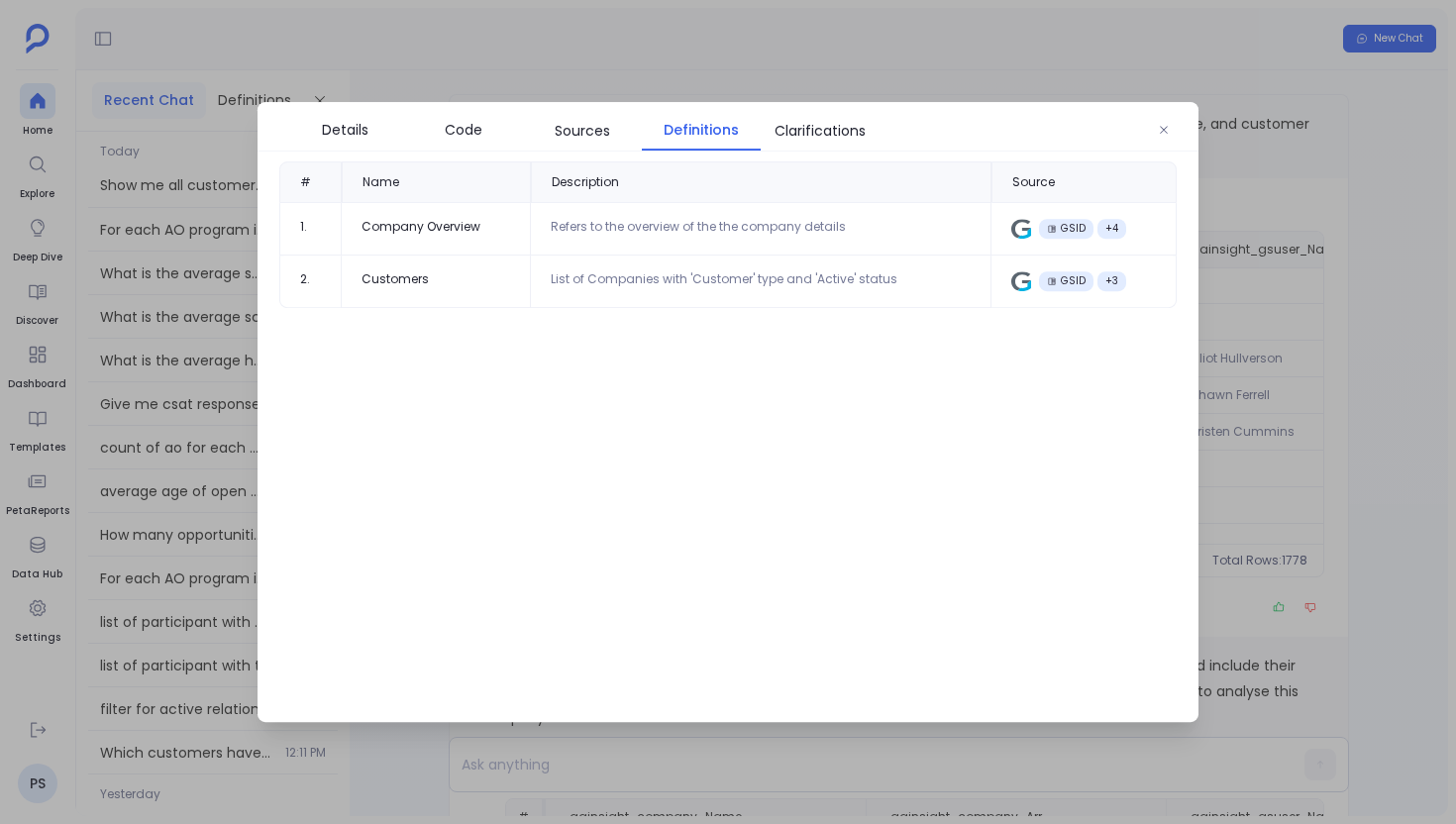 scroll, scrollTop: 0, scrollLeft: 0, axis: both 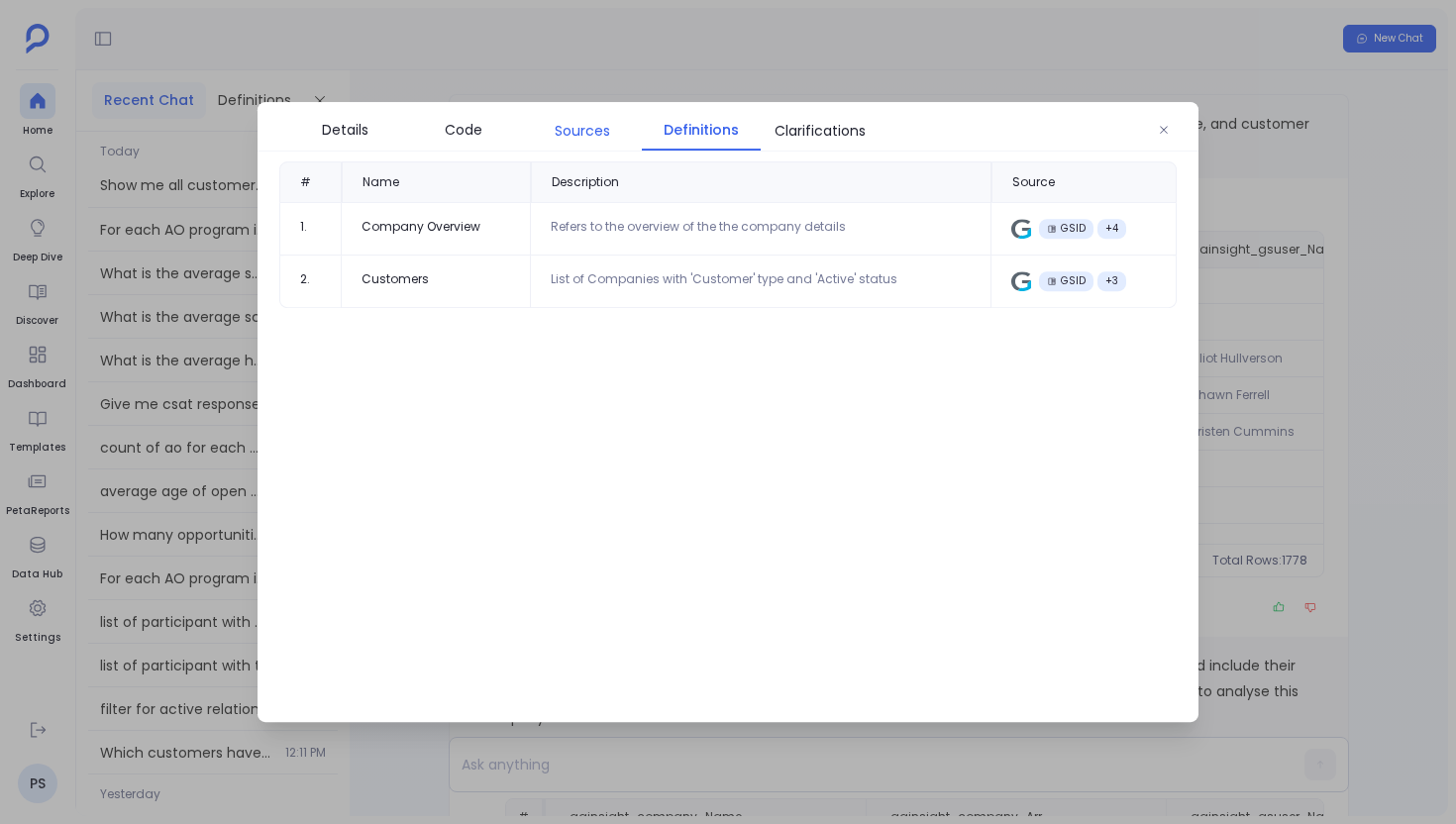 click on "Sources" at bounding box center (582, 131) 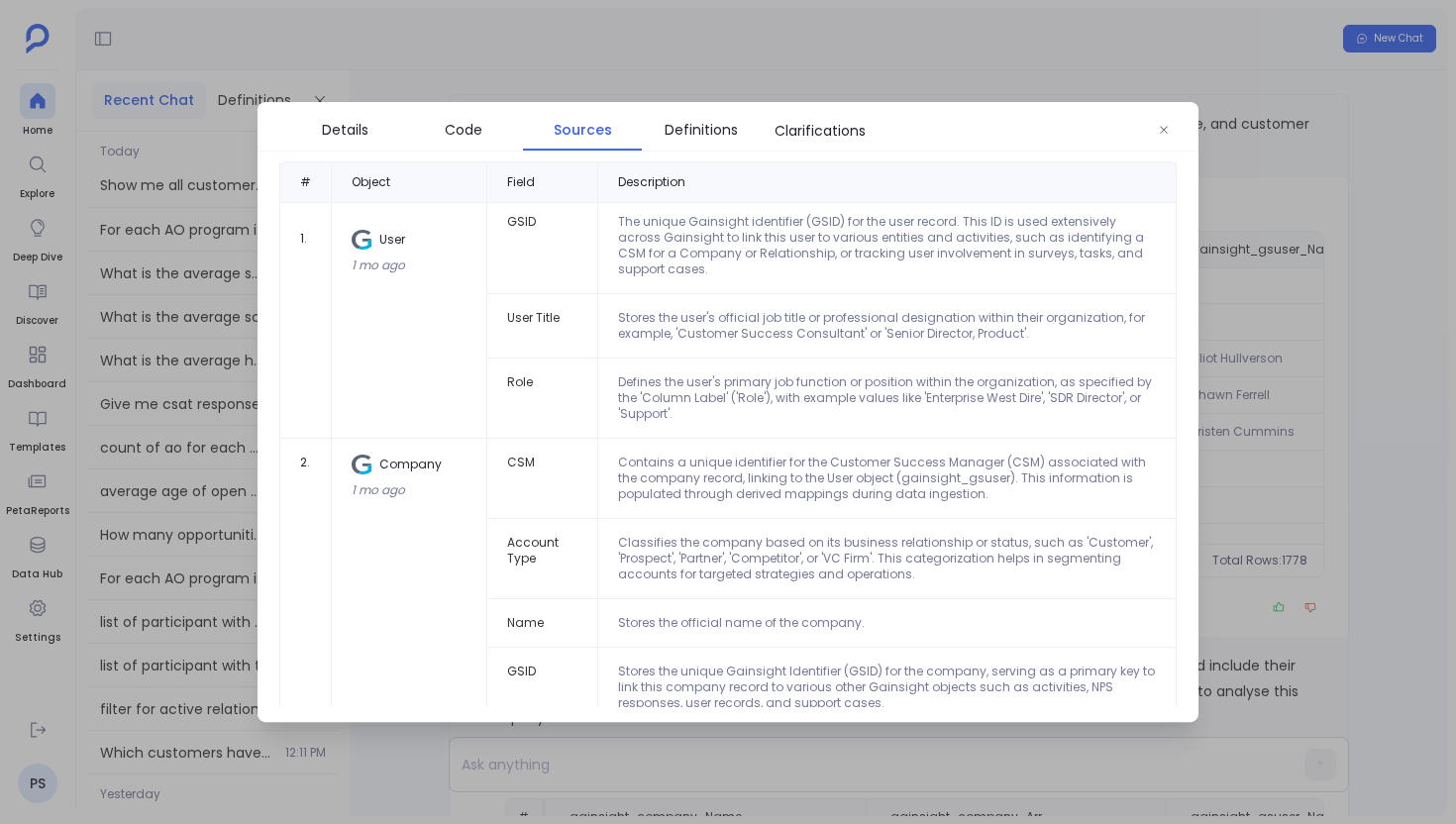 scroll, scrollTop: 0, scrollLeft: 0, axis: both 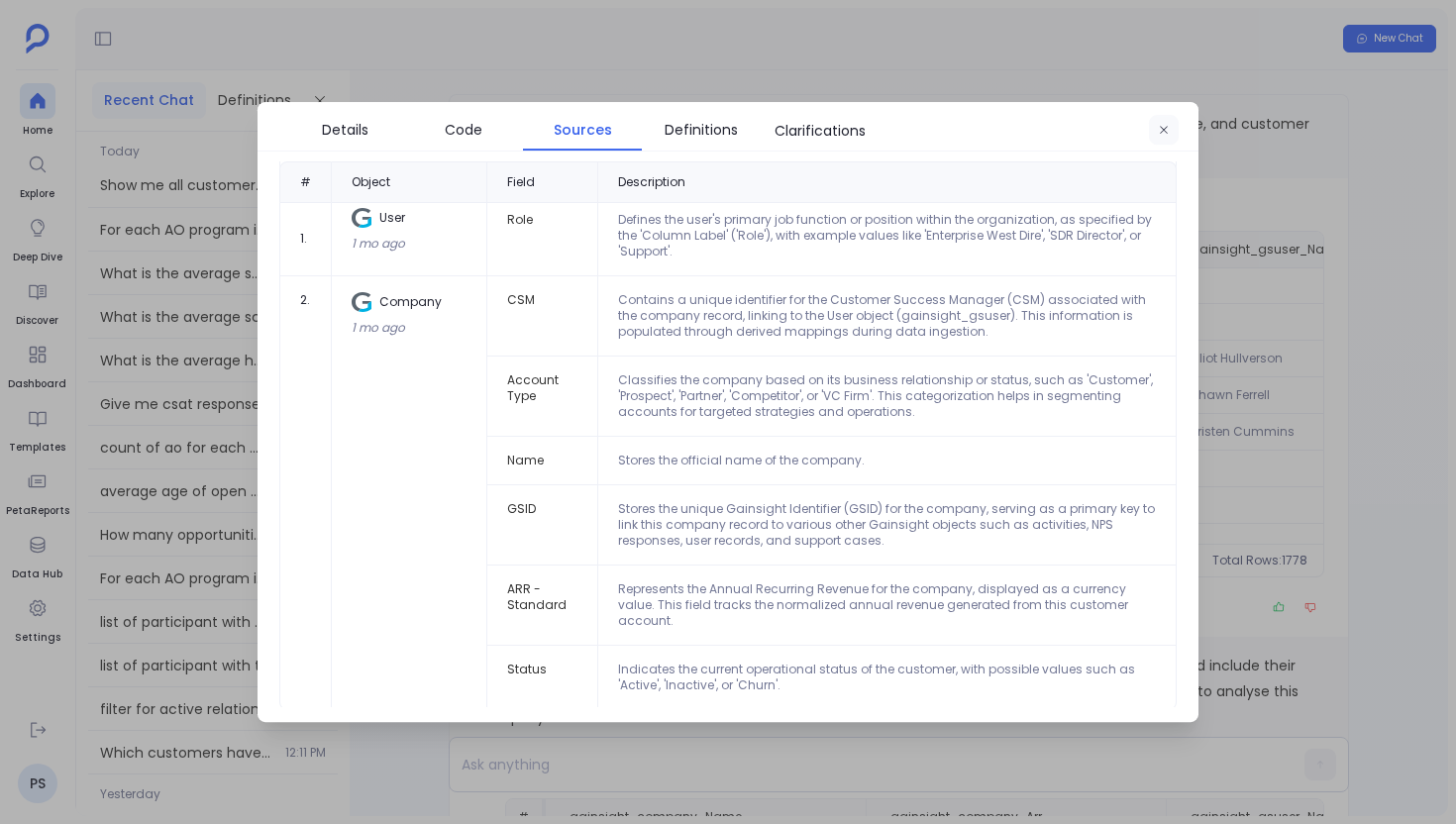 click at bounding box center (1164, 131) 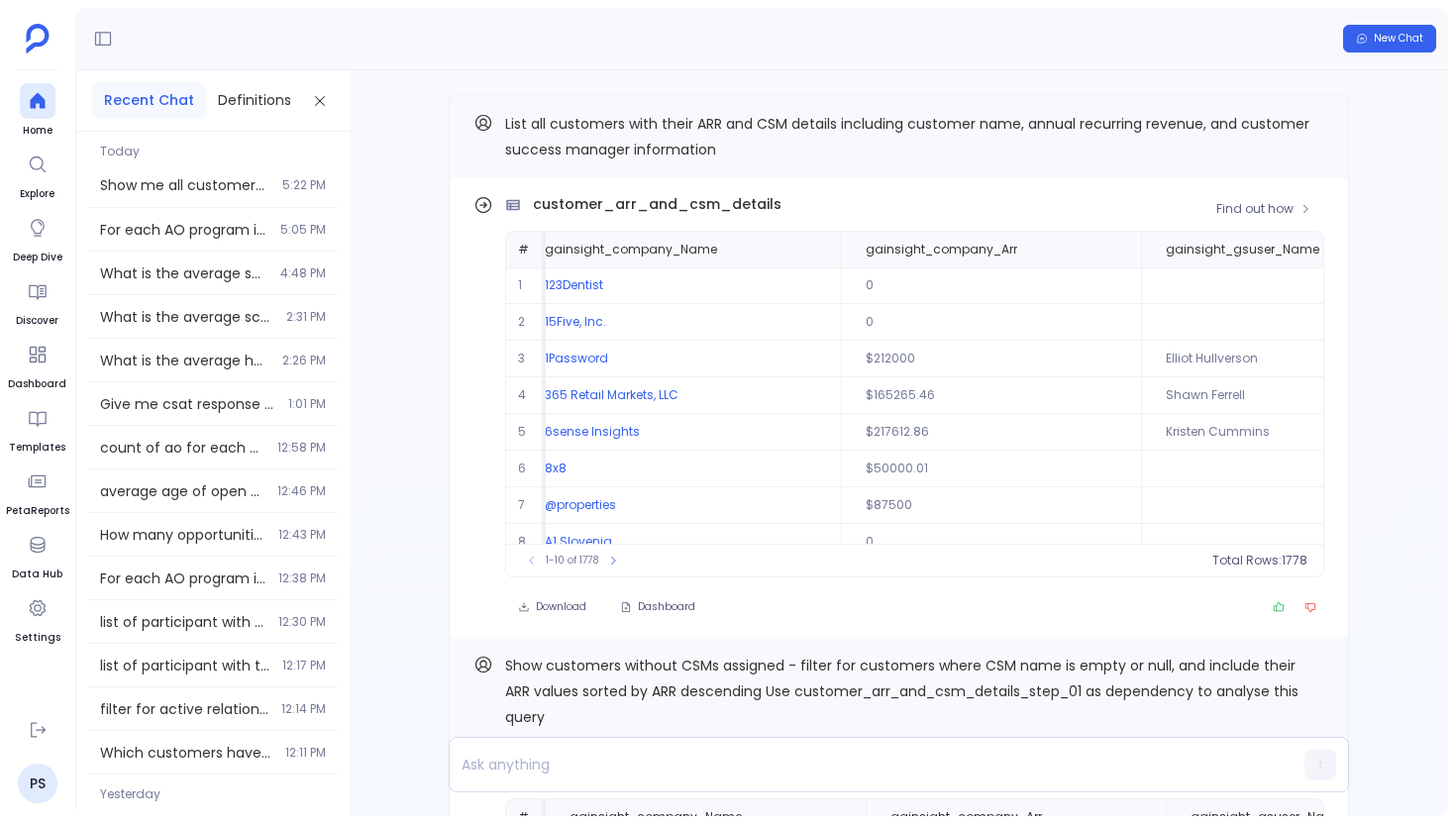 scroll, scrollTop: 0, scrollLeft: 24, axis: horizontal 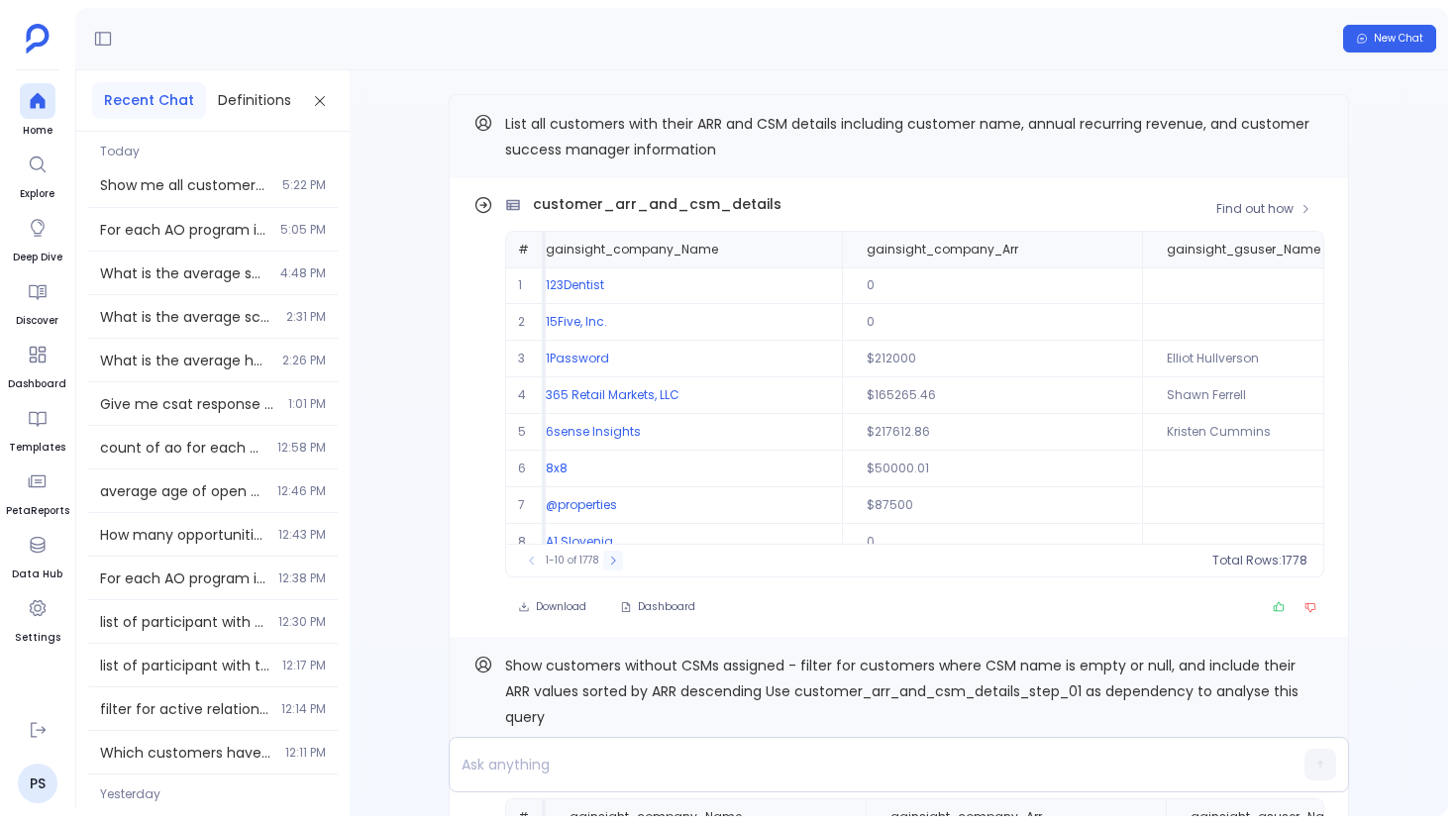 click at bounding box center (613, 561) 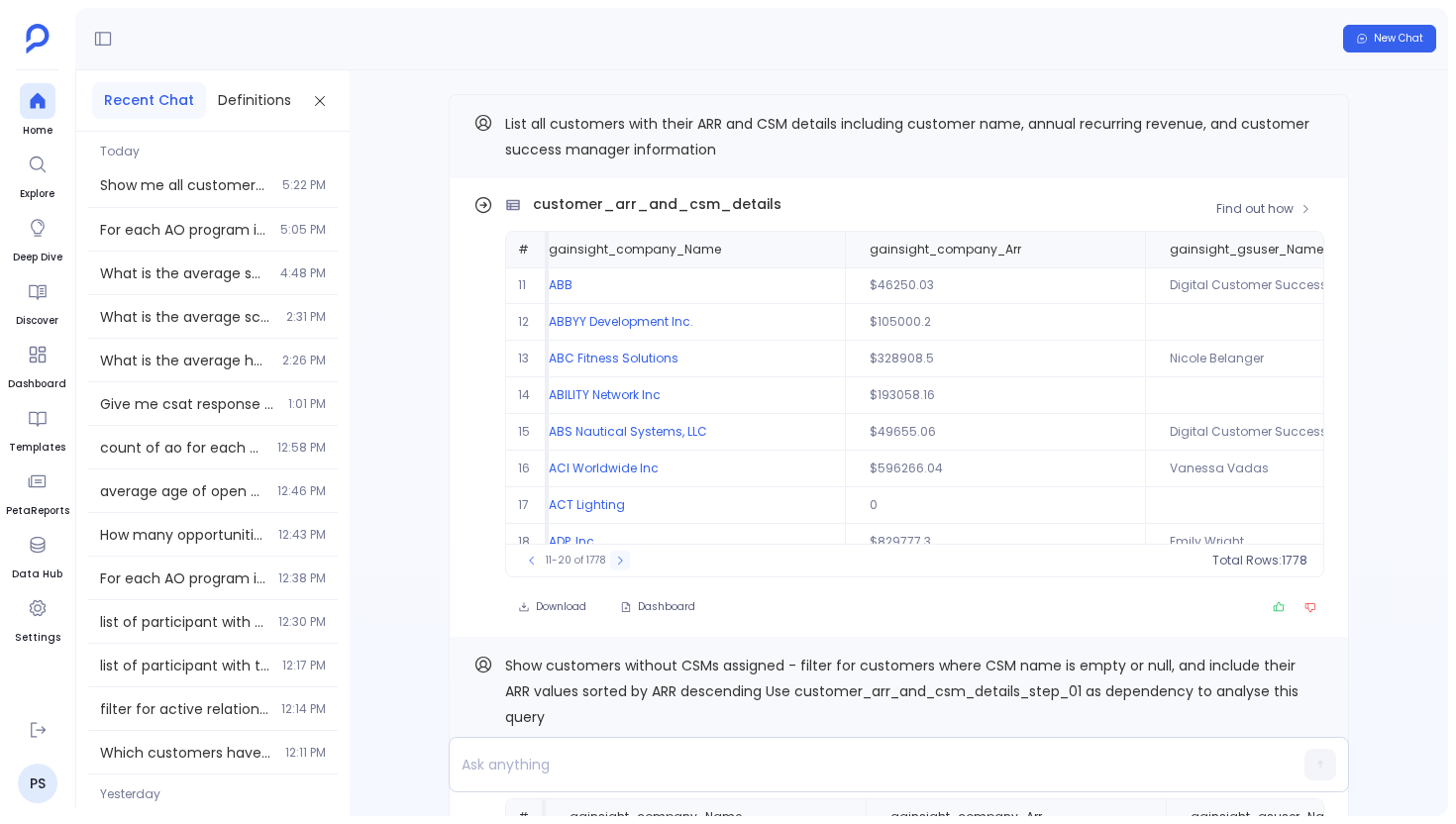 click at bounding box center (620, 561) 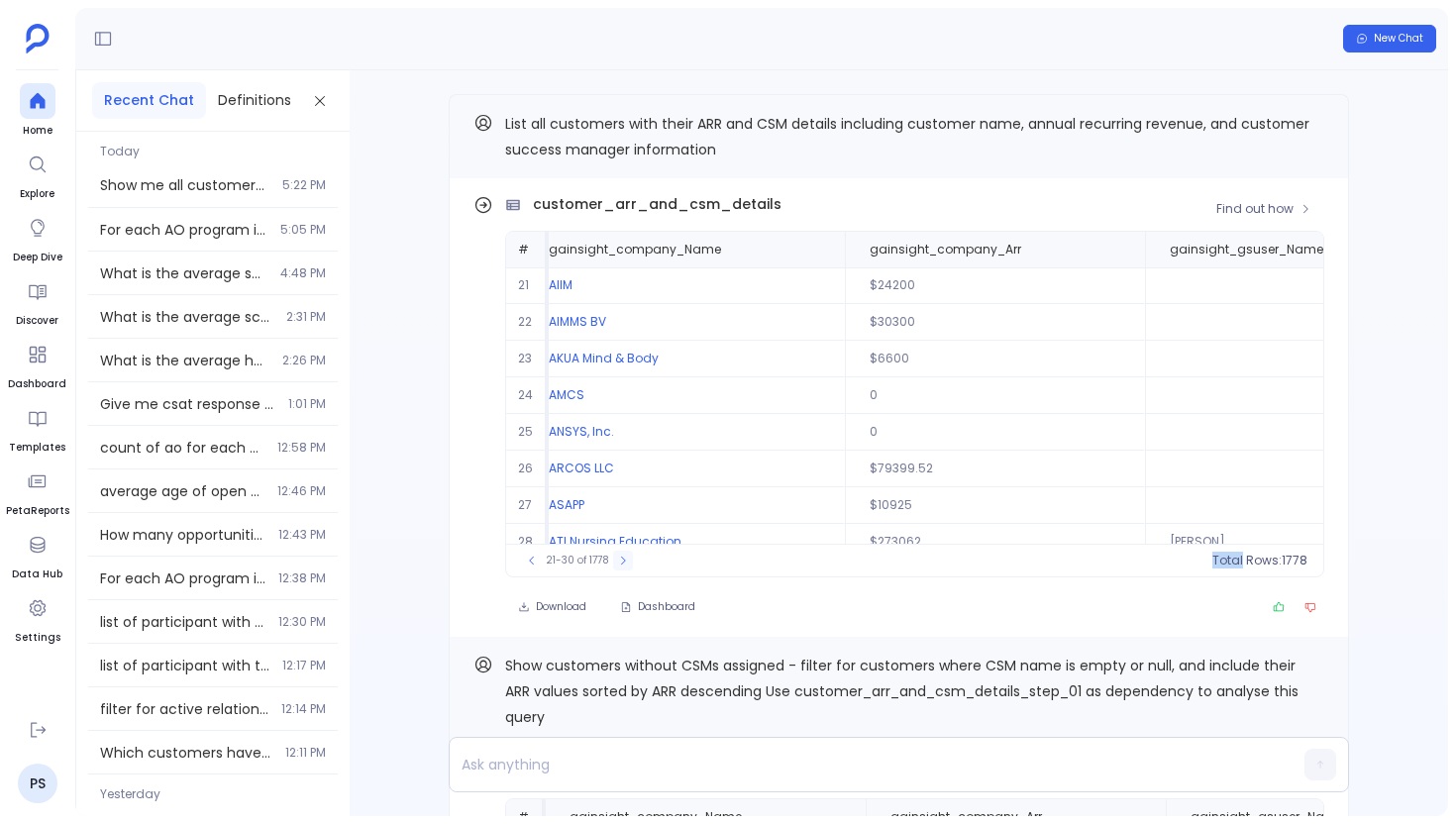 click on "21-30 of 1778" at bounding box center [577, 561] 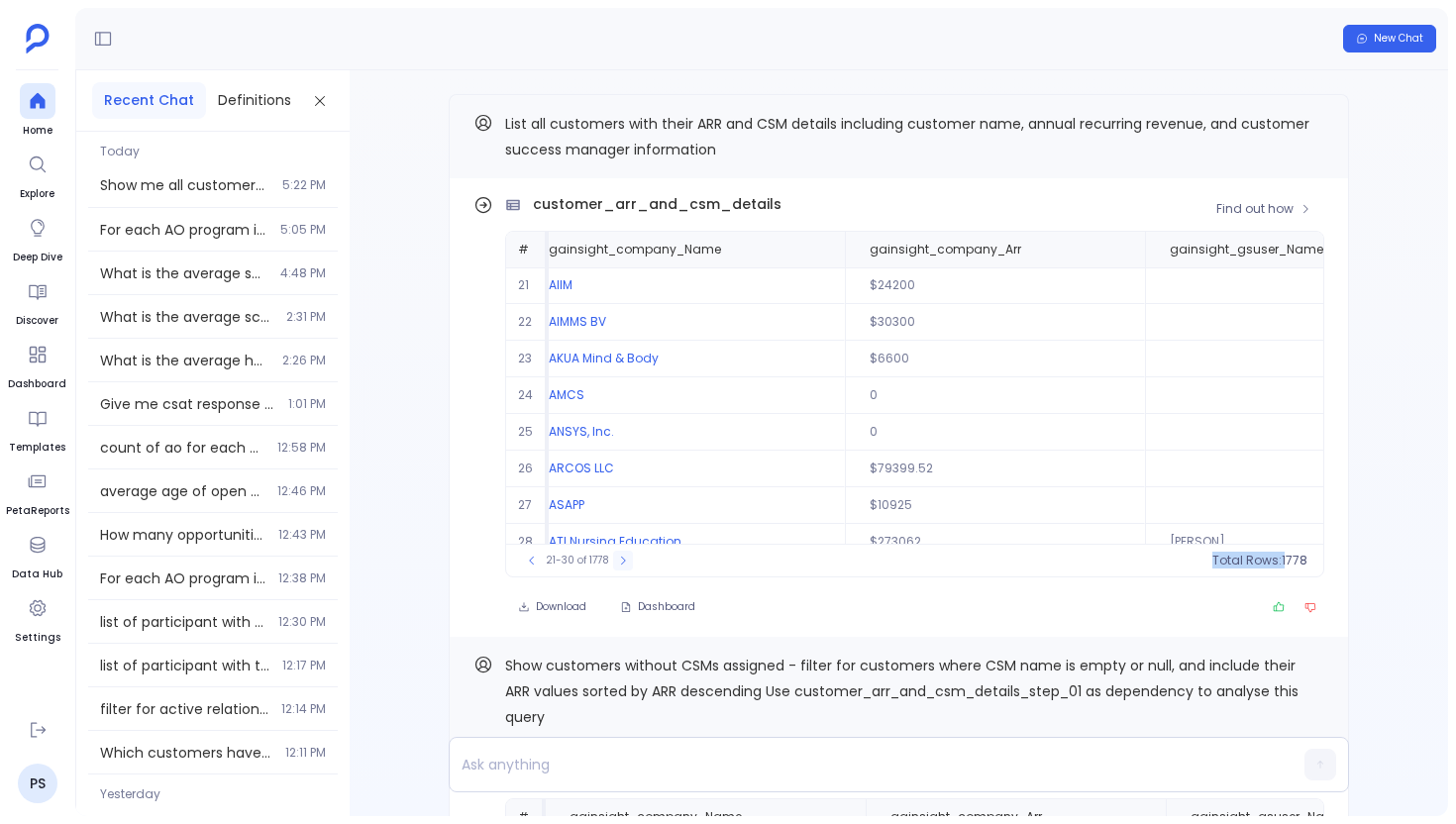 click on "21-30 of 1778" at bounding box center (577, 561) 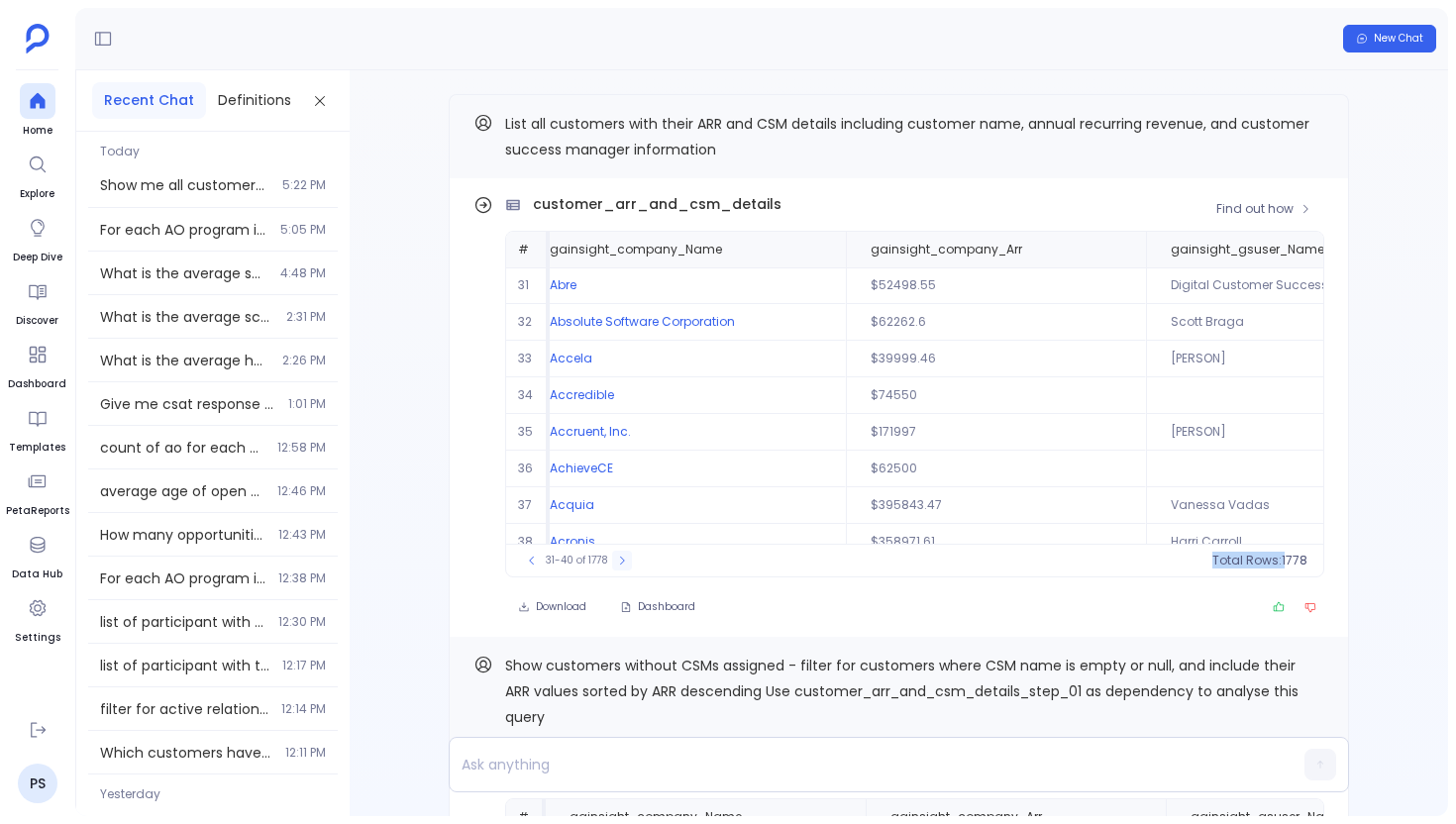 click on "31-40 of 1778" at bounding box center [576, 561] 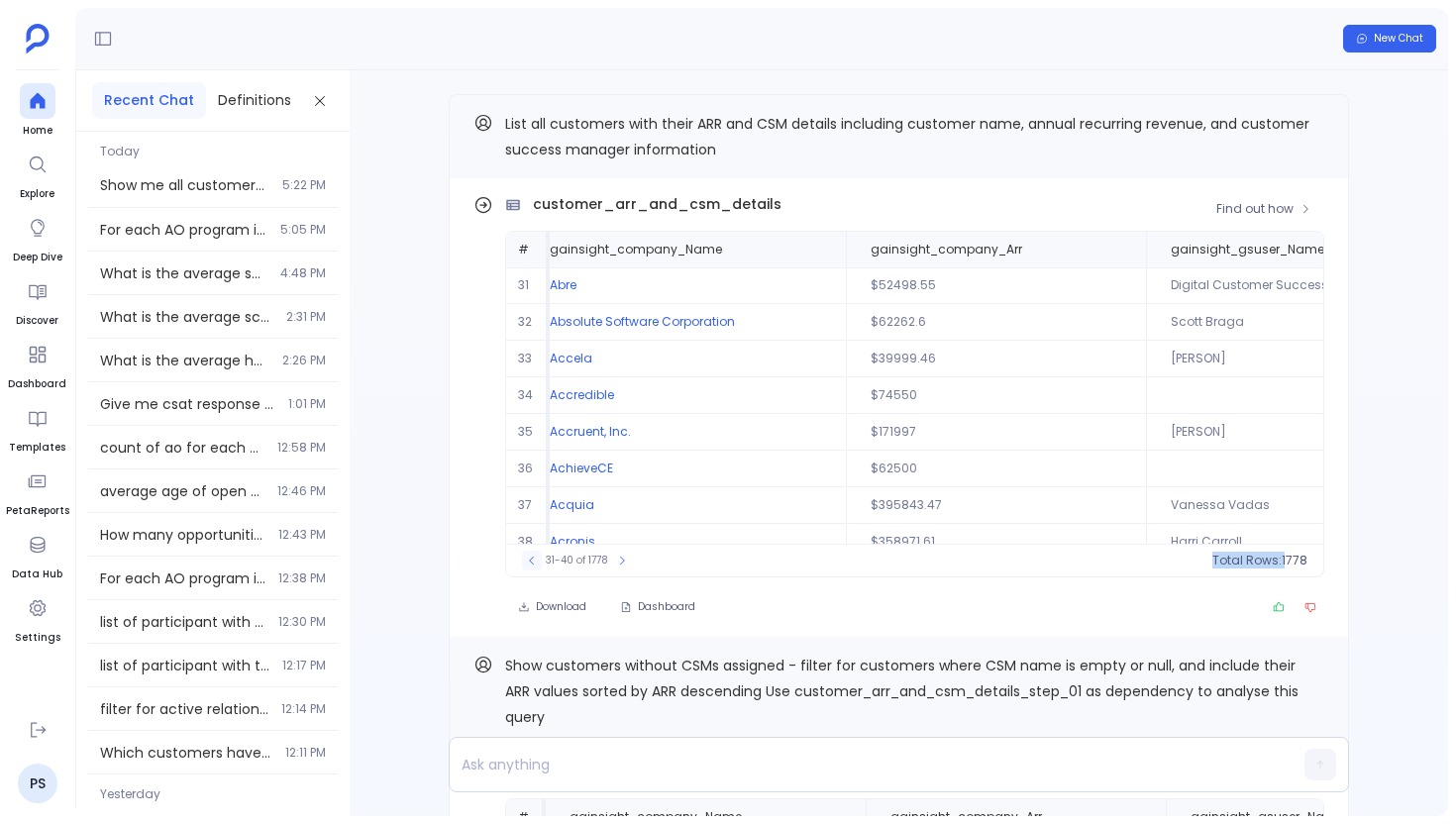 click 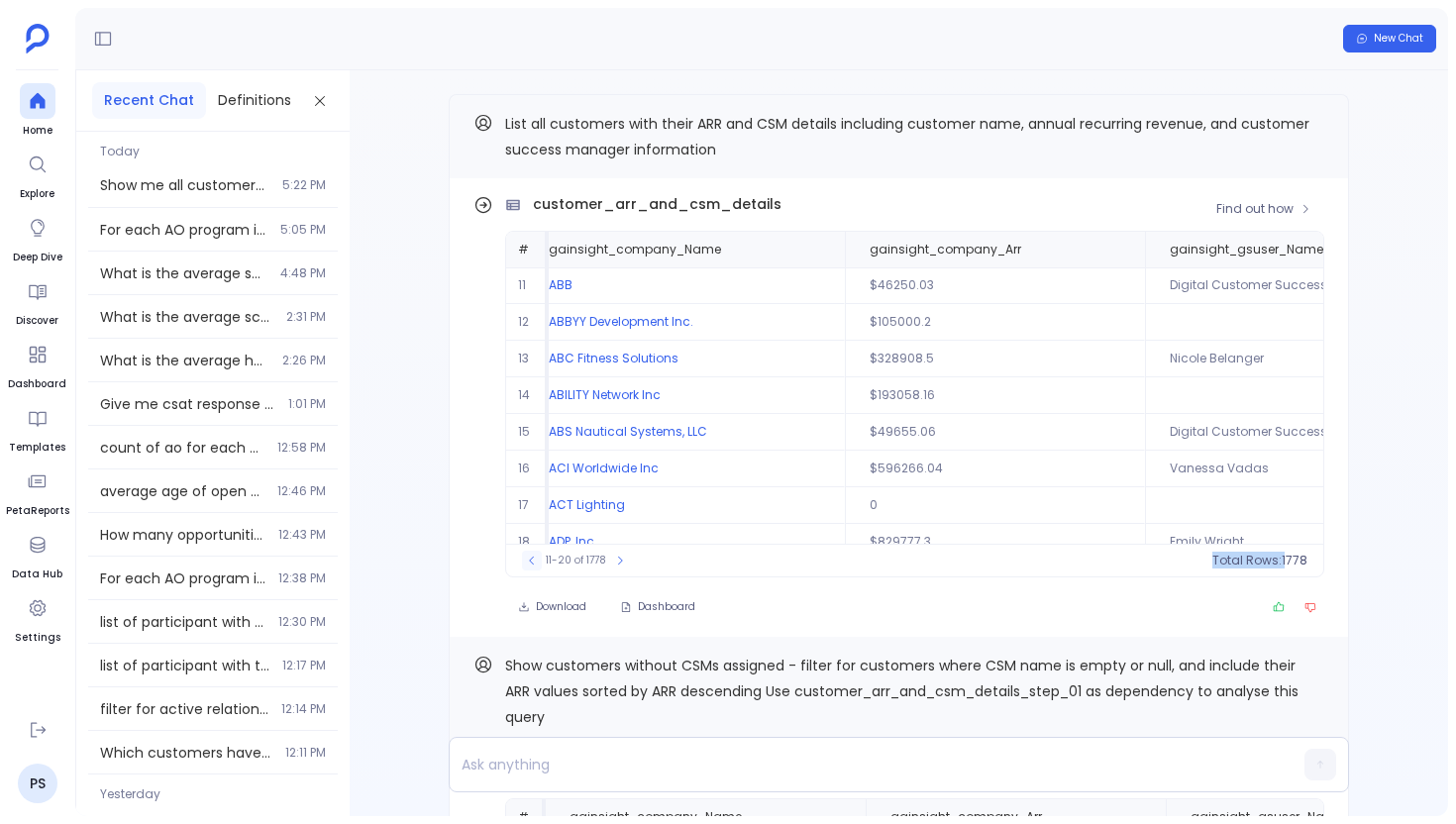 click 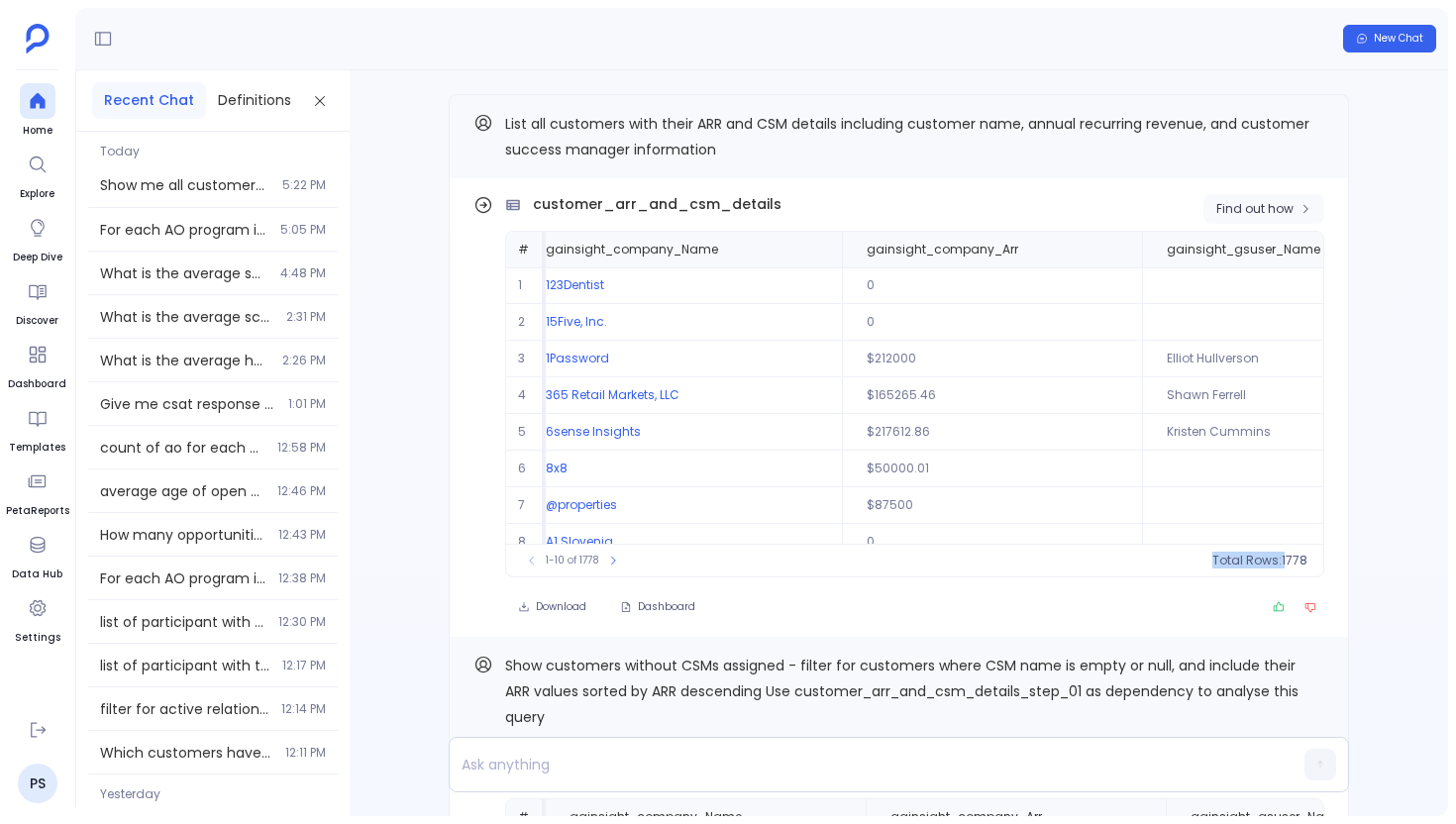 click on "Find out how" at bounding box center (1264, 209) 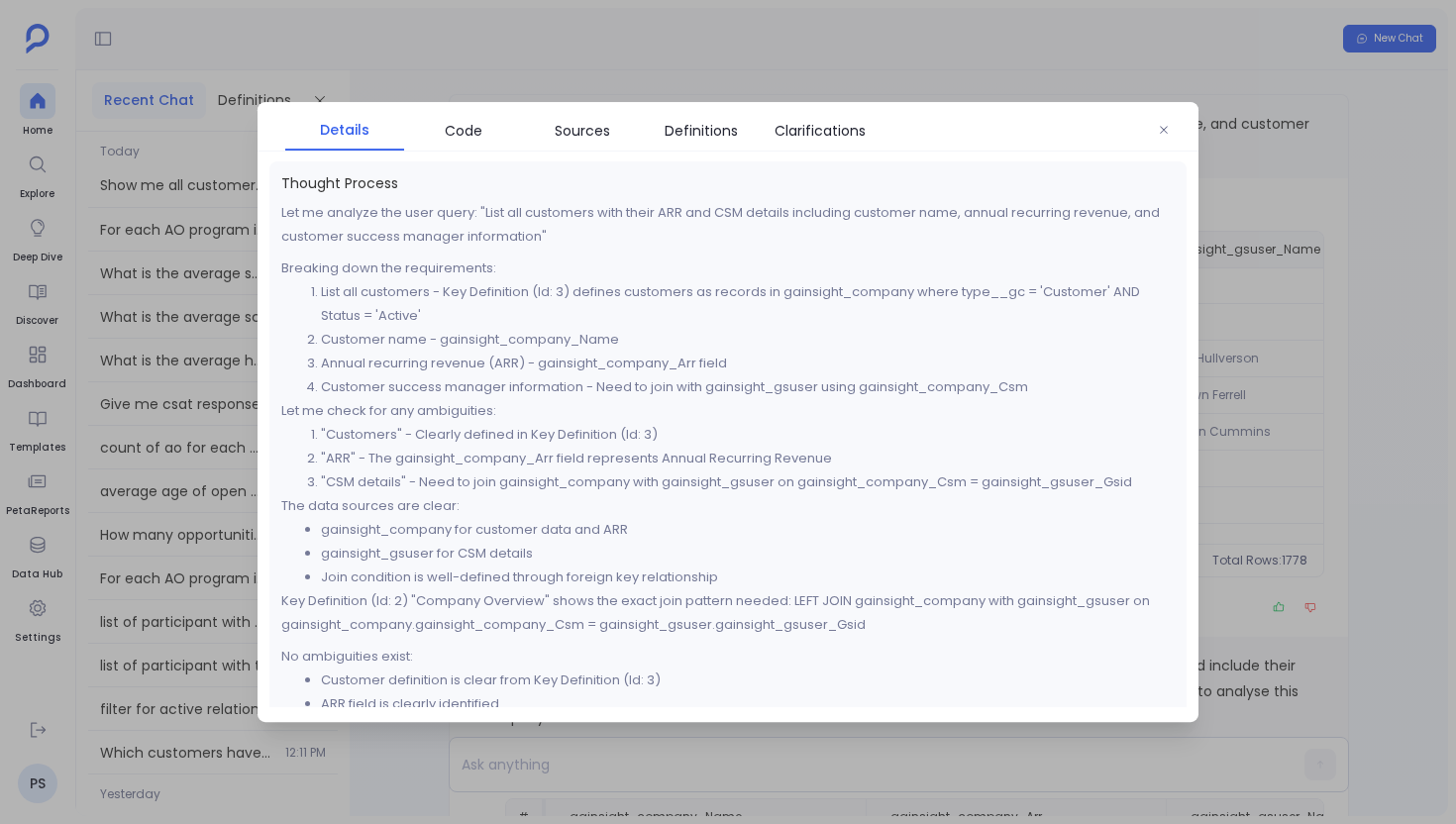 click on "Details Code Sources Definitions Clarifications" at bounding box center (728, 127) 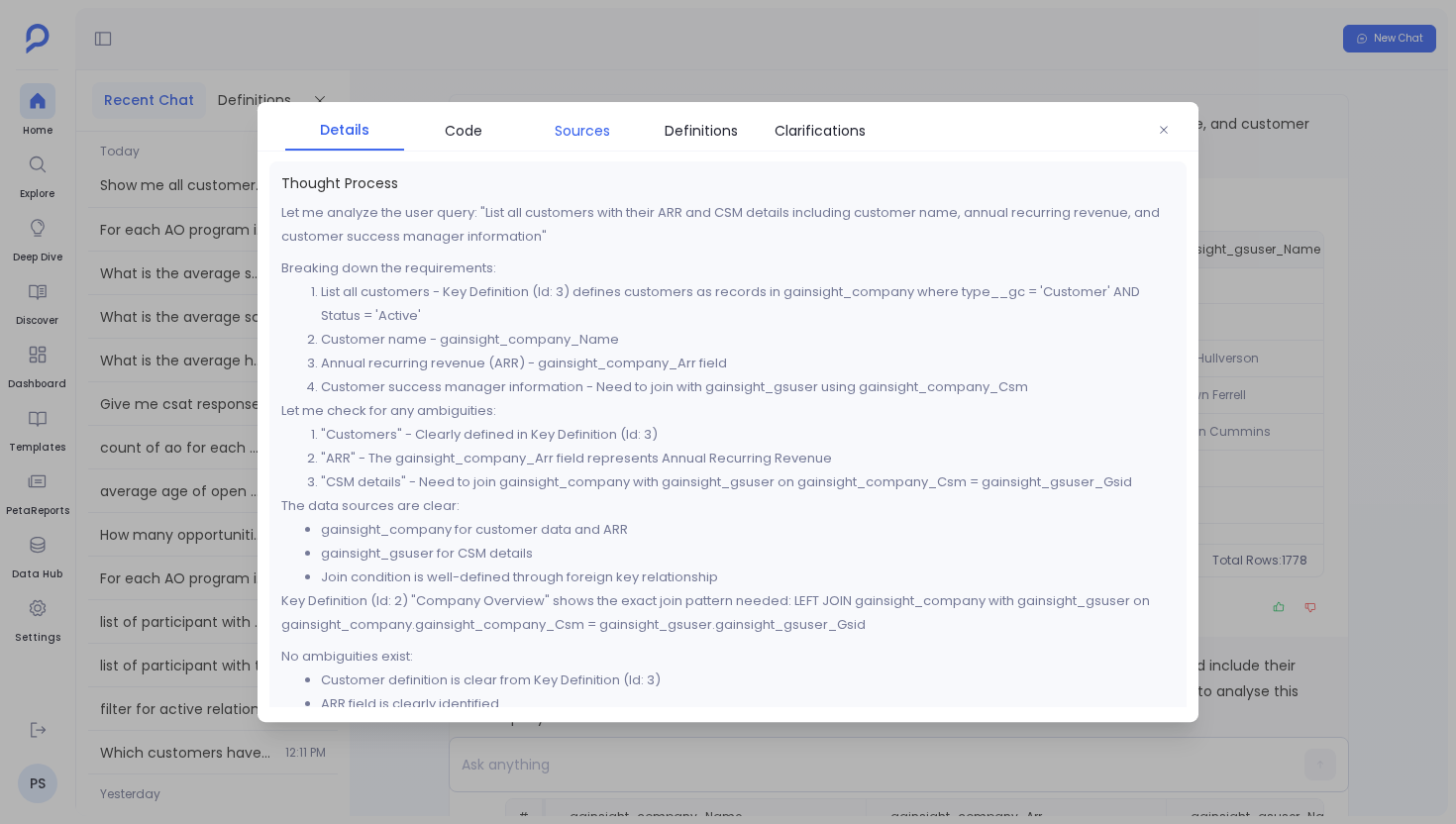 click on "Sources" at bounding box center (582, 131) 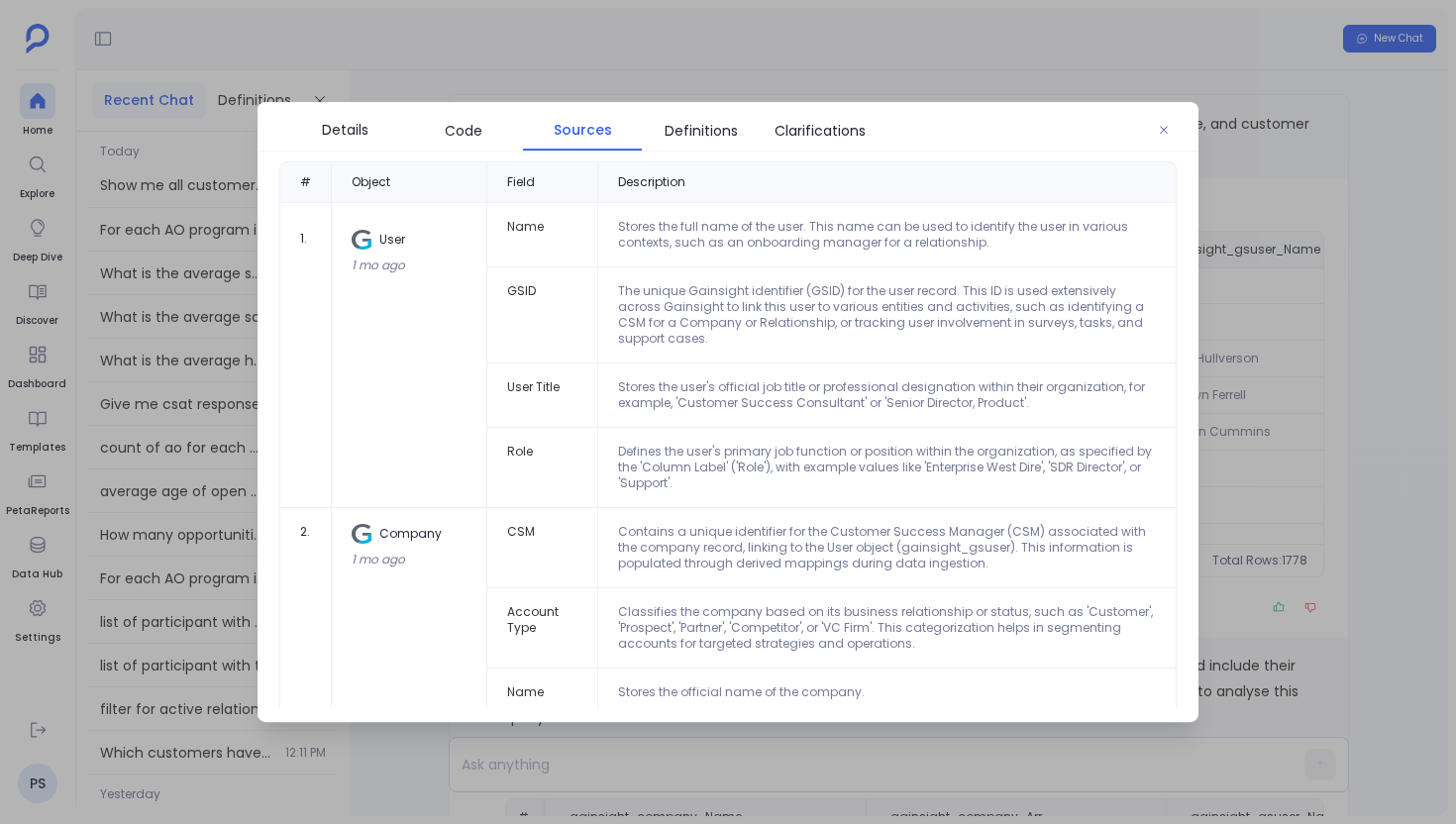 scroll, scrollTop: 232, scrollLeft: 0, axis: vertical 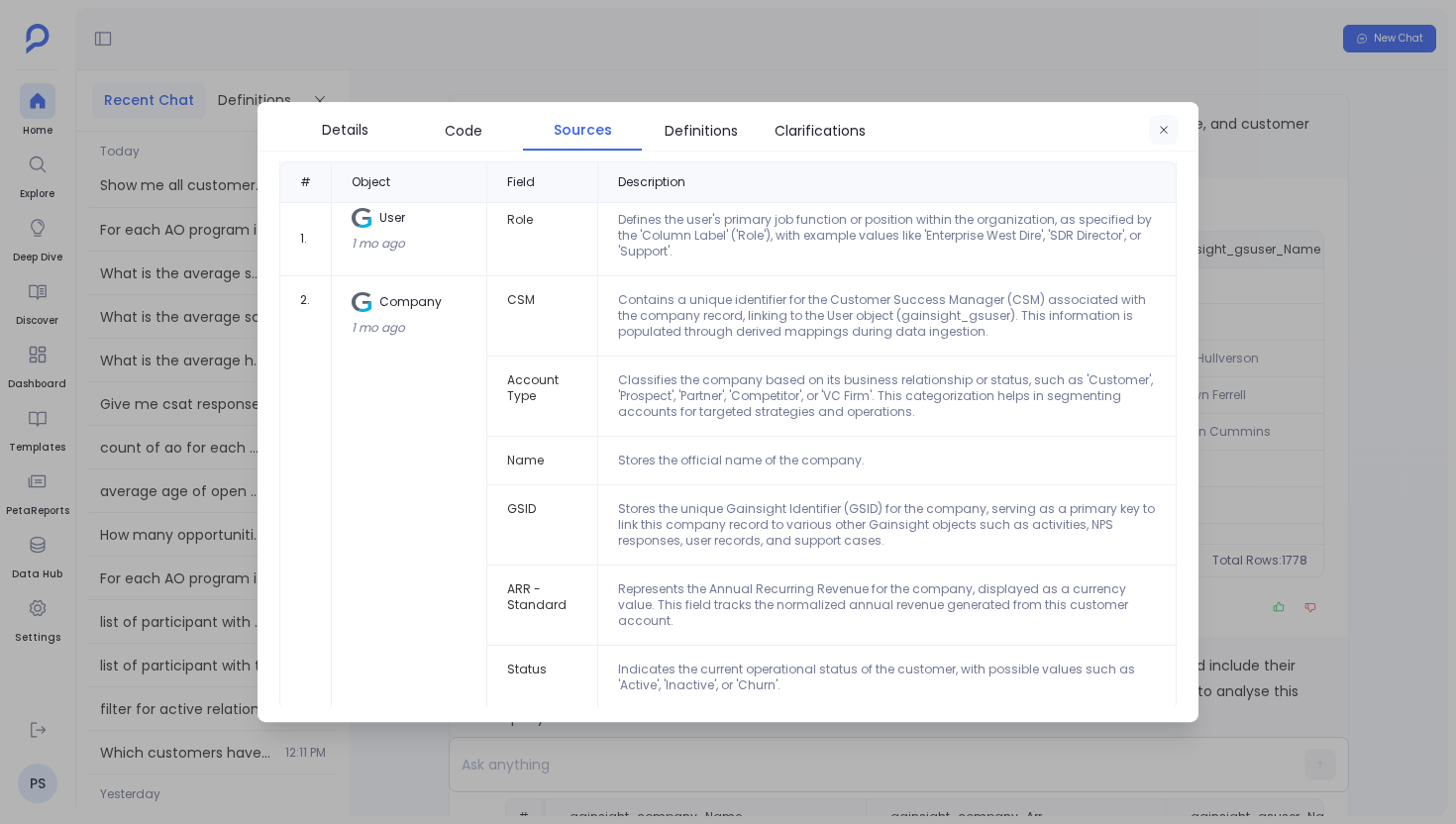 click 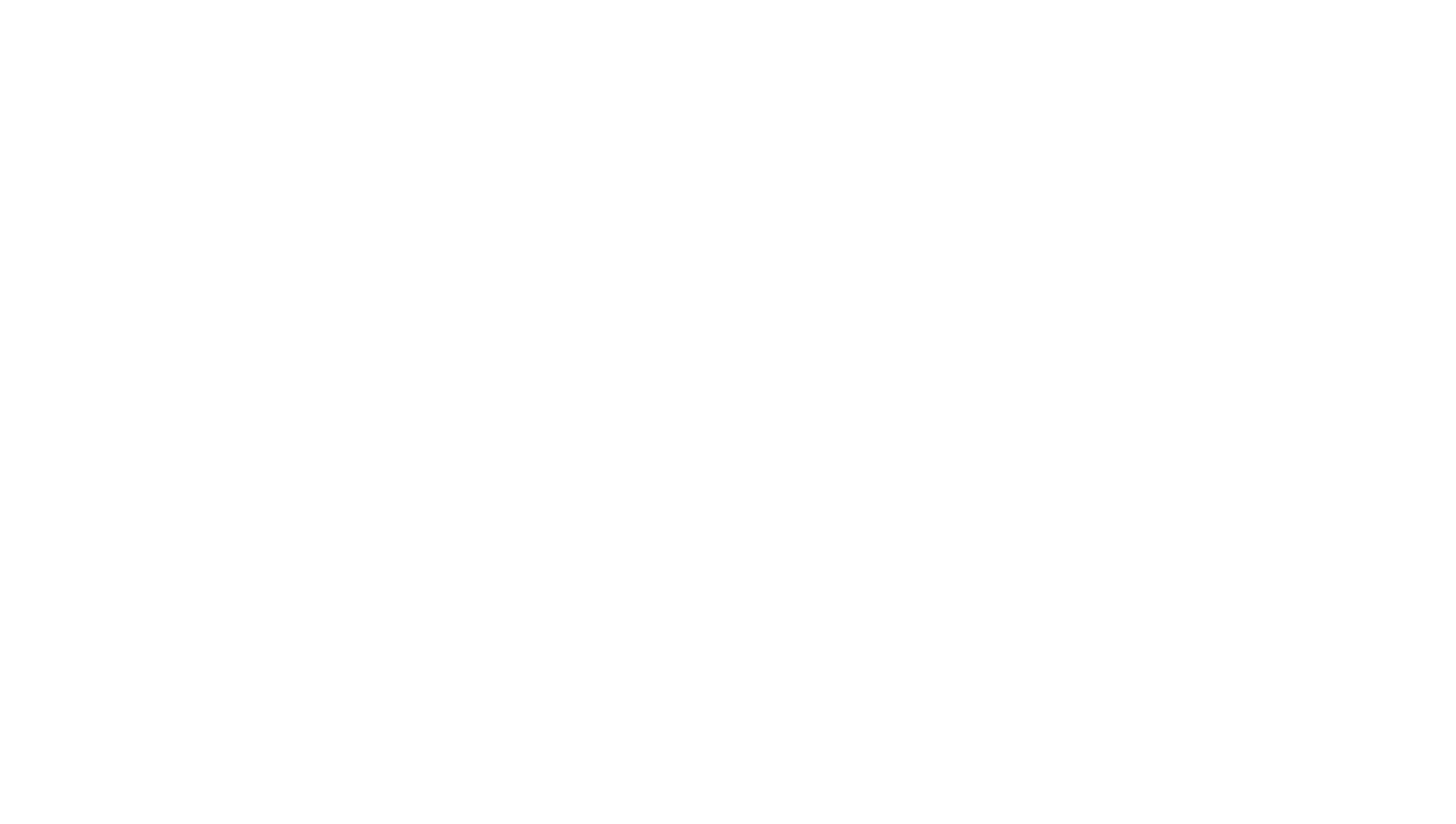 scroll, scrollTop: 0, scrollLeft: 0, axis: both 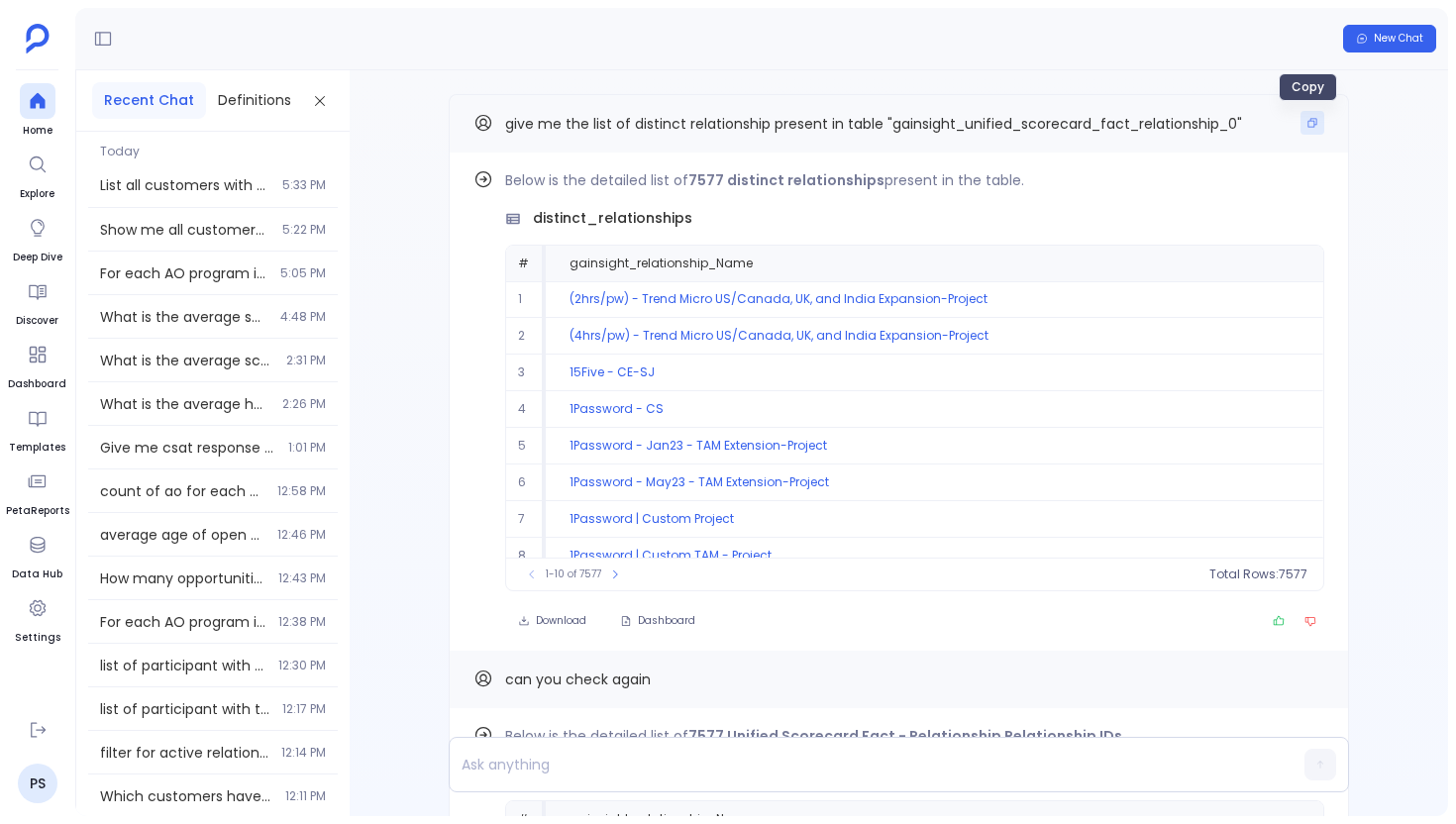 click at bounding box center (1312, 123) 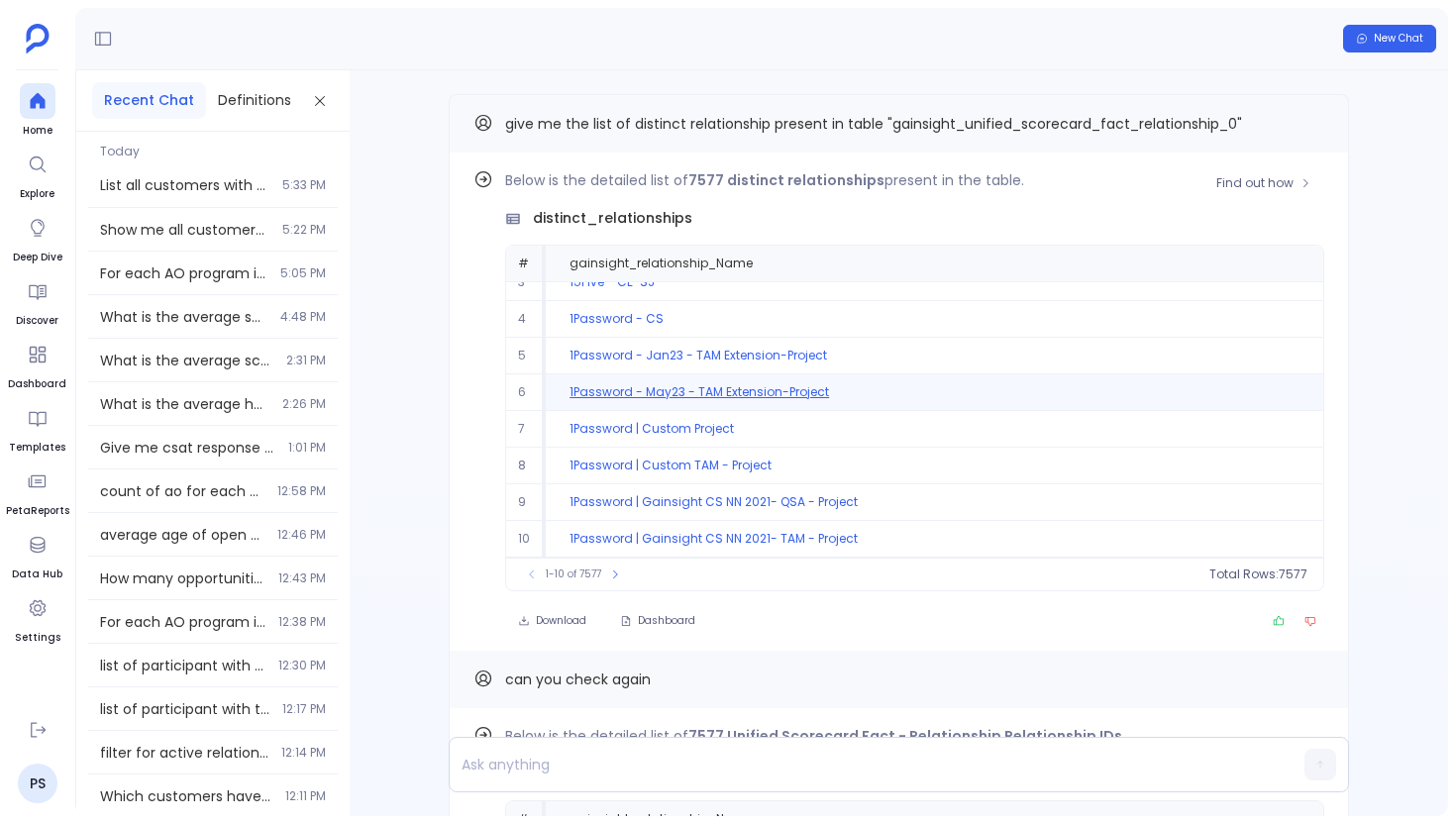 scroll, scrollTop: 0, scrollLeft: 0, axis: both 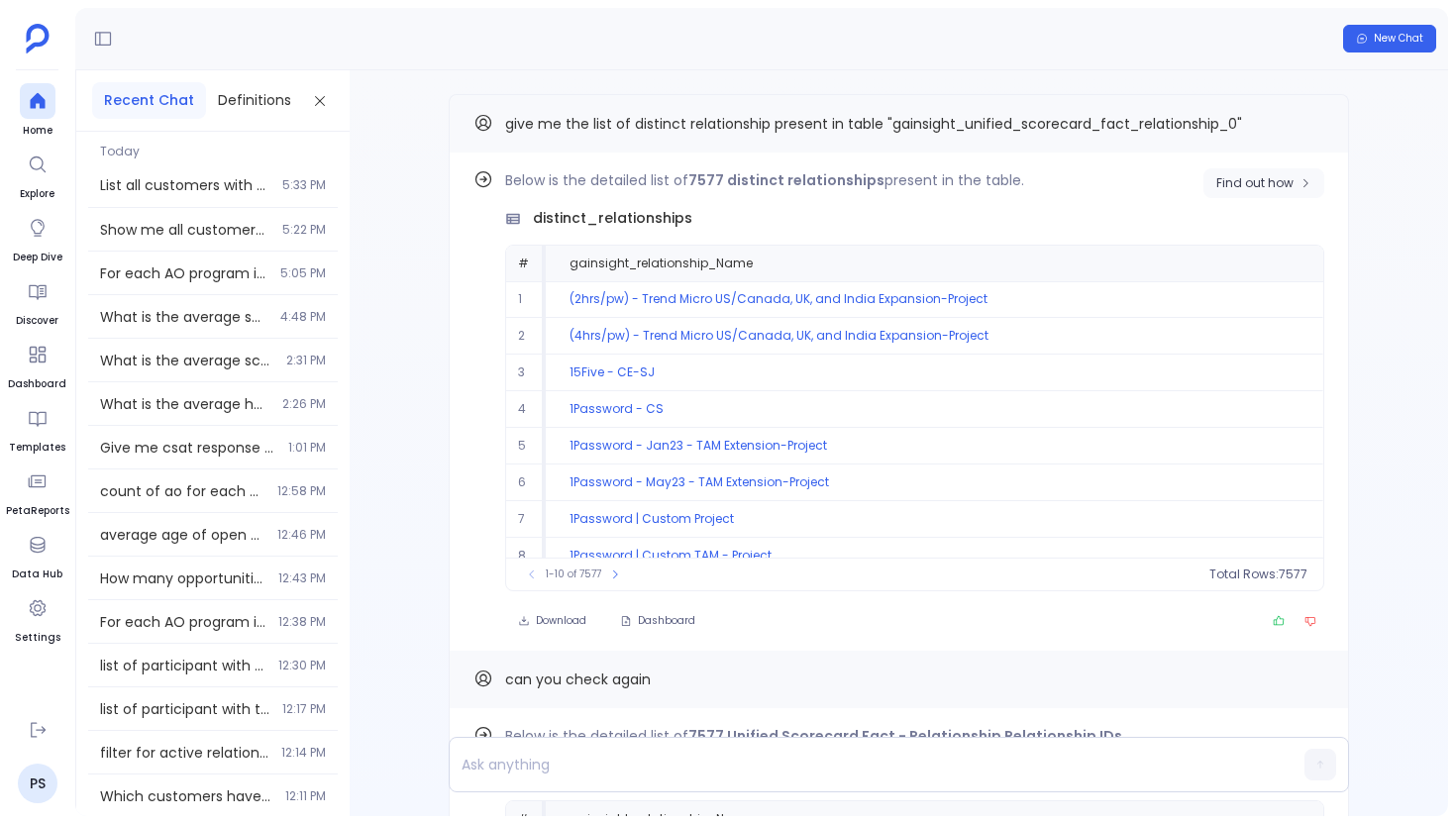 click on "Find out how" at bounding box center (1264, 183) 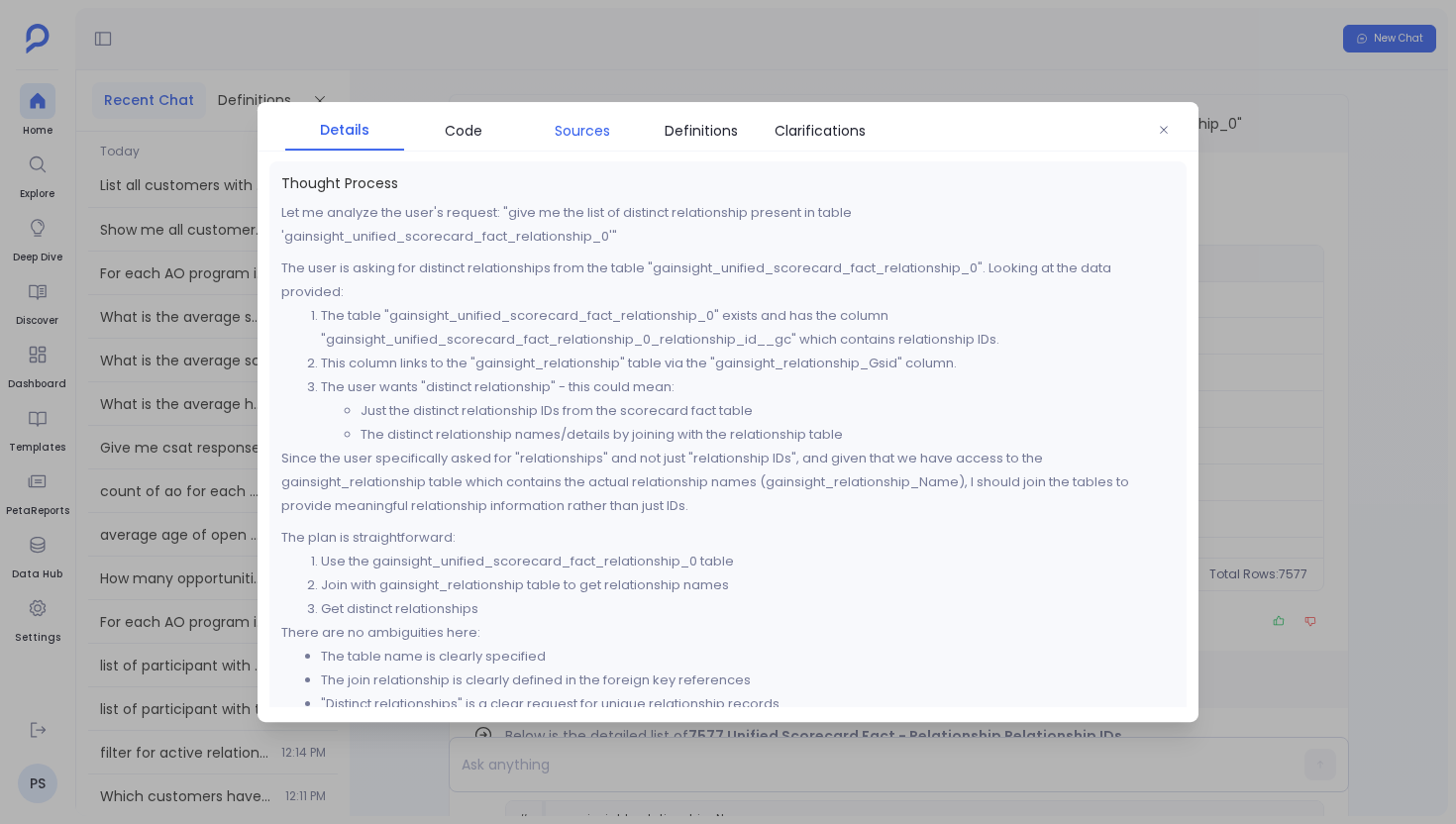 click on "Sources" at bounding box center [582, 131] 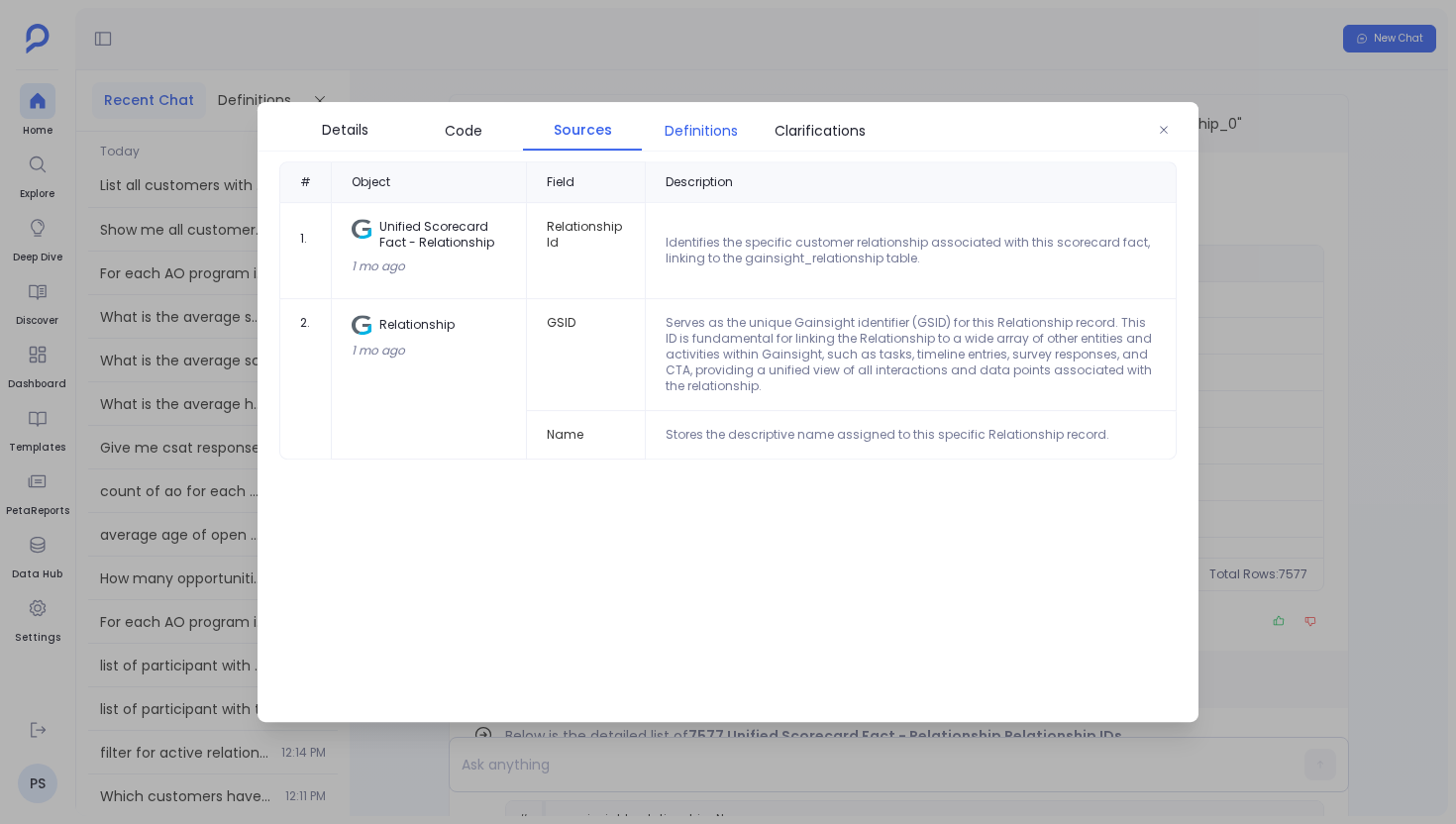 click on "Definitions" at bounding box center (701, 131) 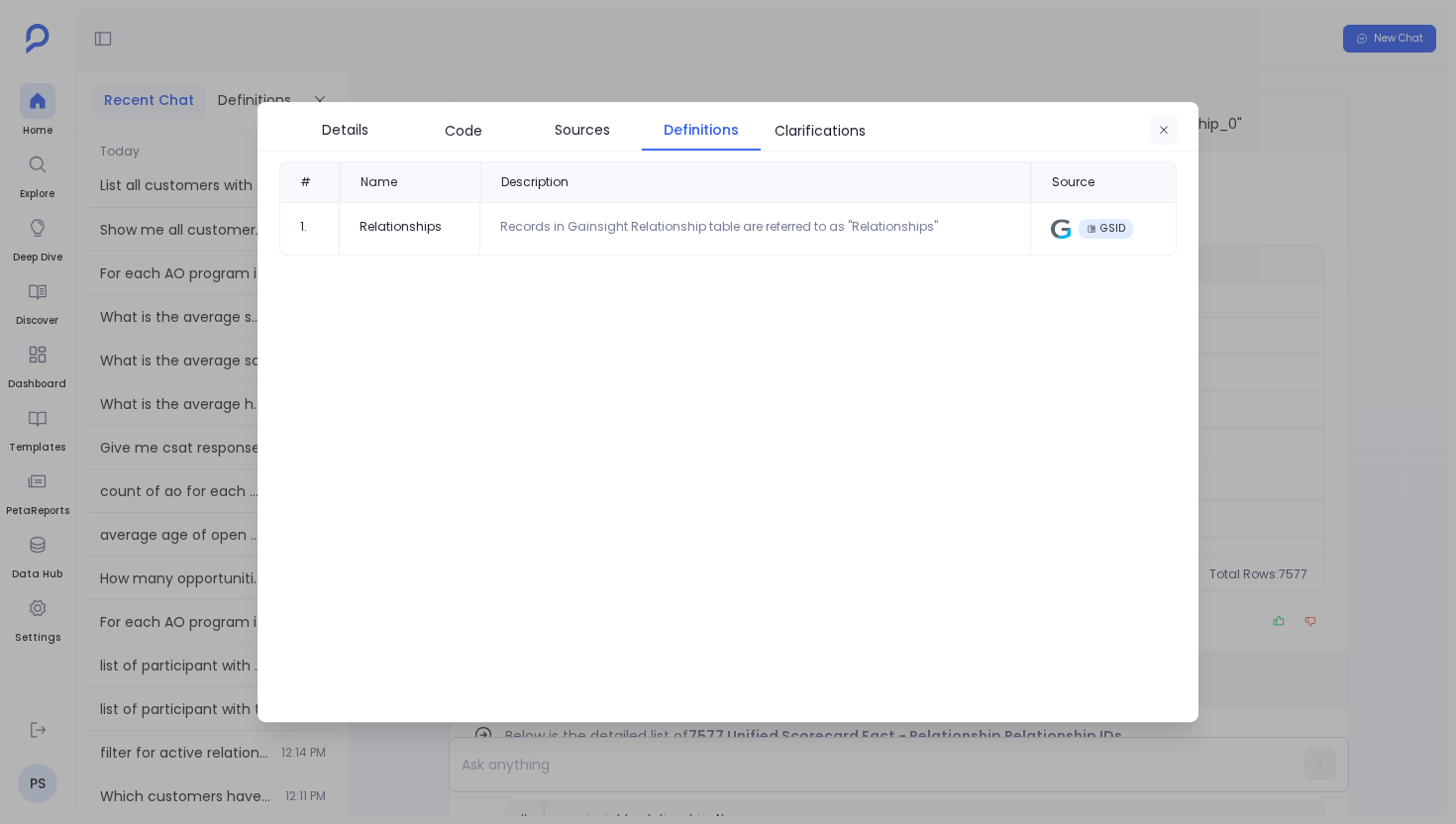 click at bounding box center (1164, 131) 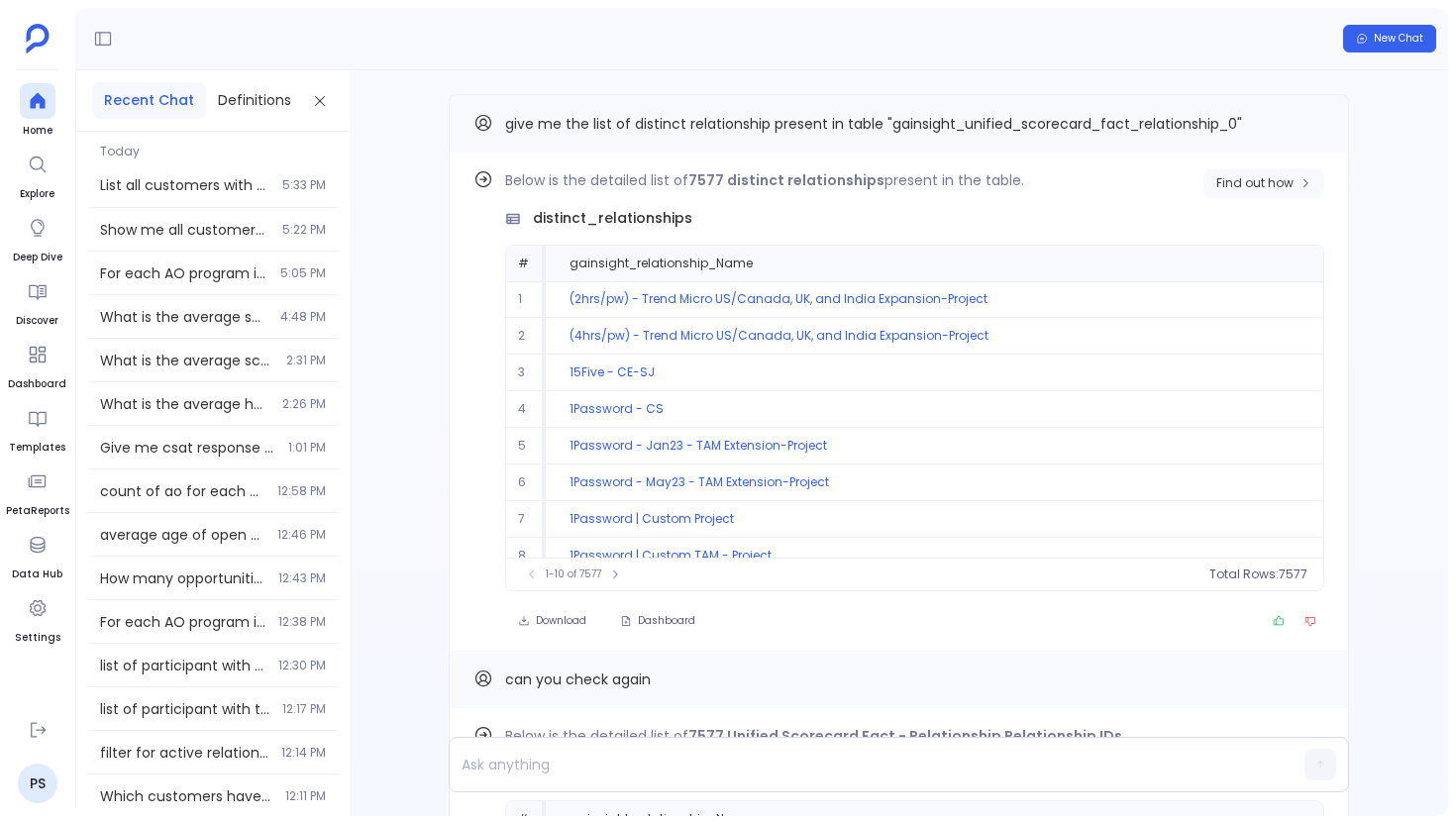 click on "Find out how" at bounding box center [1264, 183] 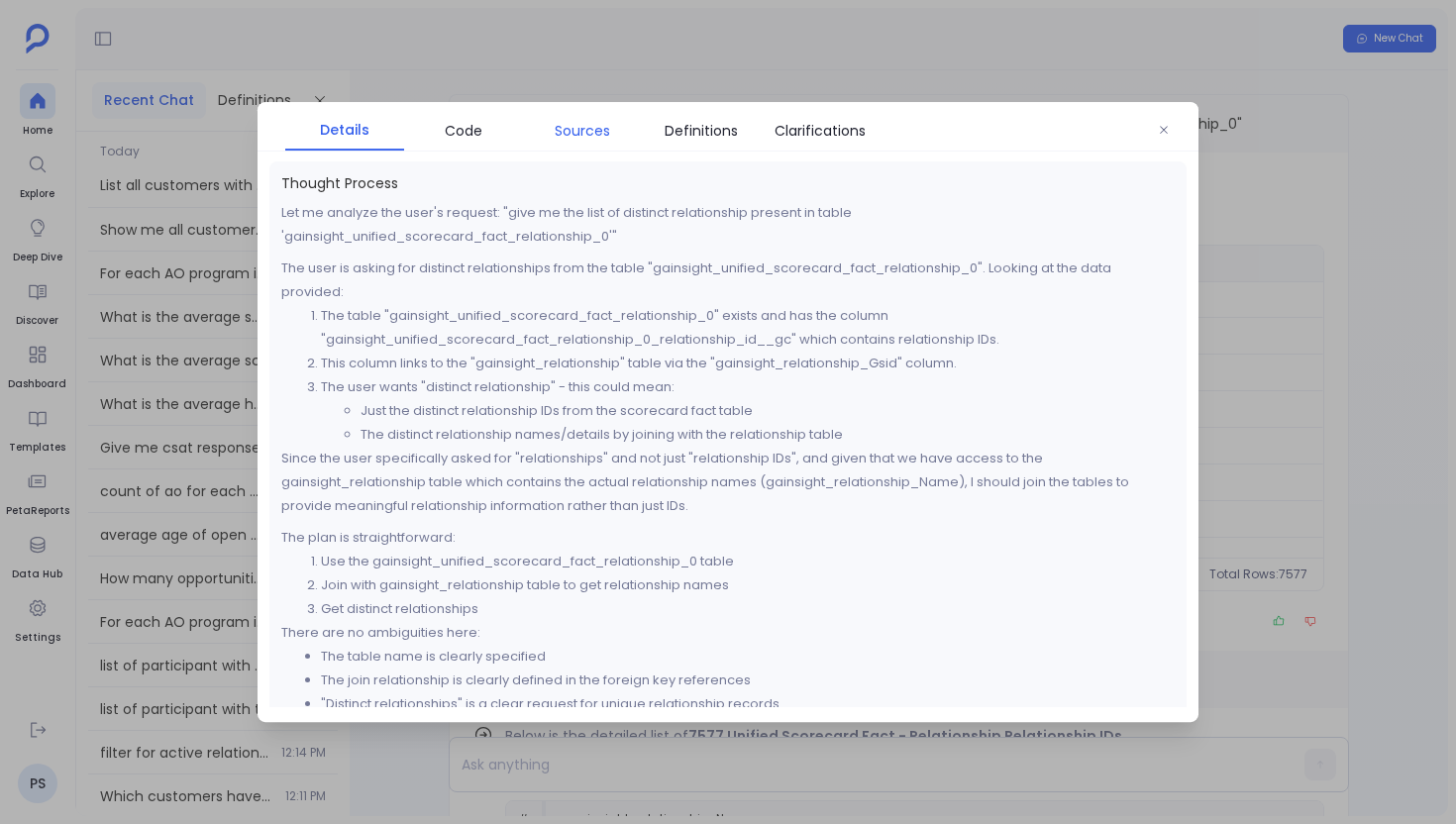 click on "Sources" at bounding box center [582, 131] 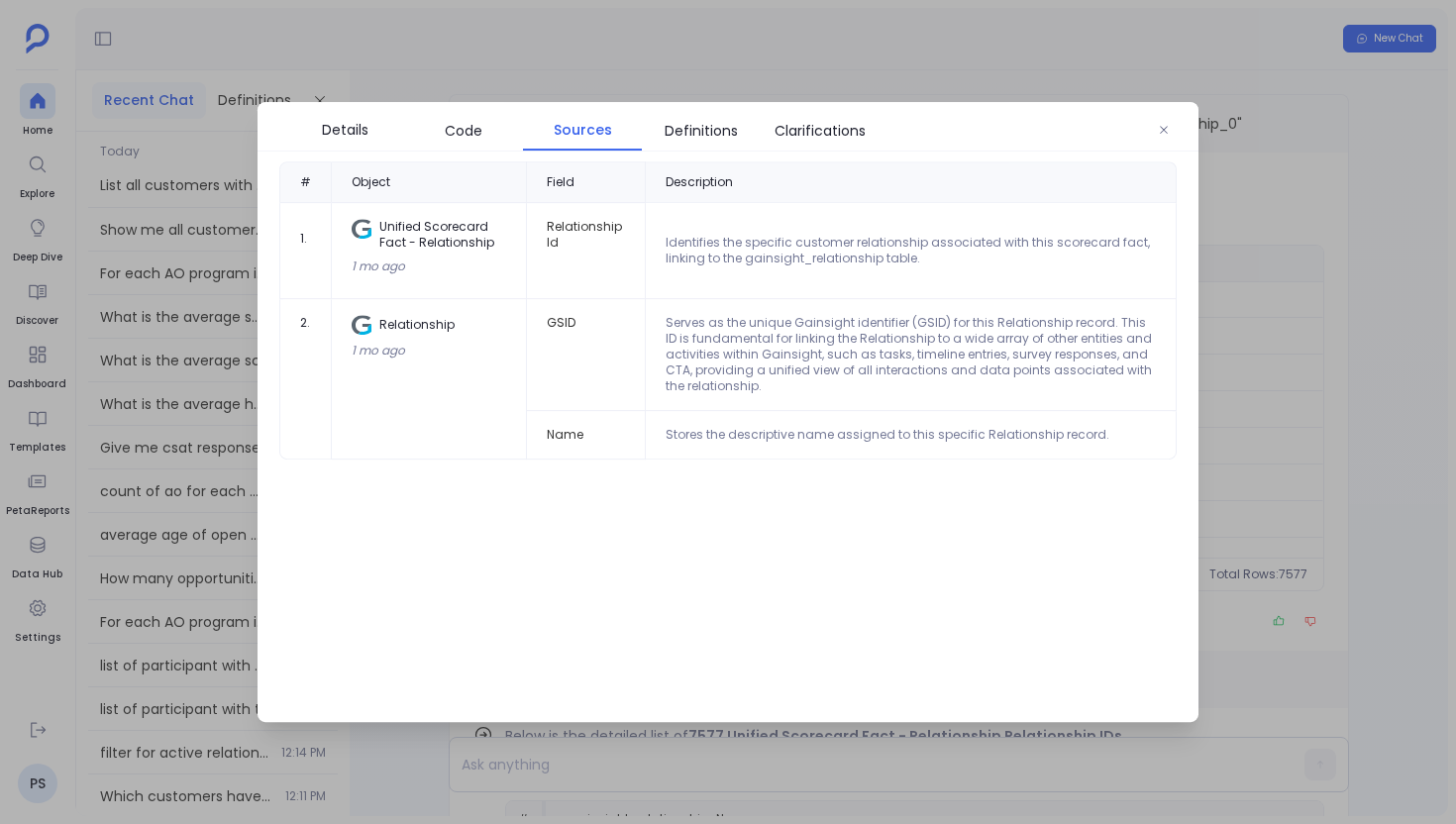click on "Details Code Sources Definitions Clarifications" at bounding box center [728, 127] 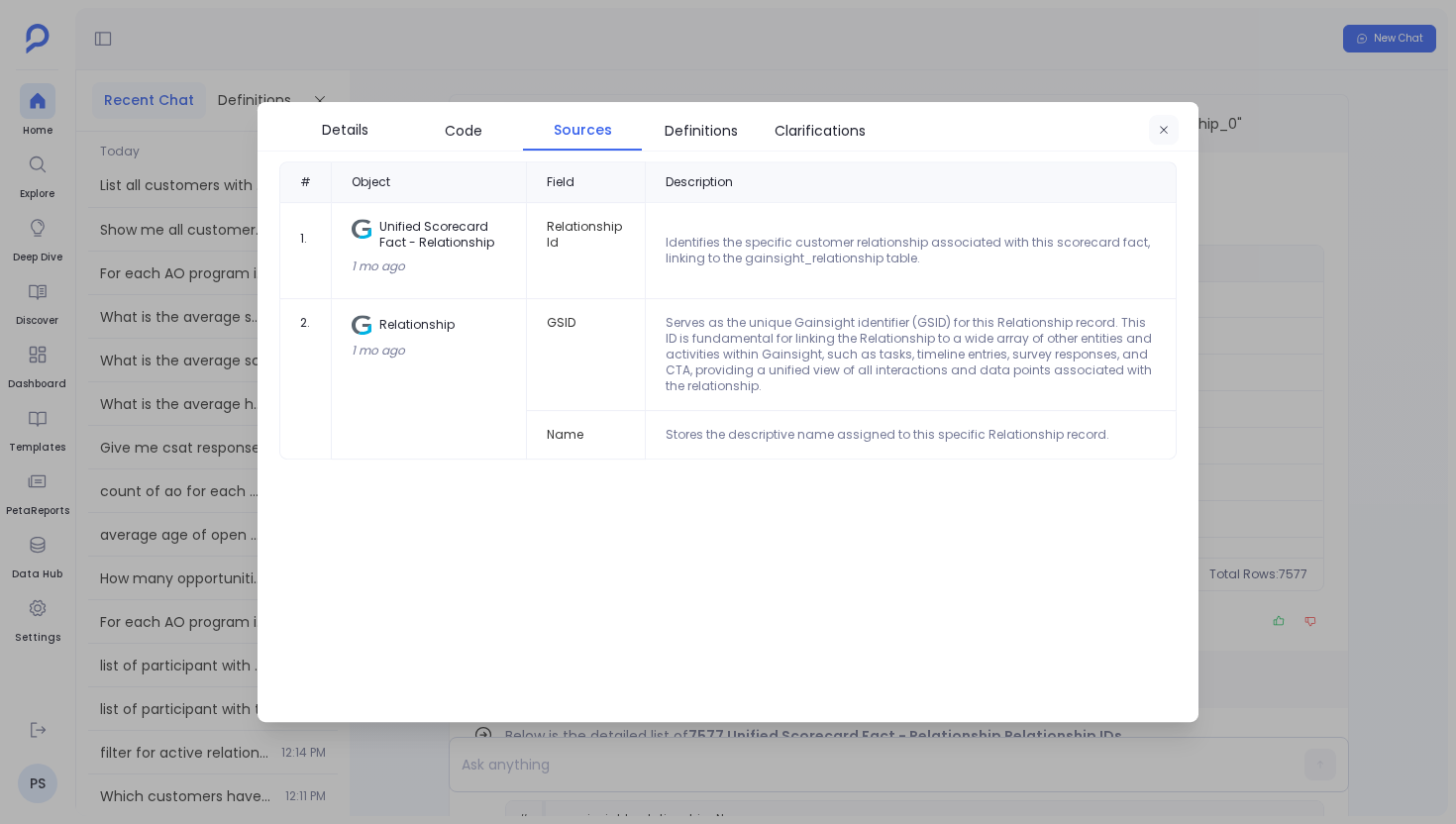 click at bounding box center (1164, 131) 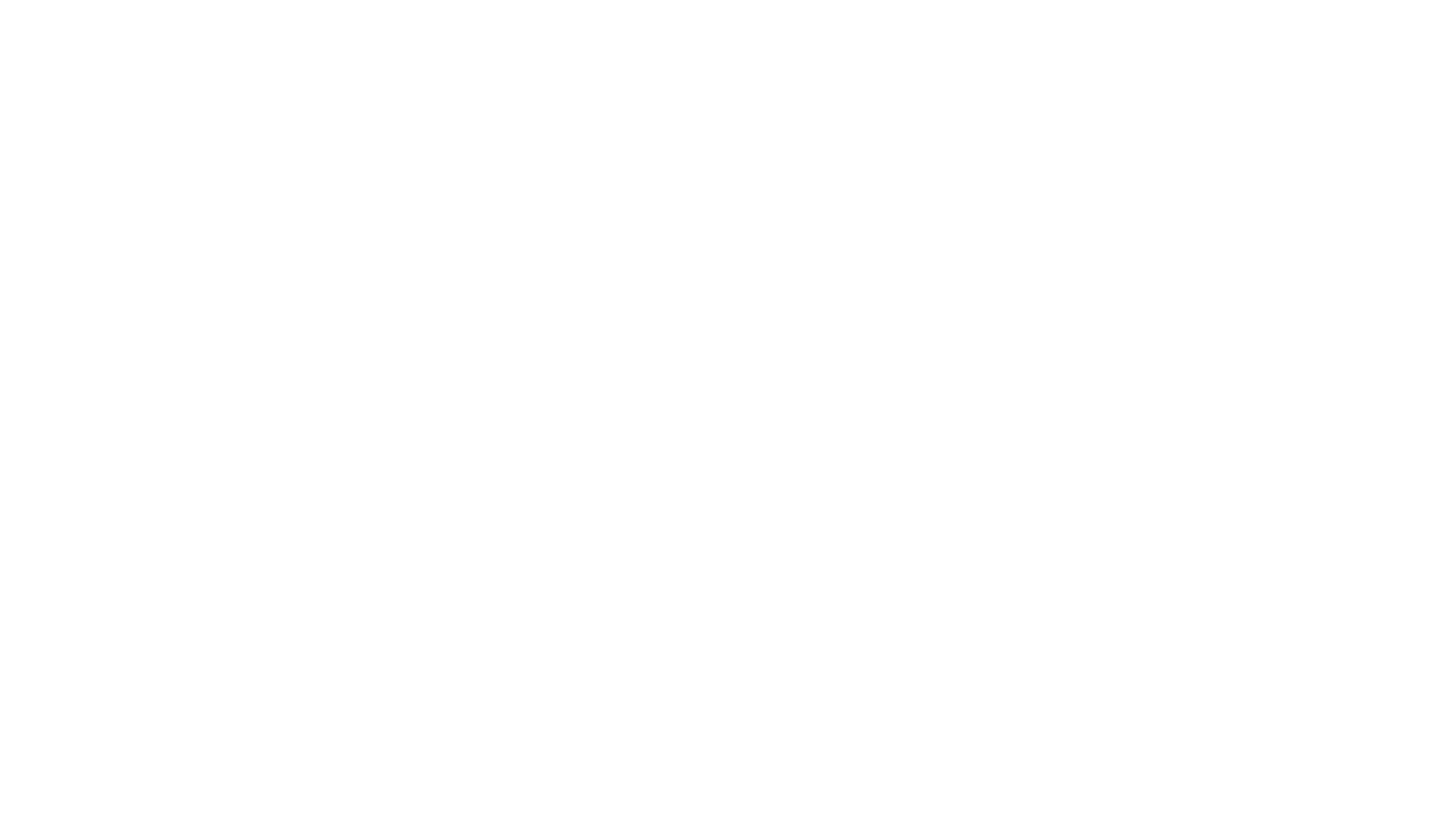 scroll, scrollTop: 0, scrollLeft: 0, axis: both 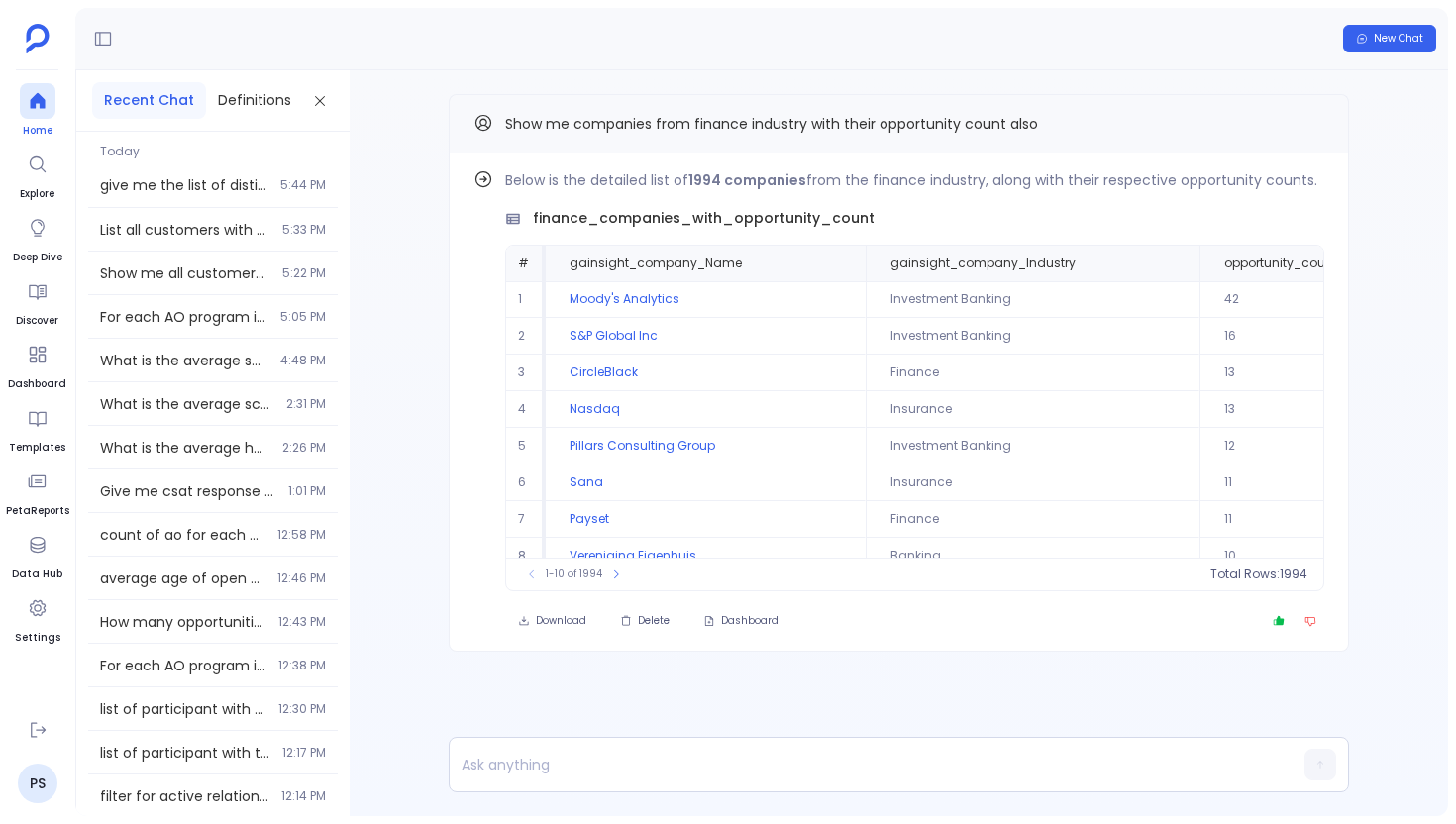 click at bounding box center (38, 101) 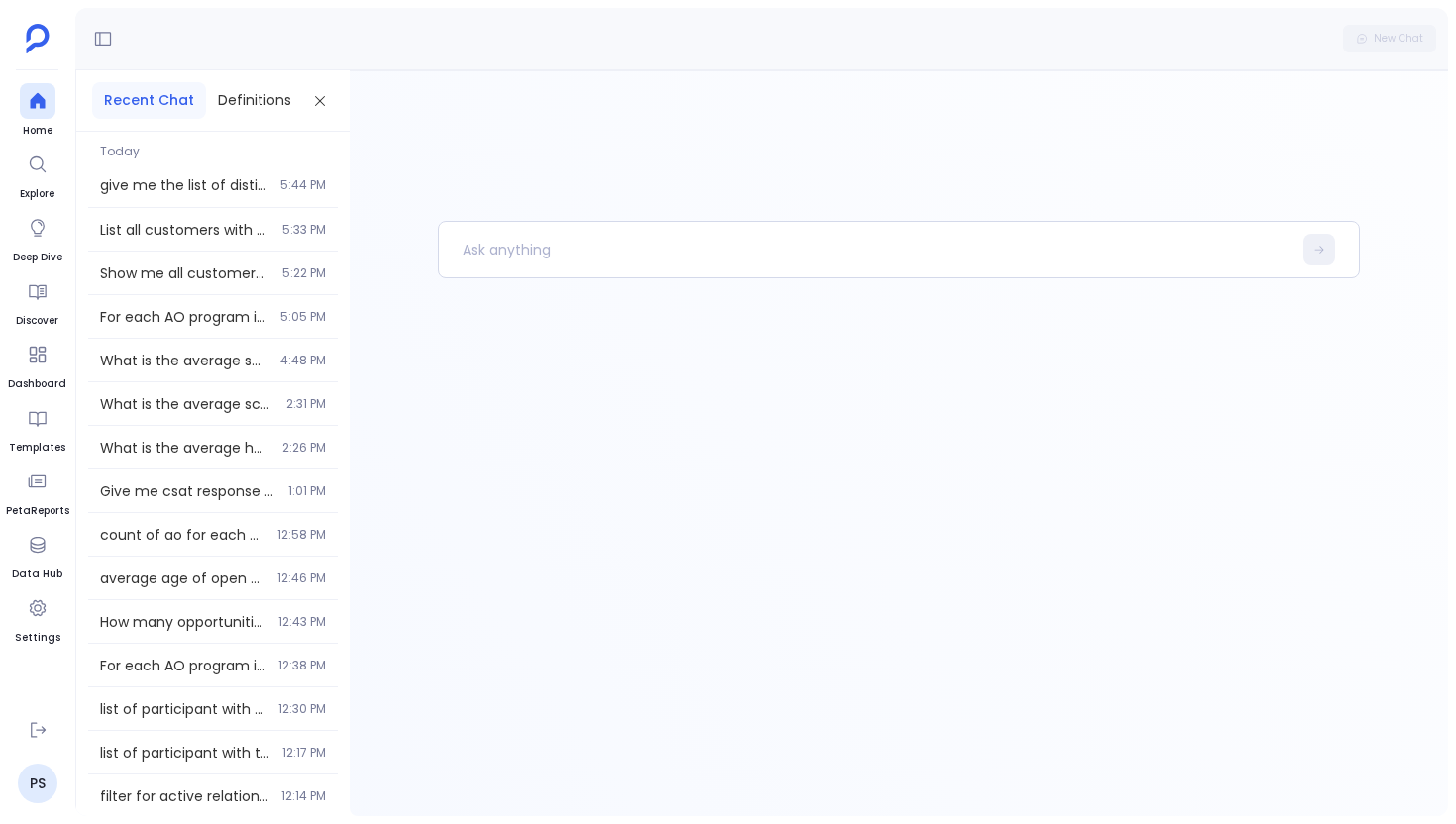 click at bounding box center (898, 518) 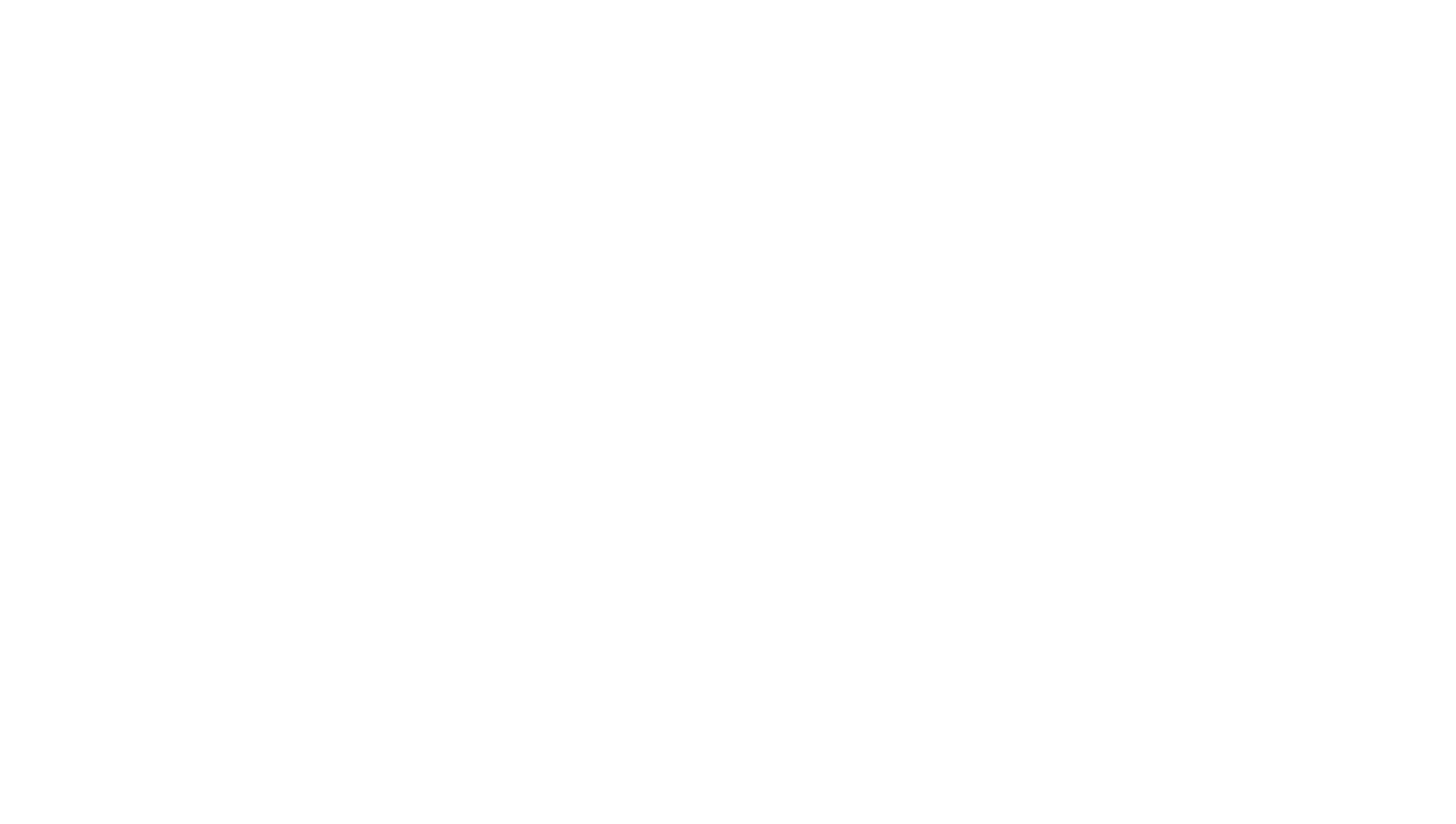 scroll, scrollTop: 0, scrollLeft: 0, axis: both 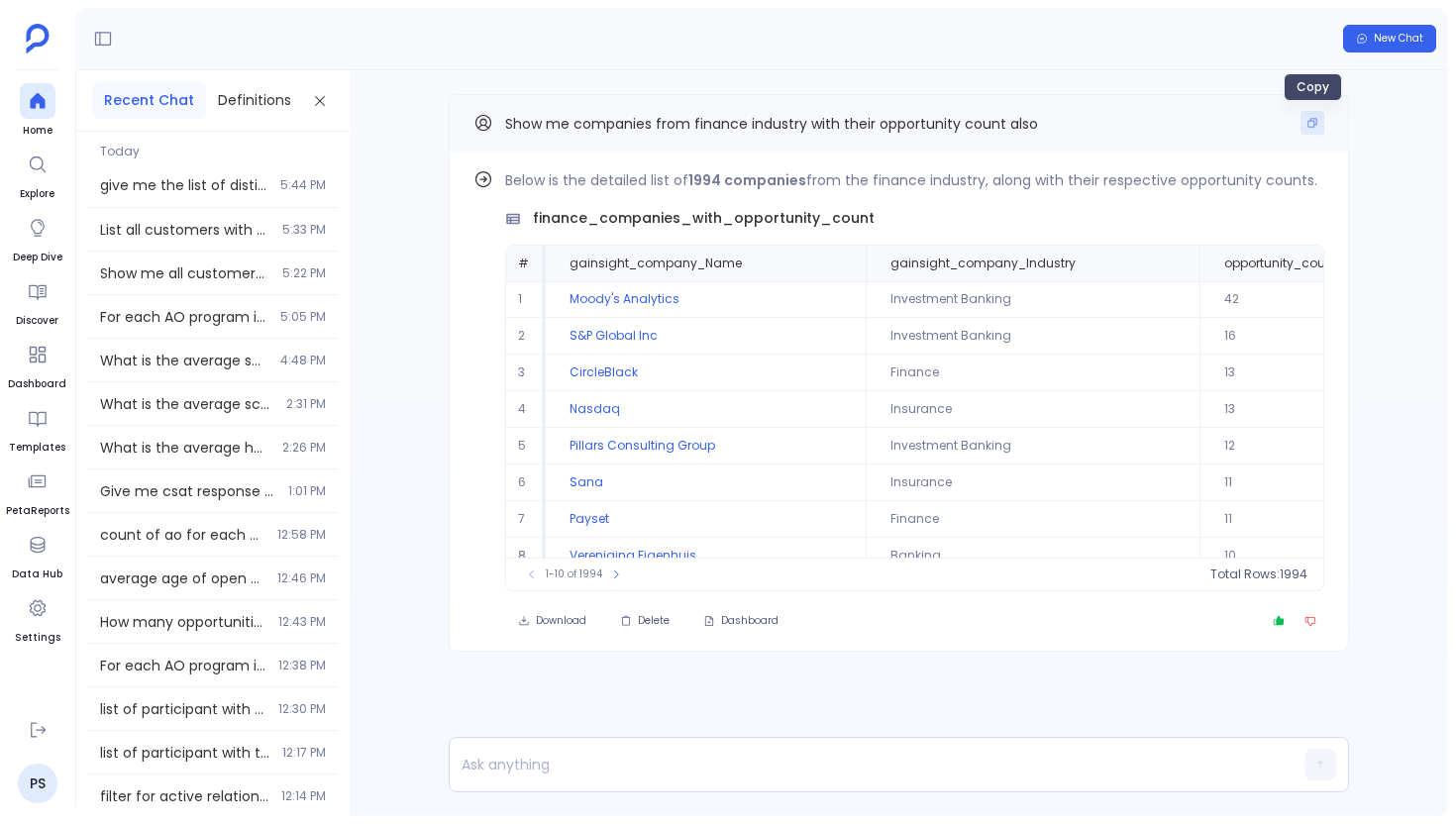 click 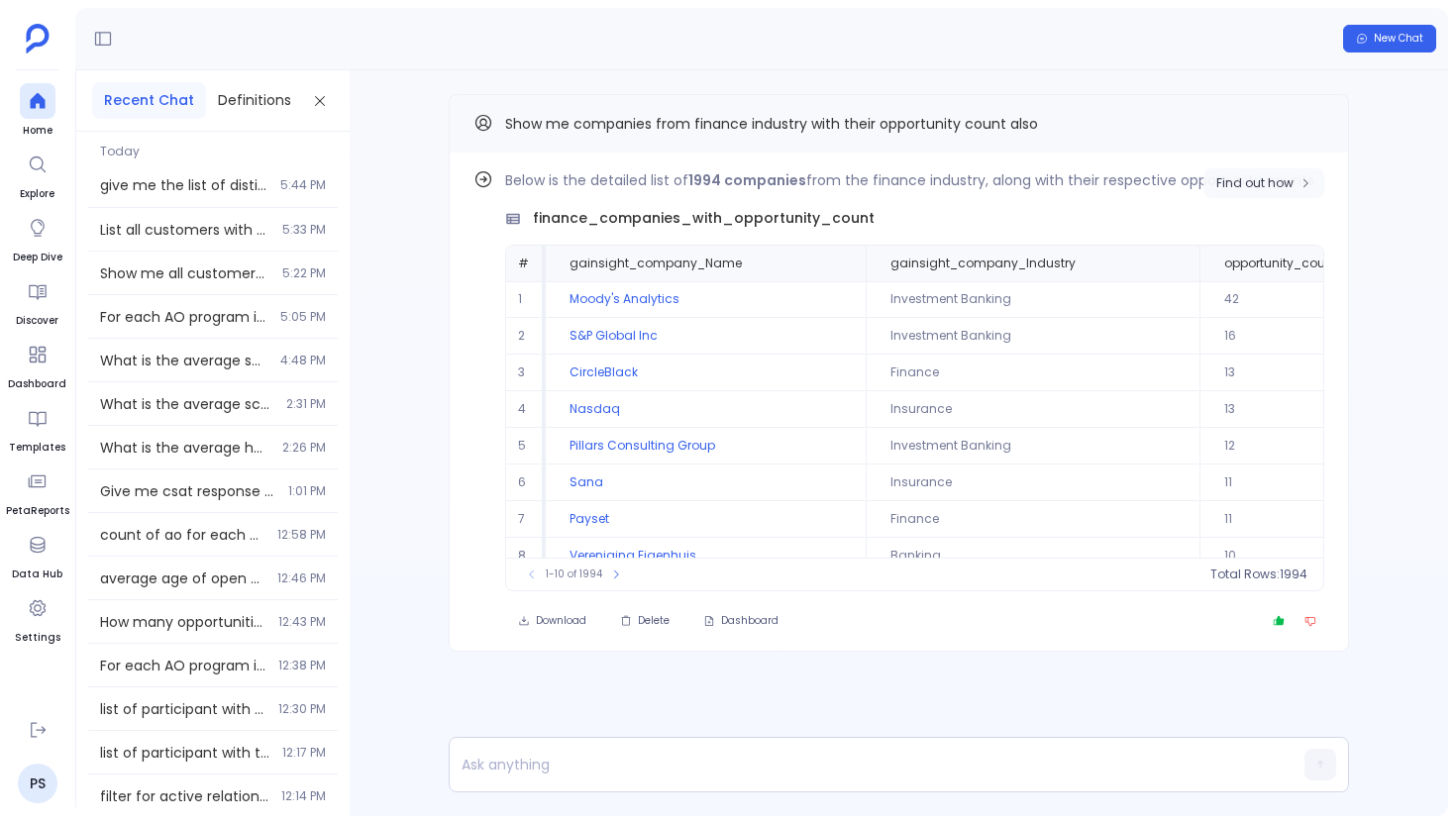 click on "Find out how" at bounding box center [1255, 183] 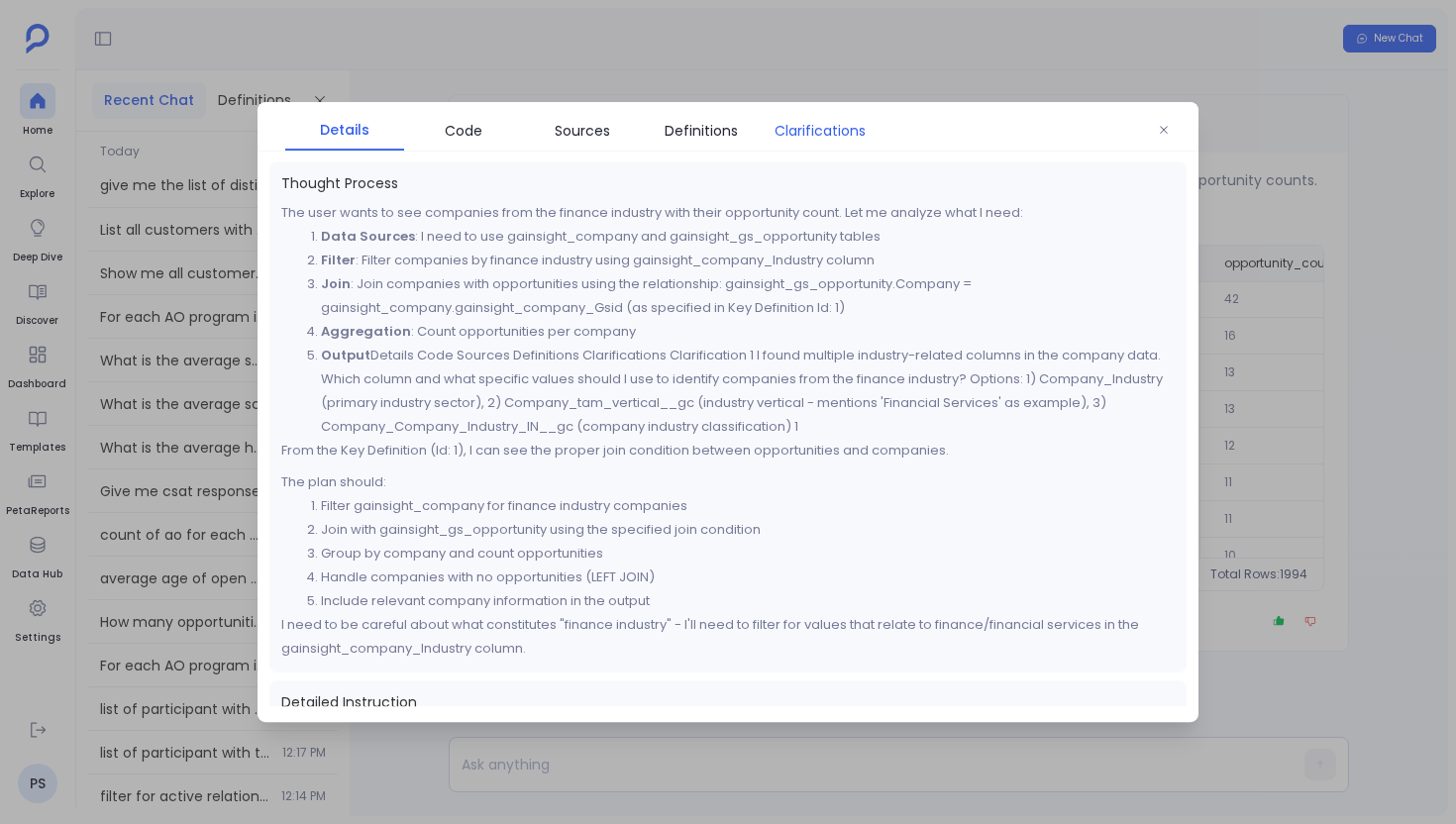 click on "Clarifications" at bounding box center (820, 131) 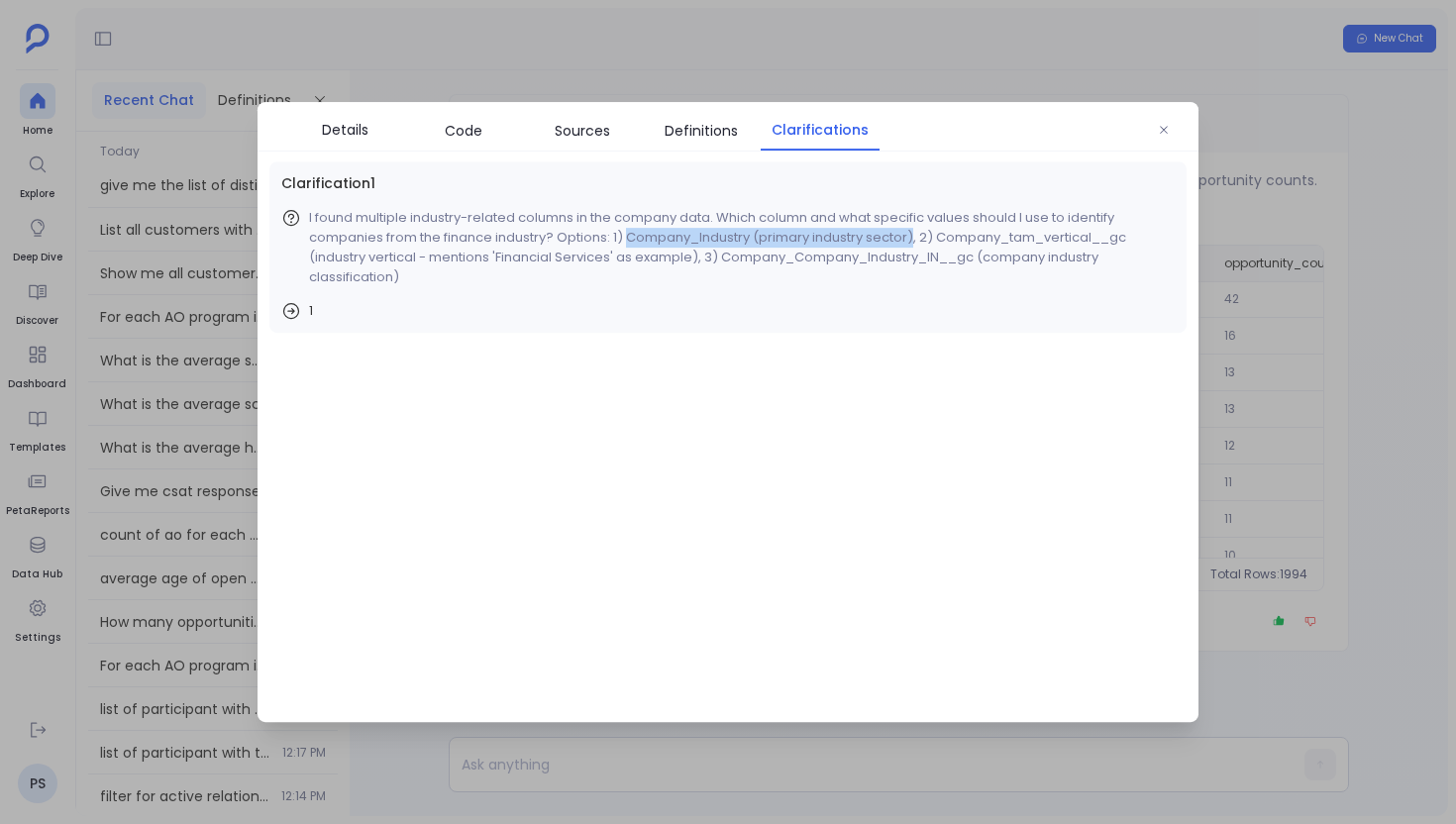 drag, startPoint x: 625, startPoint y: 238, endPoint x: 915, endPoint y: 234, distance: 290.0276 